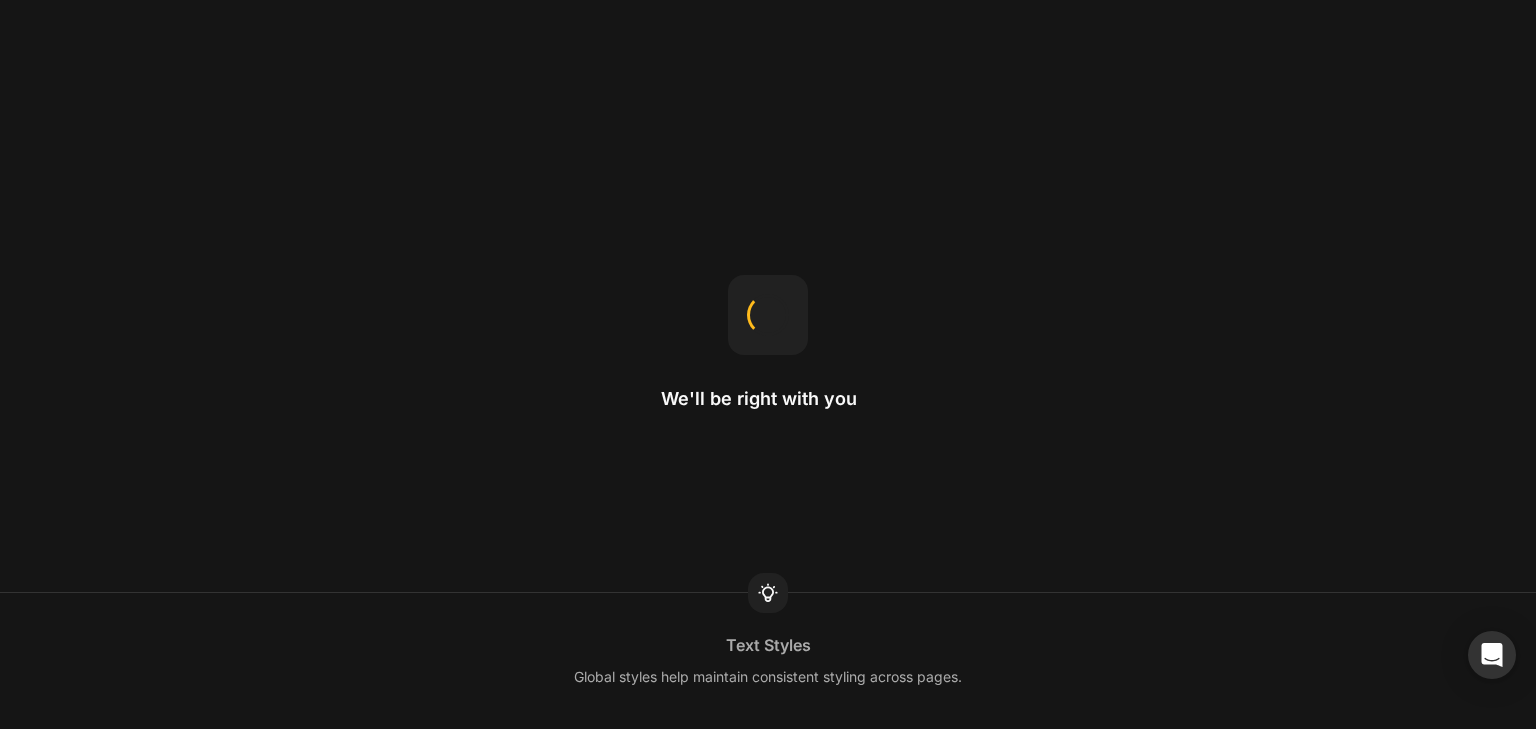scroll, scrollTop: 0, scrollLeft: 0, axis: both 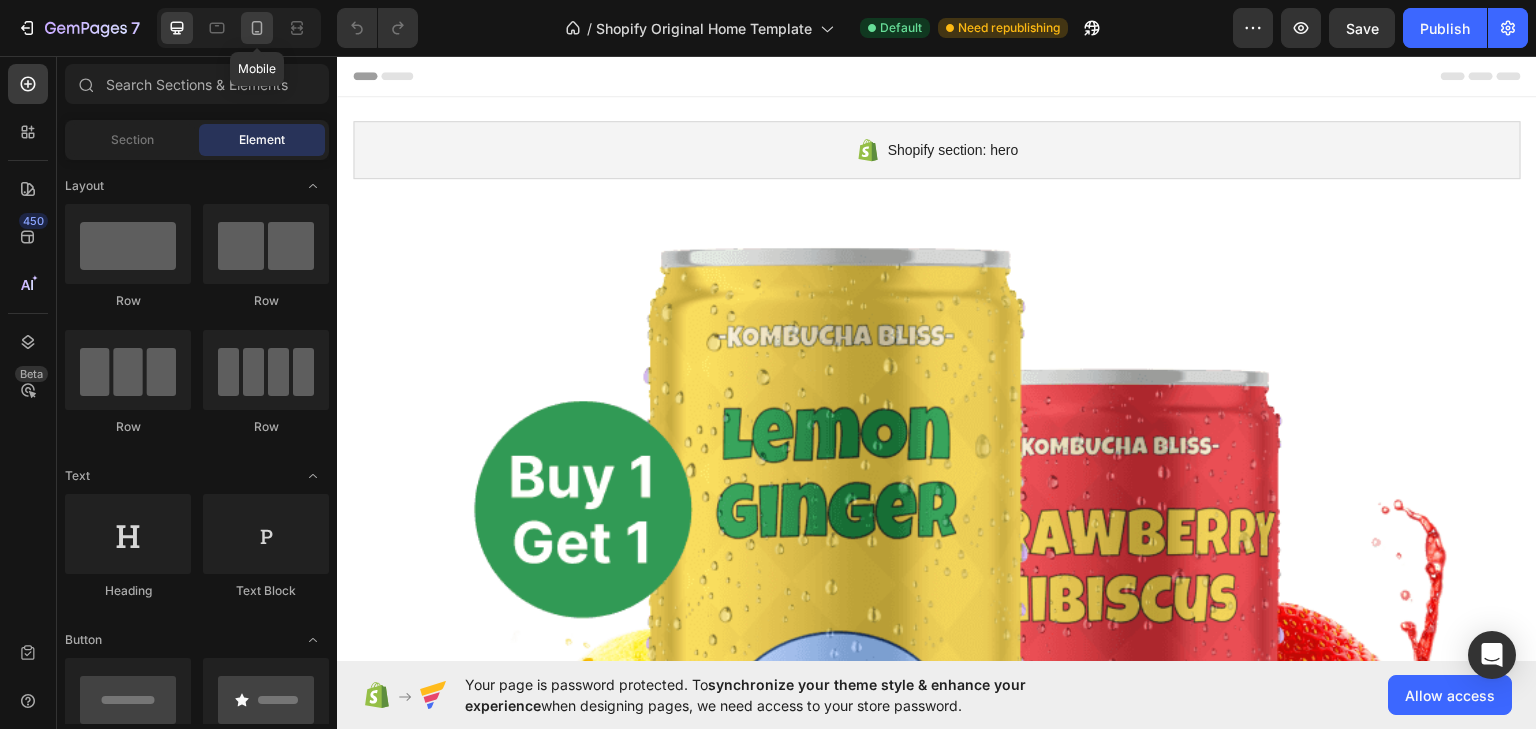 click 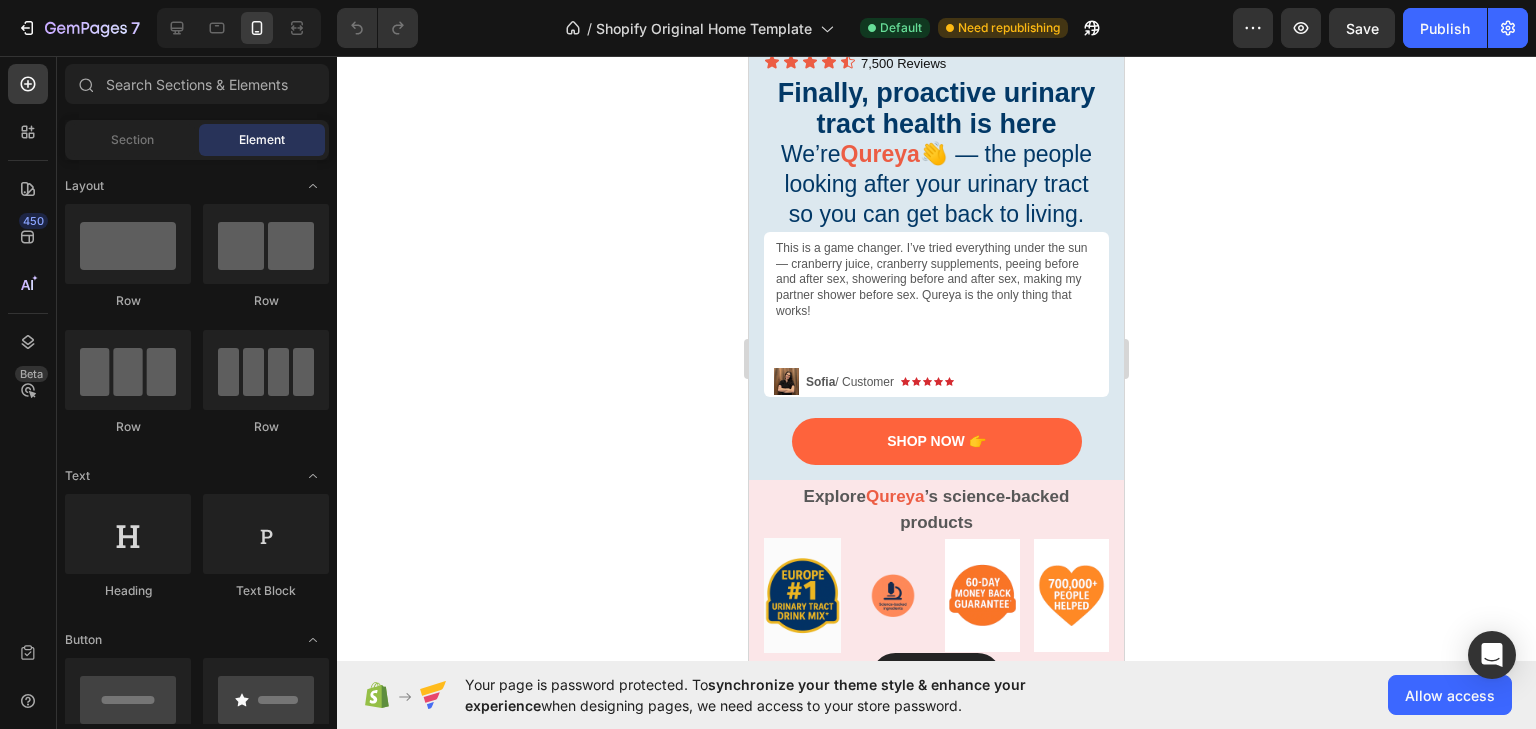 scroll, scrollTop: 400, scrollLeft: 0, axis: vertical 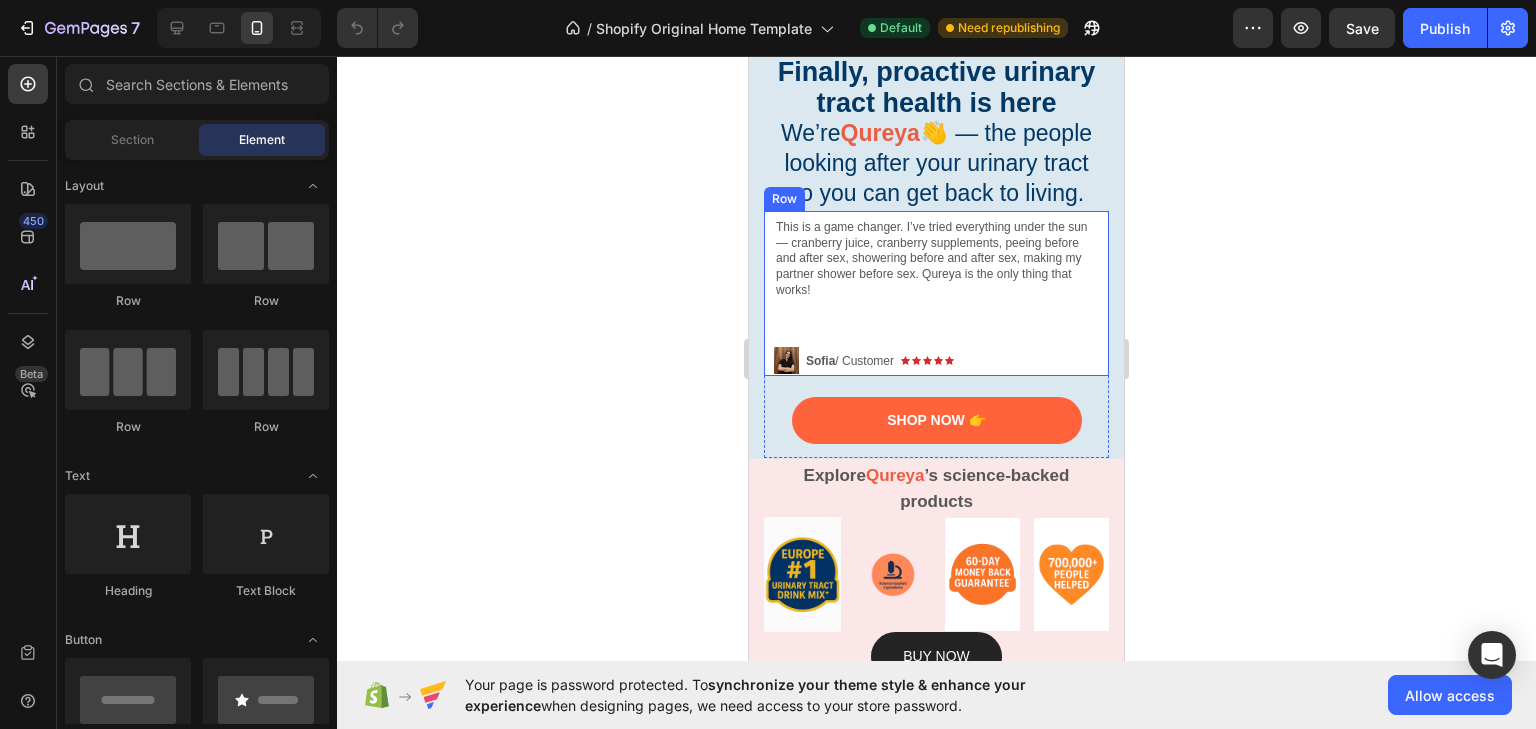 click on "Image "This is a game changer. I’ve tried everything under the sun — cranberry juice, cranberry supplements, peeing before and after sex, showering before and after sex, making my partner shower before sex. Qureya is the only thing that works!"     Text Block Image Icon Icon Icon Icon Icon Icon List Sofia / Customer Text Block Row Row" at bounding box center [936, 293] 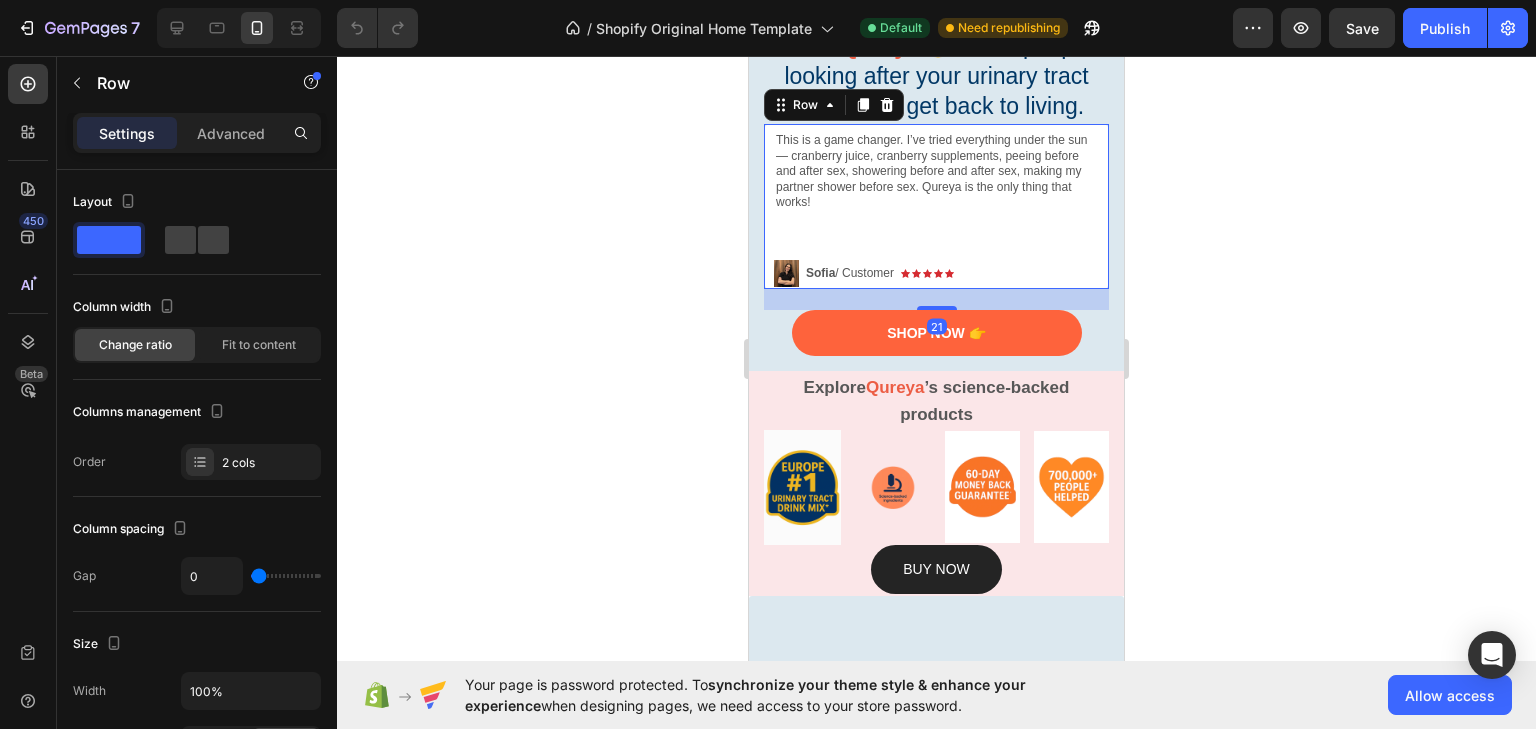scroll, scrollTop: 240, scrollLeft: 0, axis: vertical 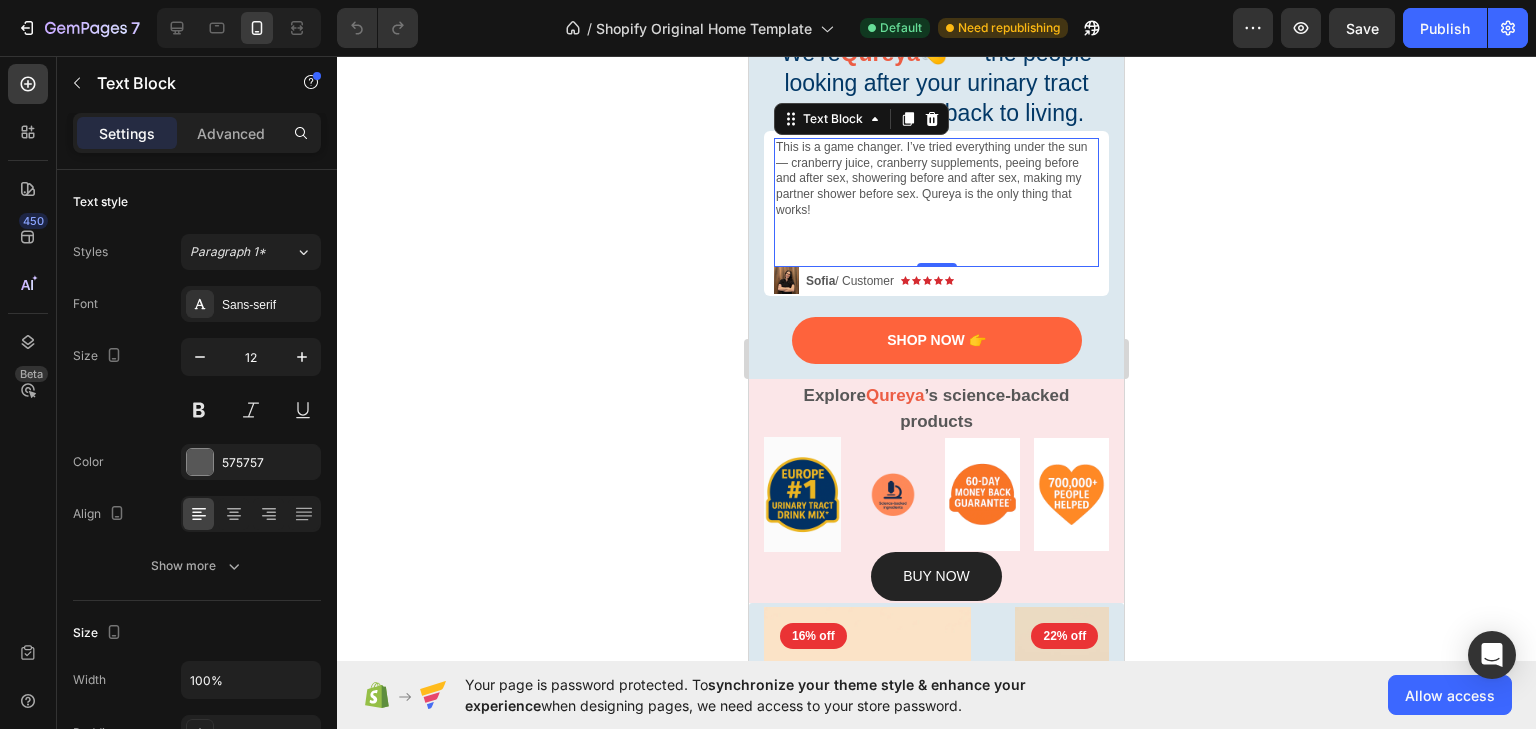 click 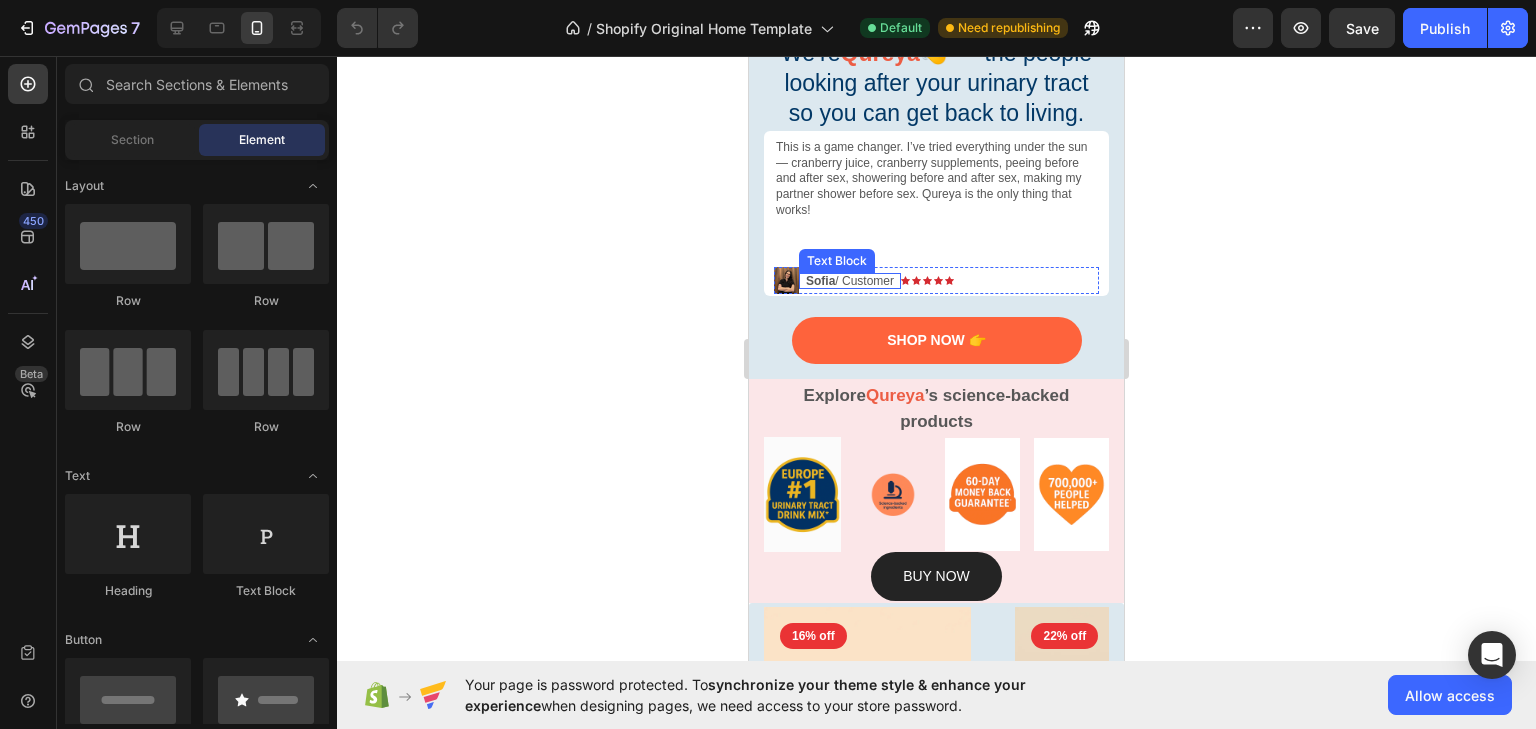 click on "Sofia / Customer" at bounding box center (850, 281) 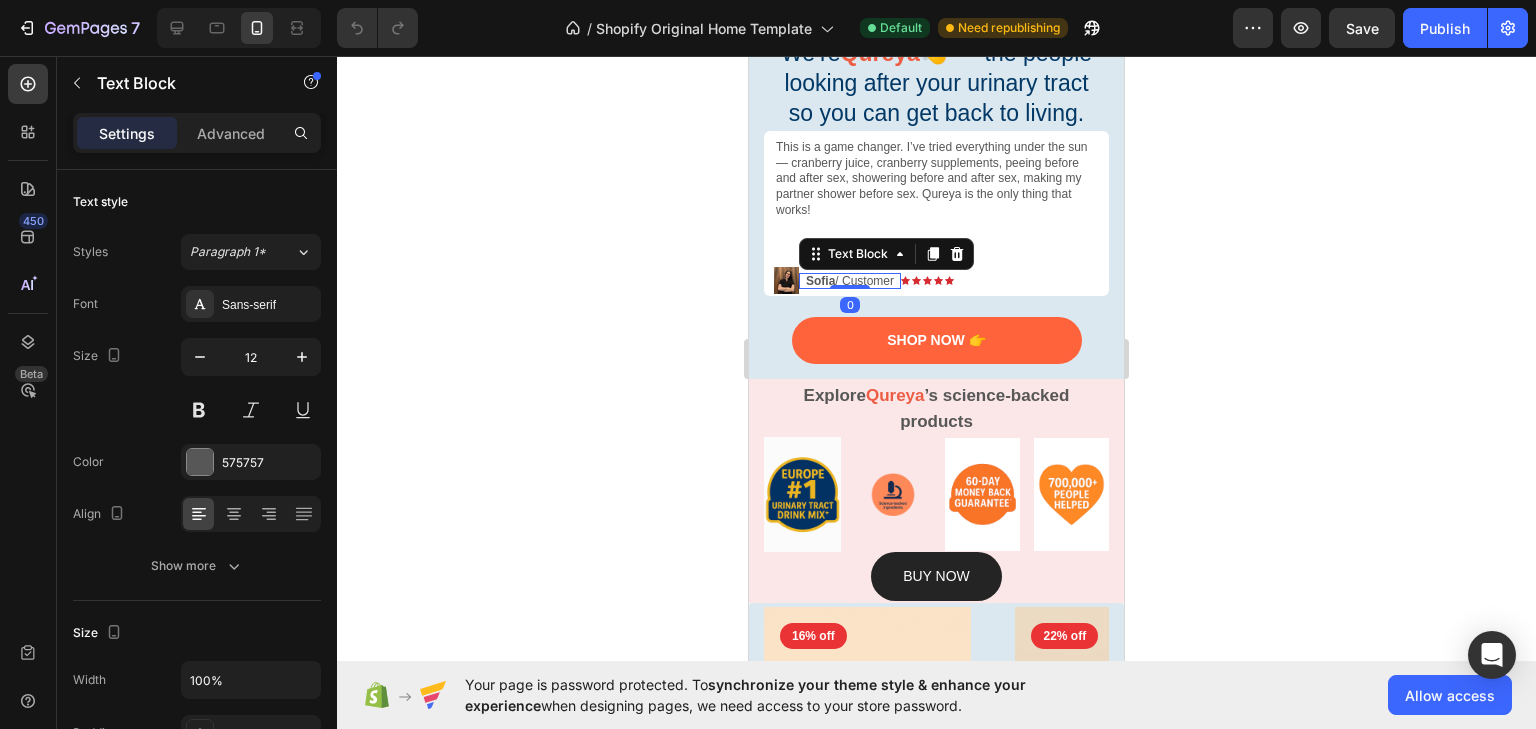 click on "Sofia / Customer" at bounding box center (850, 281) 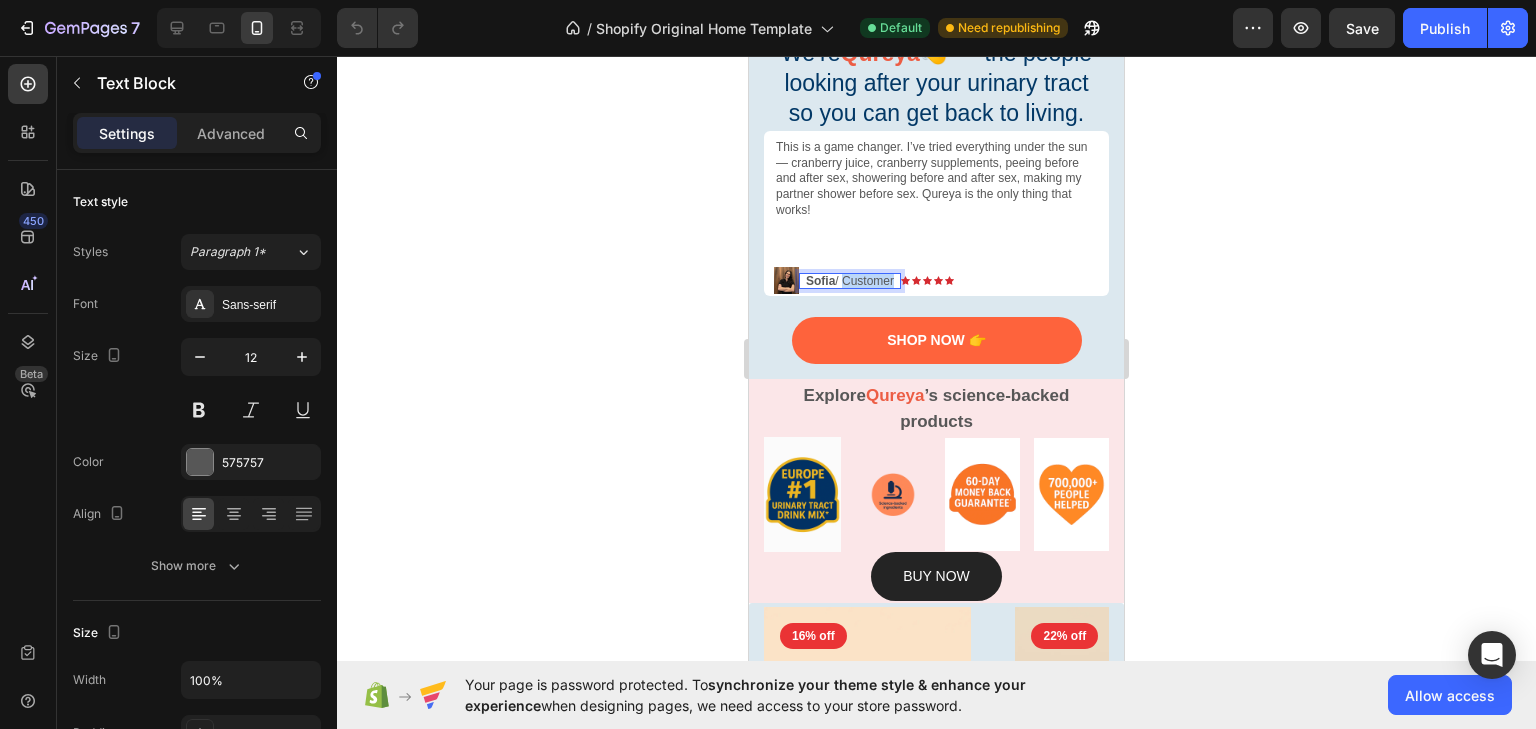 click on "Sofia / Customer" at bounding box center [850, 281] 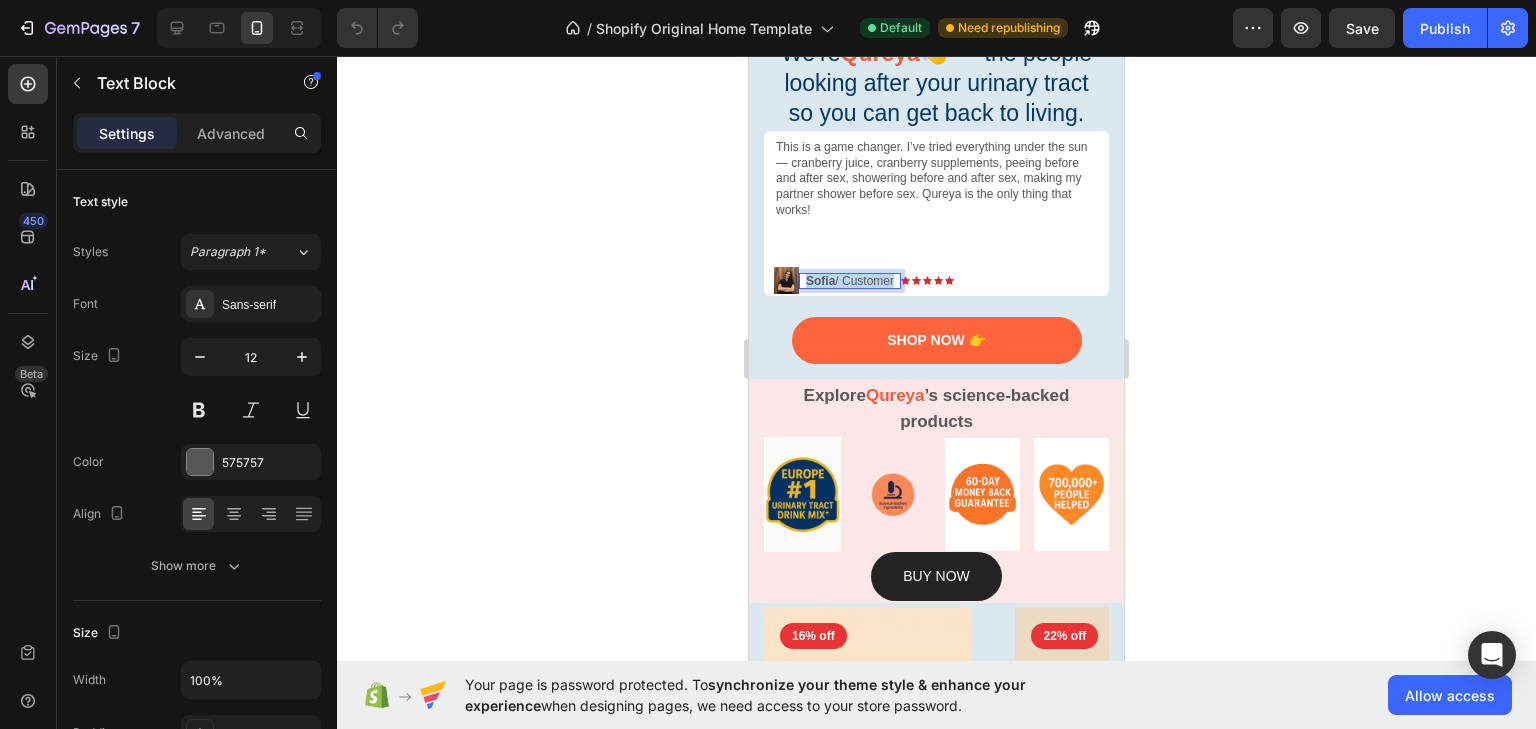 click on "Sofia / Customer" at bounding box center [850, 281] 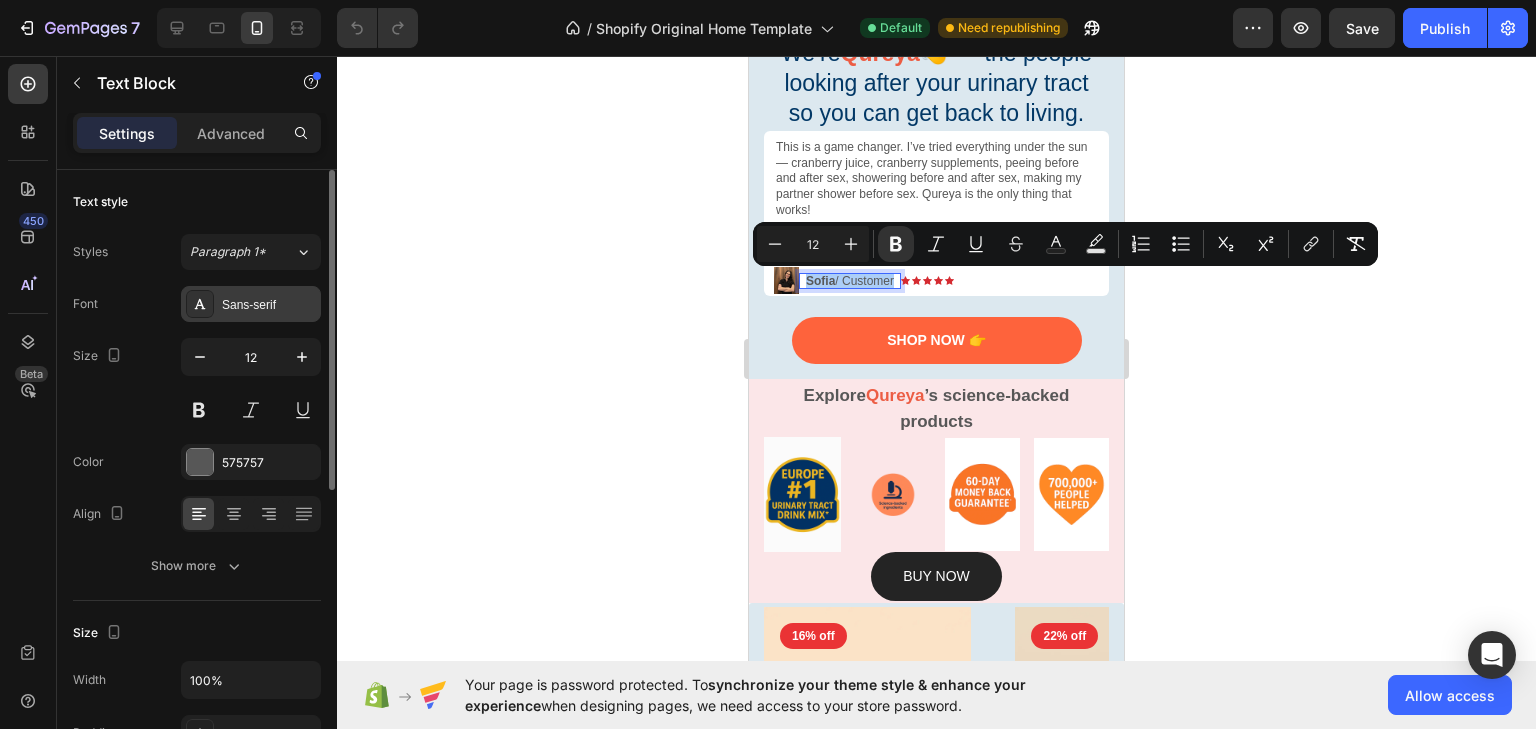 click on "Sans-serif" at bounding box center (269, 305) 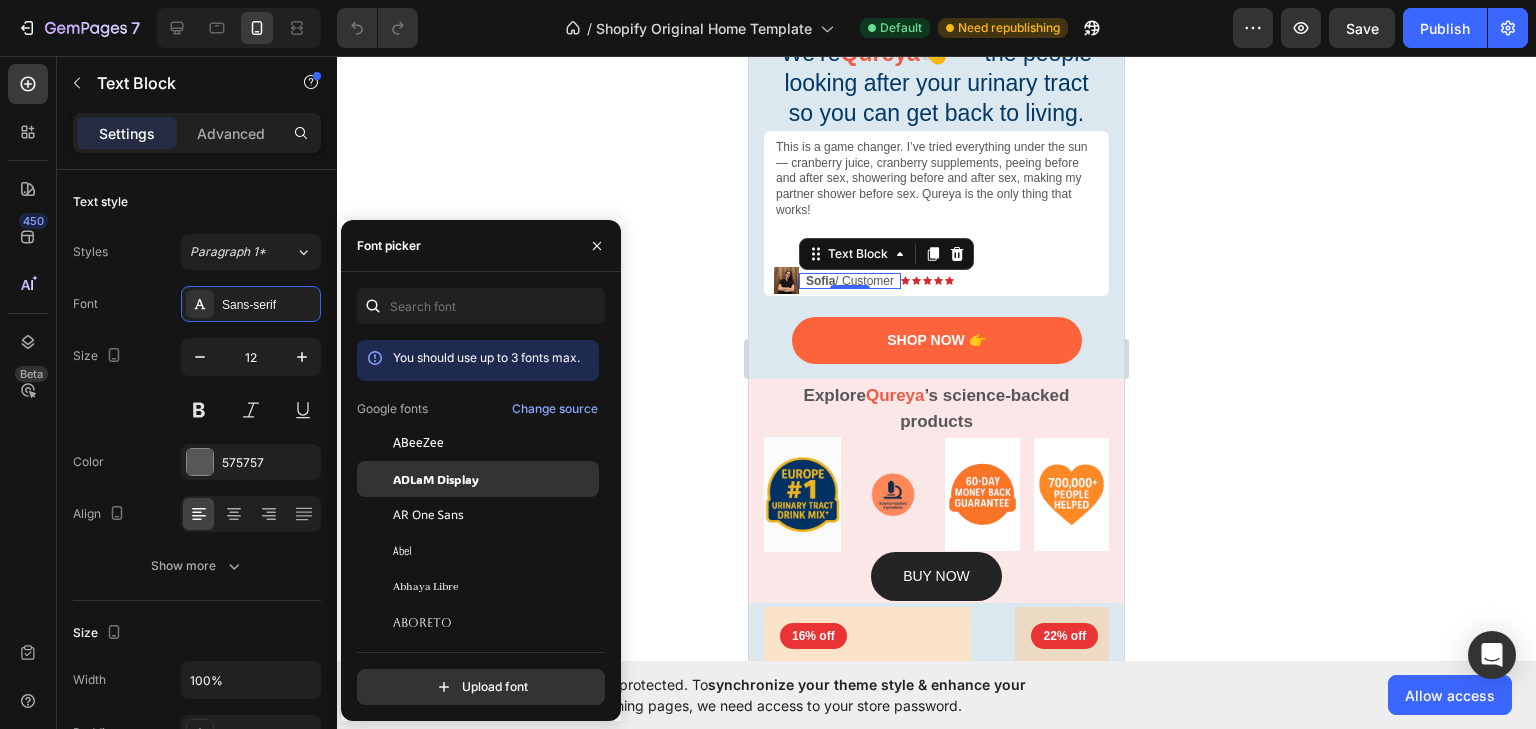 click on "ADLaM Display" at bounding box center (436, 479) 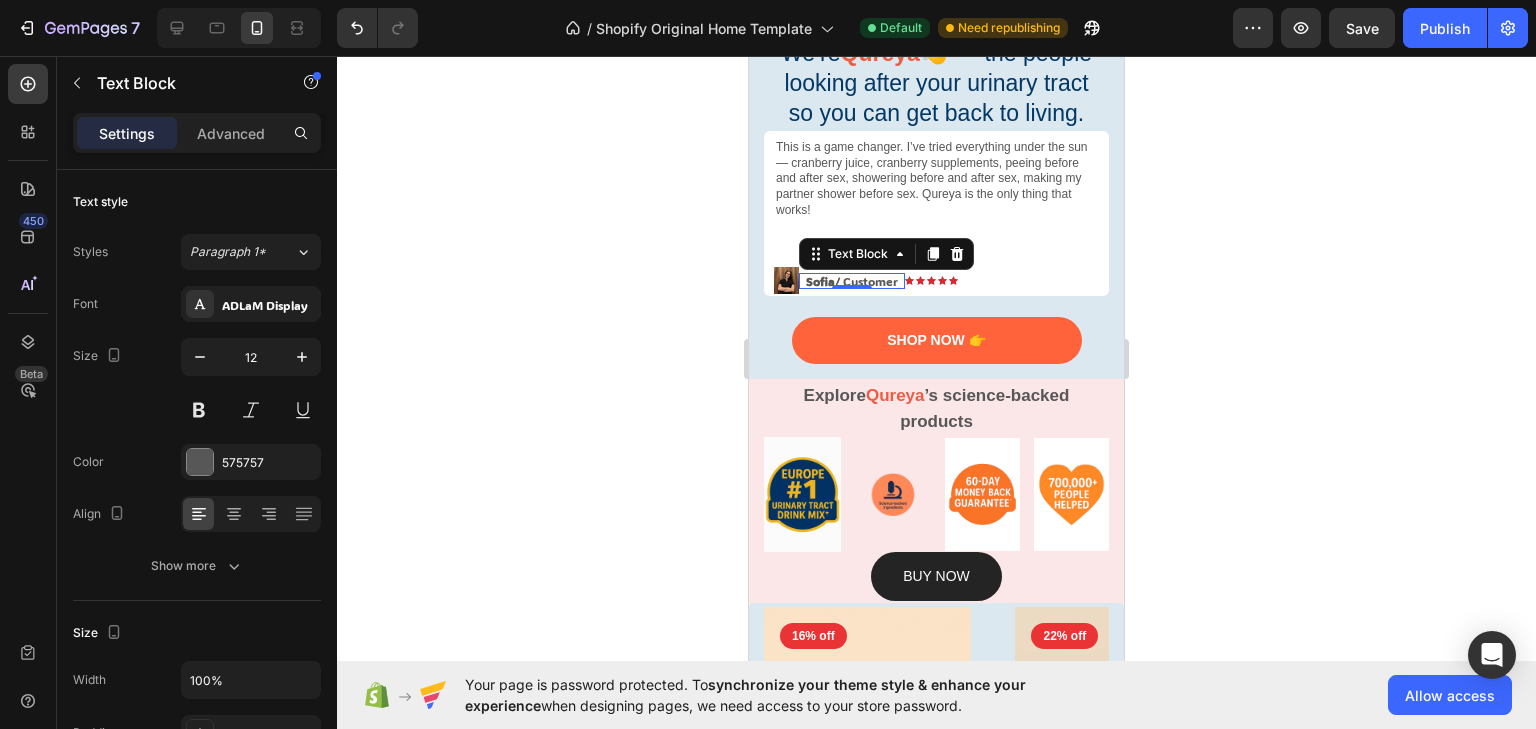 click 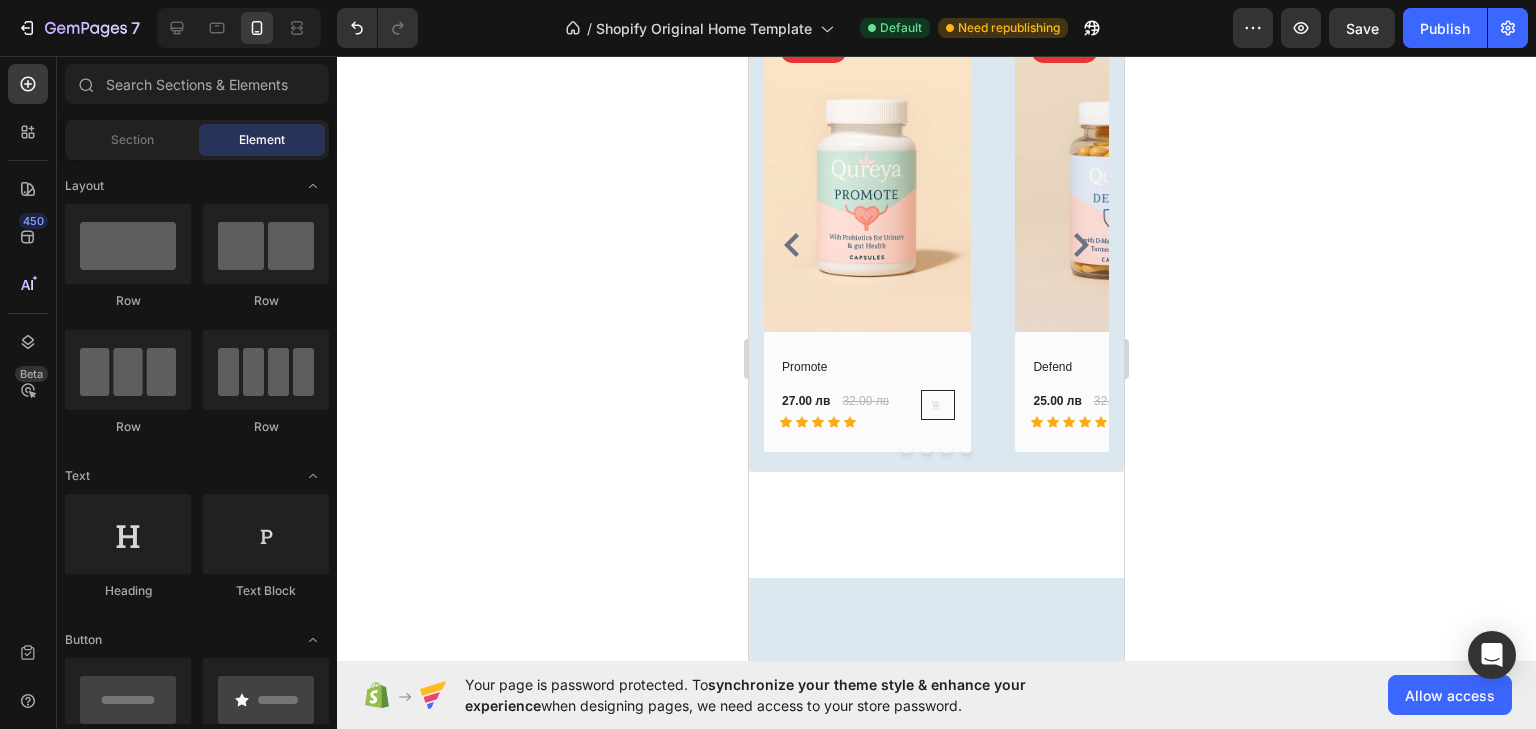 scroll, scrollTop: 1120, scrollLeft: 0, axis: vertical 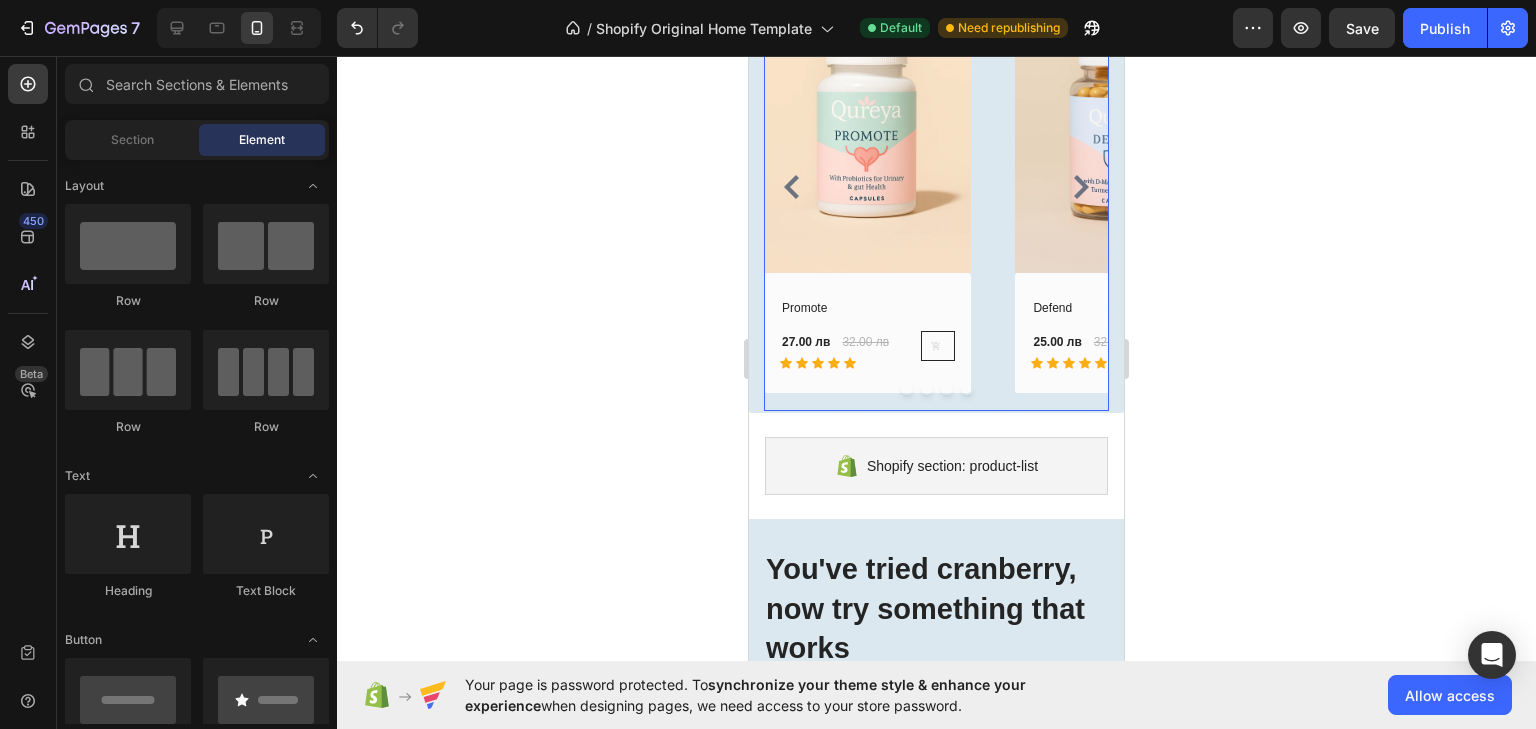 click on "(P) Images 16% off Product Badge Row Promote (P) Title 27.00 лв (P) Price (P) Price 32.00 лв (P) Price (P) Price Row Icon Icon Icon Icon Icon Row (P) Cart Button Row Row Product List (P) Images 22% off Product Badge Row Defend (P) Title 25.00 лв (P) Price (P) Price 32.00 лв (P) Price (P) Price Row Icon Icon Icon Icon Icon Row (P) Cart Button Row Row Product List (P) Images -240% off Product Badge Row Flush (P) Title 255.00 лв (P) Price (P) Price 75.00 лв (P) Price (P) Price Row Icon Icon Icon Icon Icon Row (P) Cart Button Row Row Product List (P) Images 40% off Product Badge Row Complete Regimen (P) Title 54.00 лв (P) Price (P) Price 90.00 лв (P) Price (P) Price Row Icon Icon Icon Icon Icon Row (P) Cart Button Row Row Product List" at bounding box center [936, 186] 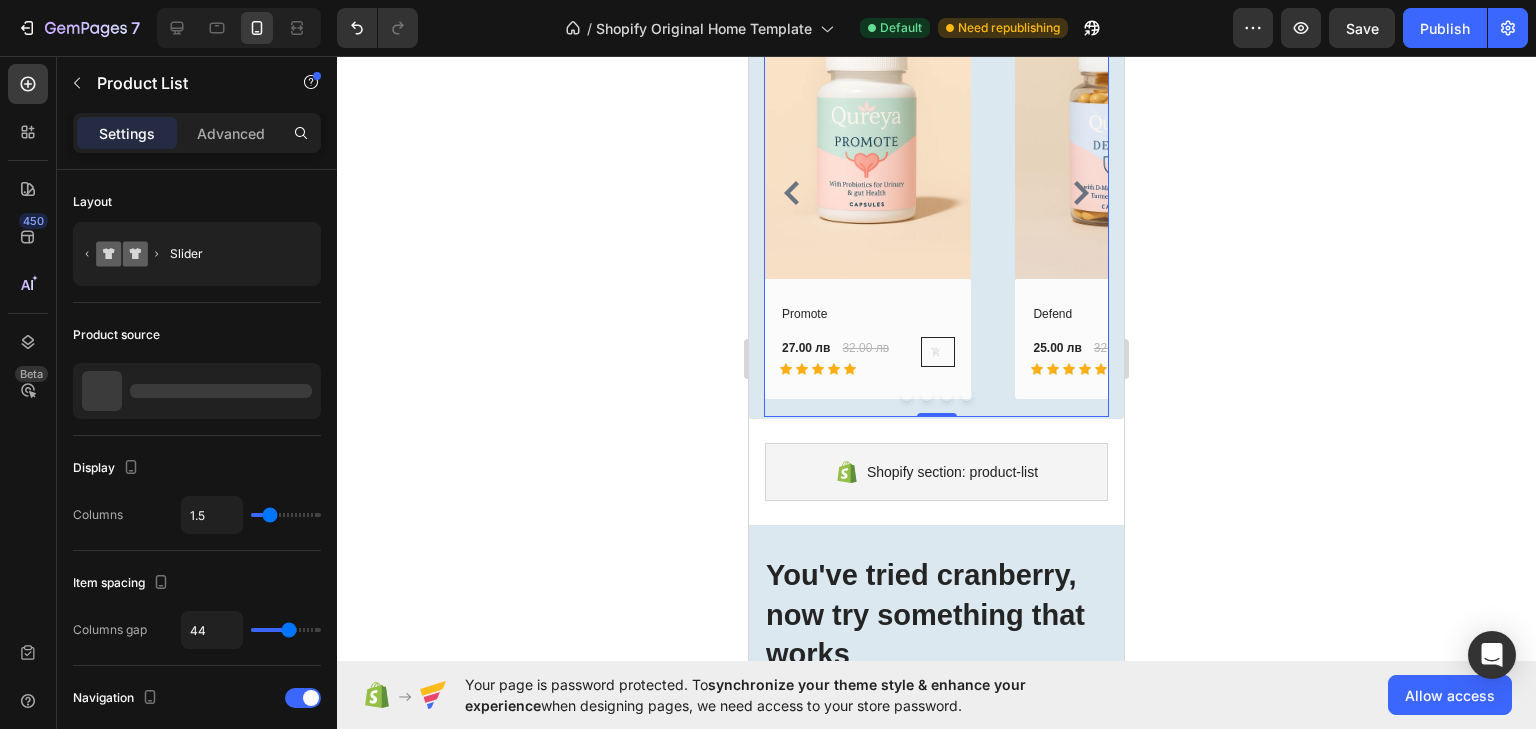 scroll, scrollTop: 960, scrollLeft: 0, axis: vertical 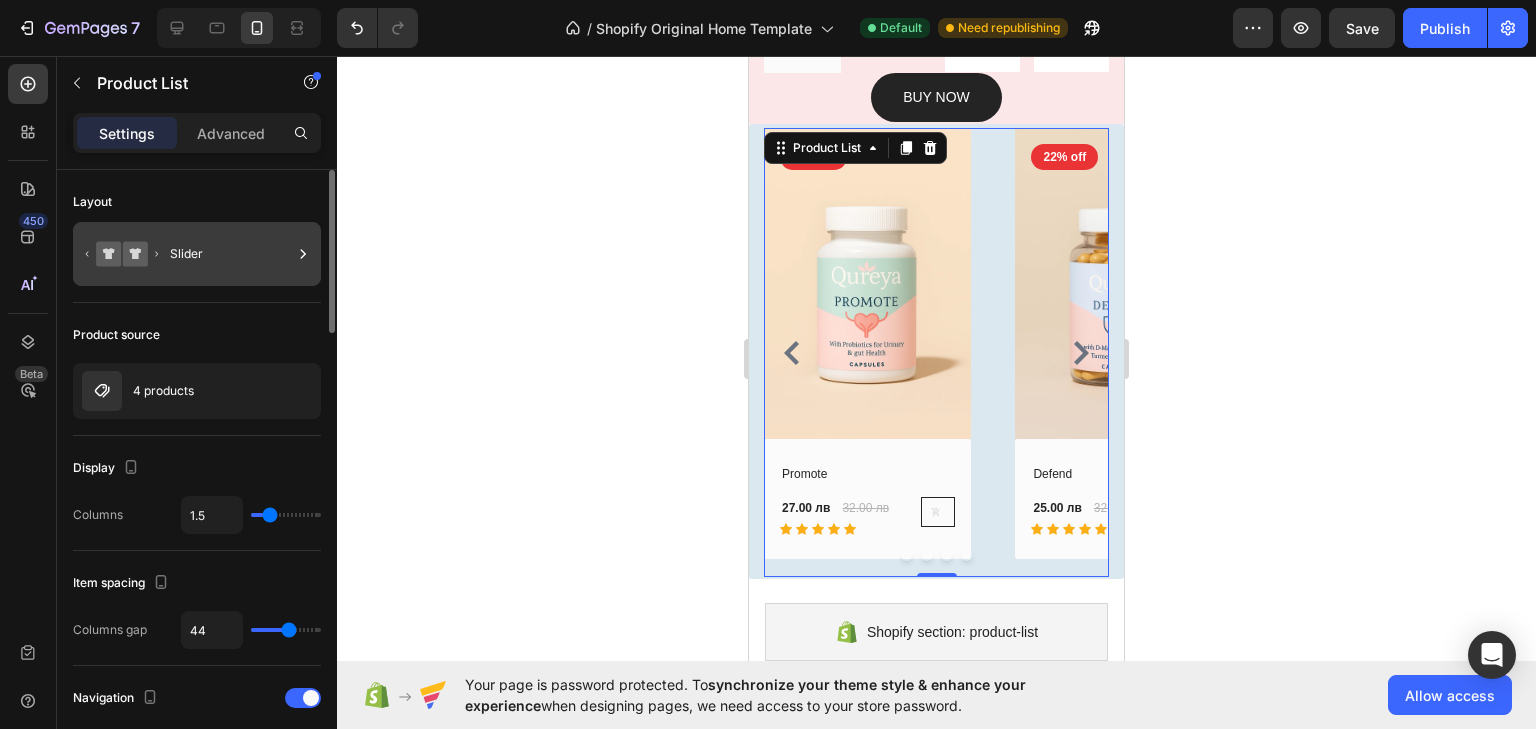 click on "Slider" at bounding box center (231, 254) 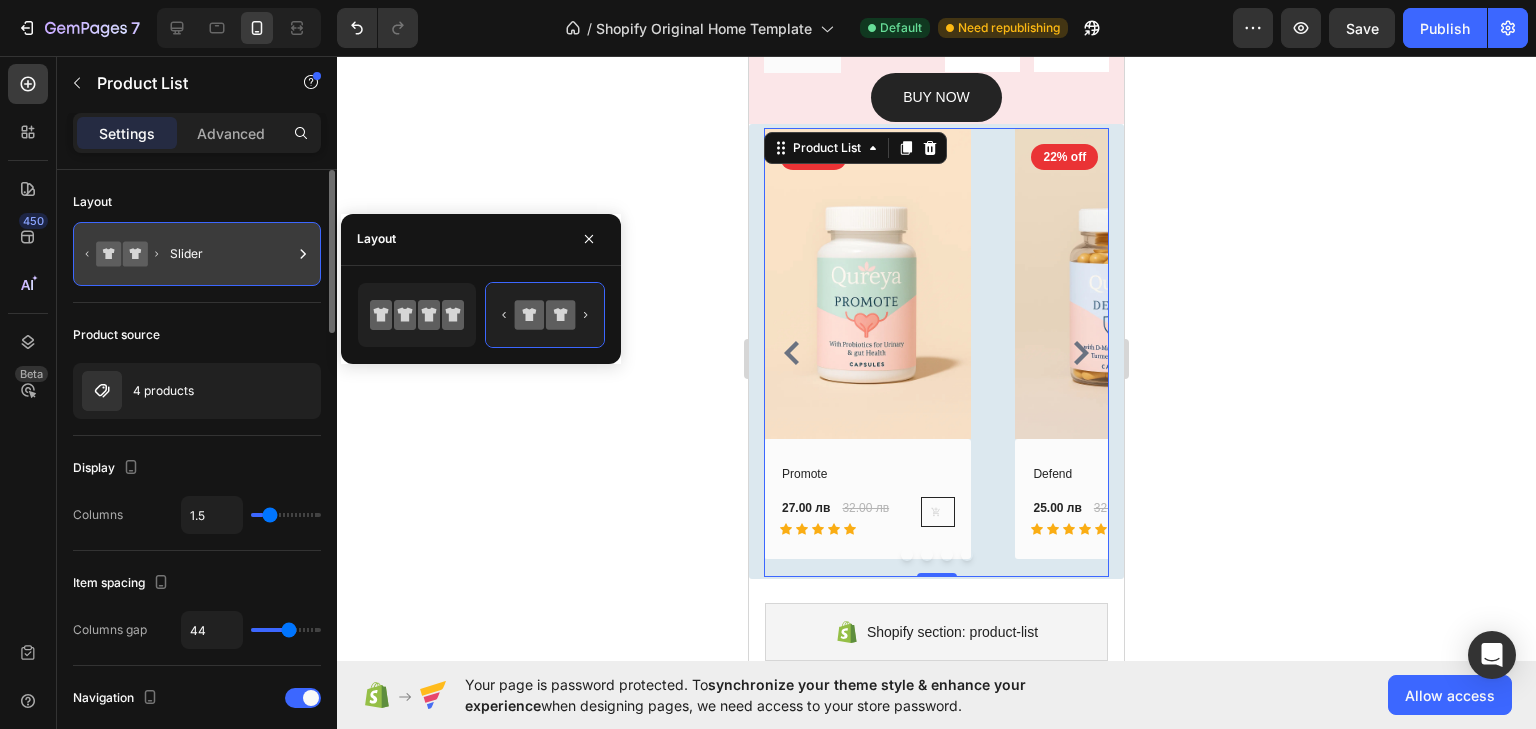 drag, startPoint x: 176, startPoint y: 274, endPoint x: 155, endPoint y: 244, distance: 36.619667 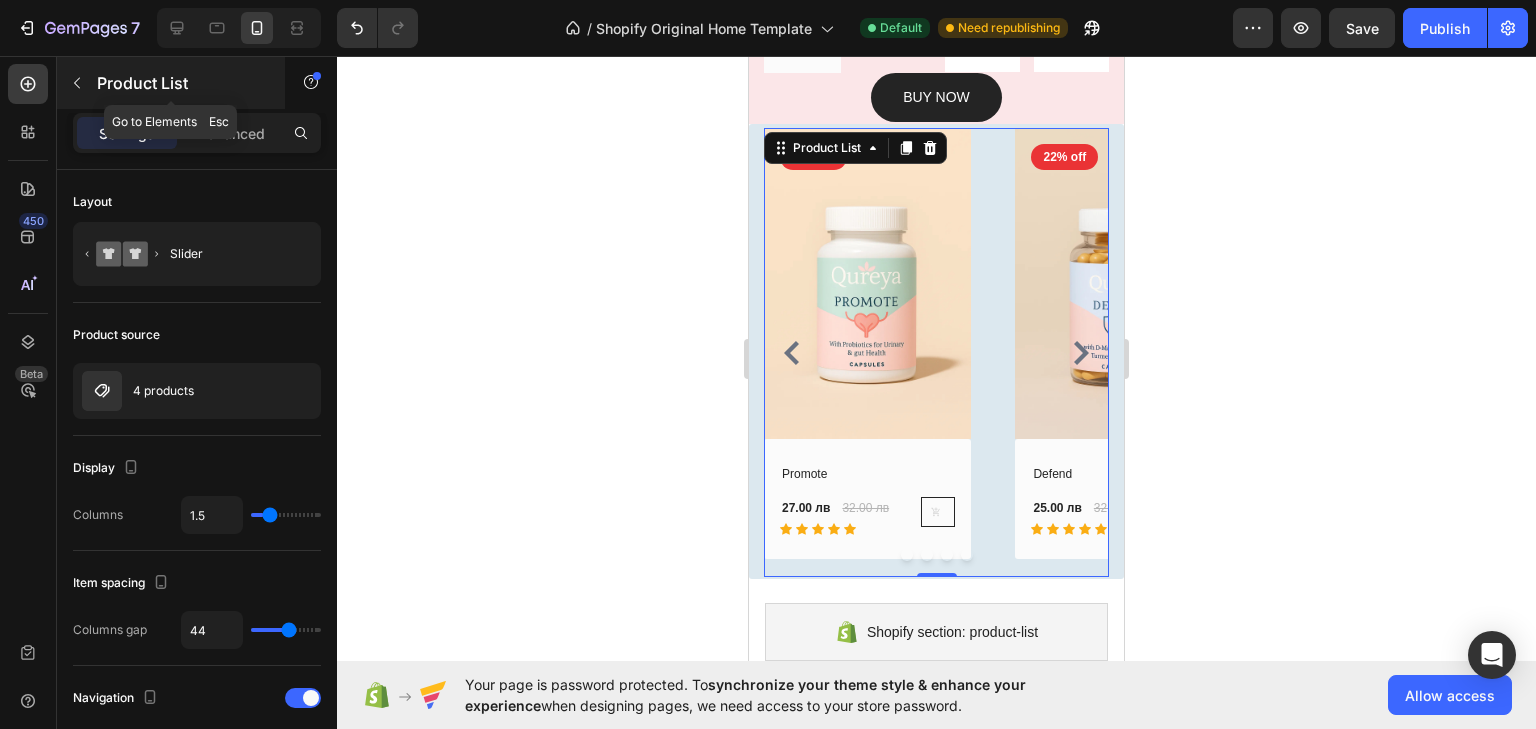 click 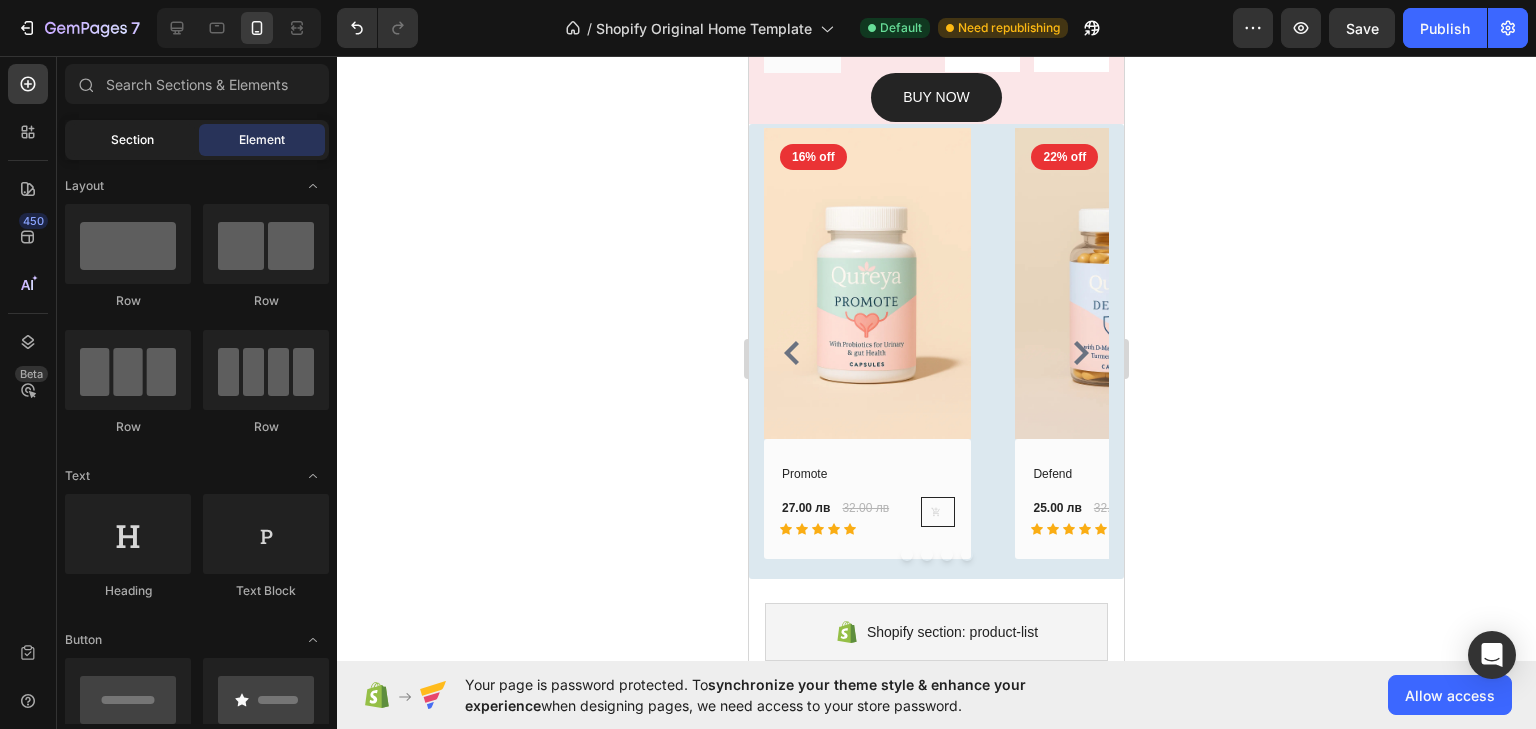 click on "Section" 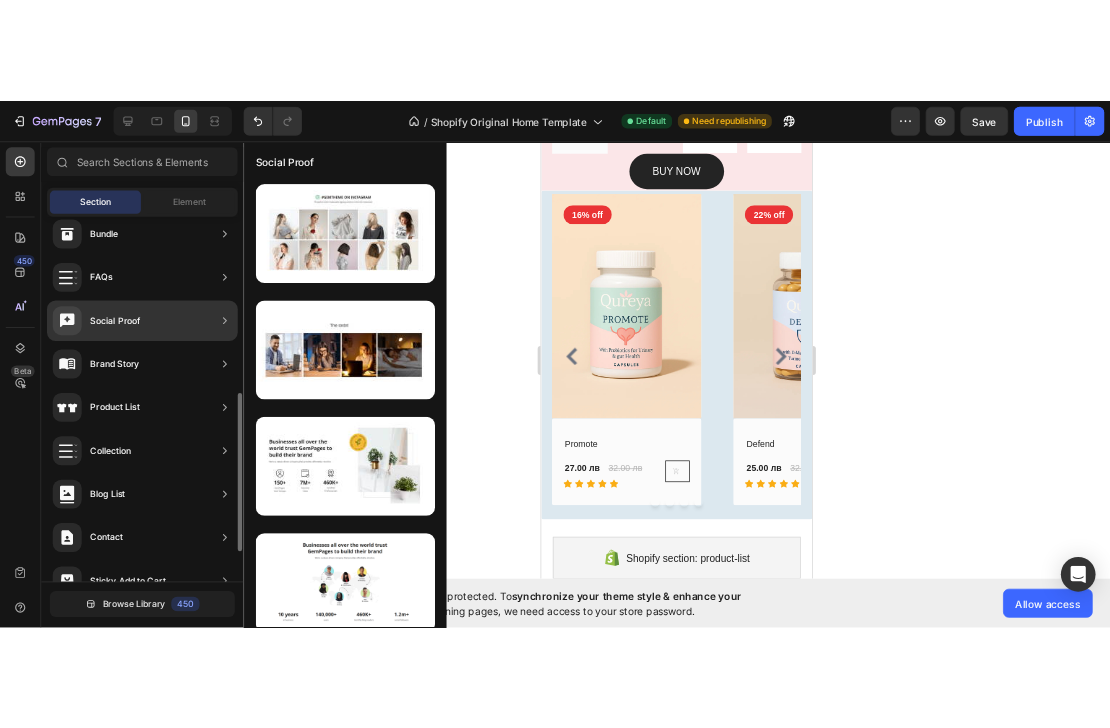 scroll, scrollTop: 655, scrollLeft: 0, axis: vertical 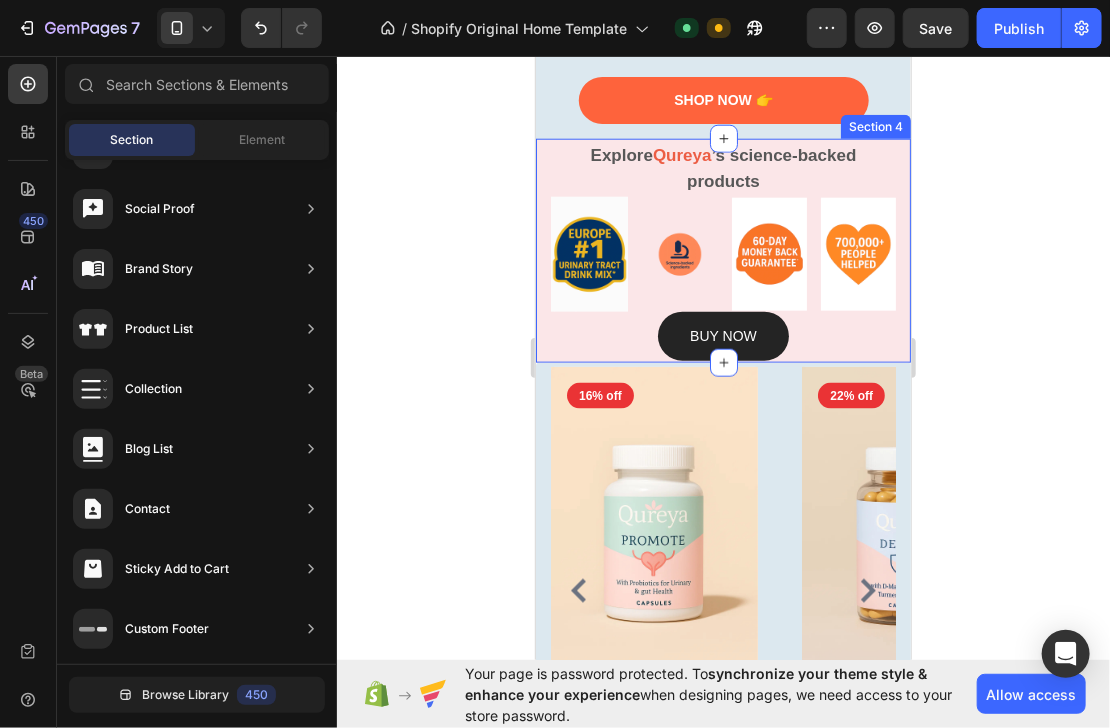 click on "Explore  Qureya ’s science-backed products Text block Image Image Image Image Row BUY NOW Button Row Section 4" at bounding box center (722, 250) 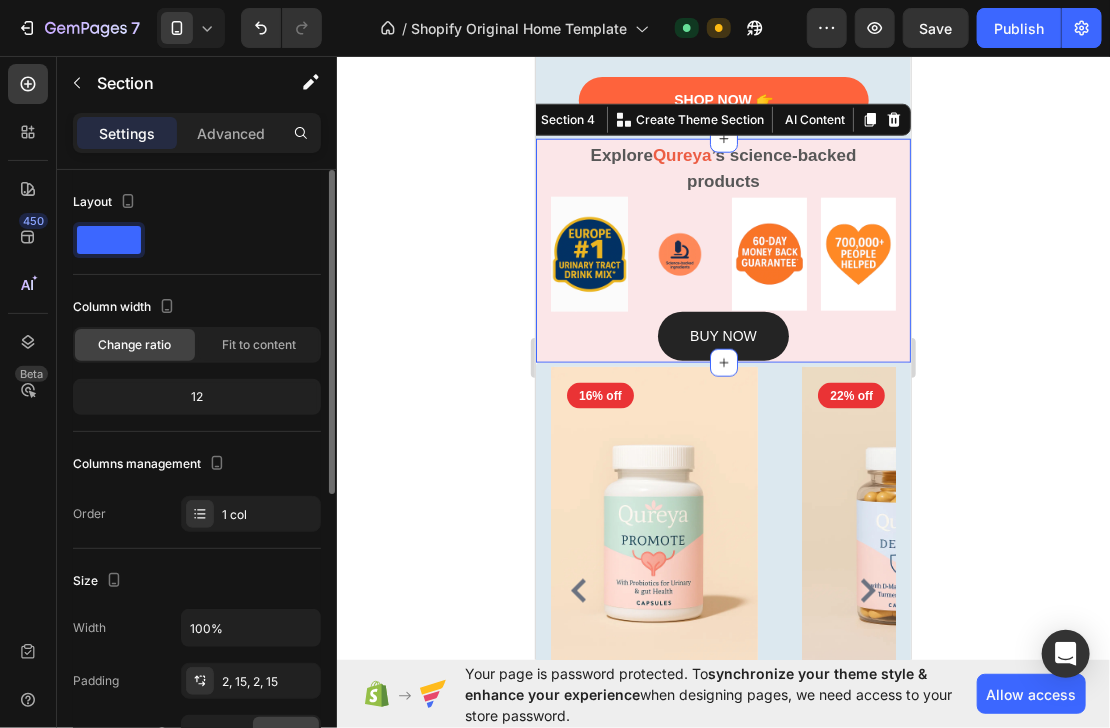 scroll, scrollTop: 551, scrollLeft: 0, axis: vertical 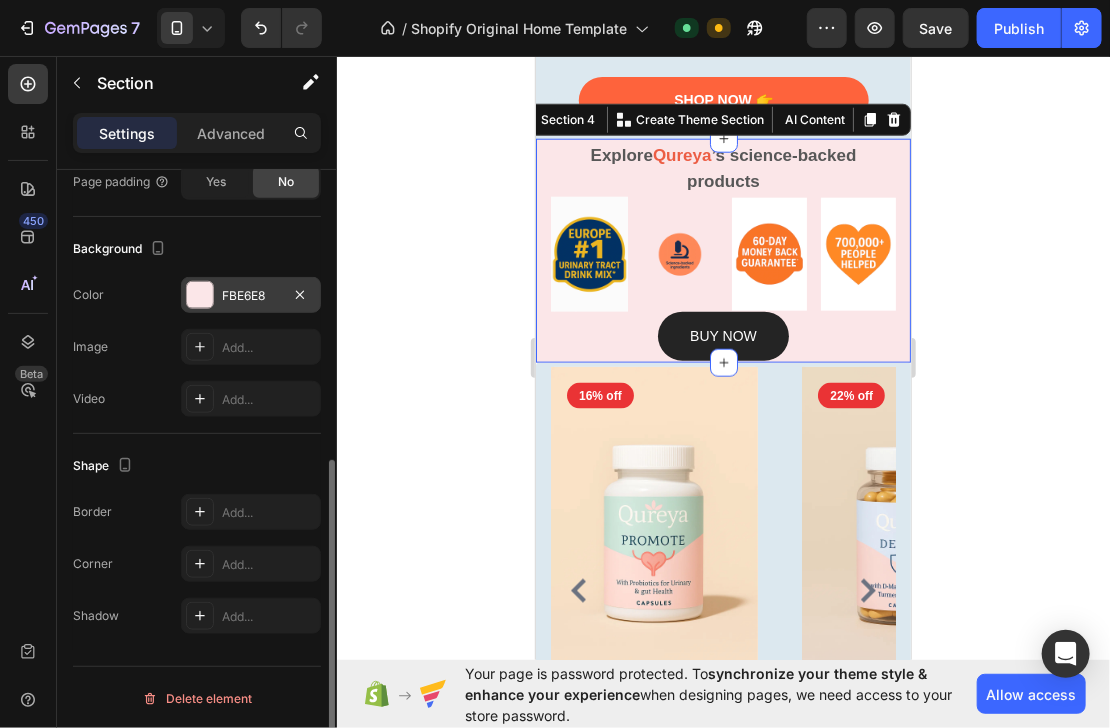 click at bounding box center [200, 295] 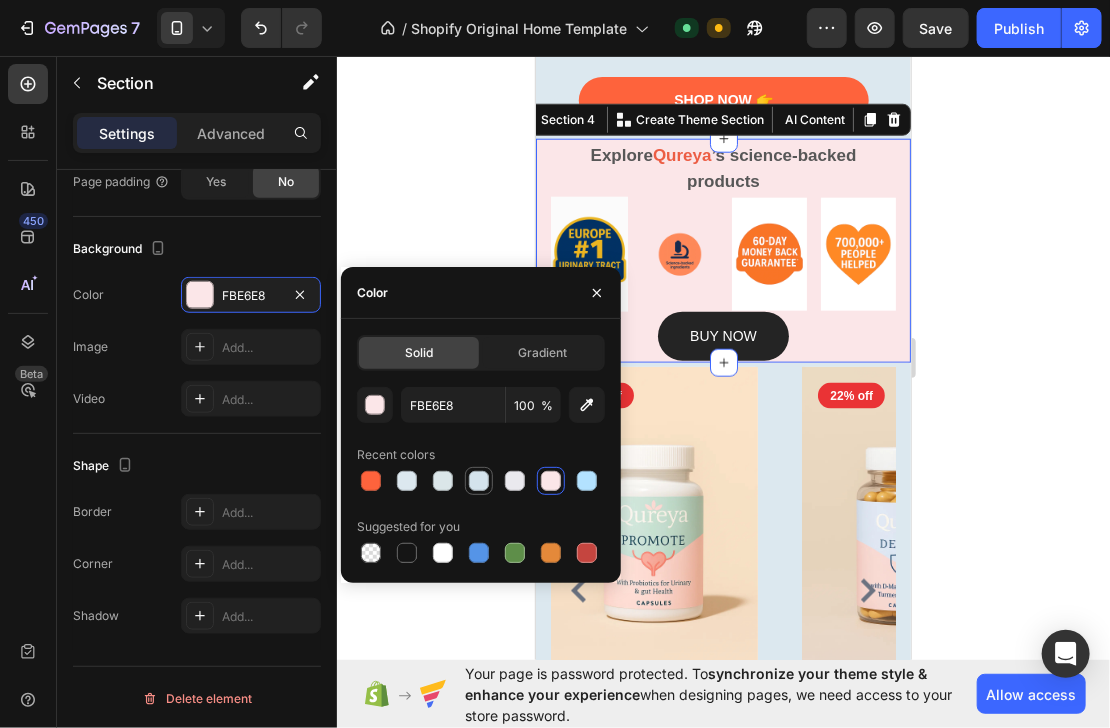 click at bounding box center [479, 481] 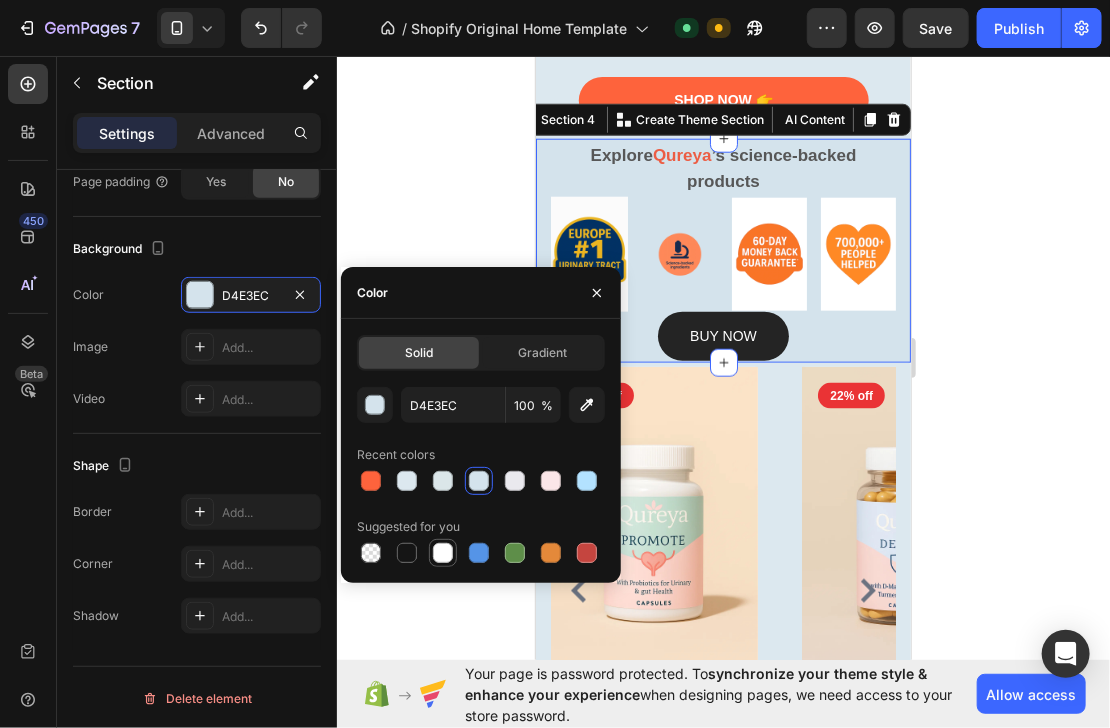 click at bounding box center (443, 553) 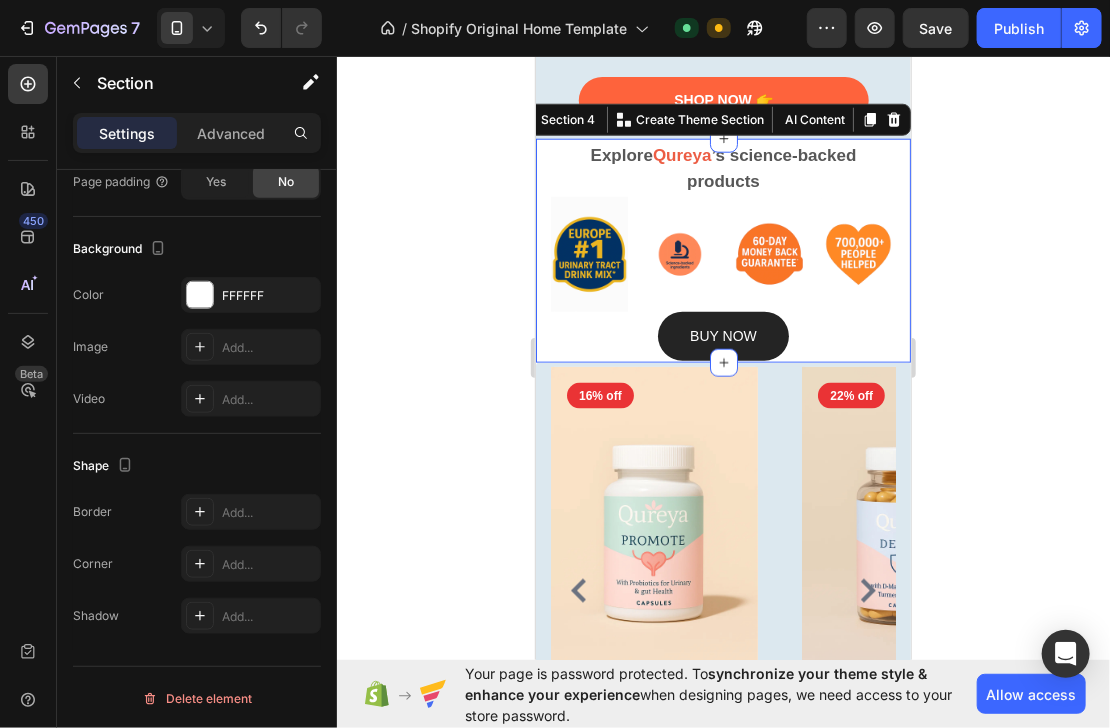 click 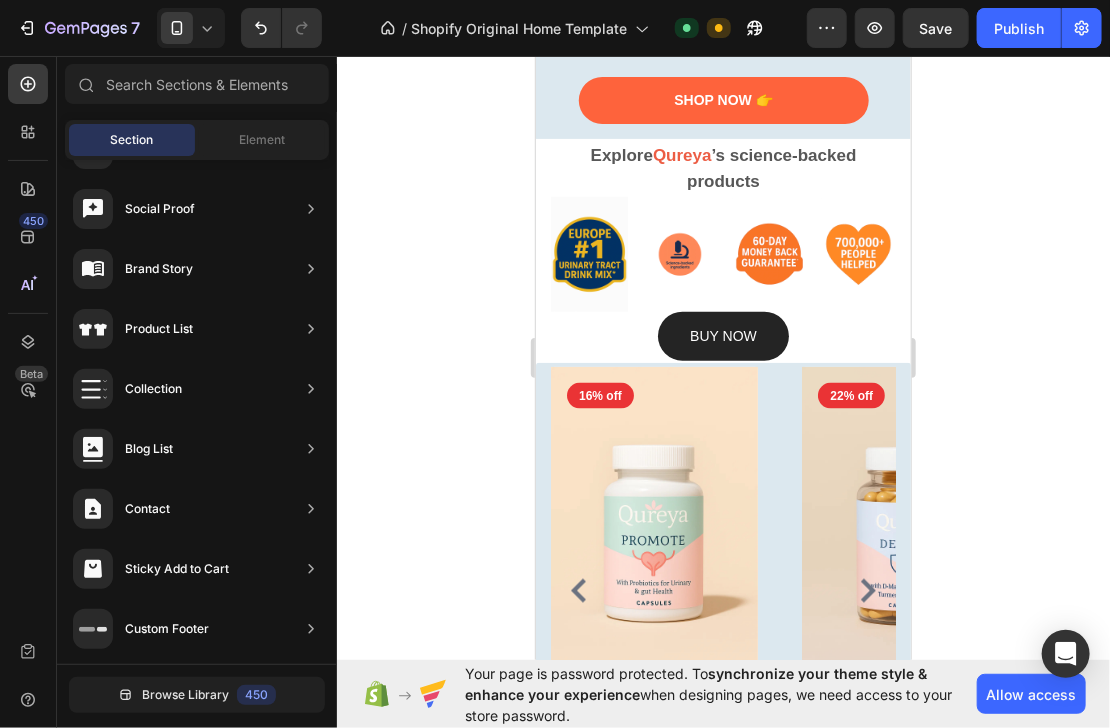 click 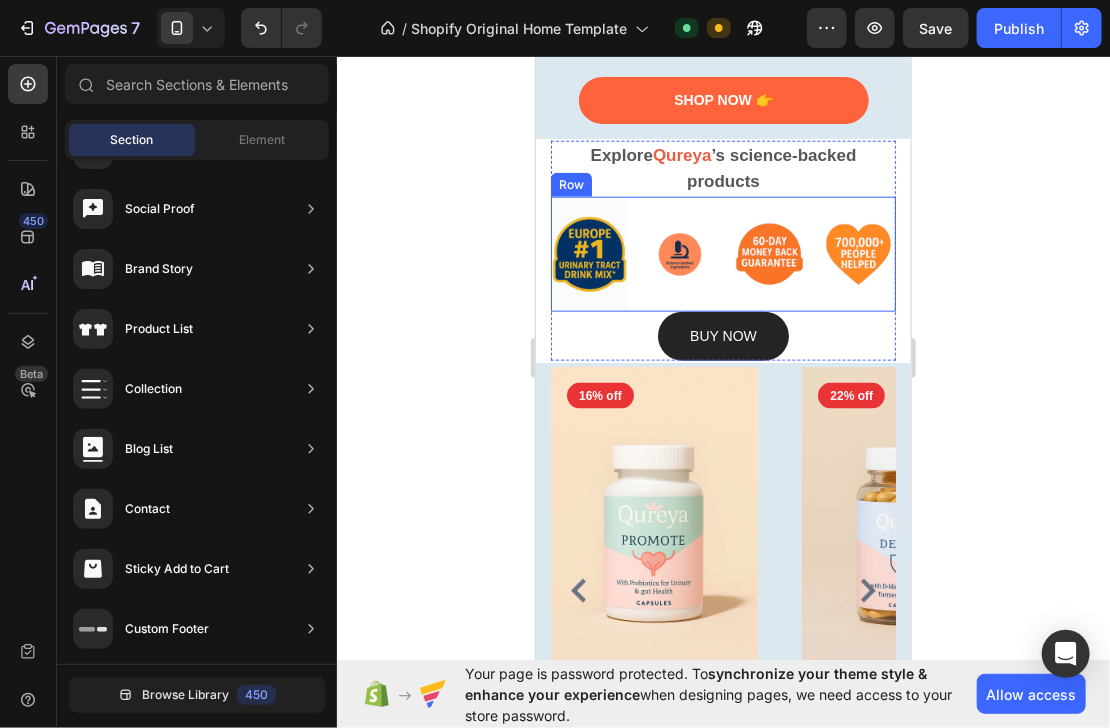 scroll, scrollTop: 640, scrollLeft: 0, axis: vertical 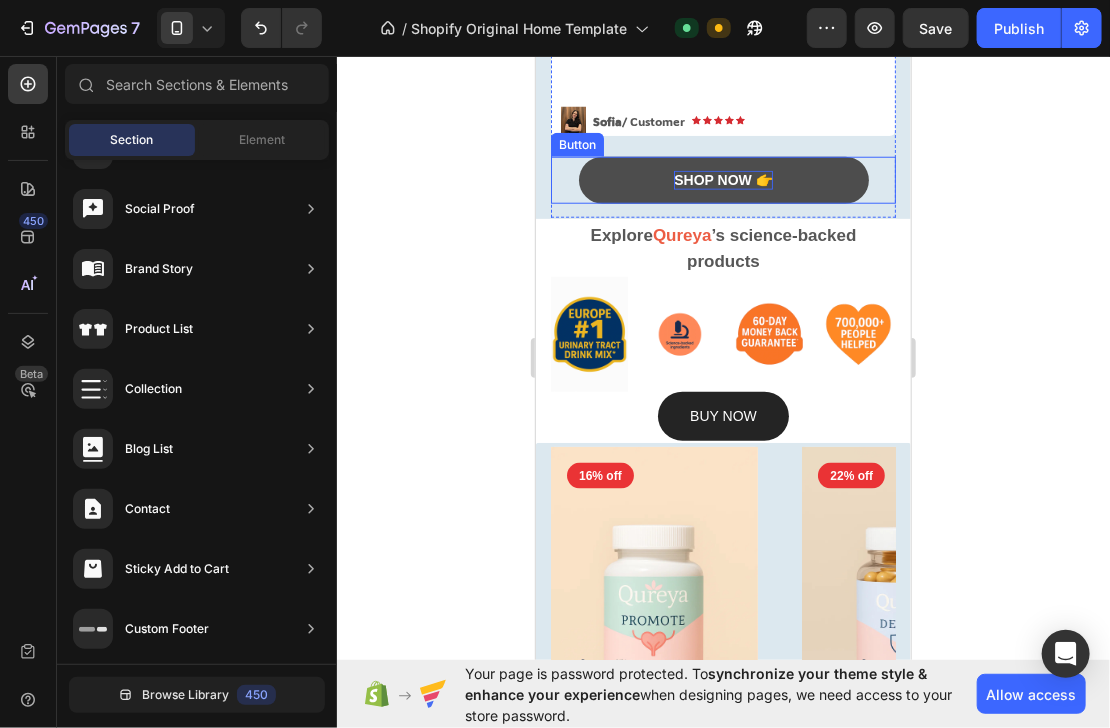 click on "Shop Now   👉" at bounding box center (722, 179) 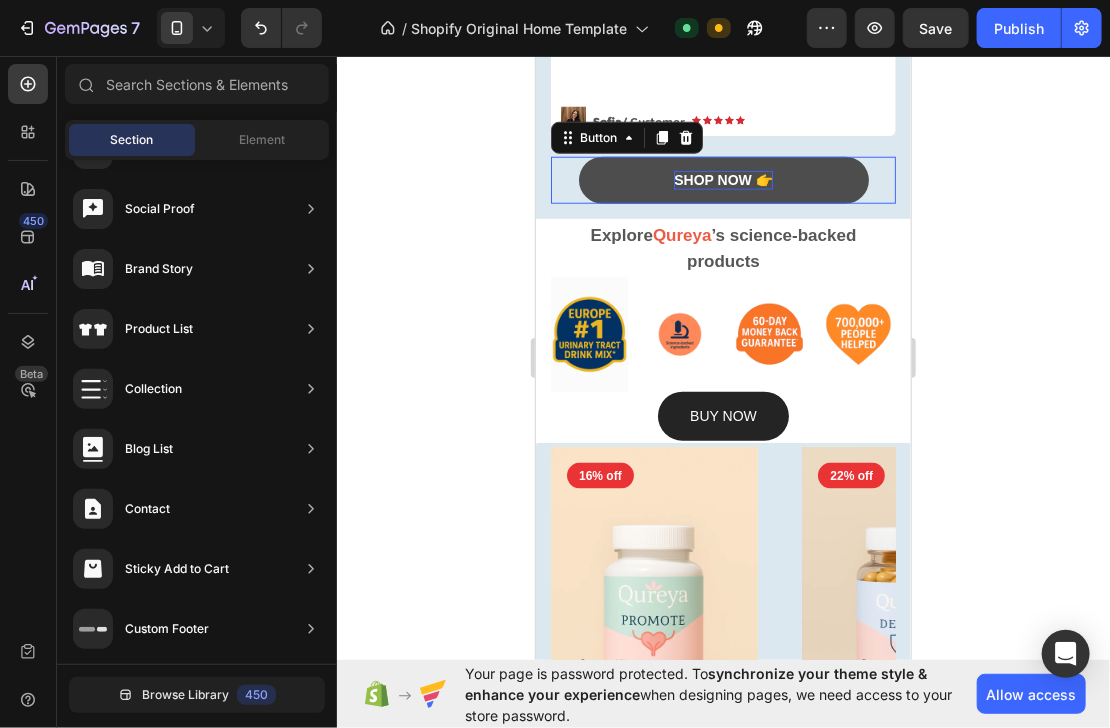 click on "Shop Now   👉" at bounding box center [722, 179] 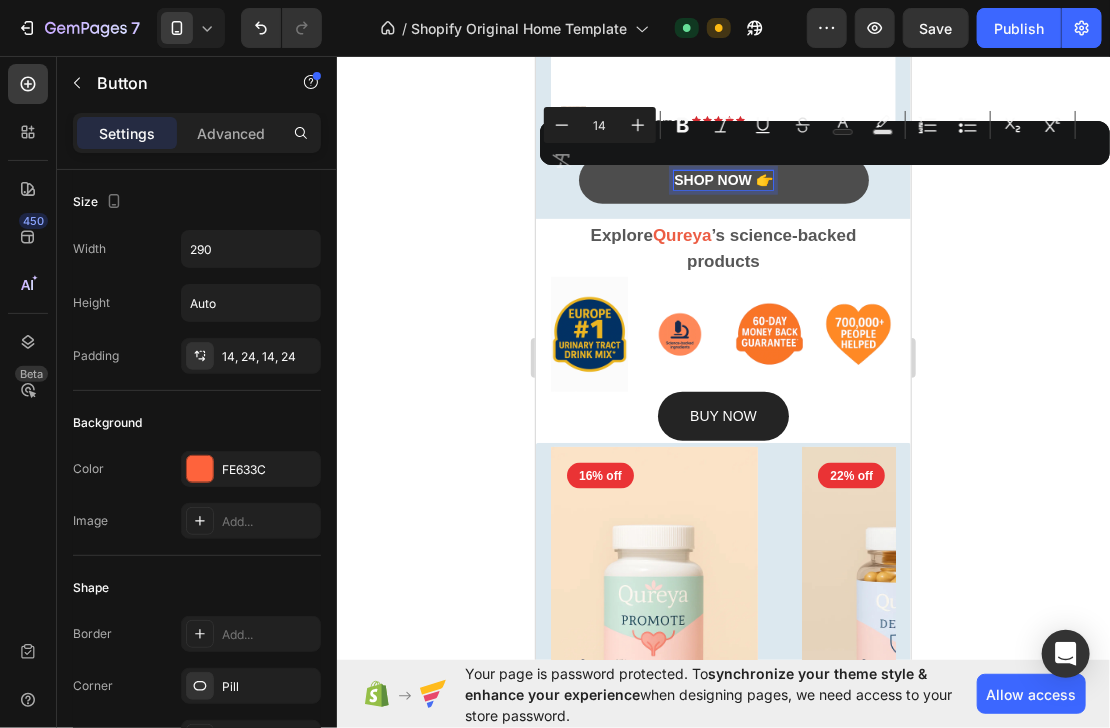 click on "Shop Now 👉" at bounding box center [722, 179] 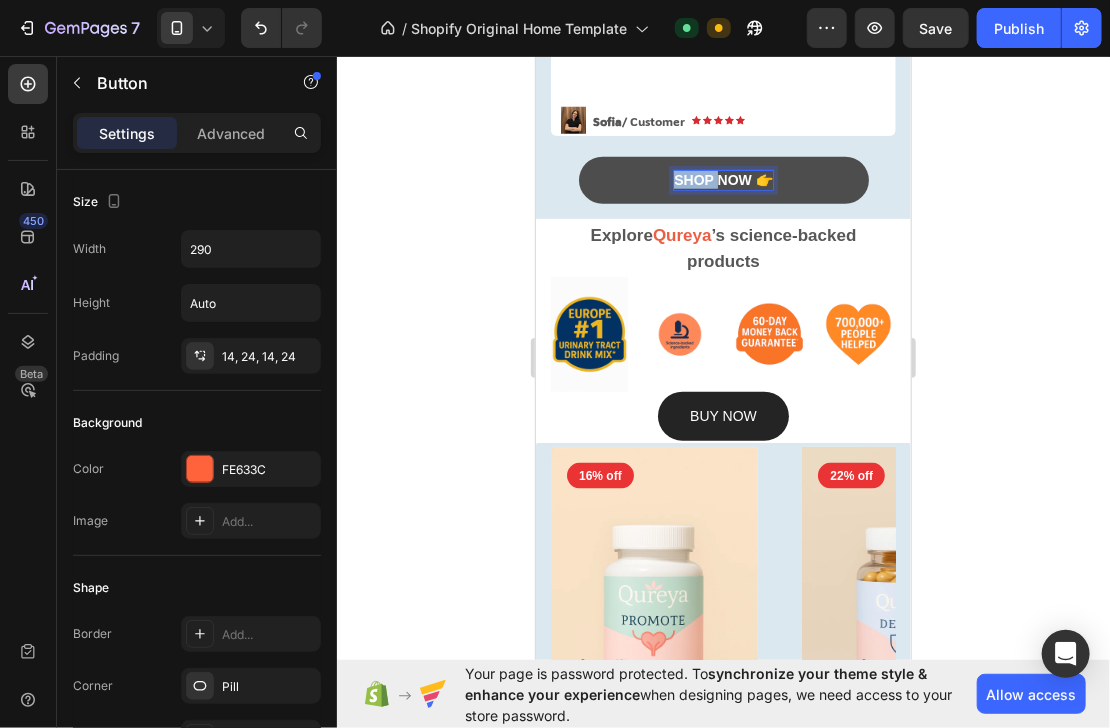 click on "Shop Now 👉" at bounding box center (722, 179) 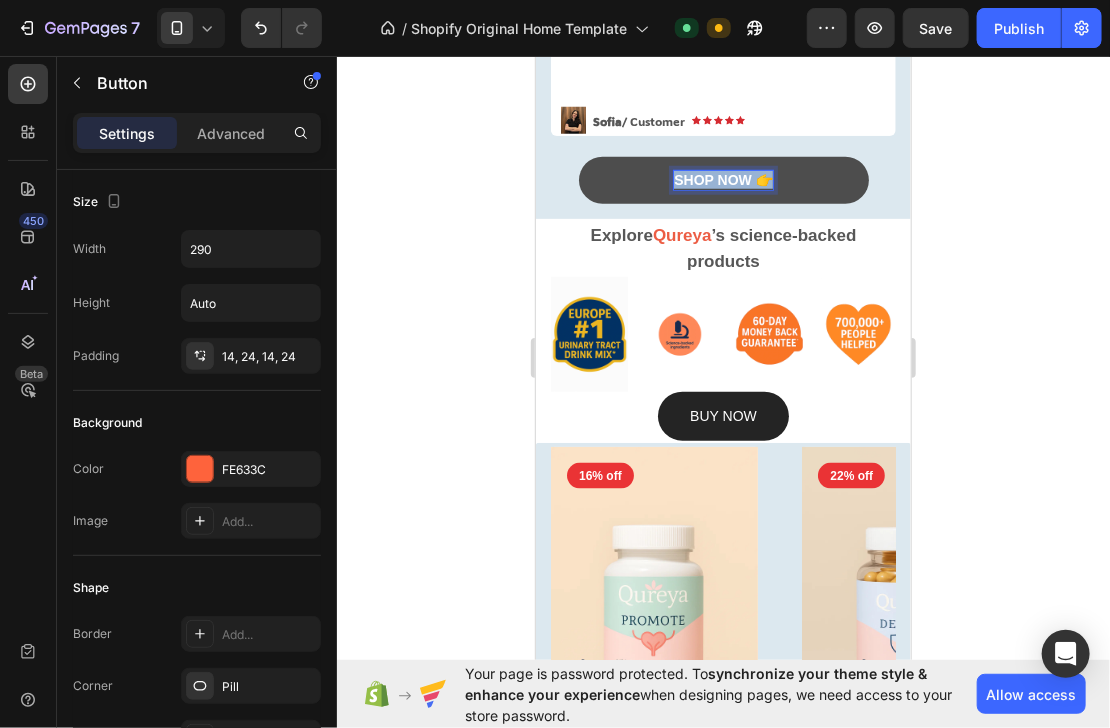 click on "Shop Now 👉" at bounding box center (722, 179) 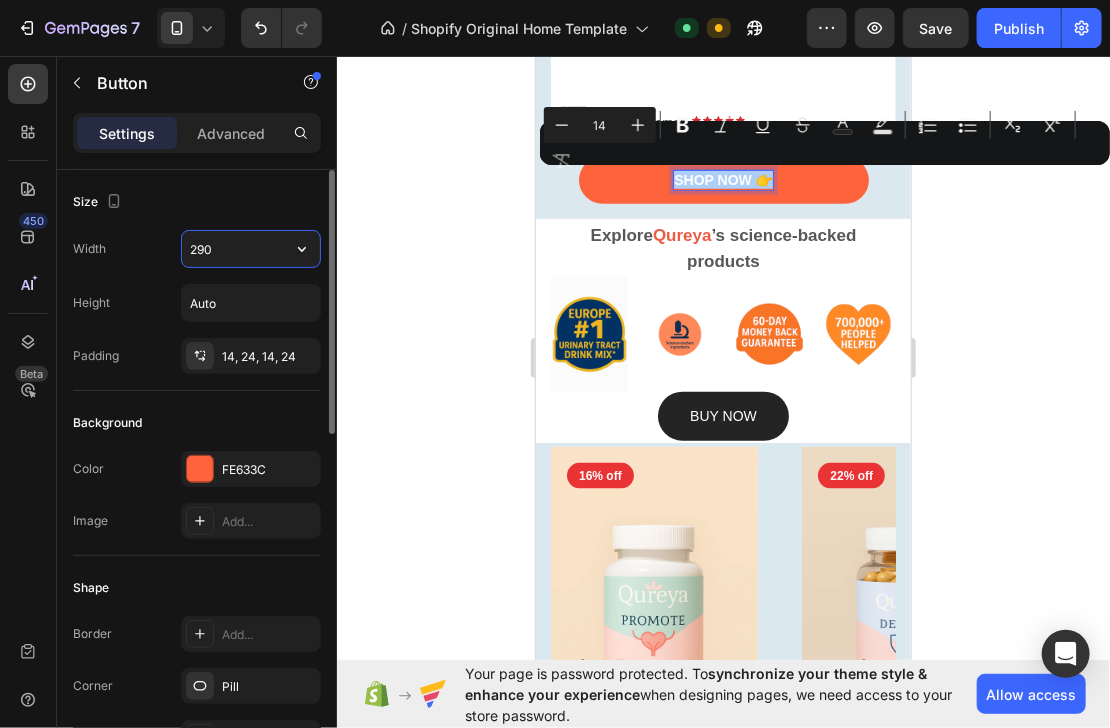 click on "290" at bounding box center (251, 249) 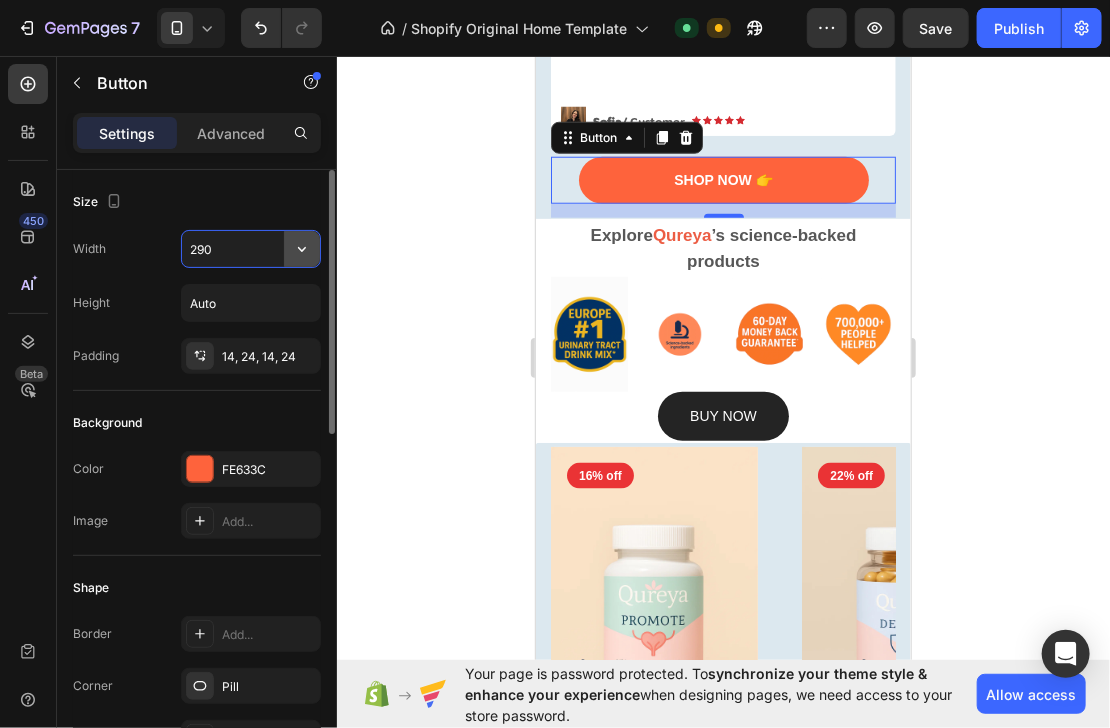 click 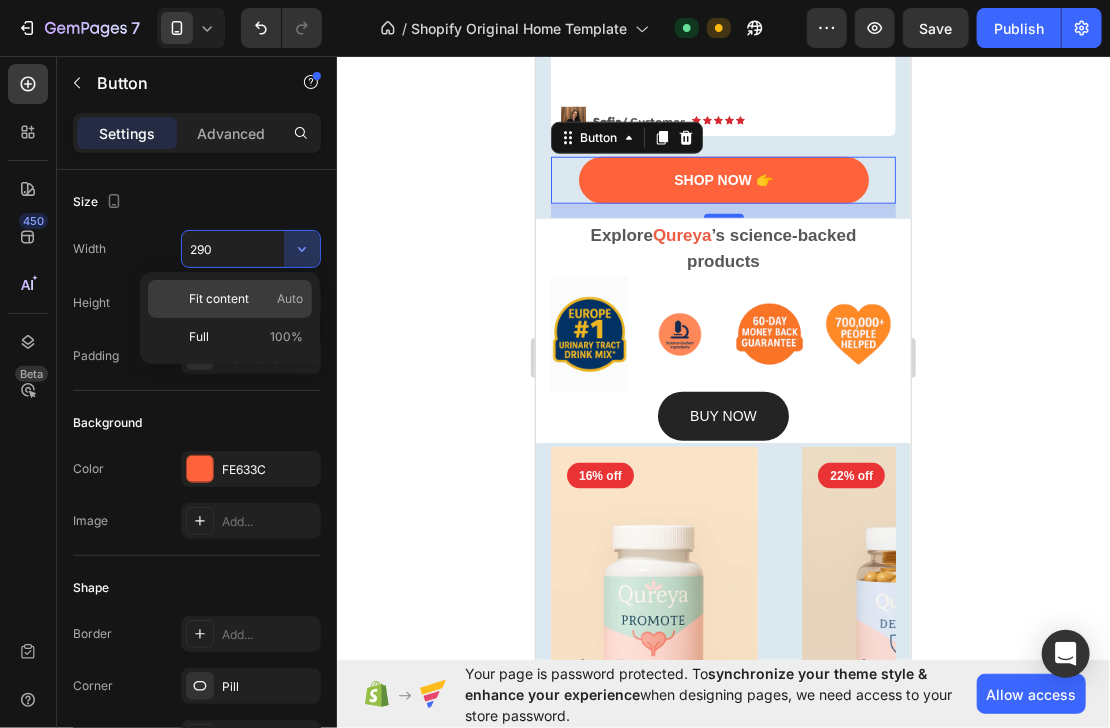 click on "Fit content Auto" 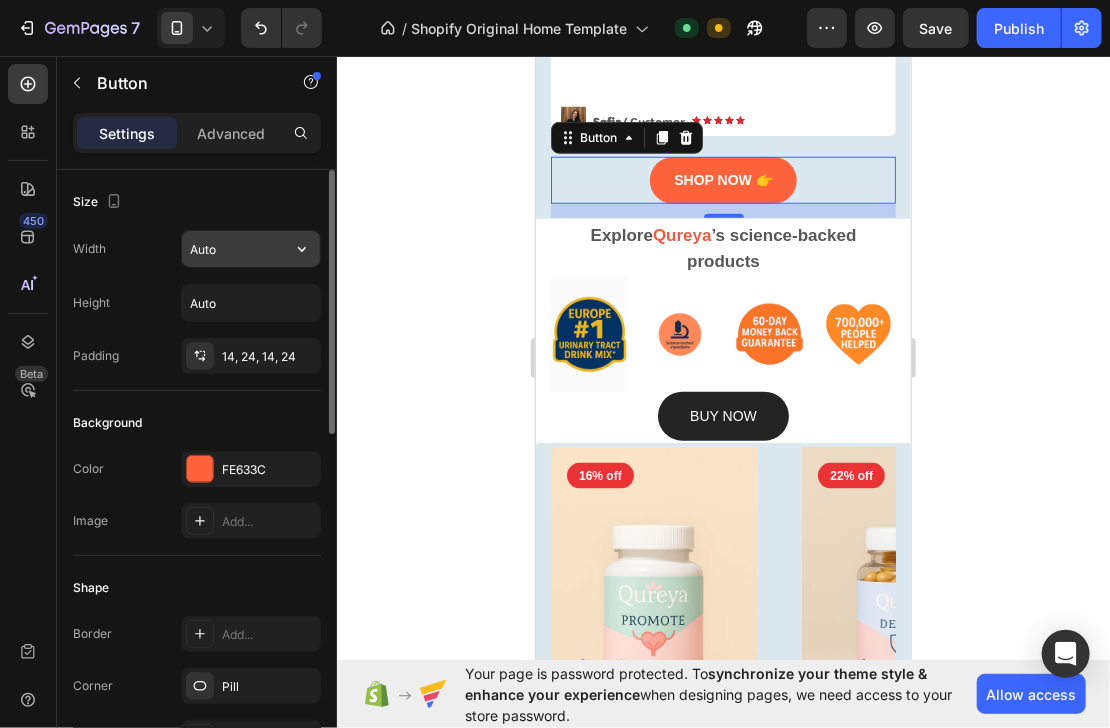 click 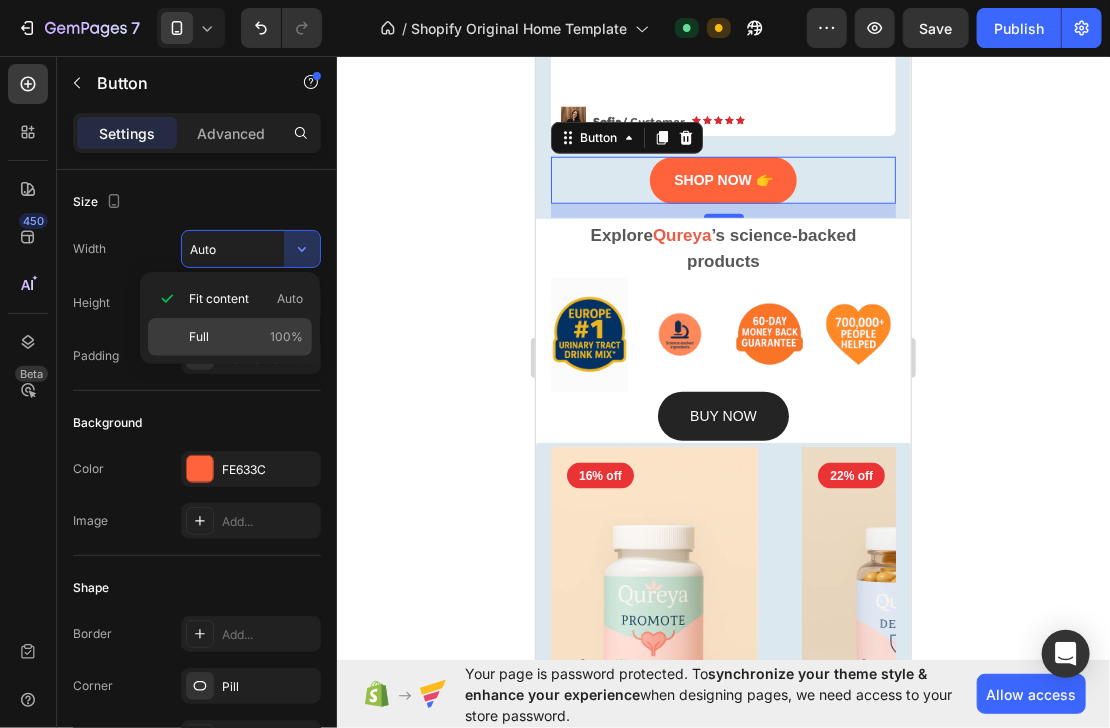 click on "100%" at bounding box center (286, 337) 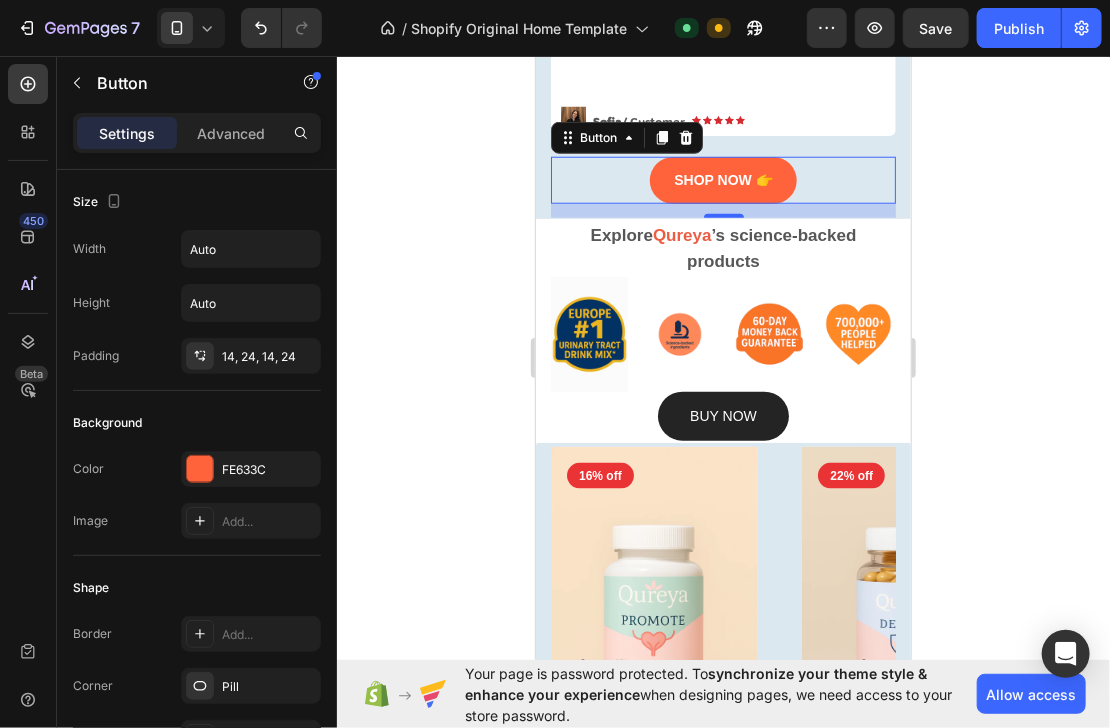 type on "100%" 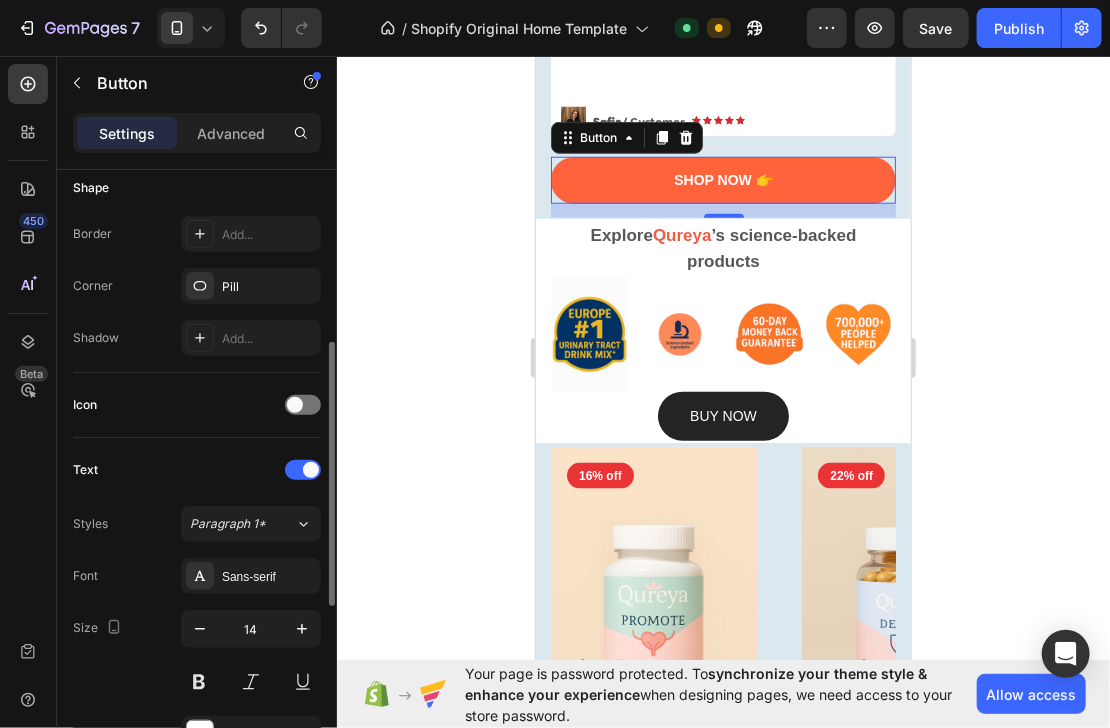 scroll, scrollTop: 560, scrollLeft: 0, axis: vertical 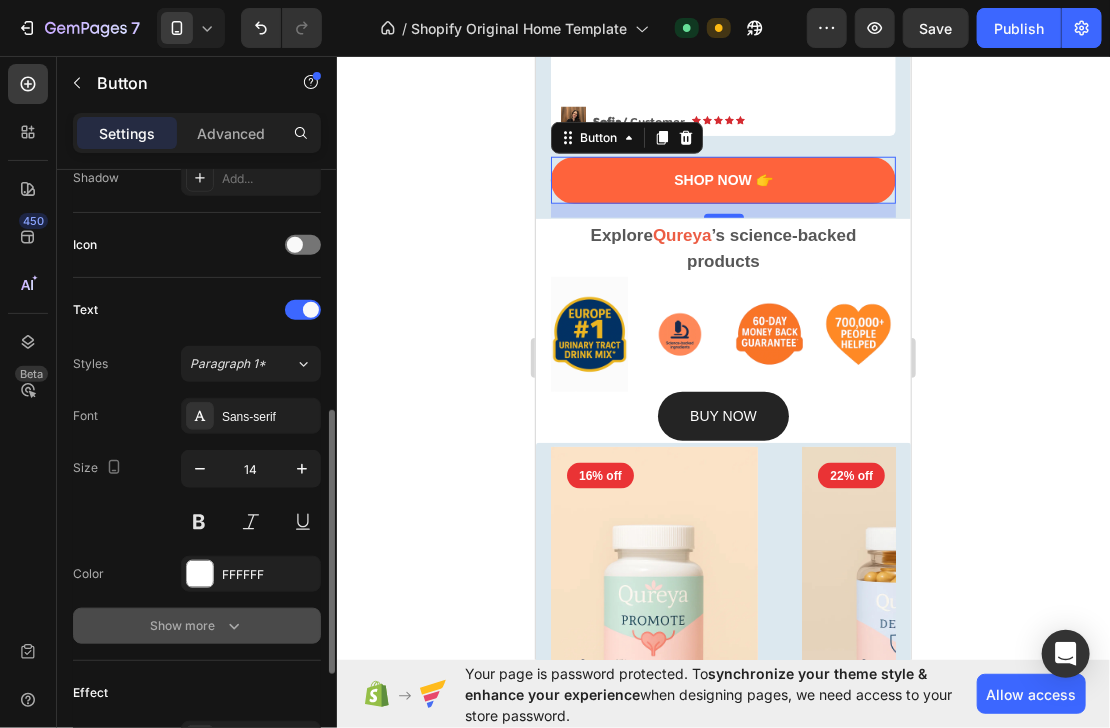 click on "Show more" at bounding box center [197, 626] 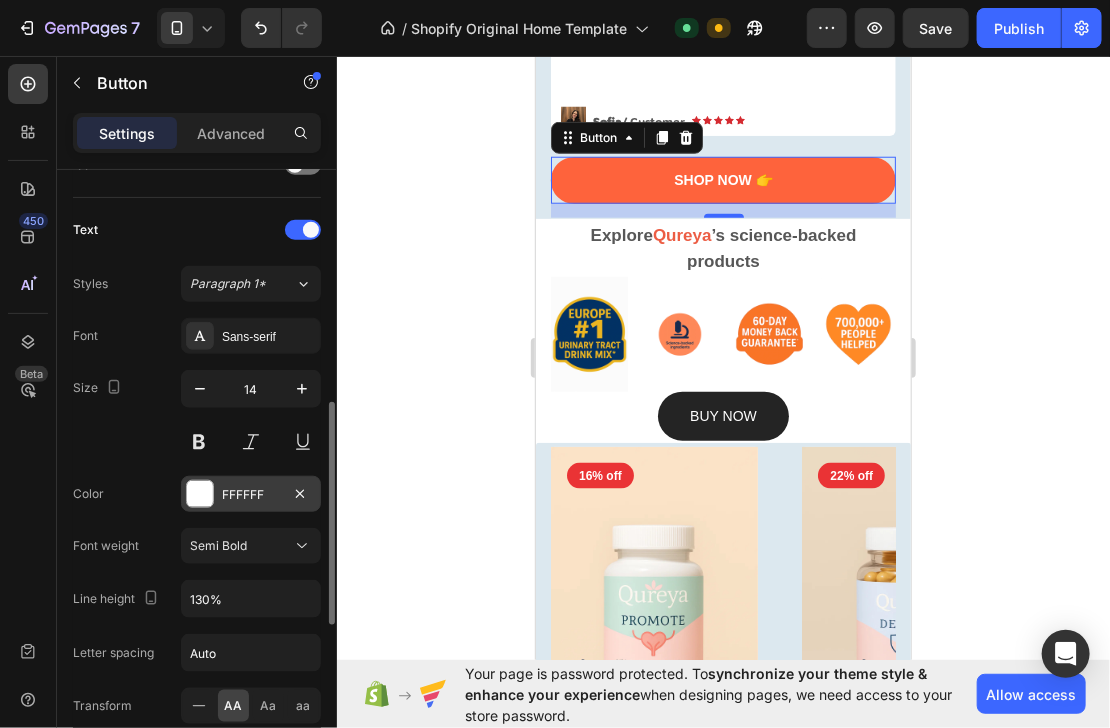 scroll, scrollTop: 720, scrollLeft: 0, axis: vertical 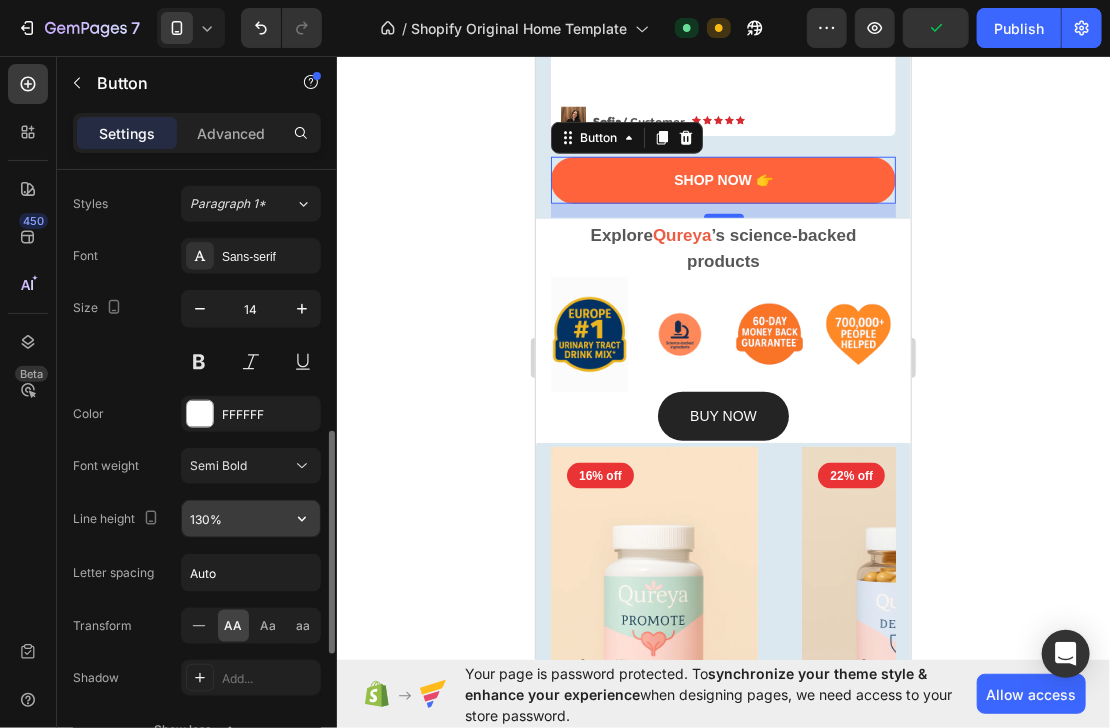 click on "130%" at bounding box center [251, 519] 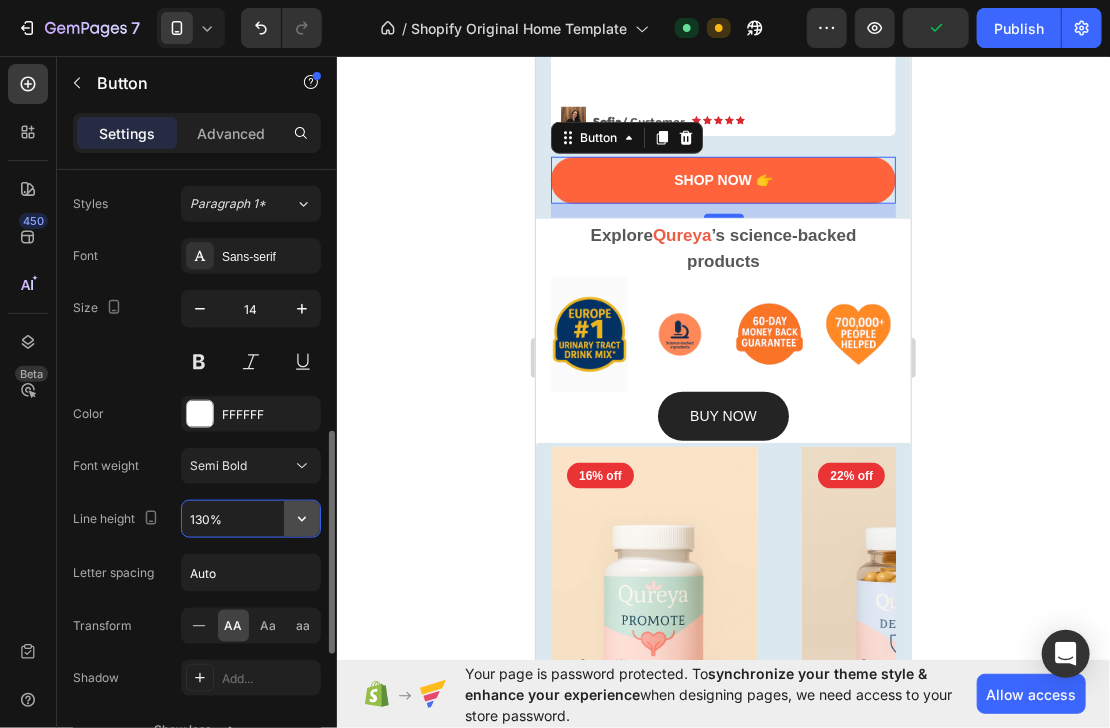 click 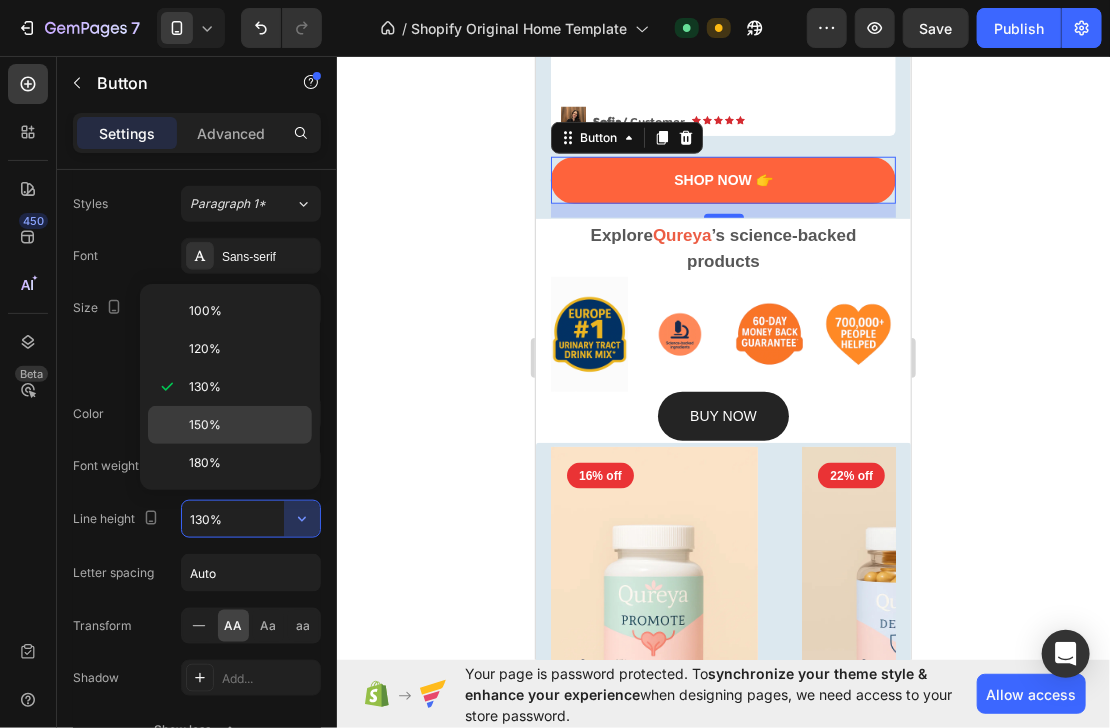 click on "150%" at bounding box center [246, 425] 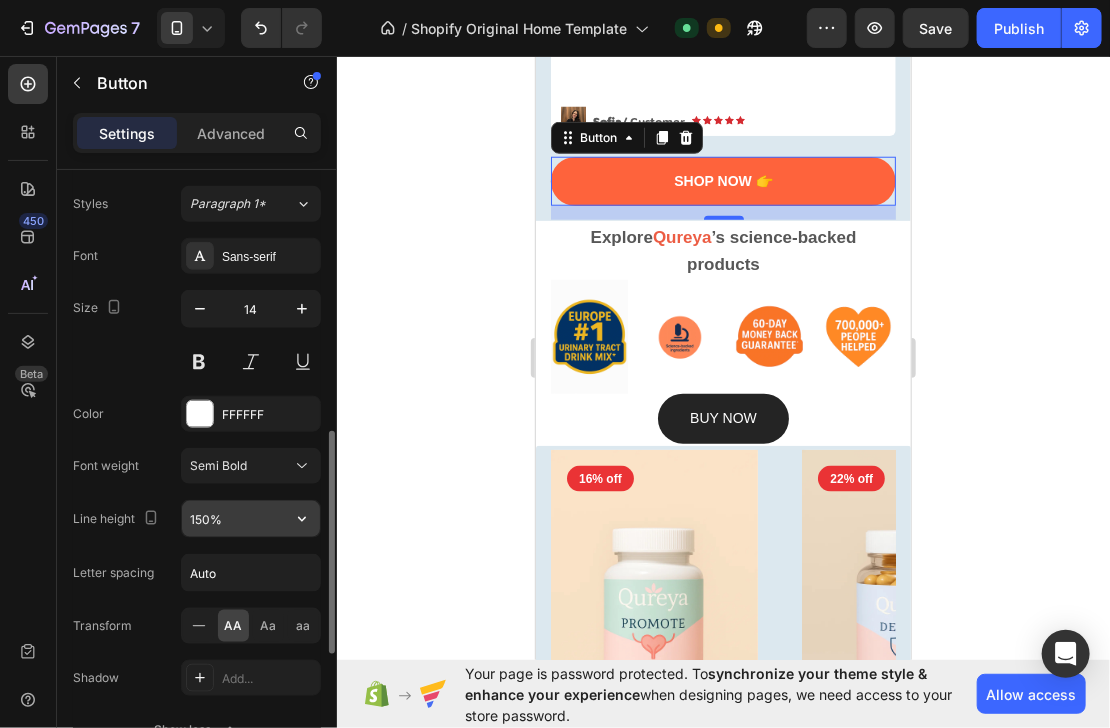 click 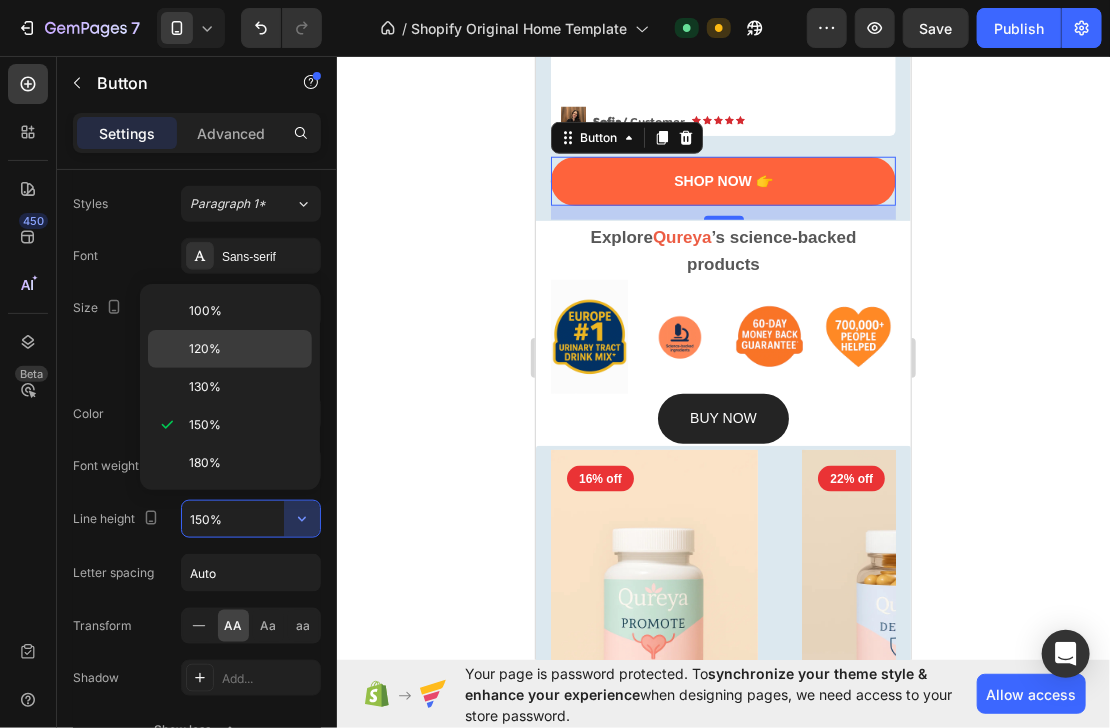 click on "120%" at bounding box center [246, 349] 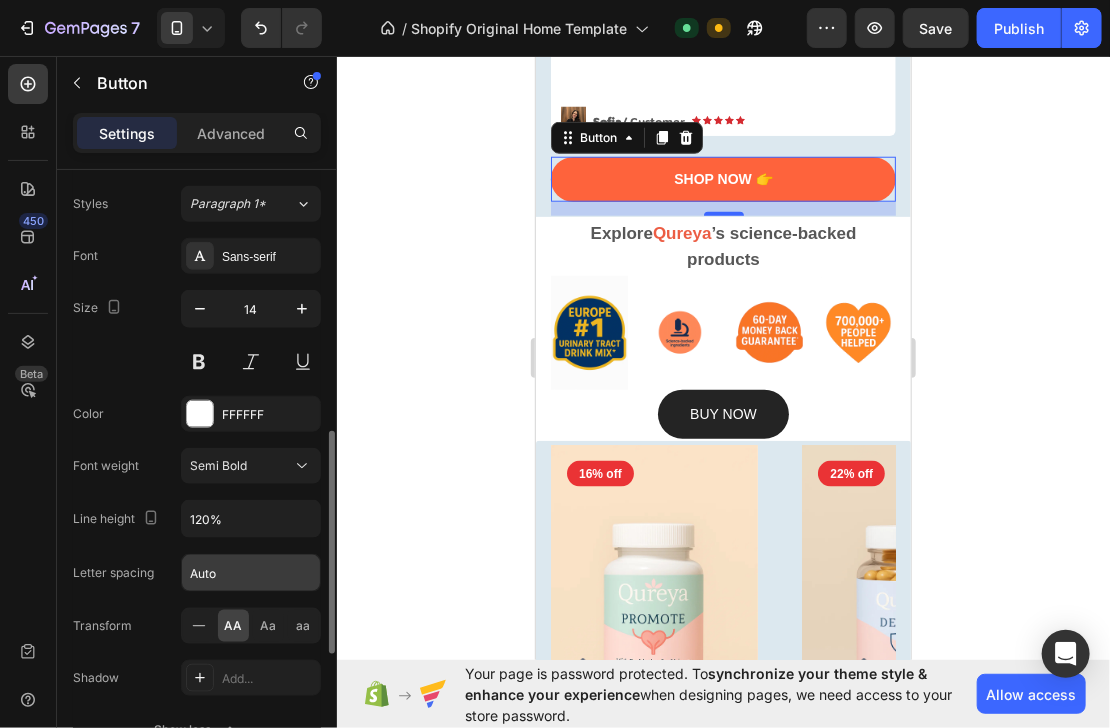click on "Auto" at bounding box center (251, 573) 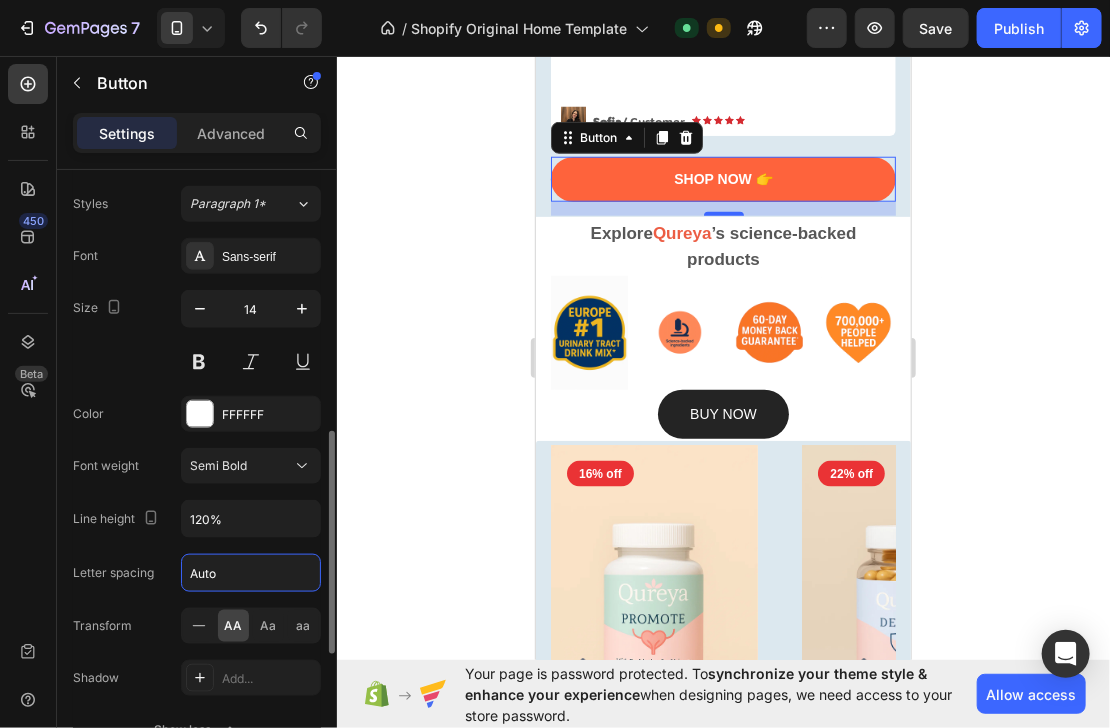 click on "Auto" at bounding box center (251, 573) 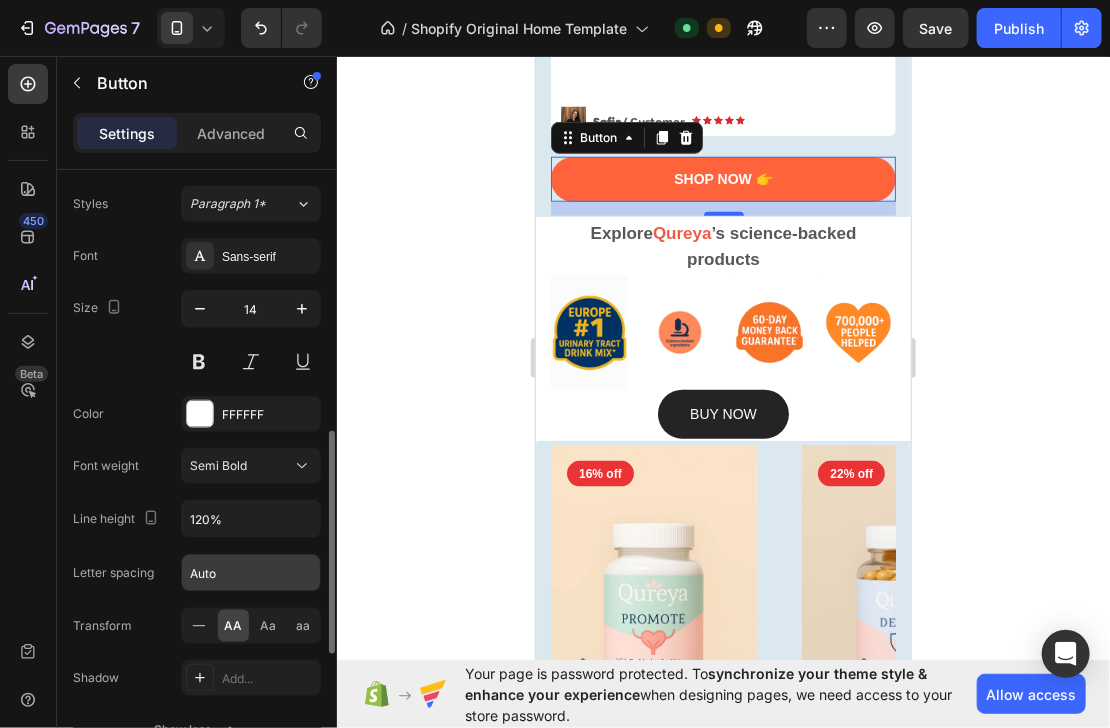 click on "Auto" at bounding box center (251, 573) 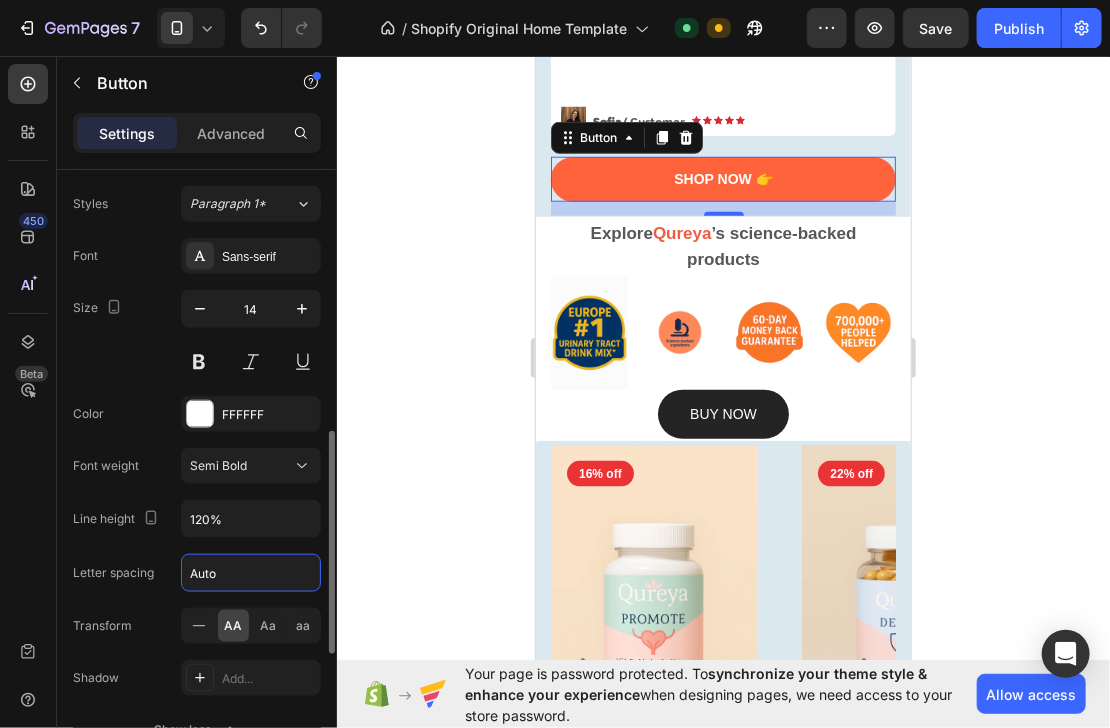 click on "Auto" at bounding box center [251, 573] 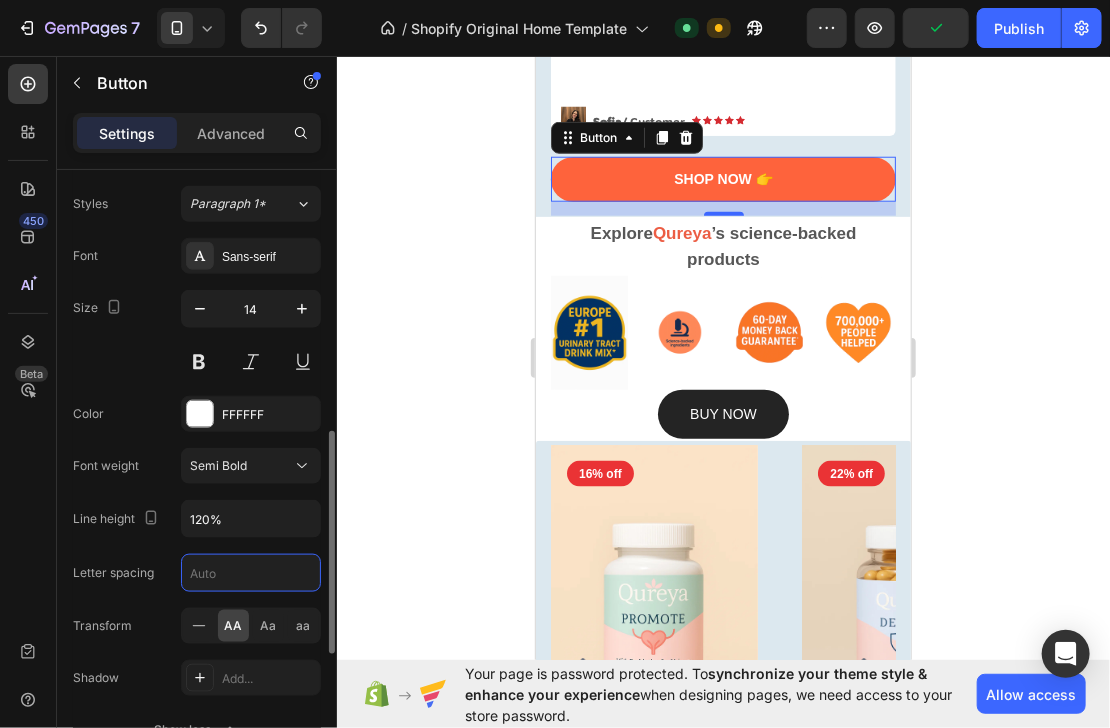 type on "3" 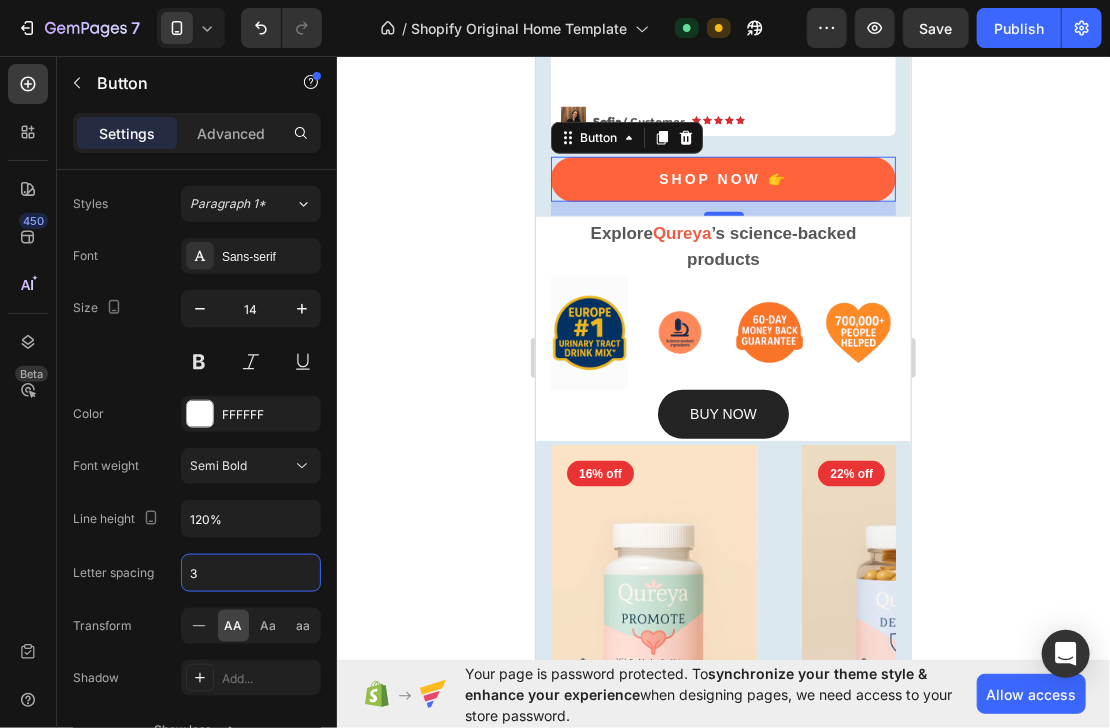click 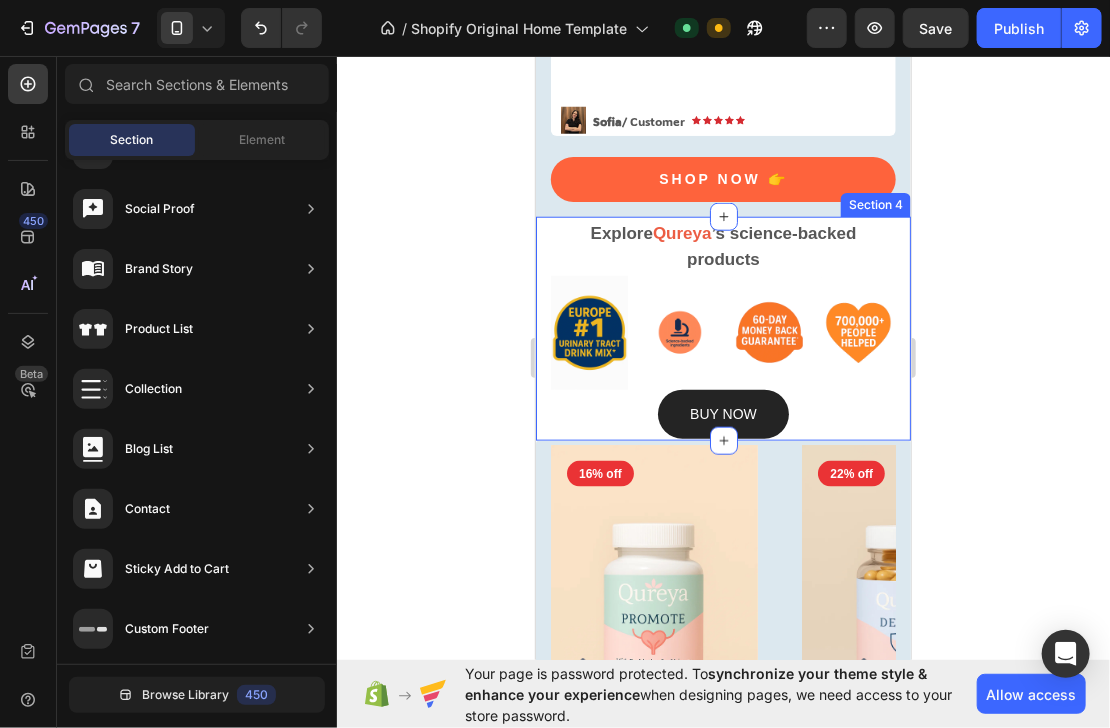 click on "Explore  Qureya ’s science-backed products Text block Image Image Image Image Row BUY NOW Button Row Section 4" at bounding box center [722, 328] 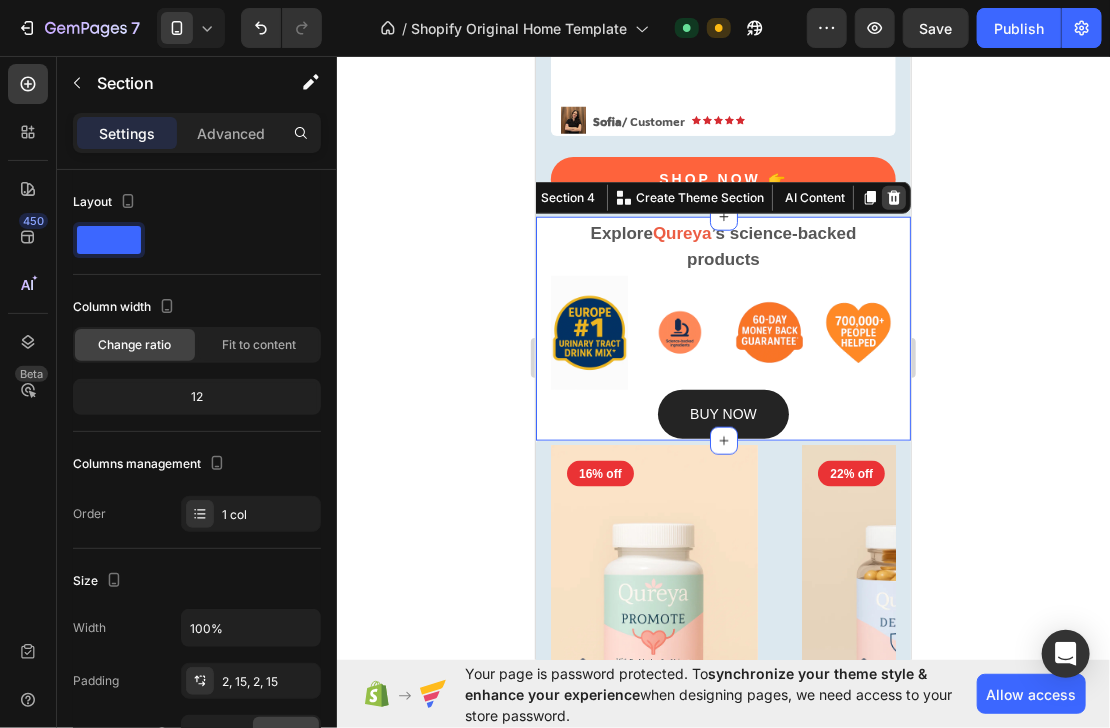 click 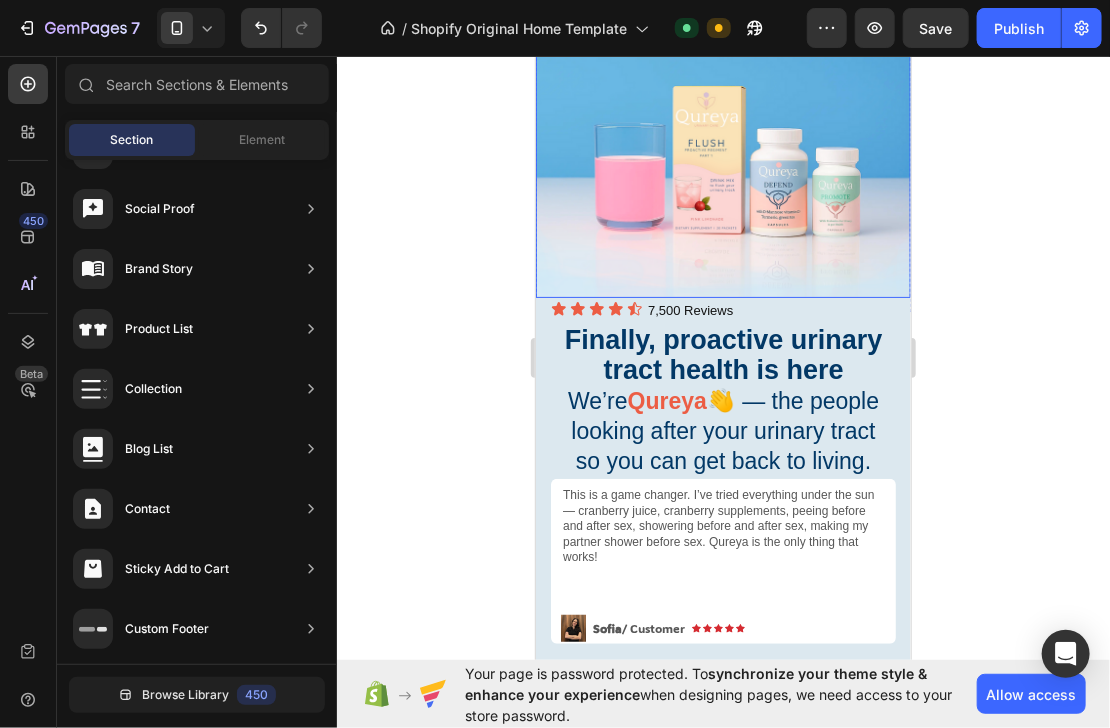 scroll, scrollTop: 240, scrollLeft: 0, axis: vertical 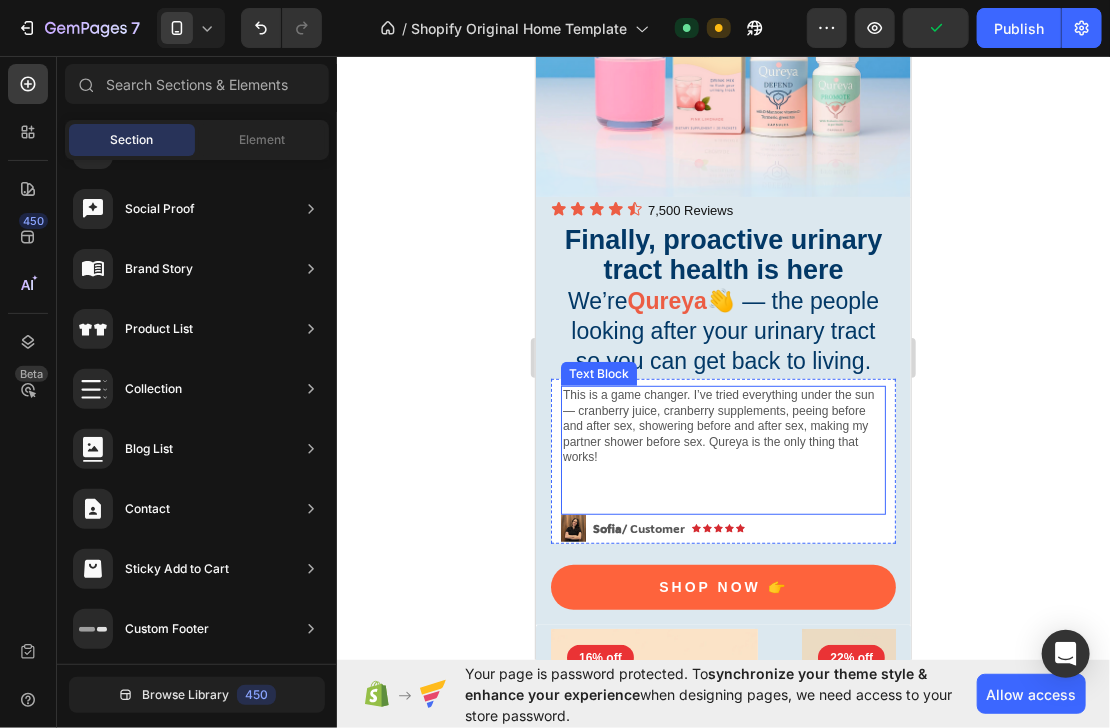 click at bounding box center (722, 496) 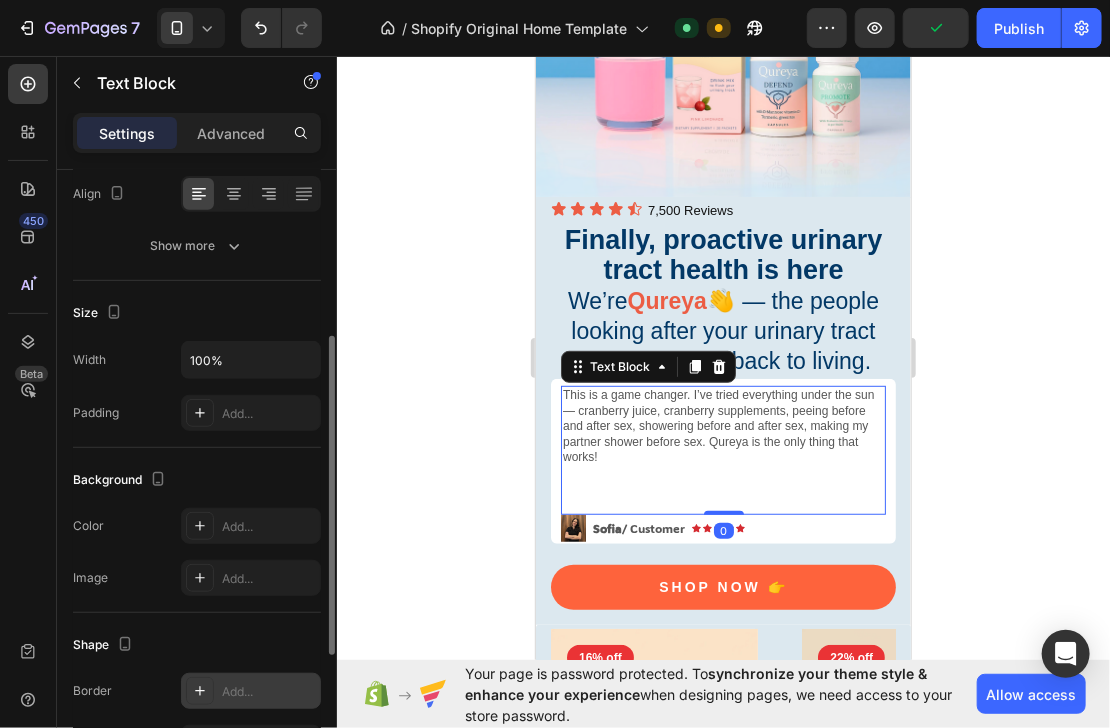 scroll, scrollTop: 568, scrollLeft: 0, axis: vertical 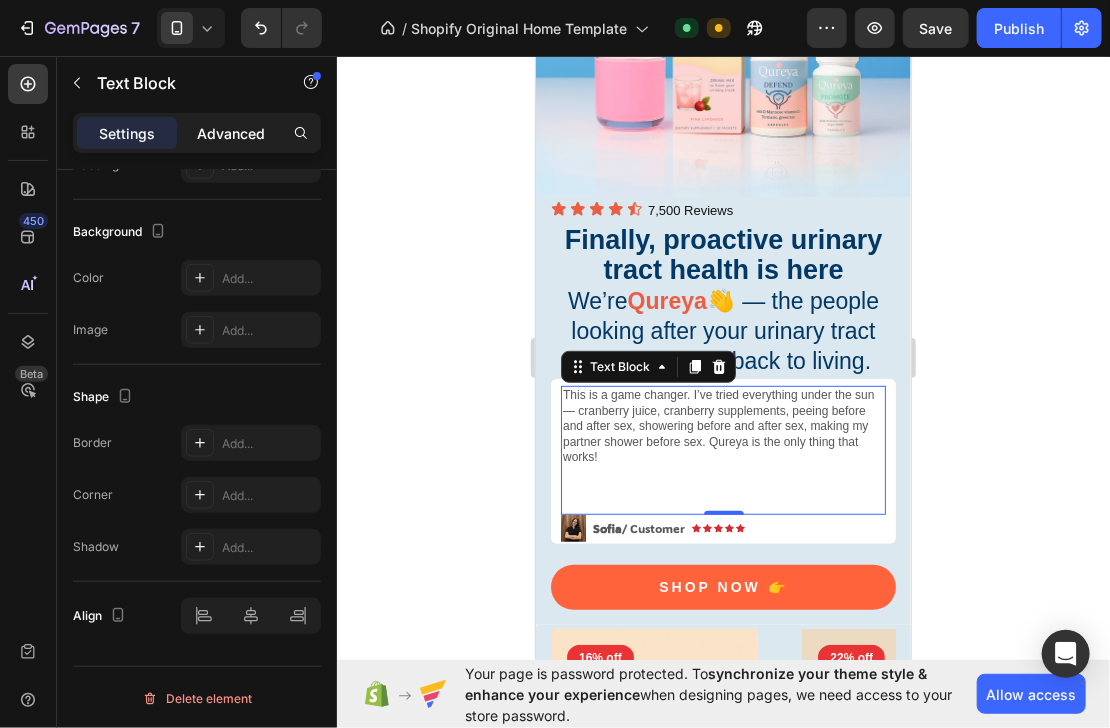 click on "Advanced" at bounding box center [231, 133] 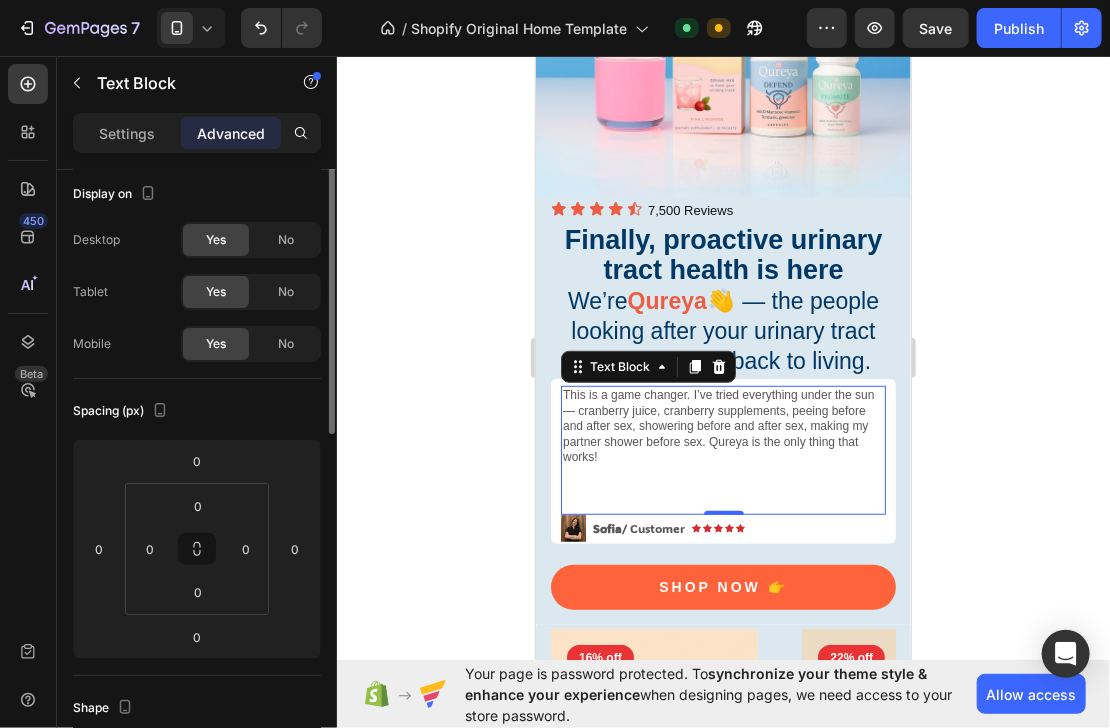 scroll, scrollTop: 0, scrollLeft: 0, axis: both 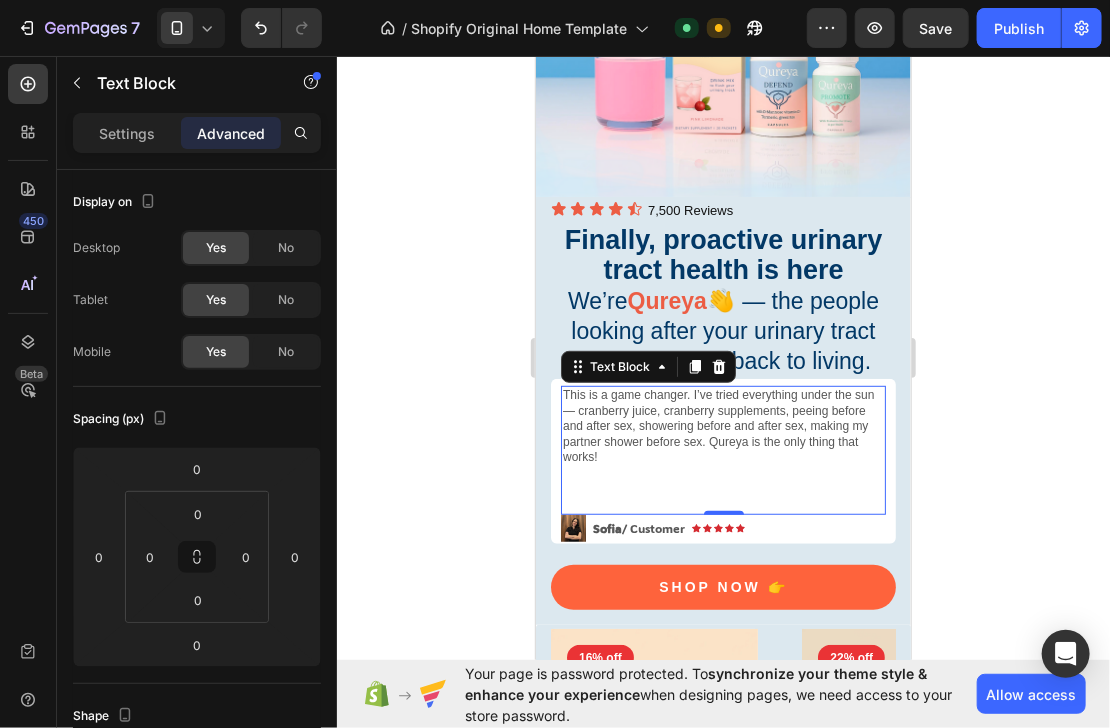 click 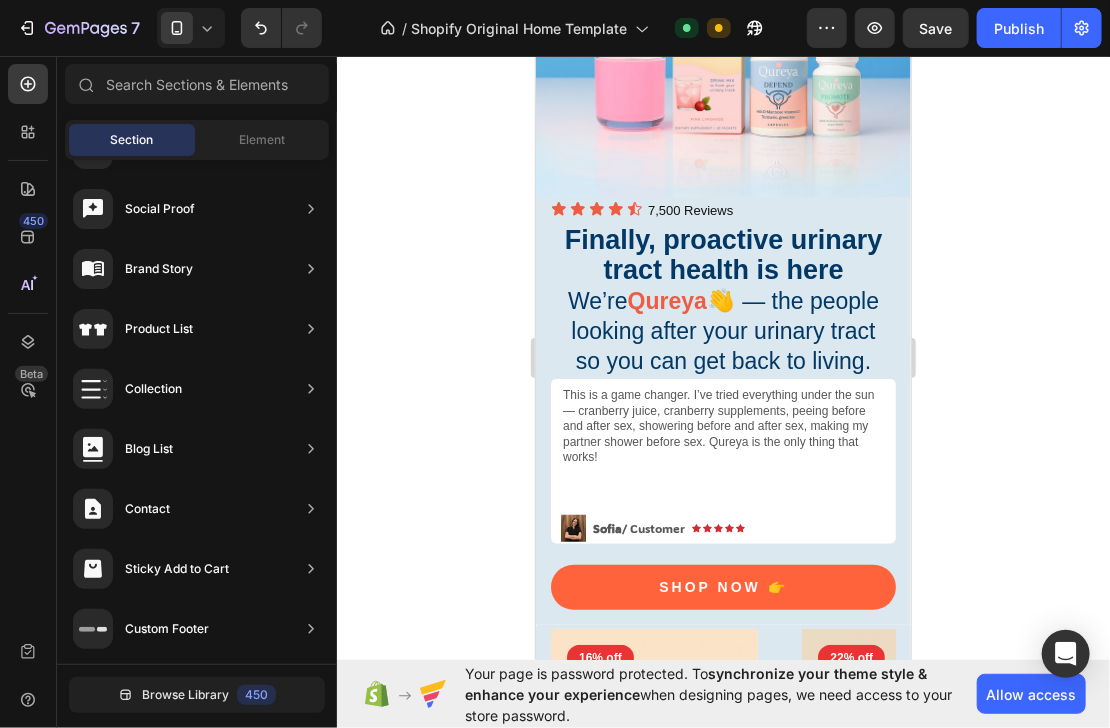 click 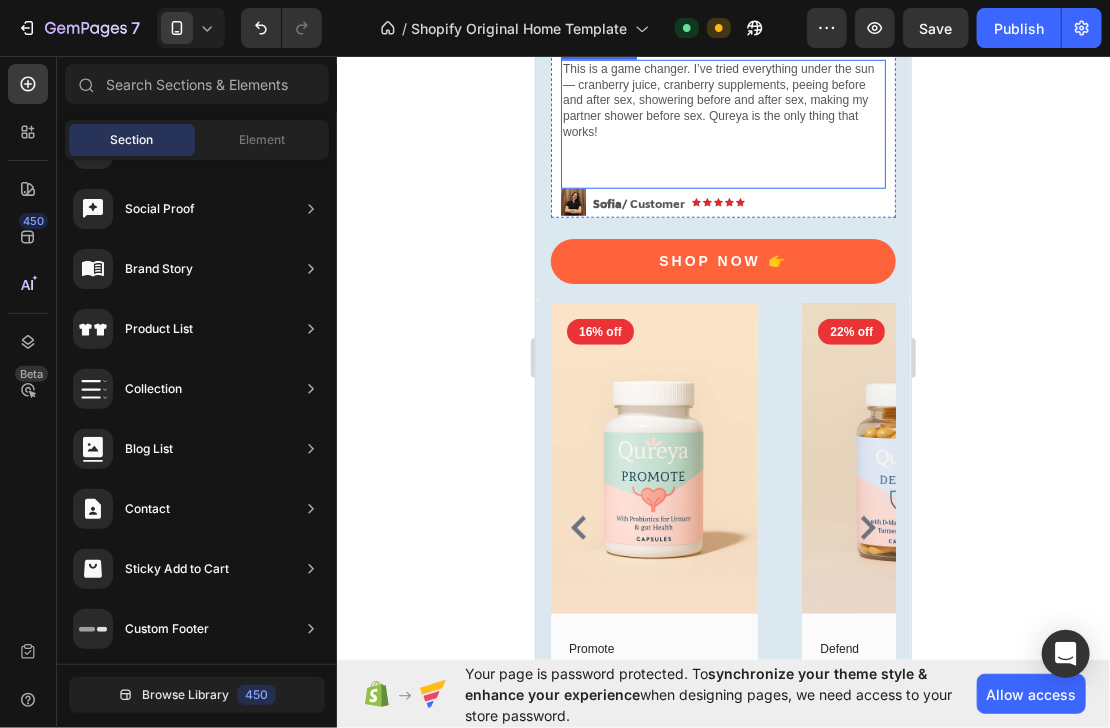 scroll, scrollTop: 720, scrollLeft: 0, axis: vertical 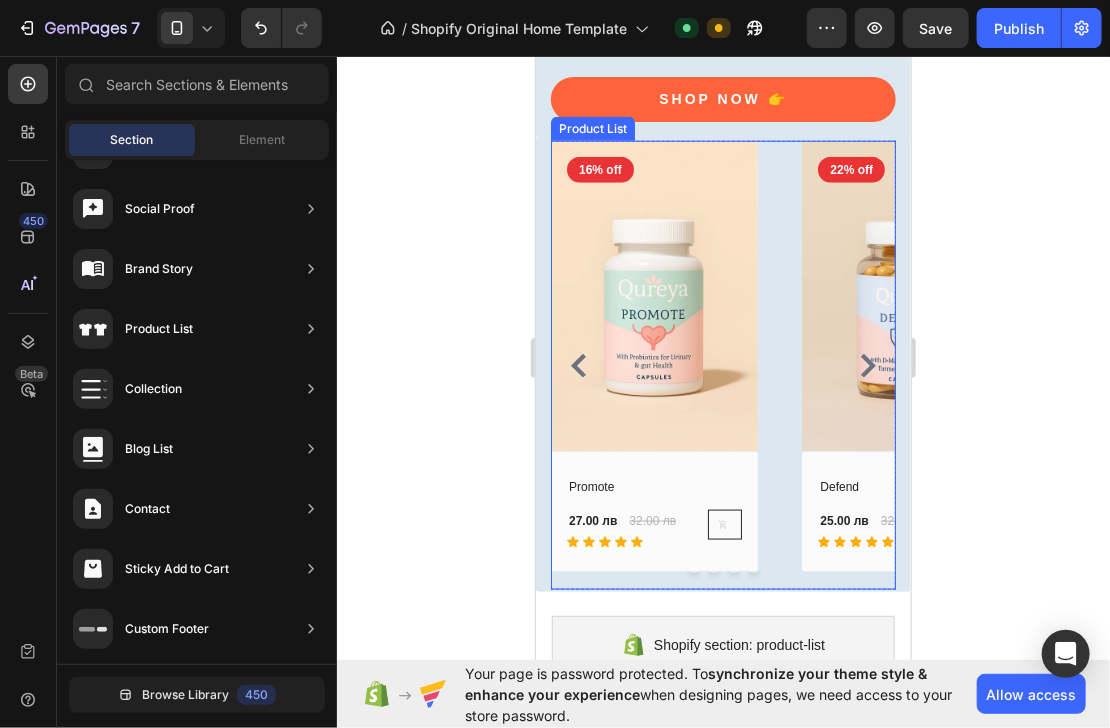 click on "(P) Images 16% off Product Badge Row Promote (P) Title 27.00 лв (P) Price (P) Price 32.00 лв (P) Price (P) Price Row Icon Icon Icon Icon Icon Row (P) Cart Button Row Row Product List (P) Images 22% off Product Badge Row Defend (P) Title 25.00 лв (P) Price (P) Price 32.00 лв (P) Price (P) Price Row Icon Icon Icon Icon Icon Row (P) Cart Button Row Row Product List (P) Images -240% off Product Badge Row Flush (P) Title 255.00 лв (P) Price (P) Price 75.00 лв (P) Price (P) Price Row Icon Icon Icon Icon Icon Row (P) Cart Button Row Row Product List (P) Images 40% off Product Badge Row Complete Regimen (P) Title 54.00 лв (P) Price (P) Price 90.00 лв (P) Price (P) Price Row Icon Icon Icon Icon Icon Row (P) Cart Button Row Row Product List" at bounding box center (722, 364) 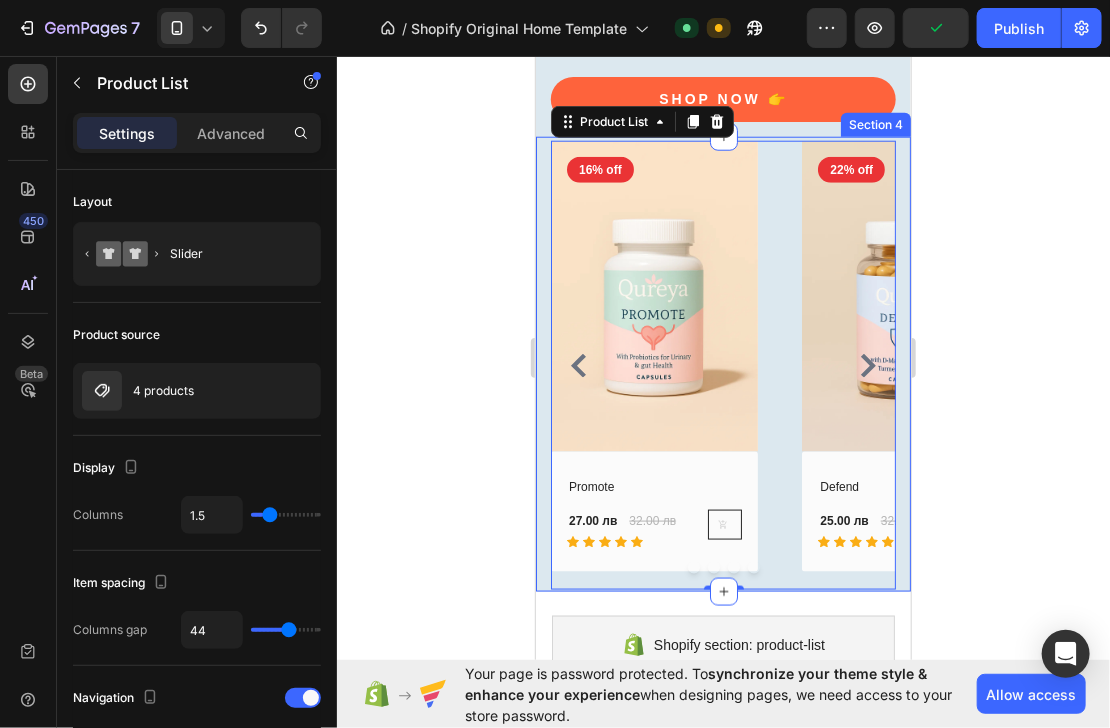 click on "(P) Images 16% off Product Badge Row Promote (P) Title 27.00 лв (P) Price (P) Price 32.00 лв (P) Price (P) Price Row Icon Icon Icon Icon Icon Row (P) Cart Button Row Row Product List   0 (P) Images 22% off Product Badge Row Defend (P) Title 25.00 лв (P) Price (P) Price 32.00 лв (P) Price (P) Price Row Icon Icon Icon Icon Icon Row (P) Cart Button Row Row Product List   0 (P) Images -240% off Product Badge Row Flush (P) Title 255.00 лв (P) Price (P) Price 75.00 лв (P) Price (P) Price Row Icon Icon Icon Icon Icon Row (P) Cart Button Row Row Product List   0 (P) Images 40% off Product Badge Row Complete Regimen (P) Title 54.00 лв (P) Price (P) Price 90.00 лв (P) Price (P) Price Row Icon Icon Icon Icon Icon Row (P) Cart Button Row Row Product List   0
Product List   0 Row Section 4" at bounding box center [722, 363] 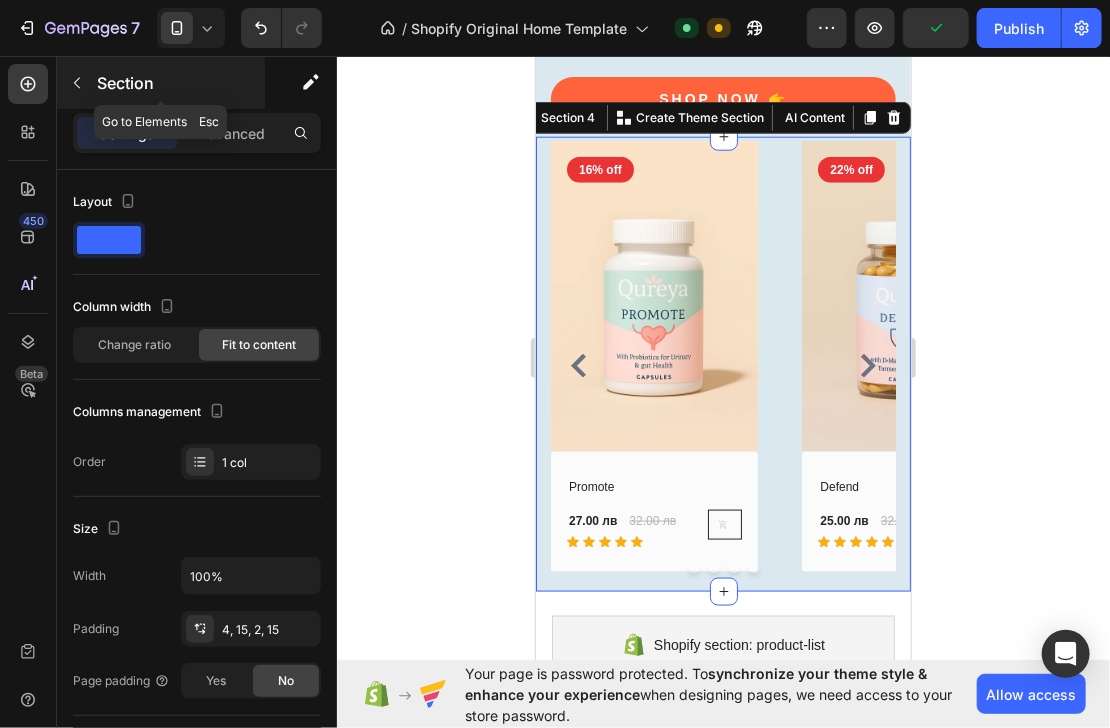 click at bounding box center [77, 83] 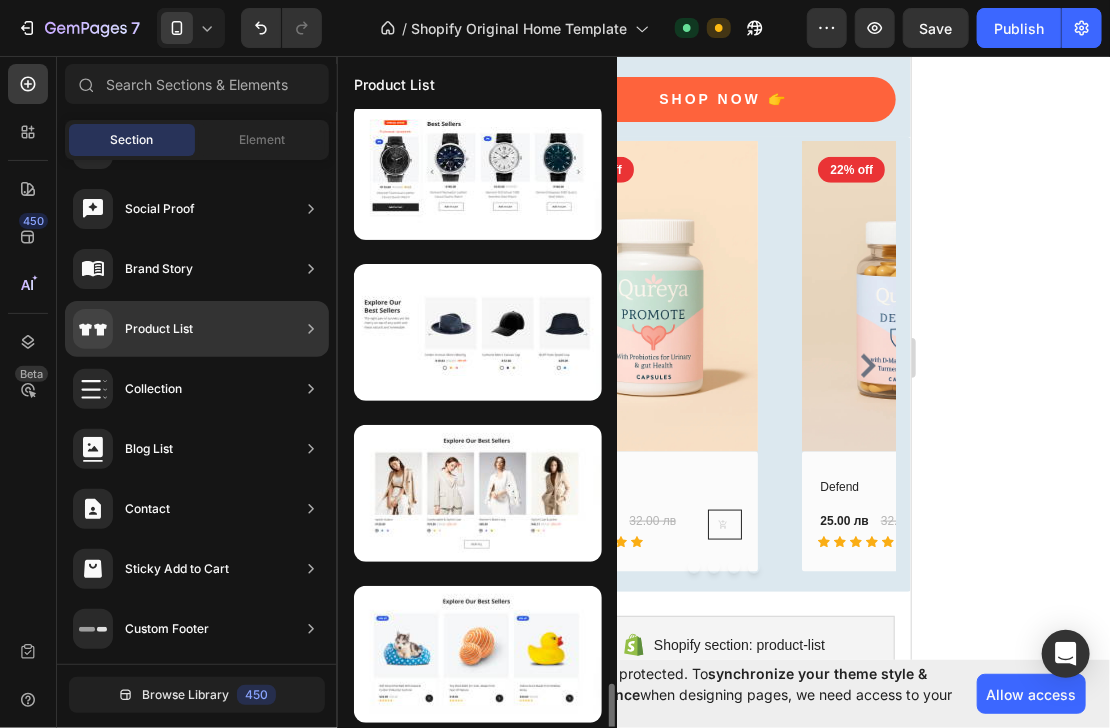 scroll, scrollTop: 2912, scrollLeft: 0, axis: vertical 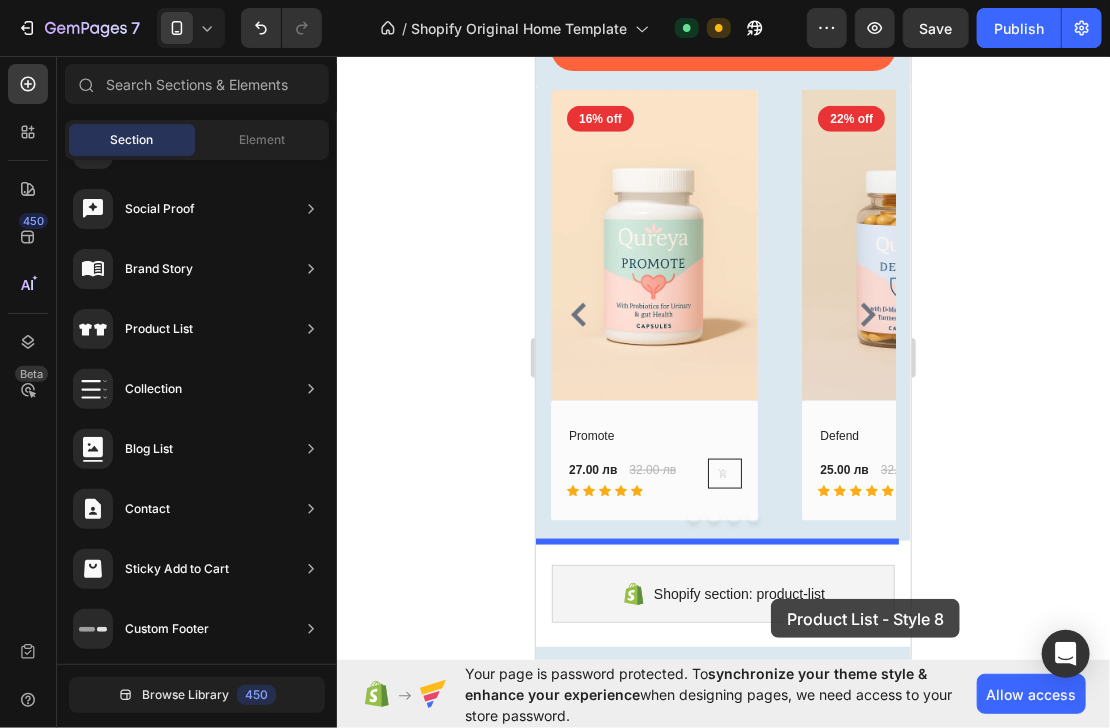 drag, startPoint x: 1039, startPoint y: 518, endPoint x: 770, endPoint y: 598, distance: 280.6439 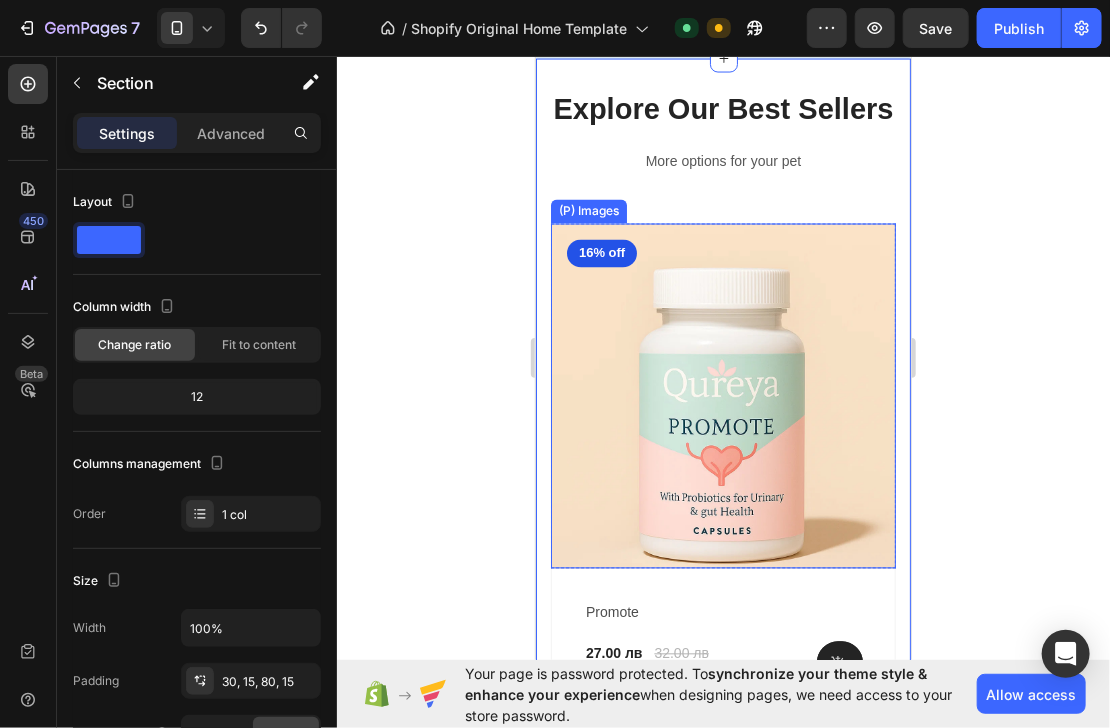 scroll, scrollTop: 1107, scrollLeft: 0, axis: vertical 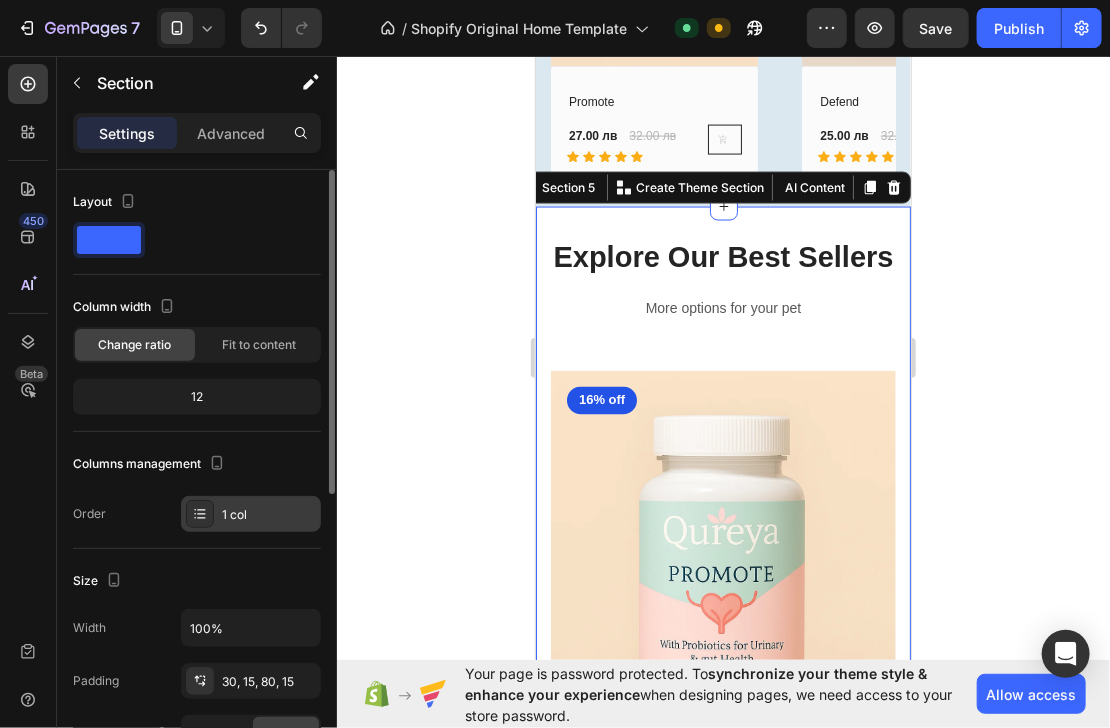 click on "1 col" at bounding box center (269, 515) 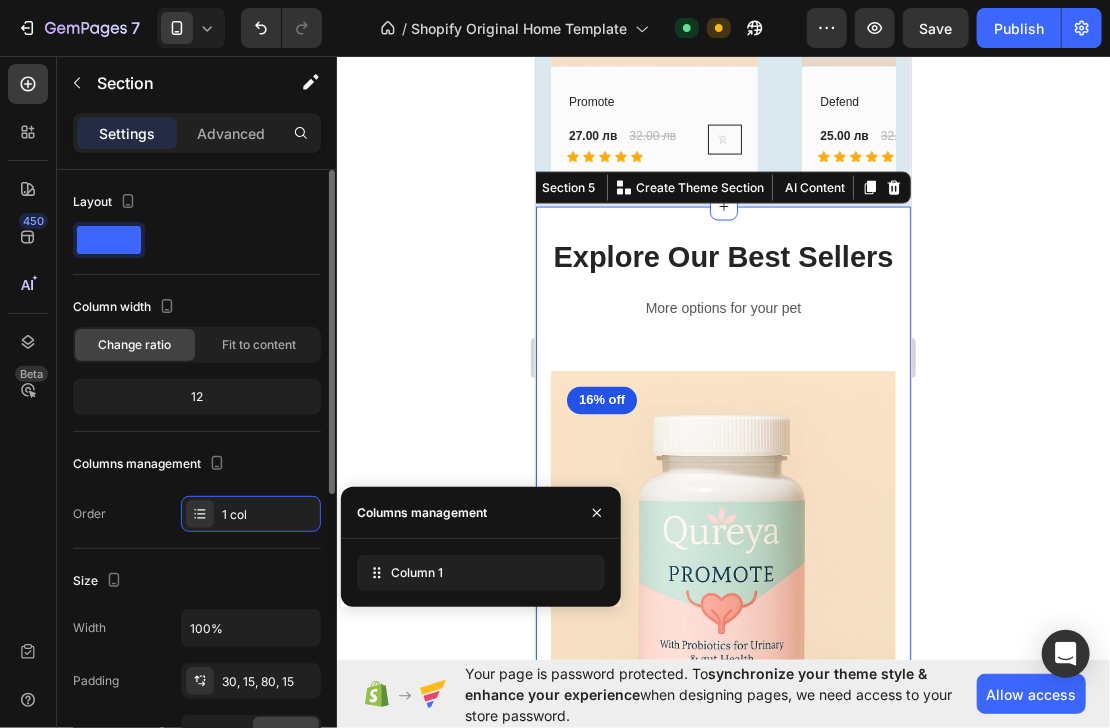 drag, startPoint x: 205, startPoint y: 278, endPoint x: 141, endPoint y: 244, distance: 72.47068 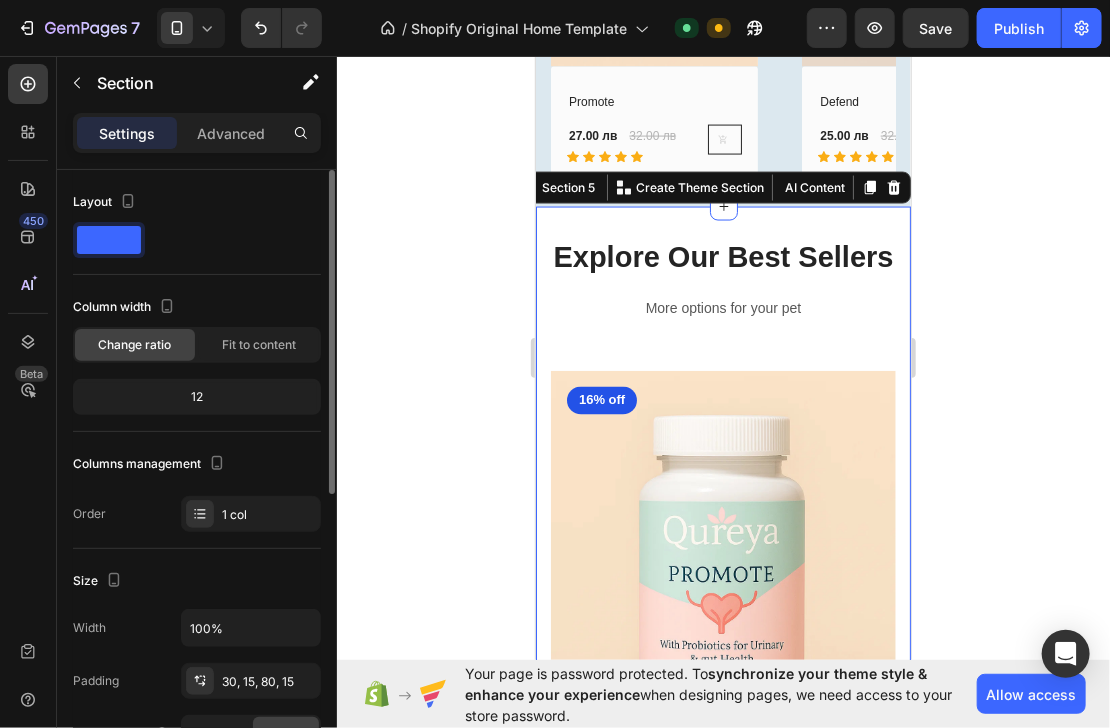 click 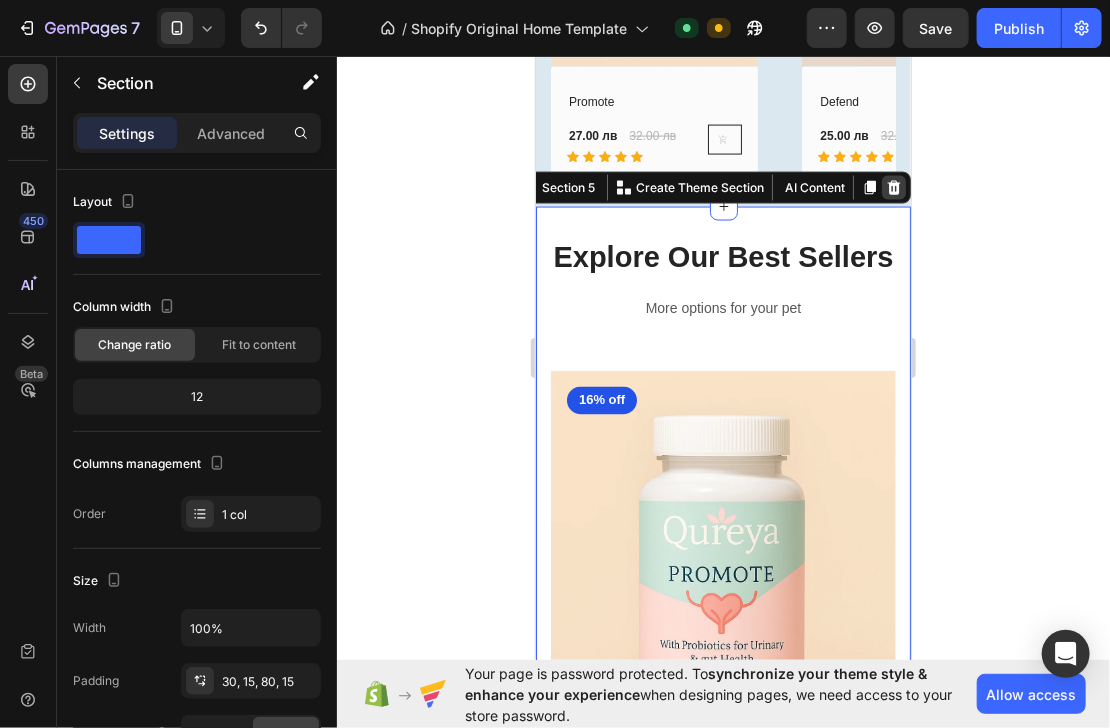 click 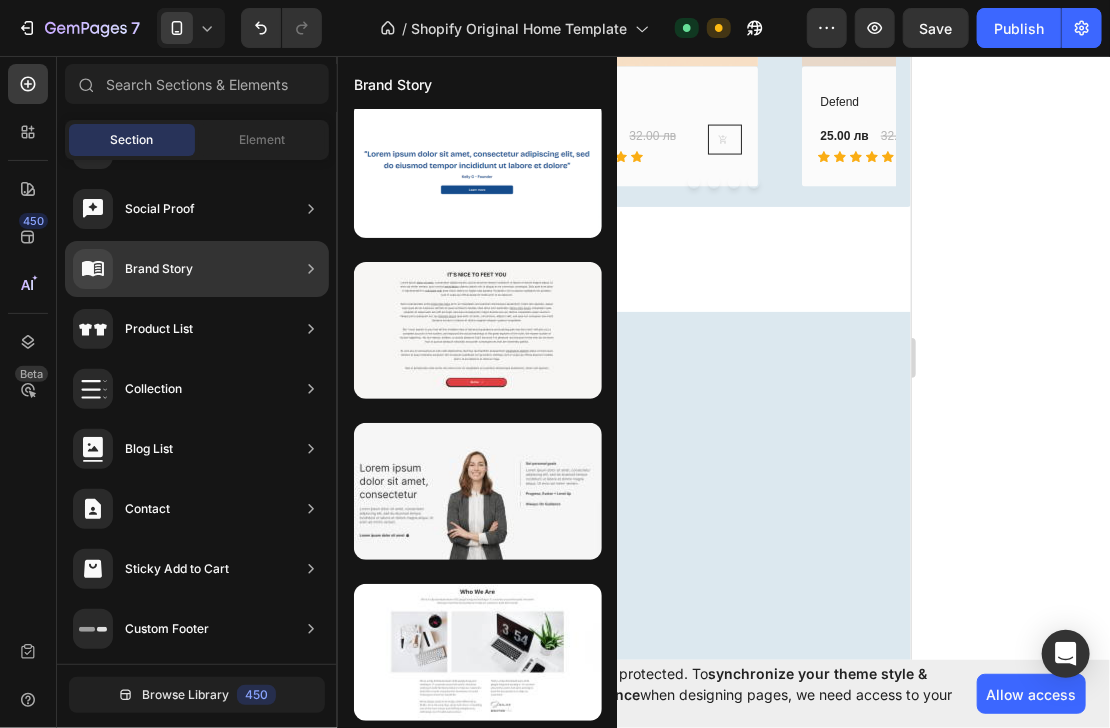 scroll, scrollTop: 0, scrollLeft: 0, axis: both 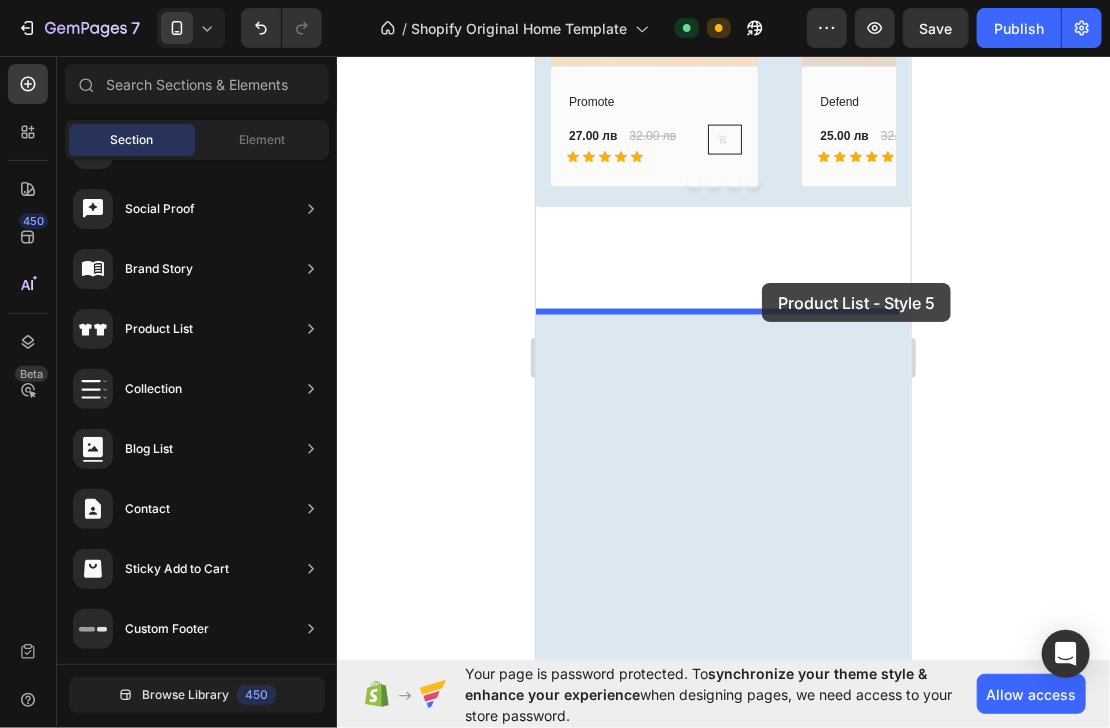 drag, startPoint x: 667, startPoint y: 399, endPoint x: 761, endPoint y: 282, distance: 150.08331 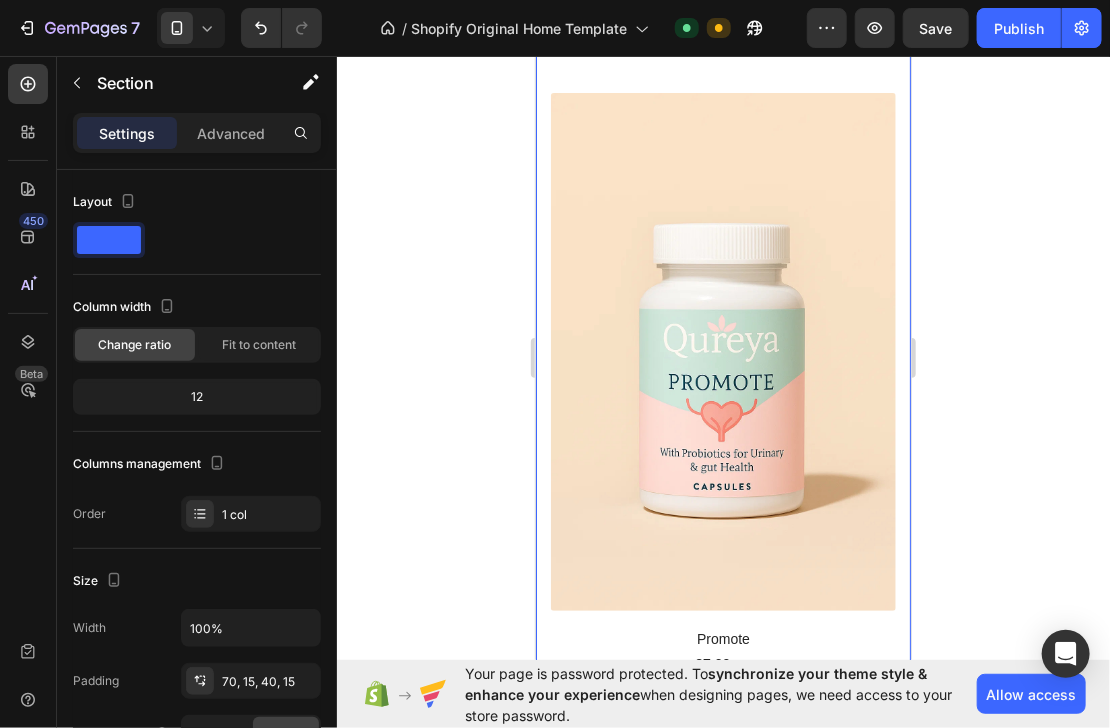 scroll, scrollTop: 1292, scrollLeft: 0, axis: vertical 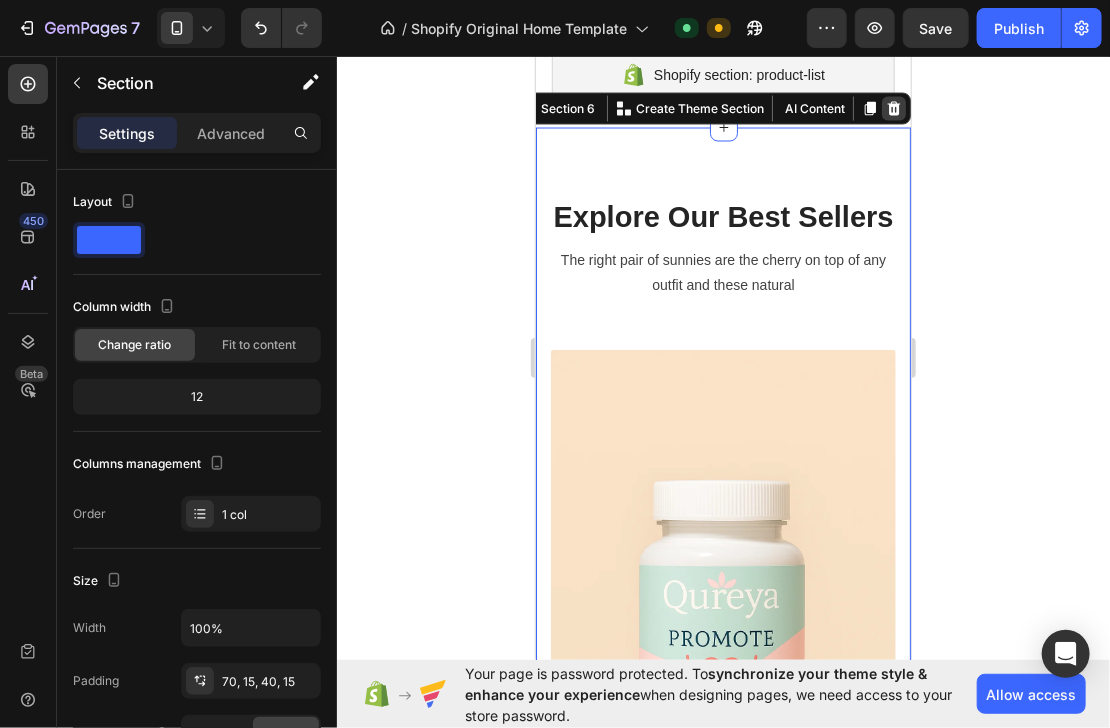 click 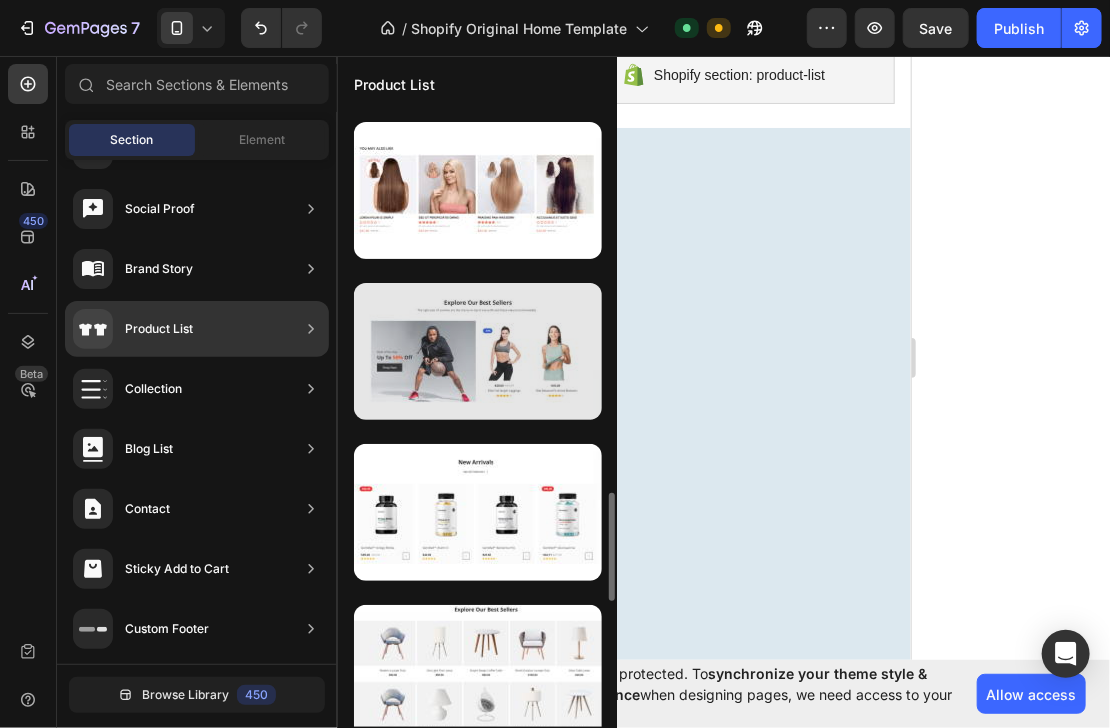 scroll, scrollTop: 1280, scrollLeft: 0, axis: vertical 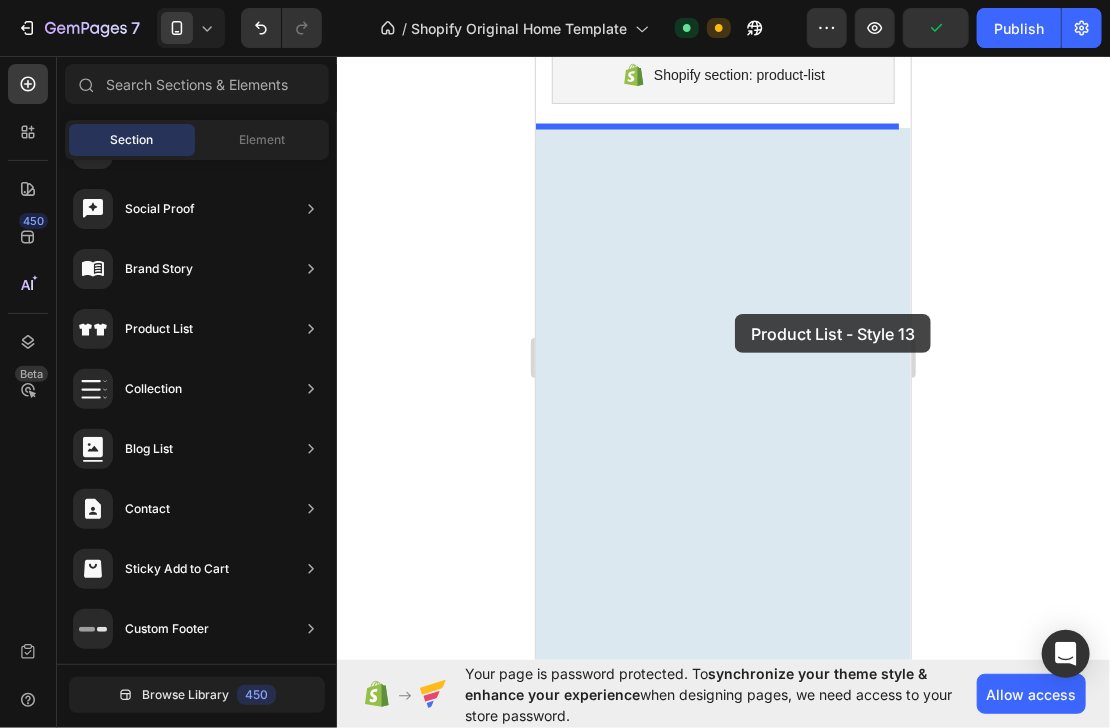 drag, startPoint x: 964, startPoint y: 423, endPoint x: 734, endPoint y: 313, distance: 254.95097 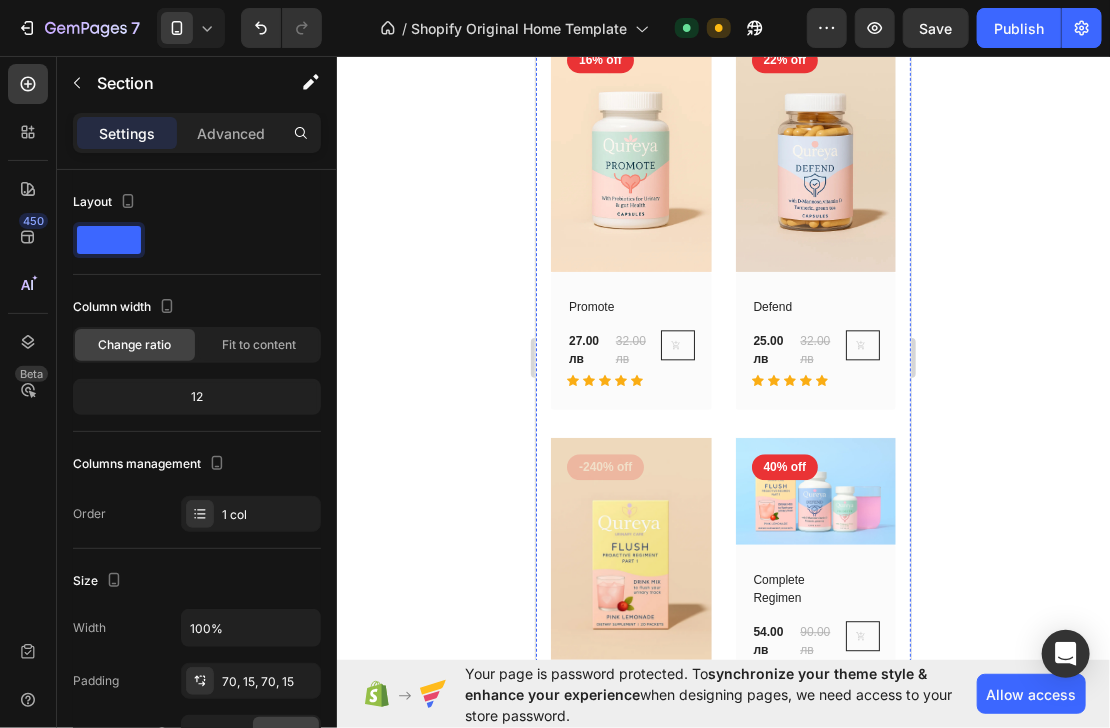 scroll, scrollTop: 1612, scrollLeft: 0, axis: vertical 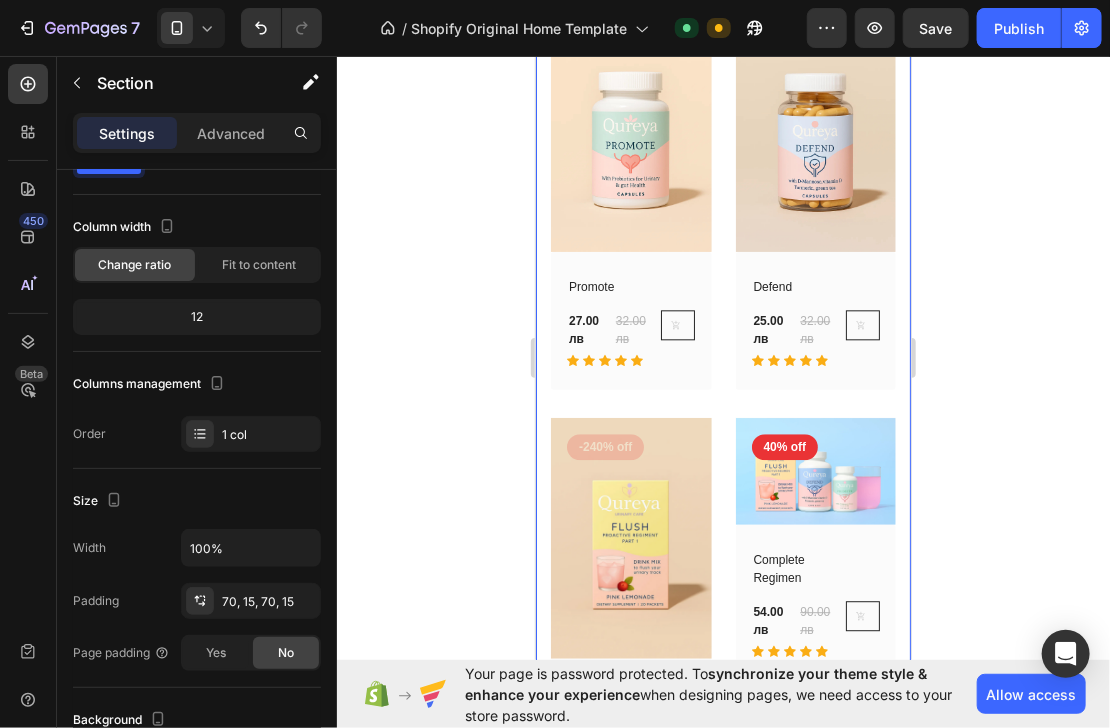 click on "New Arrivals Heading
See All Collection Button Row (P) Images 16% off Product Badge Row Promote (P) Title 27.00 лв (P) Price (P) Price 32.00 лв (P) Price (P) Price Row Icon Icon Icon Icon Icon Row (P) Cart Button Row Row Product List (P) Images 22% off Product Badge Row Defend (P) Title 25.00 лв (P) Price (P) Price 32.00 лв (P) Price (P) Price Row Icon Icon Icon Icon Icon Row (P) Cart Button Row Row Product List (P) Images -240% off Product Badge Row Flush (P) Title 255.00 лв (P) Price (P) Price 75.00 лв (P) Price (P) Price Row Icon Icon Icon Icon Icon Row (P) Cart Button Row Row Product List (P) Images 40% off Product Badge Row Complete Regimen (P) Title 54.00 лв (P) Price (P) Price 90.00 лв (P) Price (P) Price Row Icon Icon Icon Icon Icon Row (P) Cart Button Row Row Product List Product List Row Section 6   You can create reusable sections Create Theme Section AI Content Write with GemAI What would you like to describe here? Tone and Voice Persuasive Product Promote Show more" at bounding box center [722, 335] 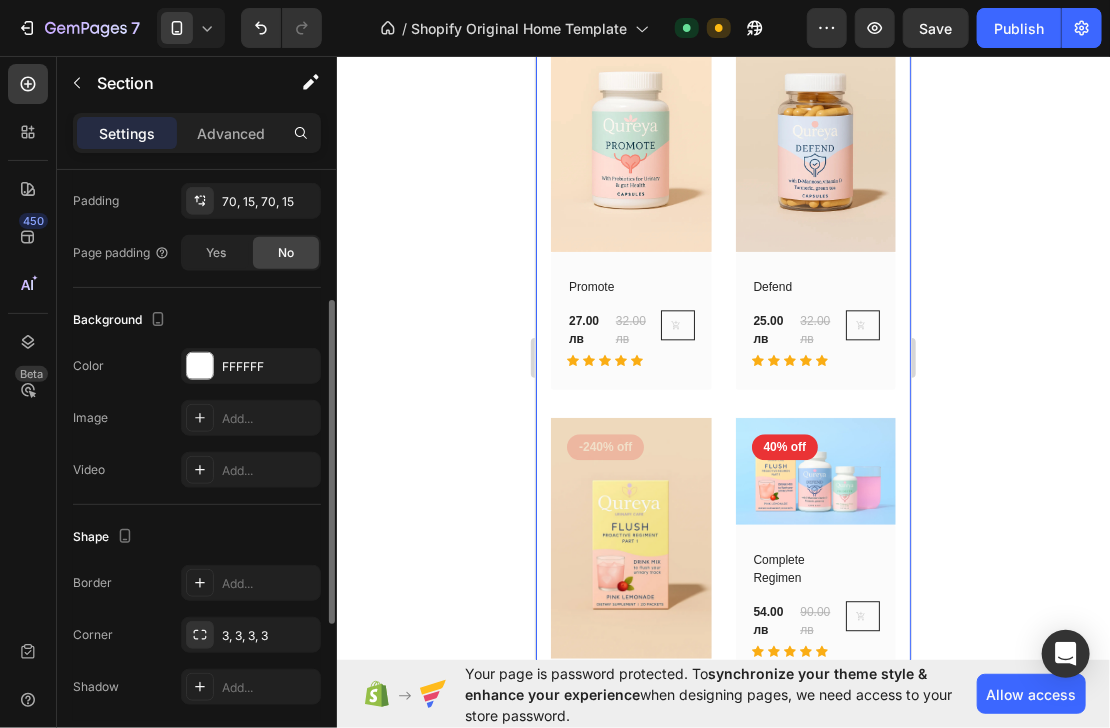 scroll, scrollTop: 400, scrollLeft: 0, axis: vertical 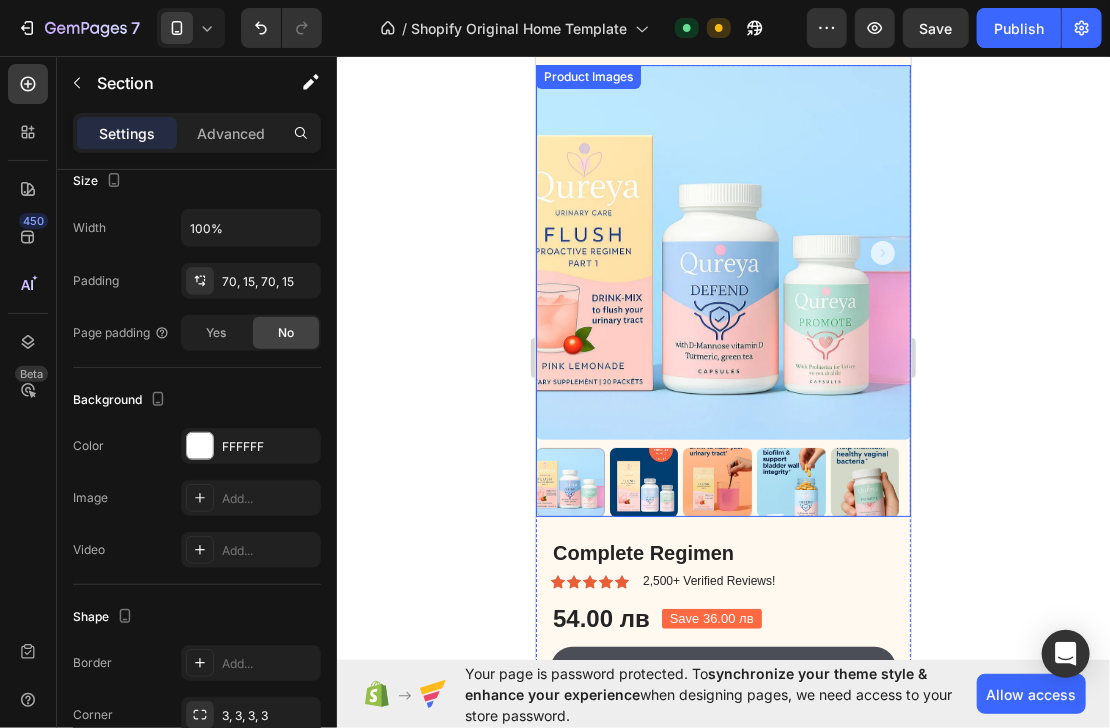 click at bounding box center (722, 251) 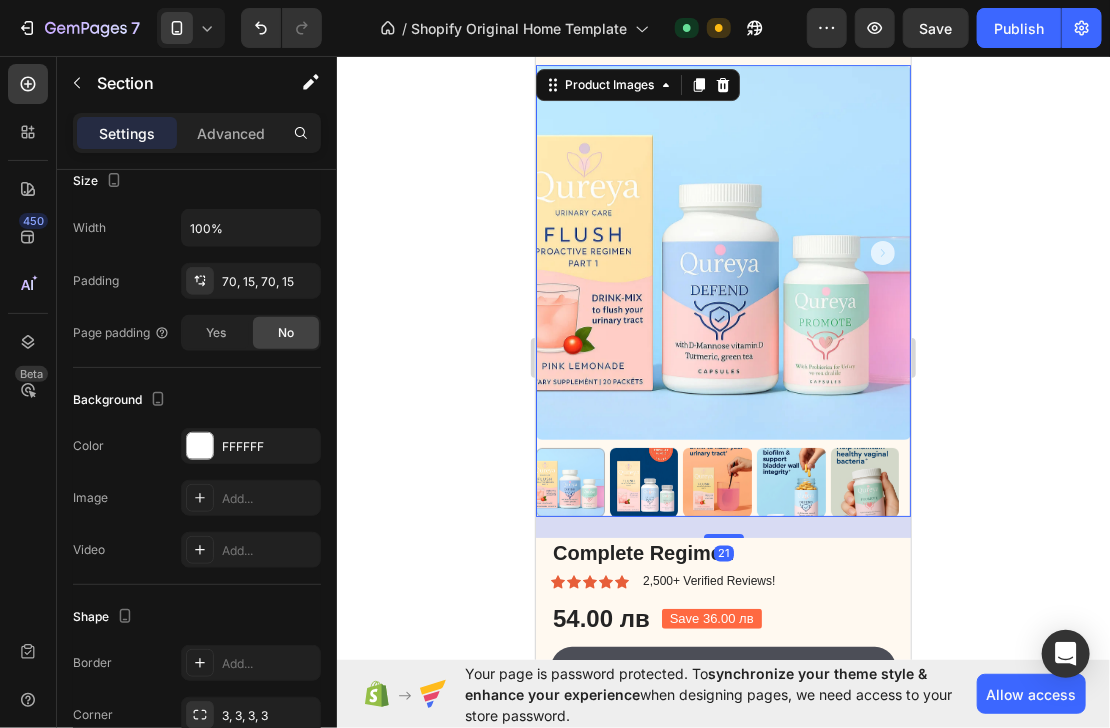 scroll, scrollTop: 0, scrollLeft: 0, axis: both 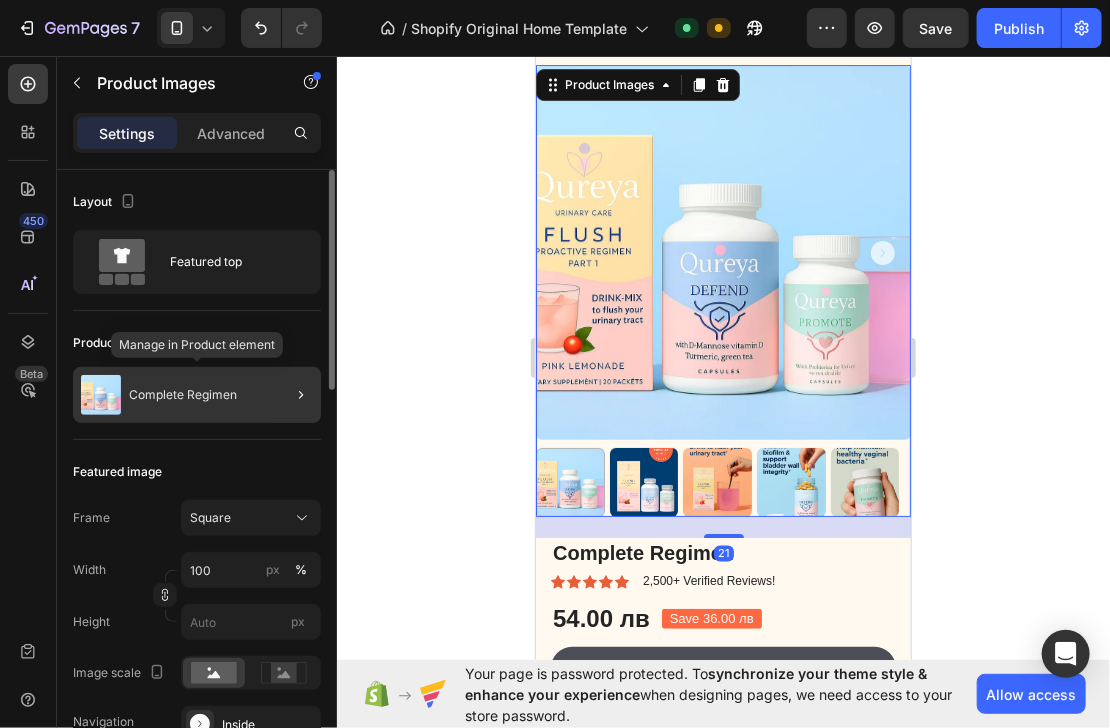 click on "Complete Regimen" 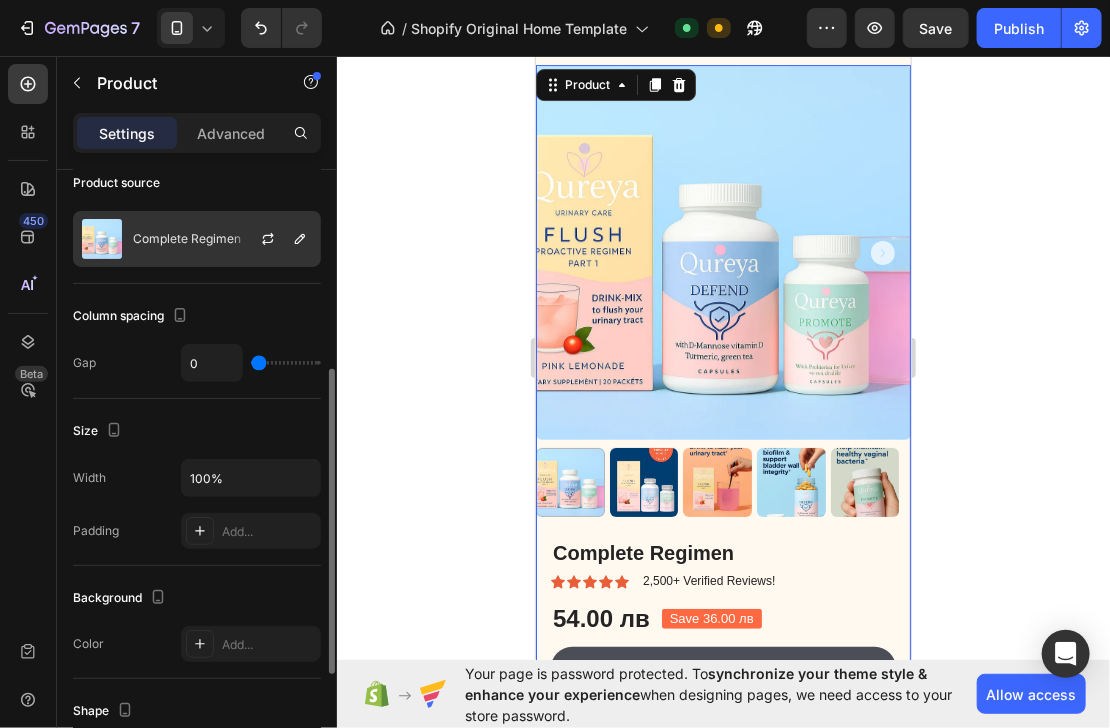 scroll, scrollTop: 240, scrollLeft: 0, axis: vertical 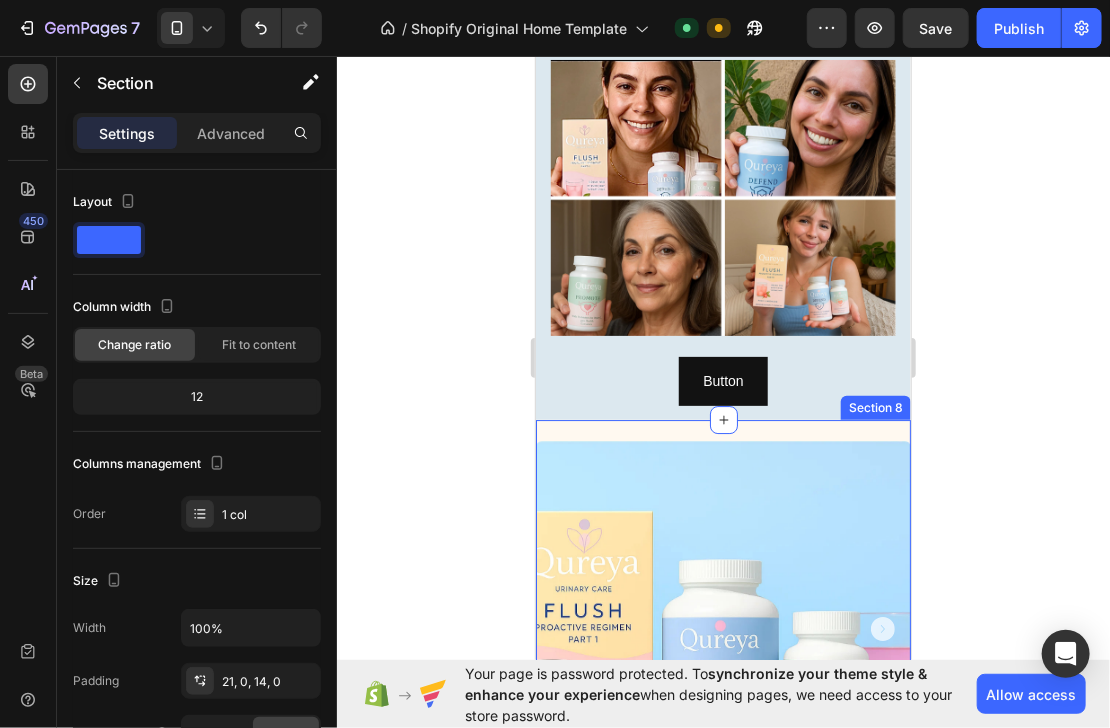 click on "Product Images Complete Regimen Product Title Icon Icon Icon Icon Icon Icon List 2,500+ Verified Reviews! Text Block Row Lorem ipsum dolor sit amet, consectetur adipiscing elit, sed do eiusmod tempor incididunt ut labore et dolore magna aliqua. Text Block 54.00 лв Product Price Product Price Save 36.00 лв Product Badge Row Seal Subscriptions Seal Subscriptions Add to cart Add to Cart 30 - Day money back guarantee Text Block Row Product Section 8" at bounding box center [722, 777] 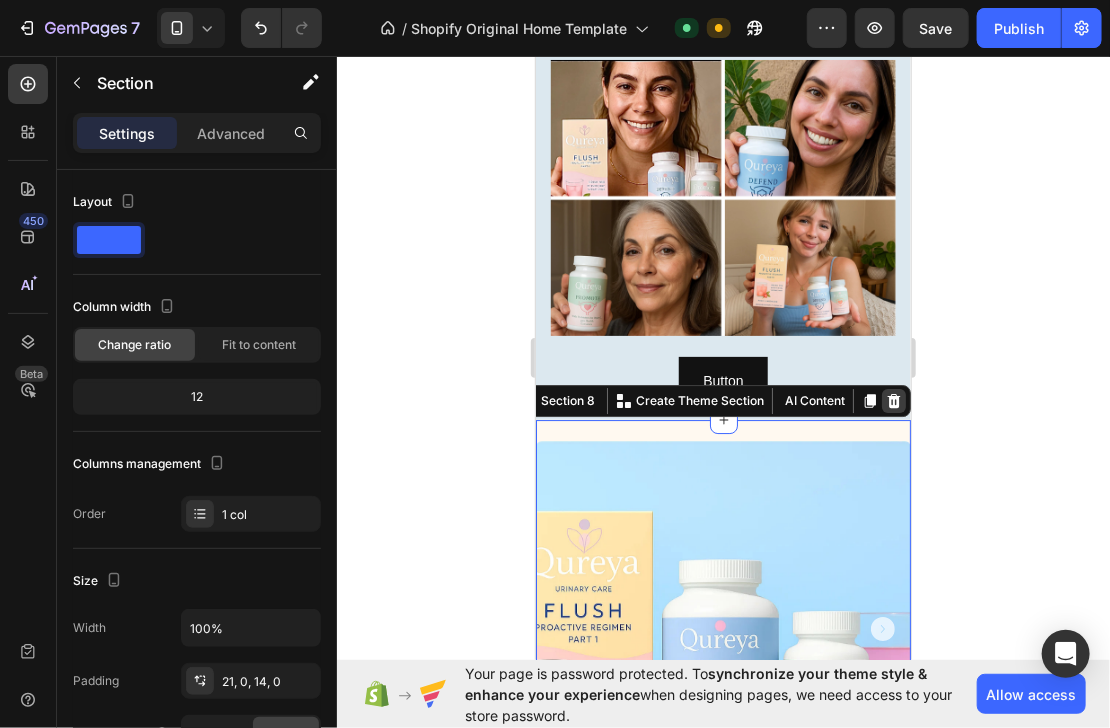 click 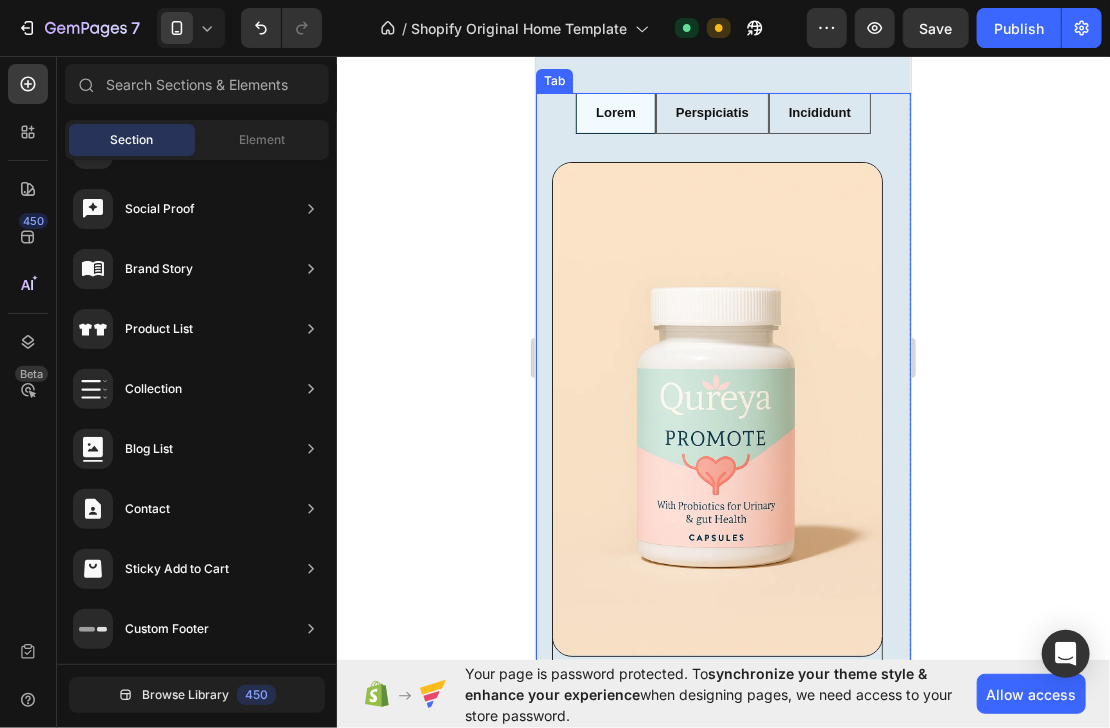 scroll, scrollTop: 2764, scrollLeft: 0, axis: vertical 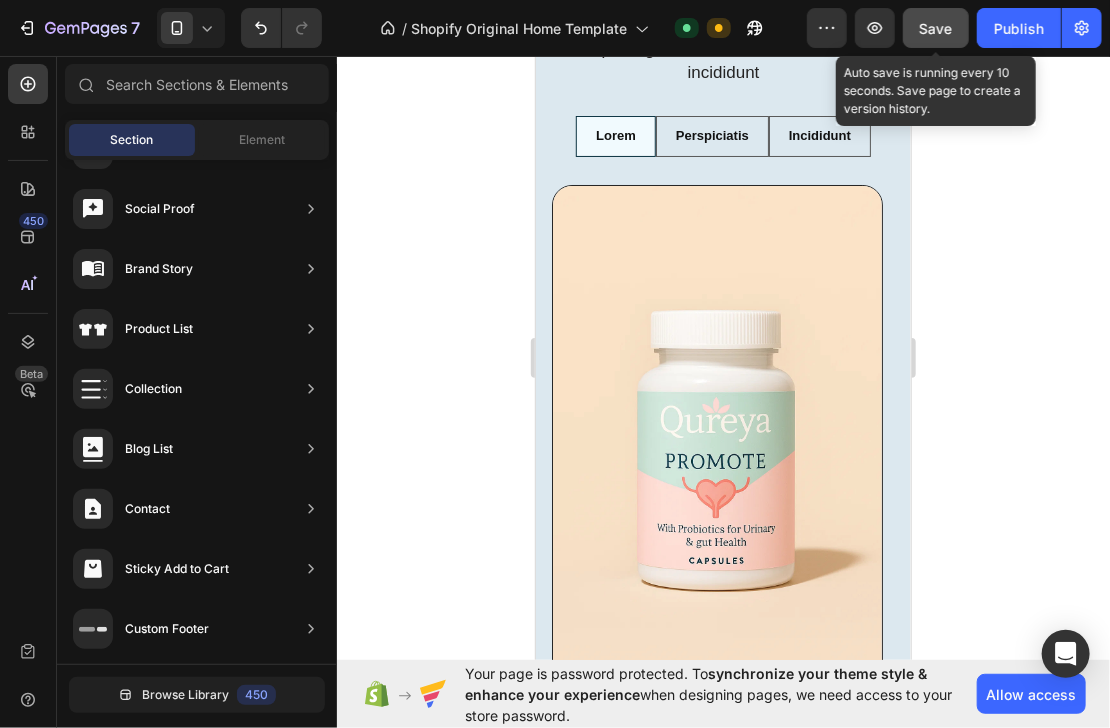 click on "Save" 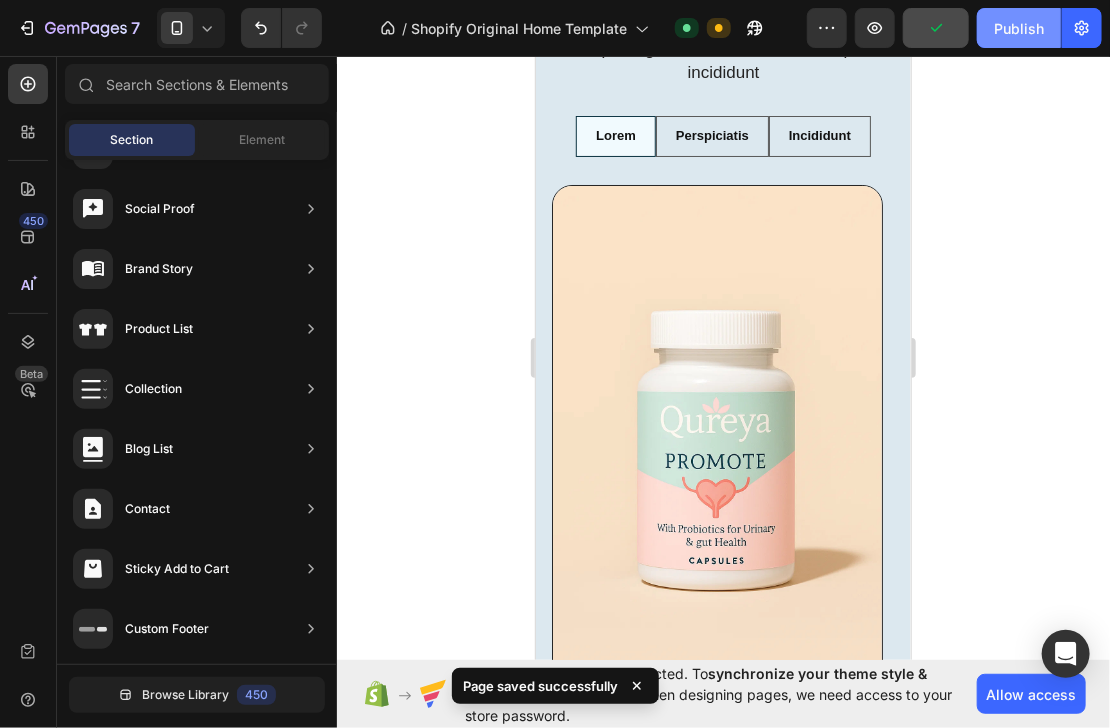 click on "Publish" at bounding box center [1019, 28] 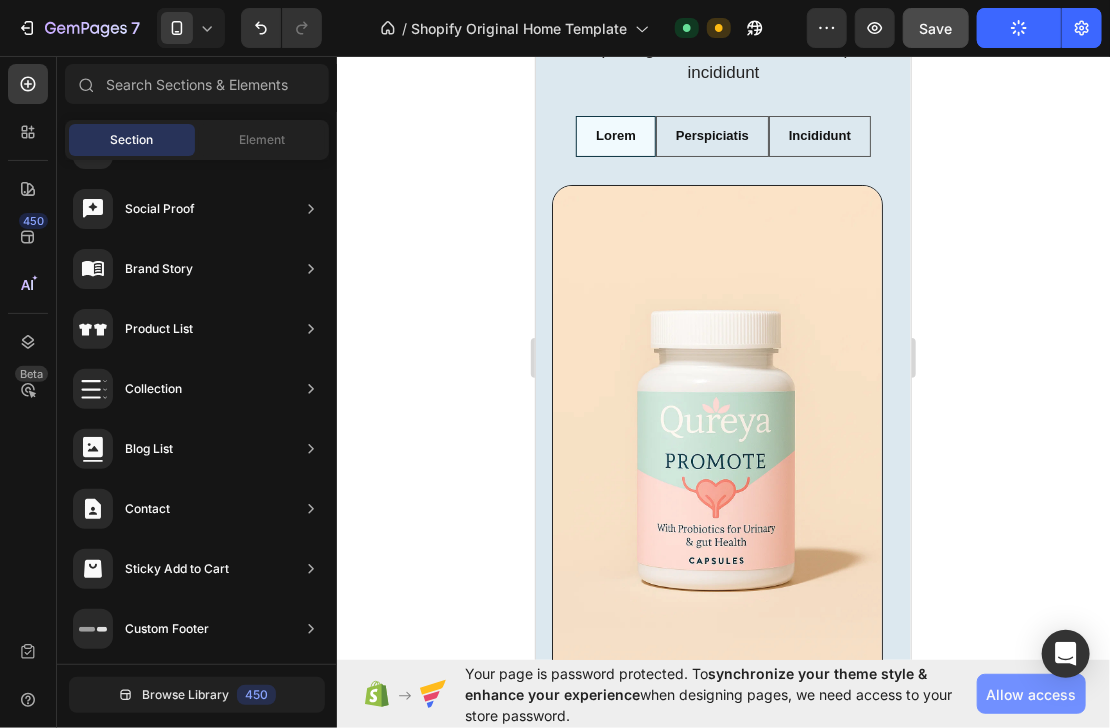click on "Allow access" 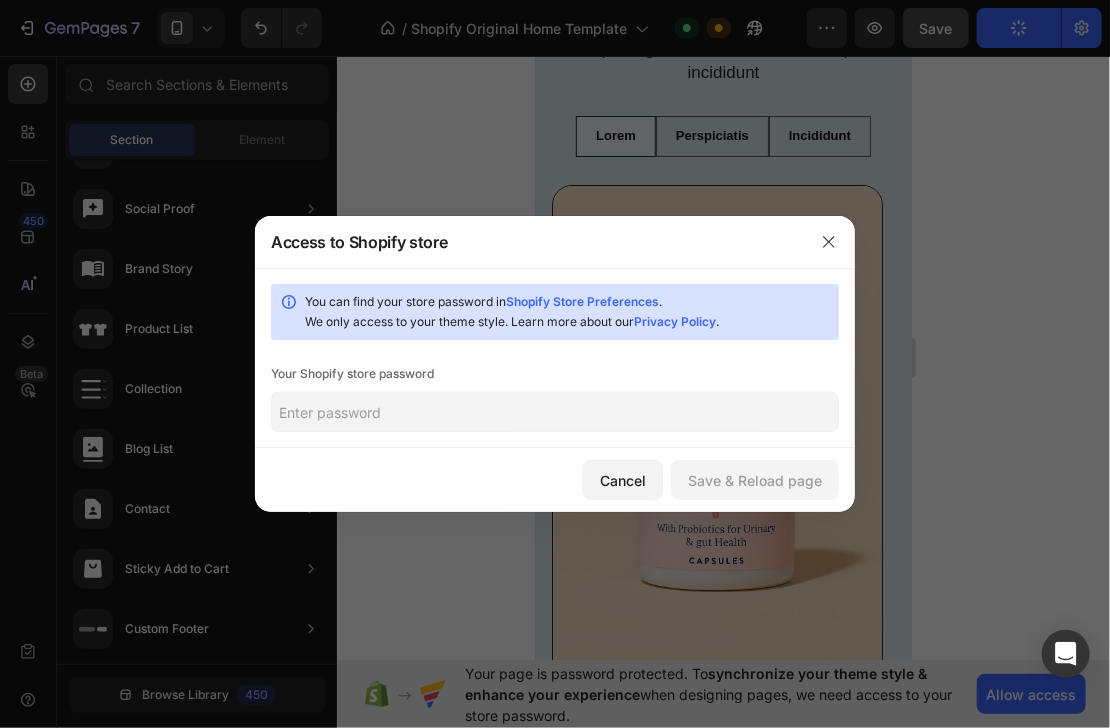 click 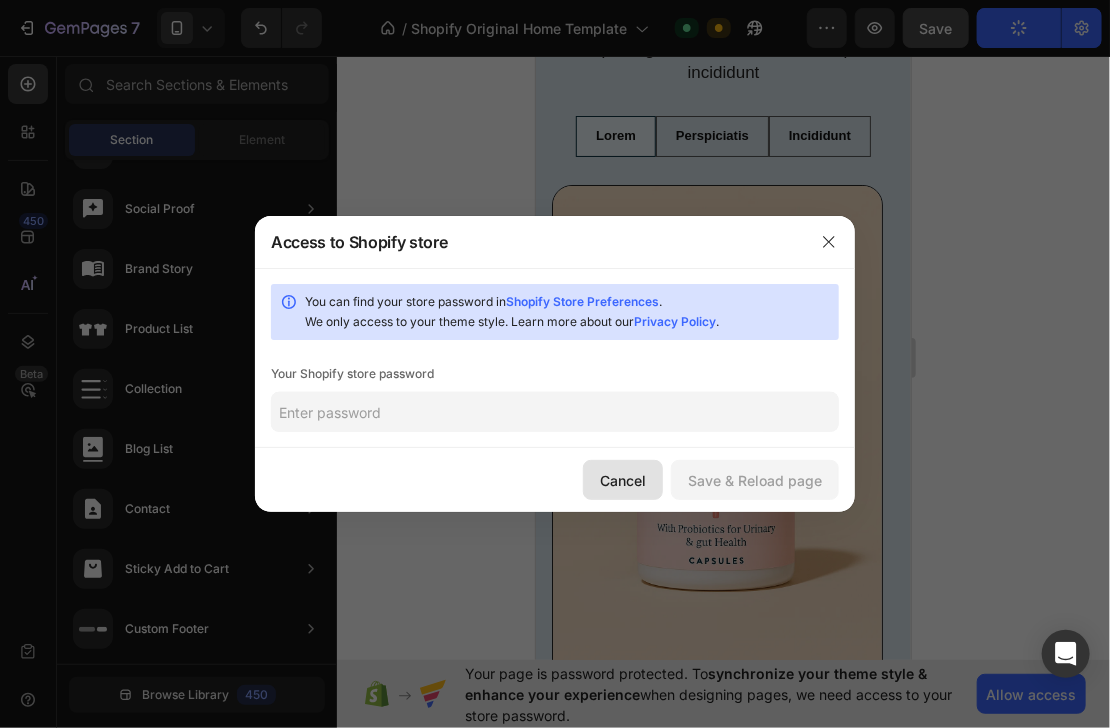 click on "Cancel" at bounding box center [623, 480] 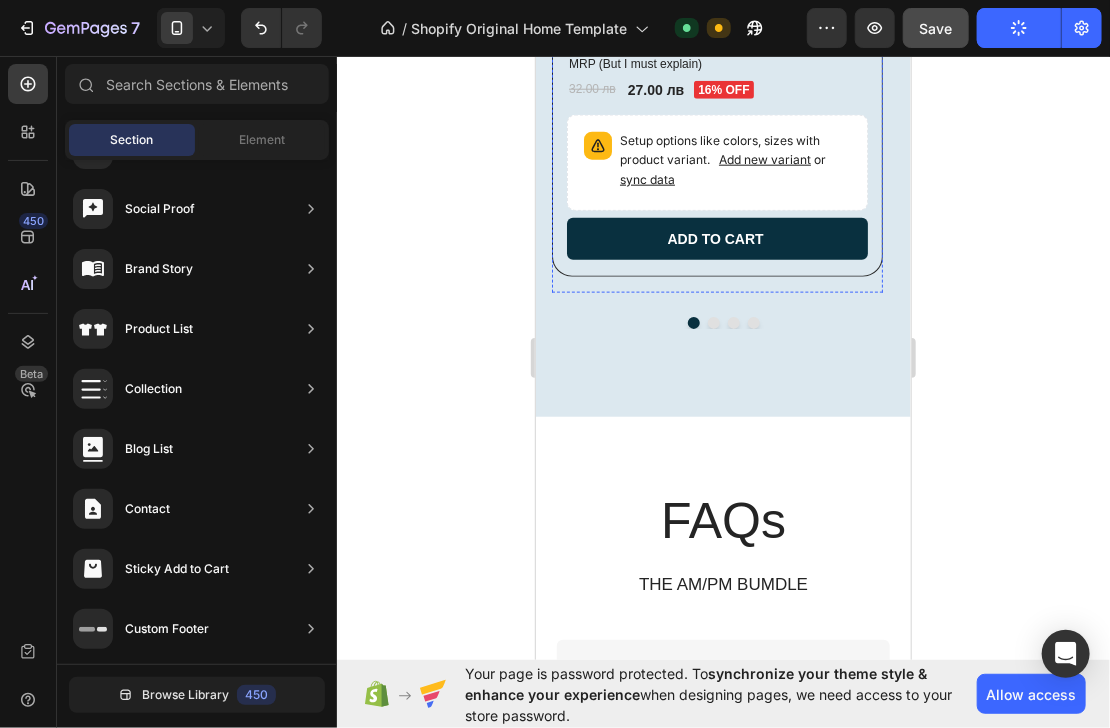 scroll, scrollTop: 3564, scrollLeft: 0, axis: vertical 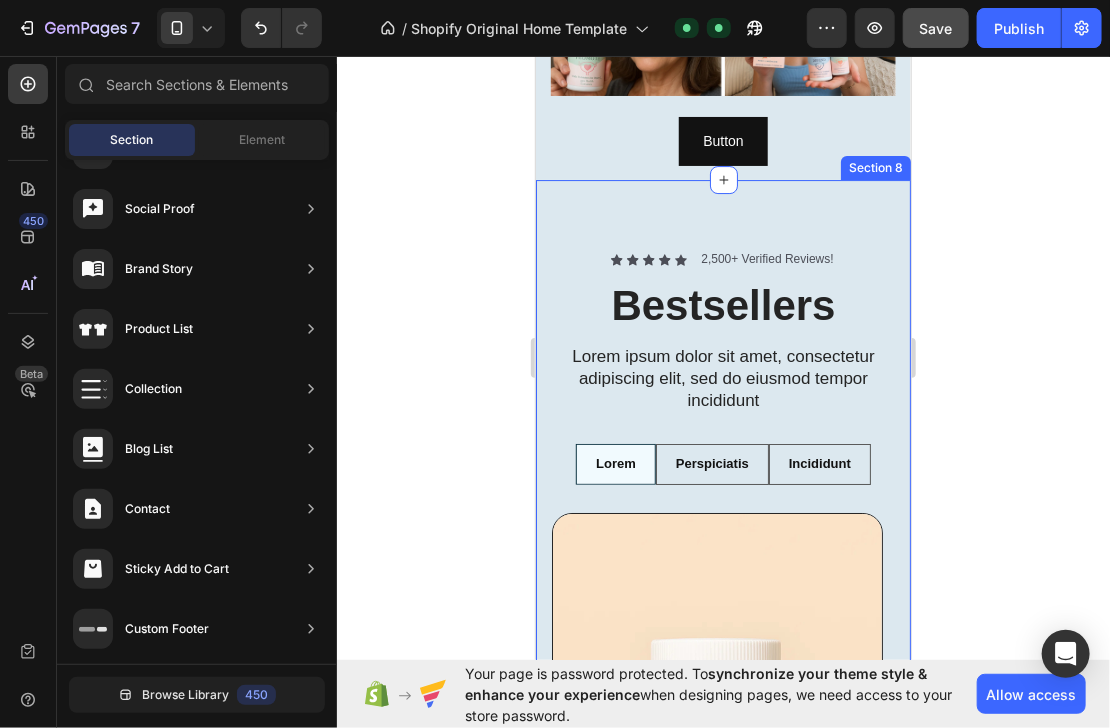 click on "Icon Icon Icon Icon Icon Icon List 2,500+ Verified Reviews! Text Block Row Bestsellers Heading Lorem ipsum dolor sit amet, consectetur adipiscing elit, sed do eiusmod tempor incididunt Text Block Row Lorem Perspiciatis Incididunt Product Images Promote Product Title At vero eos et accusamus et iusto Text Block
At vero eos
At vero eos et
At vero accusamus Item List                Title Line MRP (But I must explain) Text Block 32.00 лв Product Price Product Price 27.00 лв Product Price Product Price 16% off Product Badge Row Setup options like colors, sizes with product variant.       Add new variant   or   sync data Product Variants & Swatches Add to cart Add to Cart Row Row Product List Product Images Defend Product Title At vero eos et accusamus et iusto Text Block
At vero eos
At vero eos et
At vero accusamus Item List                Title Line MRP (But I must explain) Text Block 32.00 лв Product Price Row" at bounding box center (722, 861) 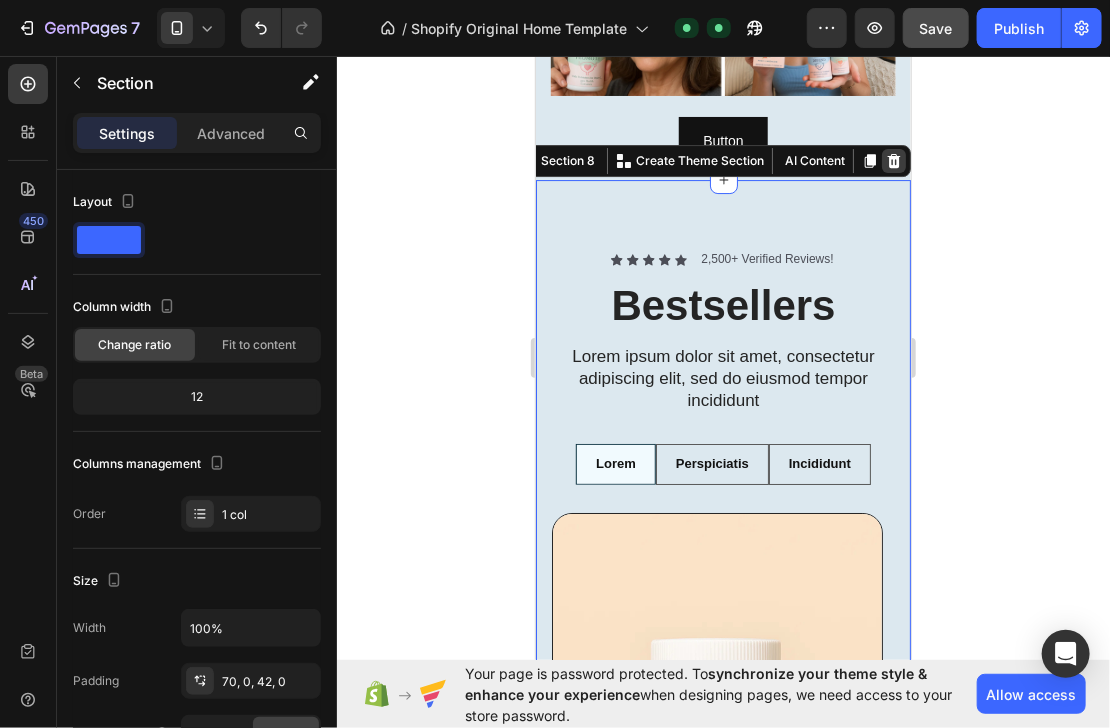click 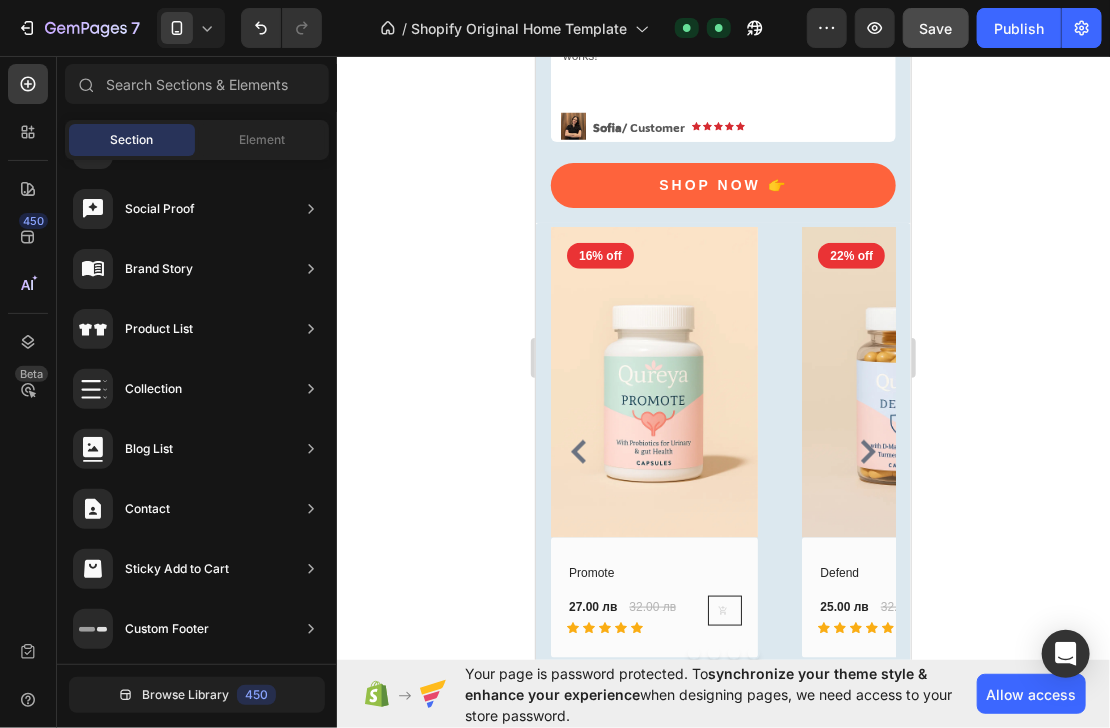 scroll, scrollTop: 630, scrollLeft: 0, axis: vertical 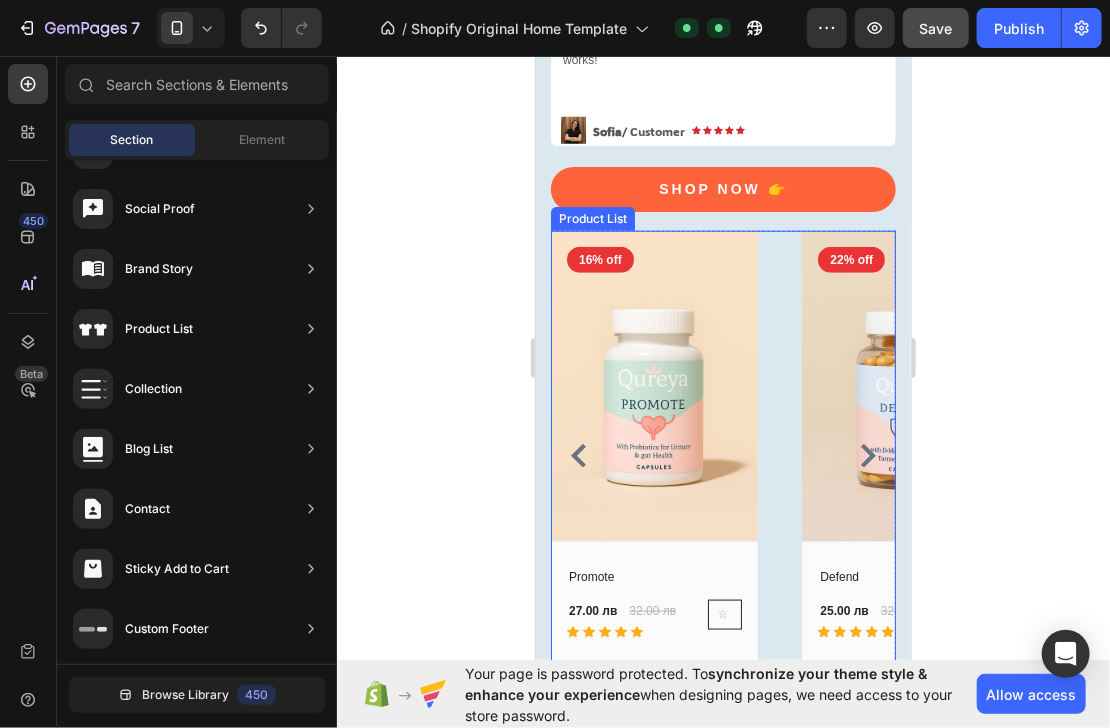click on "(P) Images 16% off Product Badge Row Promote (P) Title 27.00 лв (P) Price (P) Price 32.00 лв (P) Price (P) Price Row Icon Icon Icon Icon Icon Row (P) Cart Button Row Row Product List (P) Images 22% off Product Badge Row Defend (P) Title 25.00 лв (P) Price (P) Price 32.00 лв (P) Price (P) Price Row Icon Icon Icon Icon Icon Row (P) Cart Button Row Row Product List (P) Images -240% off Product Badge Row Flush (P) Title 255.00 лв (P) Price (P) Price 75.00 лв (P) Price (P) Price Row Icon Icon Icon Icon Icon Row (P) Cart Button Row Row Product List (P) Images 40% off Product Badge Row Complete Regimen (P) Title 54.00 лв (P) Price (P) Price 90.00 лв (P) Price (P) Price Row Icon Icon Icon Icon Icon Row (P) Cart Button Row Row Product List" at bounding box center (722, 454) 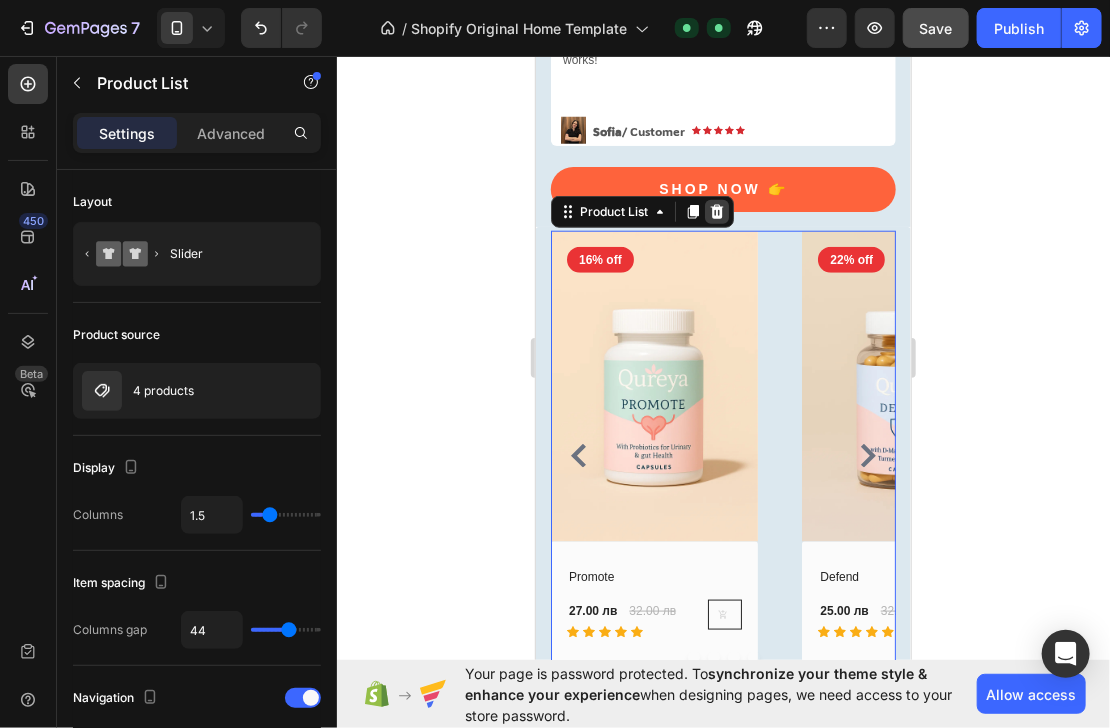 click 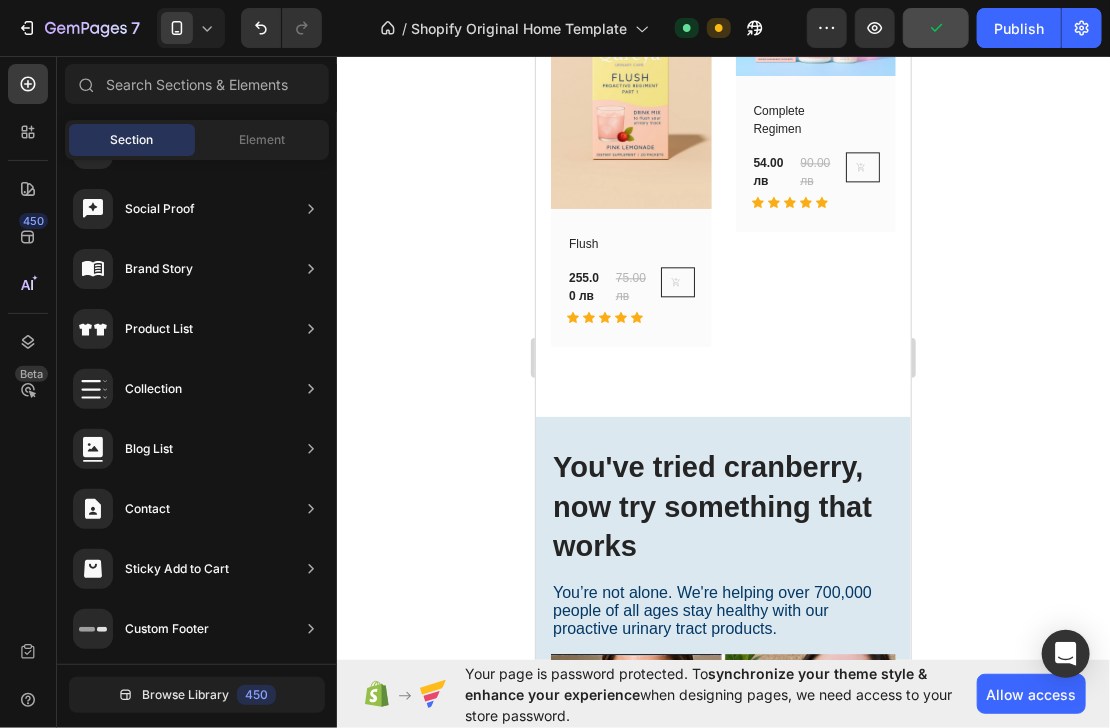 scroll, scrollTop: 1272, scrollLeft: 0, axis: vertical 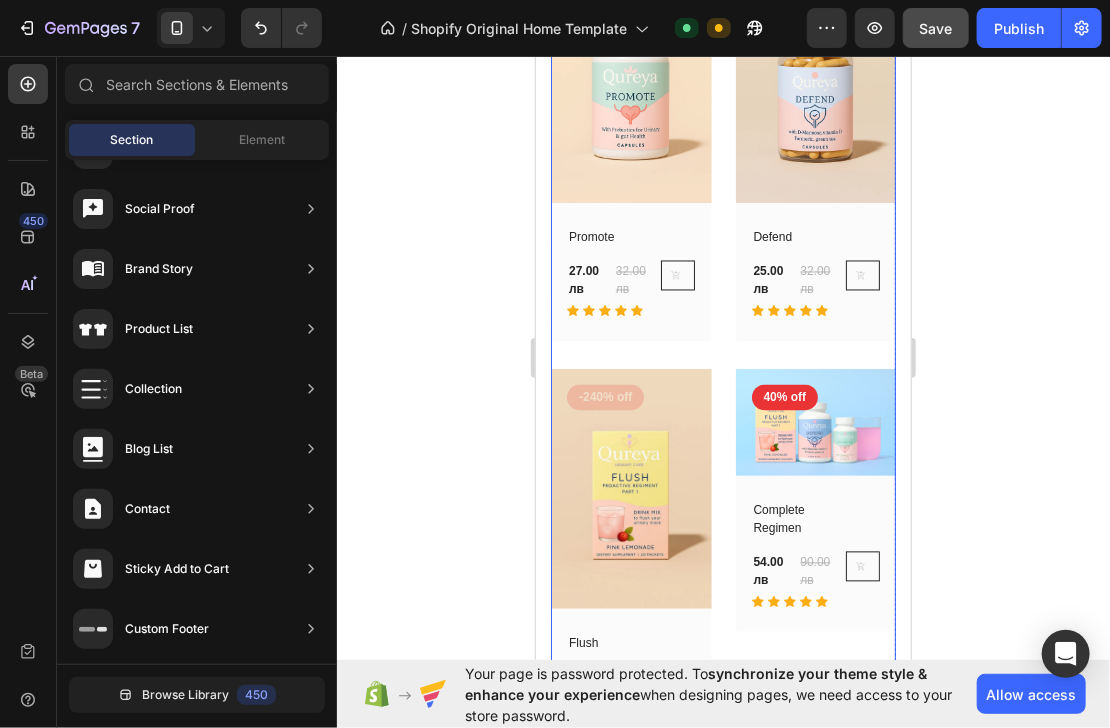 click on "(P) Images 16% off Product Badge Row Promote (P) Title 27.00 лв (P) Price (P) Price 32.00 лв (P) Price (P) Price Row Icon Icon Icon Icon Icon Row (P) Cart Button Row Row Product List (P) Images 22% off Product Badge Row Defend (P) Title 25.00 лв (P) Price (P) Price 32.00 лв (P) Price (P) Price Row Icon Icon Icon Icon Icon Row (P) Cart Button Row Row Product List (P) Images -240% off Product Badge Row Flush (P) Title 255.00 лв (P) Price (P) Price 75.00 лв (P) Price (P) Price Row Icon Icon Icon Icon Icon Row (P) Cart Button Row Row Product List (P) Images 40% off Product Badge Row Complete Regimen (P) Title 54.00 лв (P) Price (P) Price 90.00 лв (P) Price (P) Price Row Icon Icon Icon Icon Icon Row (P) Cart Button Row Row Product List" at bounding box center (722, 354) 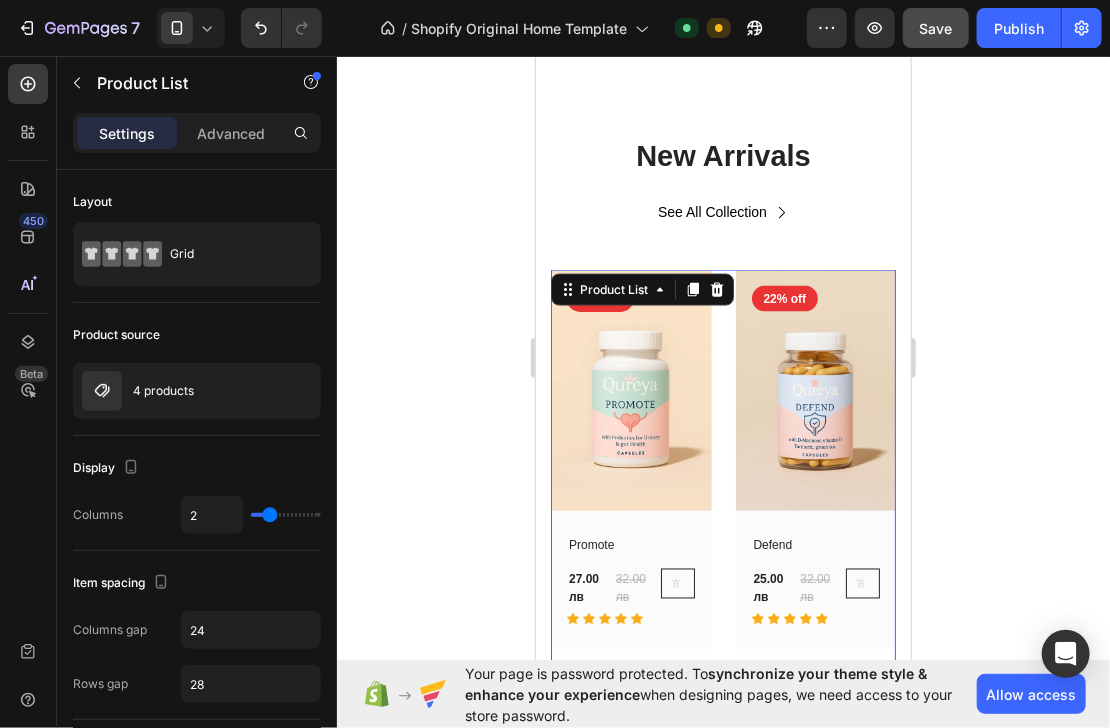 scroll, scrollTop: 952, scrollLeft: 0, axis: vertical 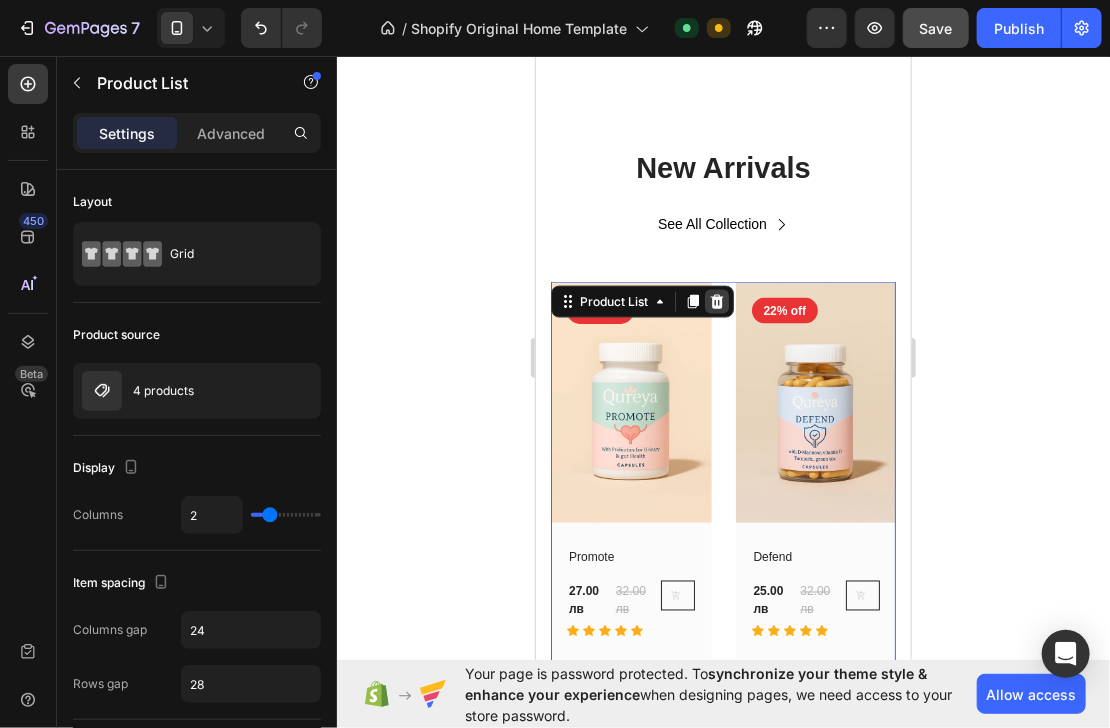 click 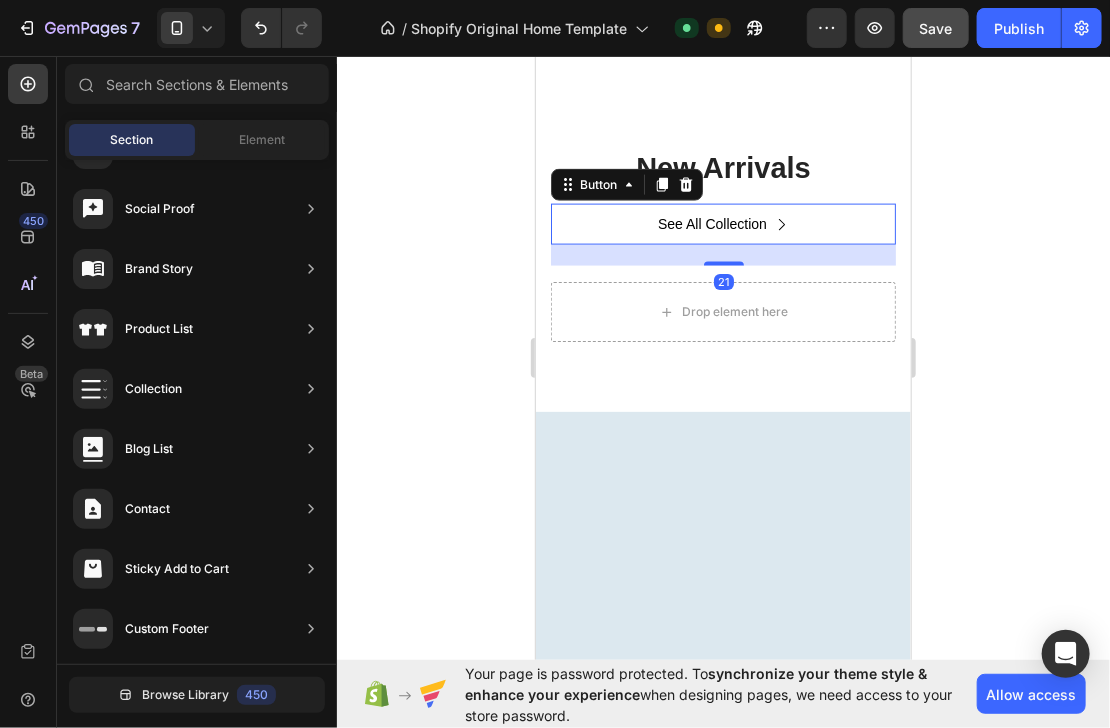 click on "See All Collection Button   21" at bounding box center (722, 223) 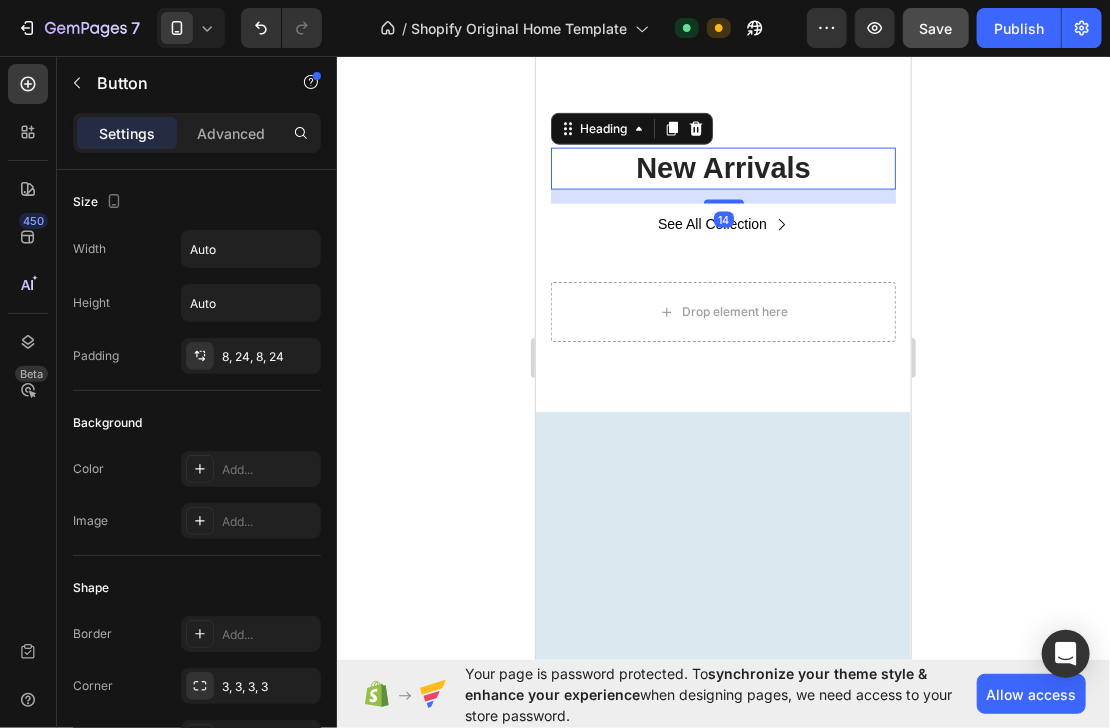 click on "New Arrivals" at bounding box center (722, 168) 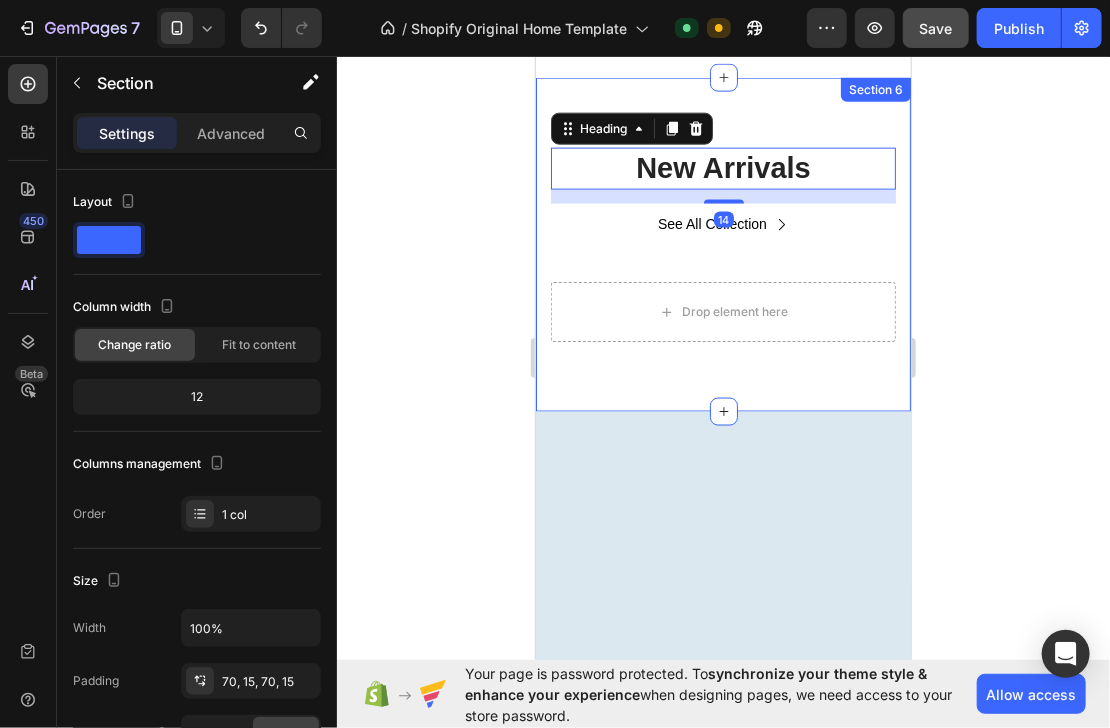 click on "New Arrivals Heading   14
See All Collection Button Row
Drop element here Row Section 6" at bounding box center [722, 244] 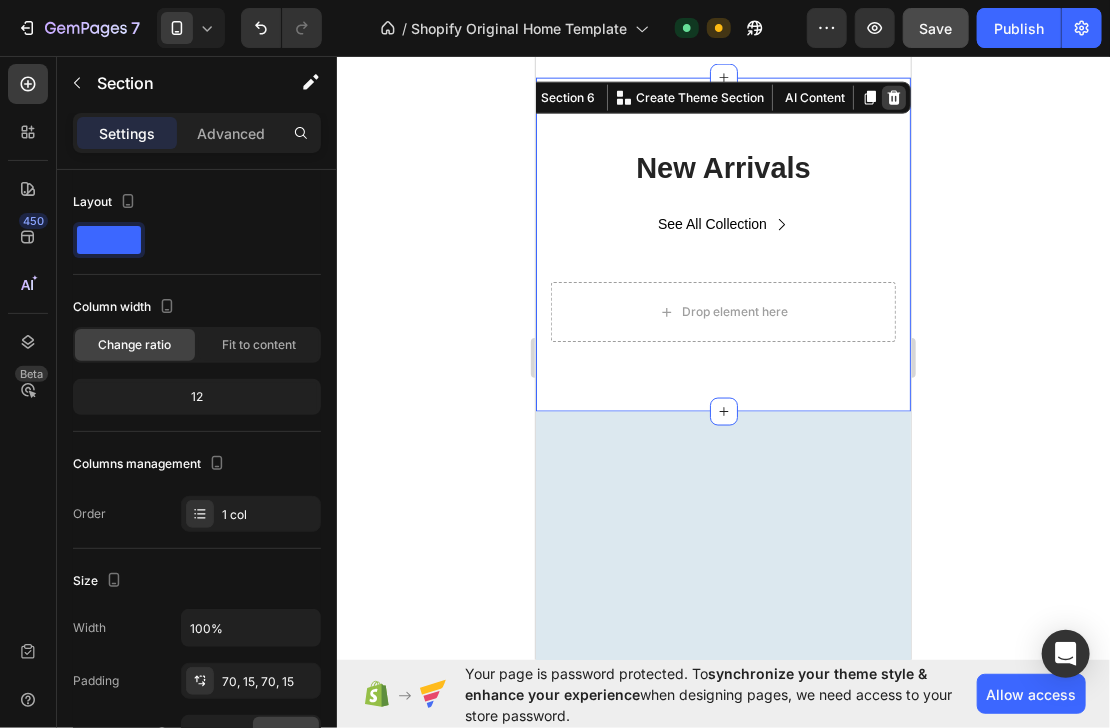 click 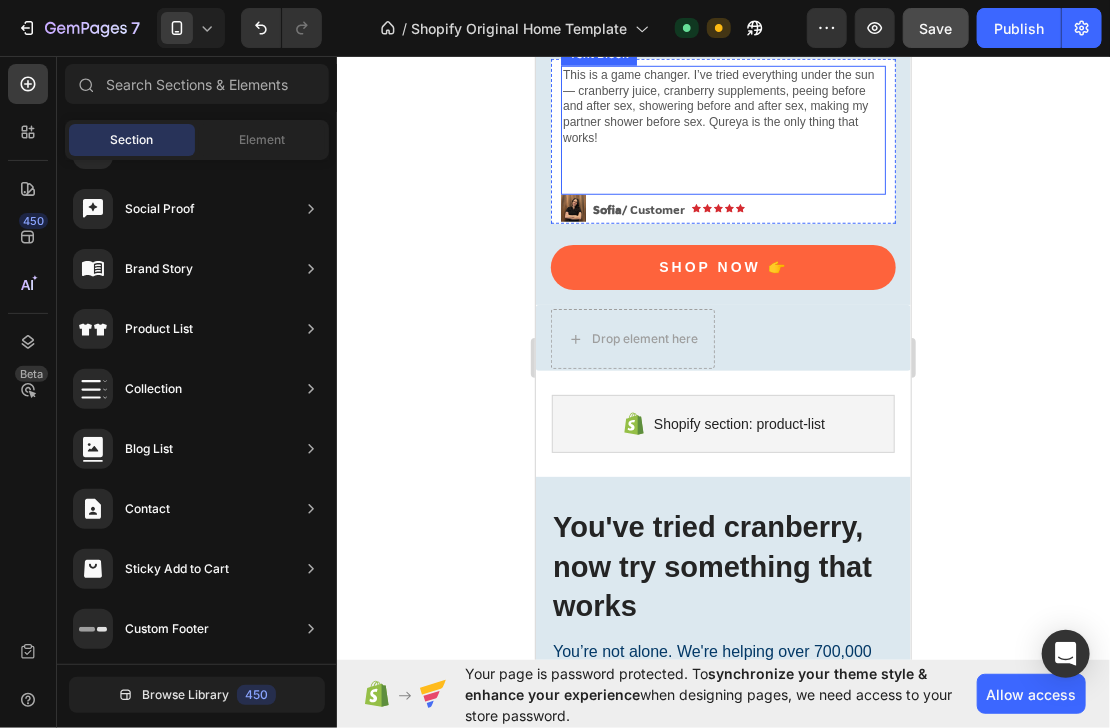 scroll, scrollTop: 552, scrollLeft: 0, axis: vertical 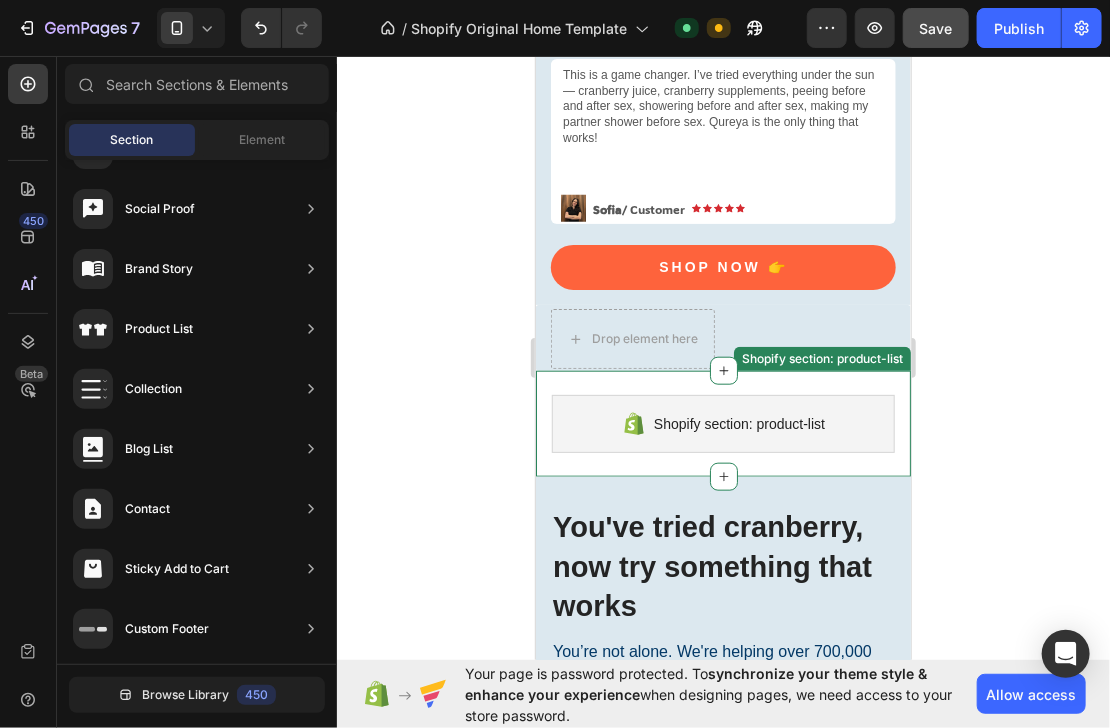 click on "Shopify section: product-list" at bounding box center [722, 423] 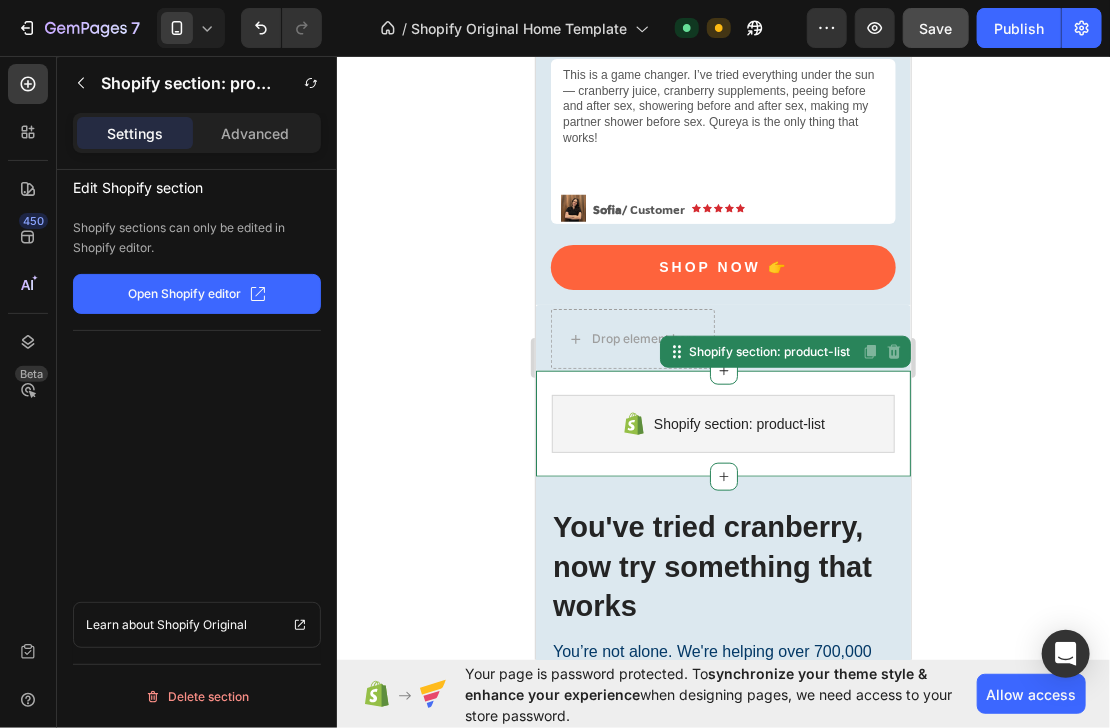 click on "Open Shopify editor" 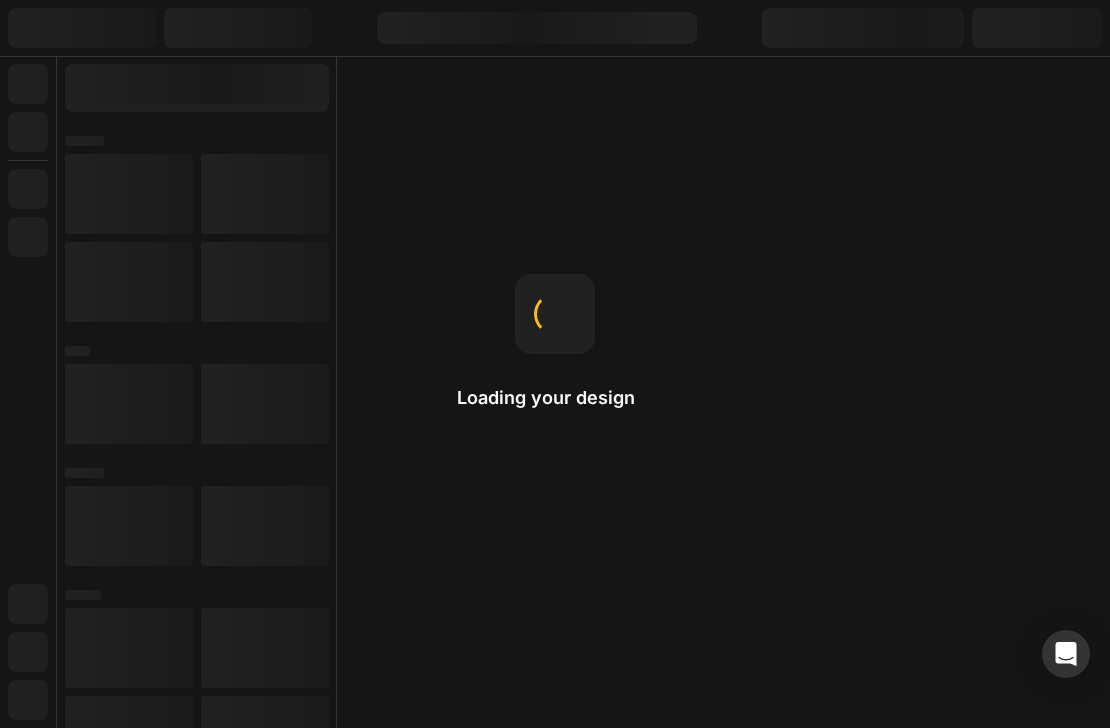 scroll, scrollTop: 0, scrollLeft: 0, axis: both 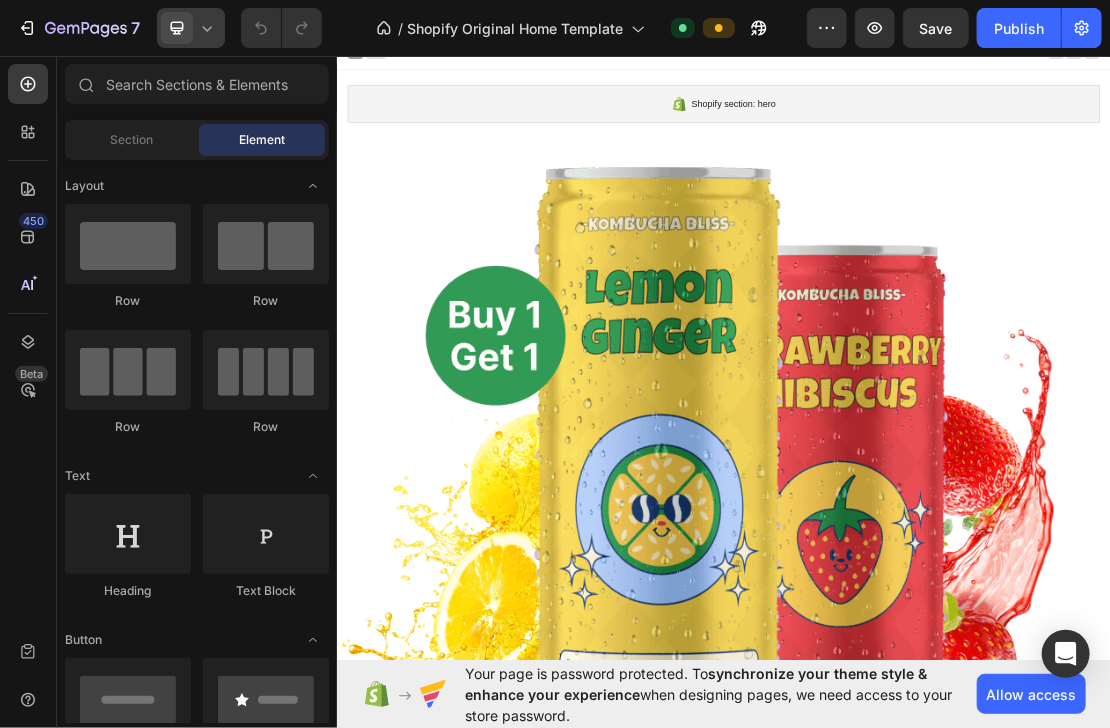 click 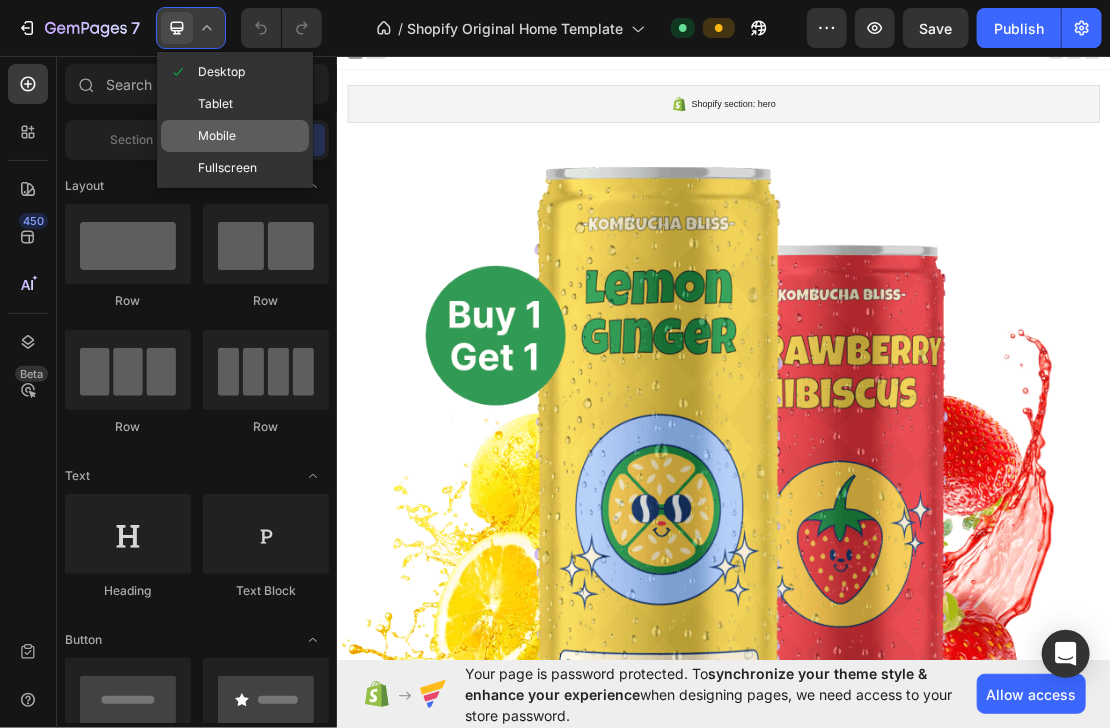 click on "Mobile" 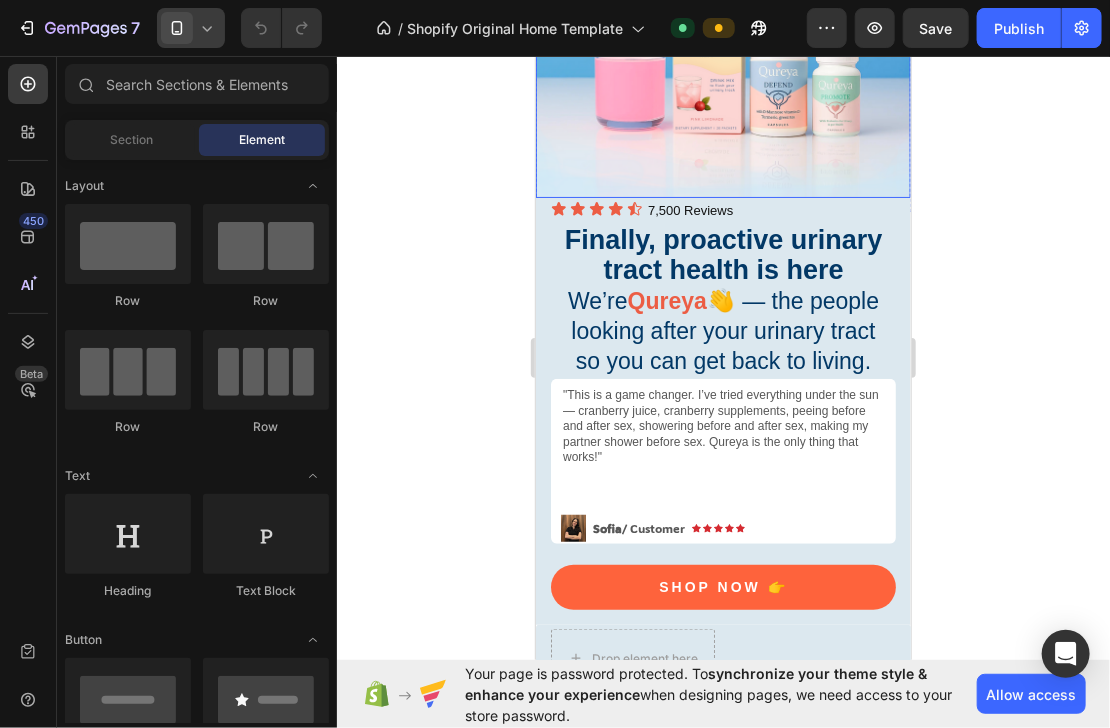 scroll, scrollTop: 0, scrollLeft: 0, axis: both 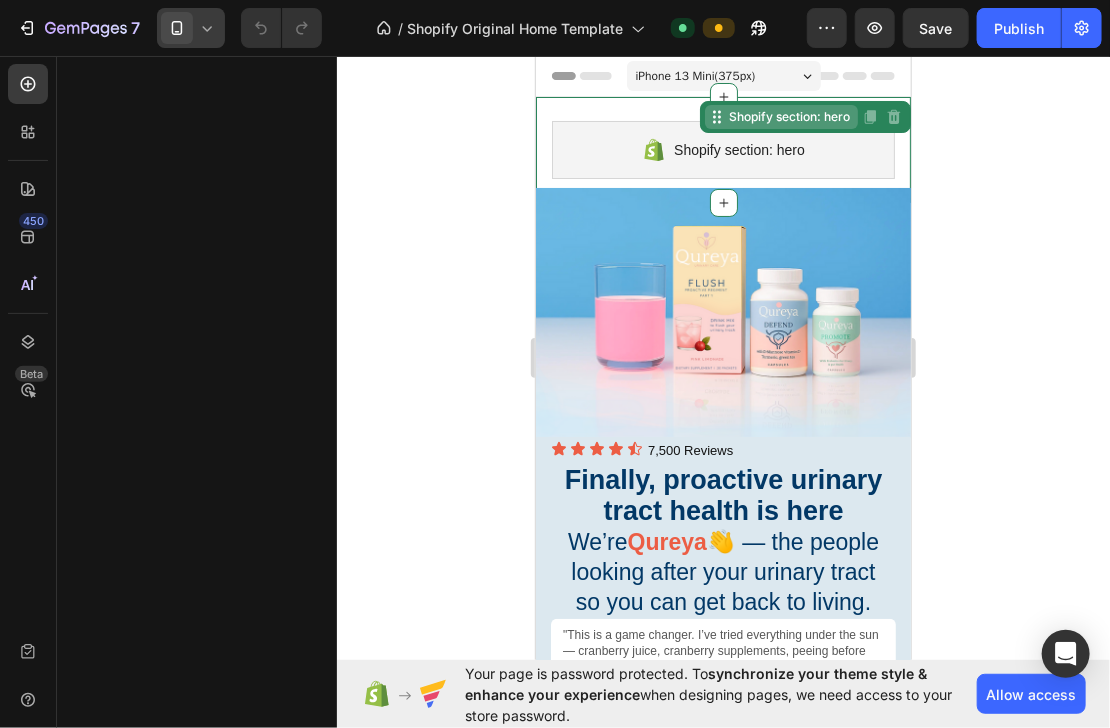 click on "Shopify section: hero" at bounding box center [788, 116] 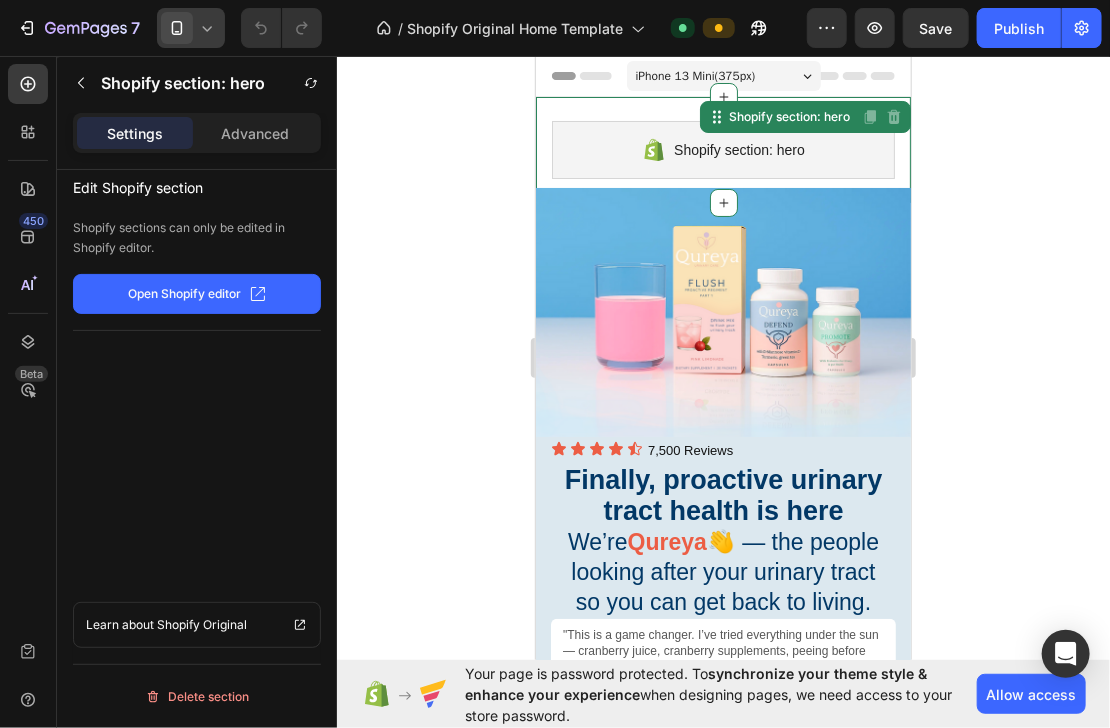 click on "Open Shopify editor" 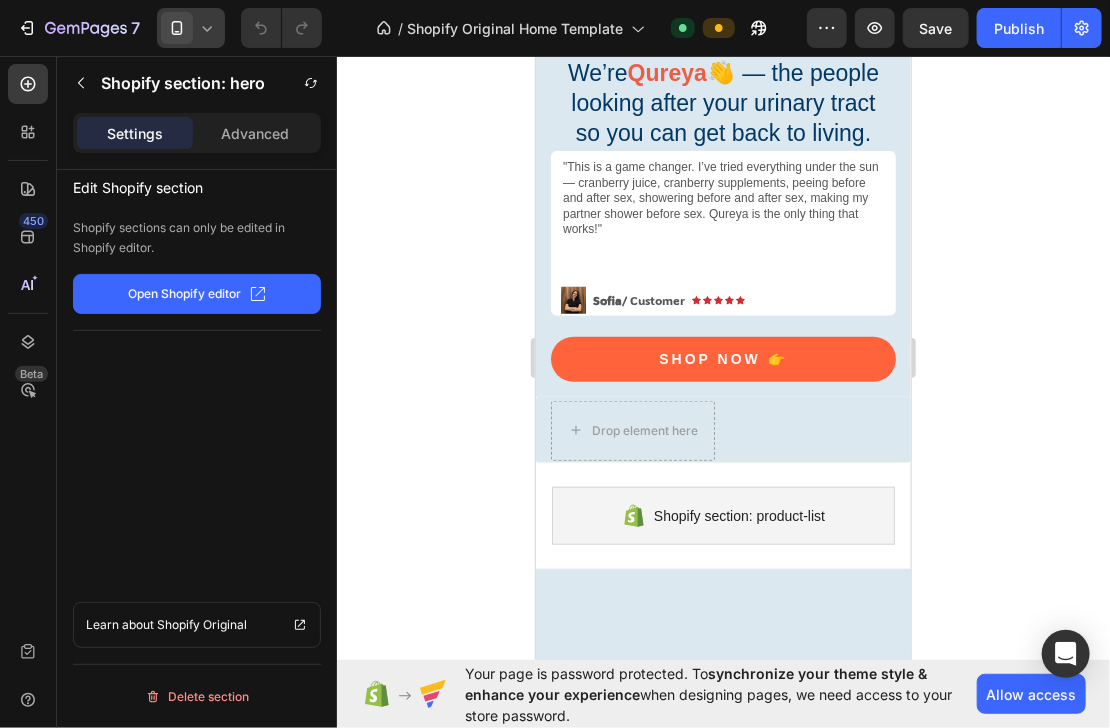scroll, scrollTop: 720, scrollLeft: 0, axis: vertical 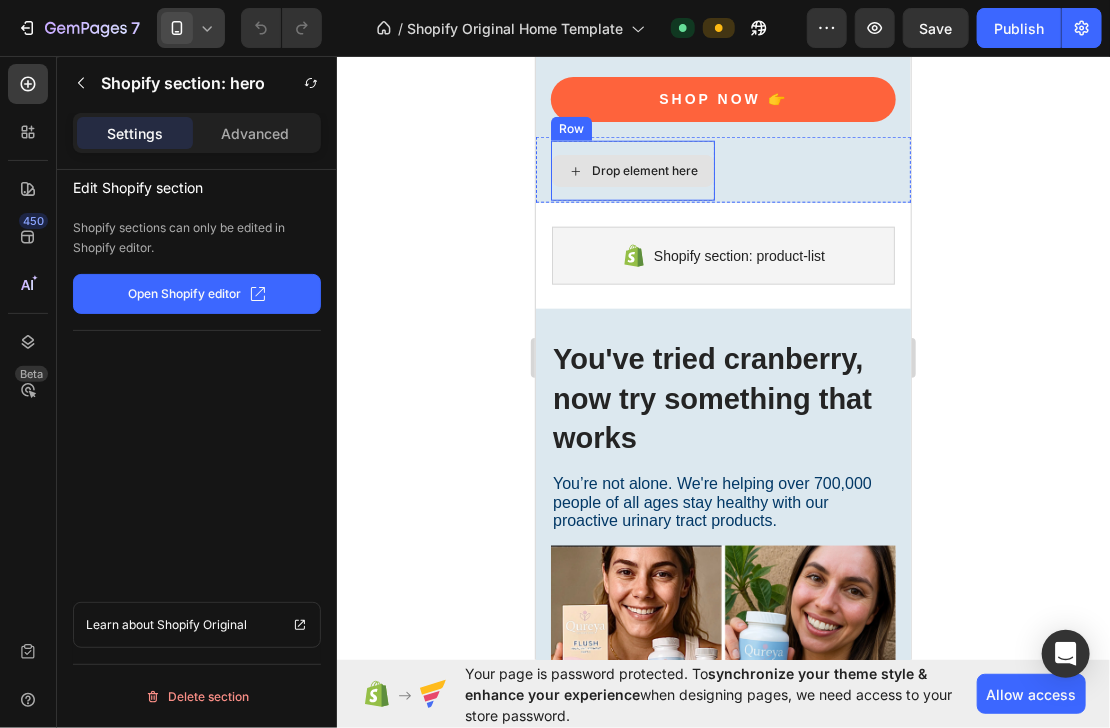 click on "Drop element here" at bounding box center [632, 170] 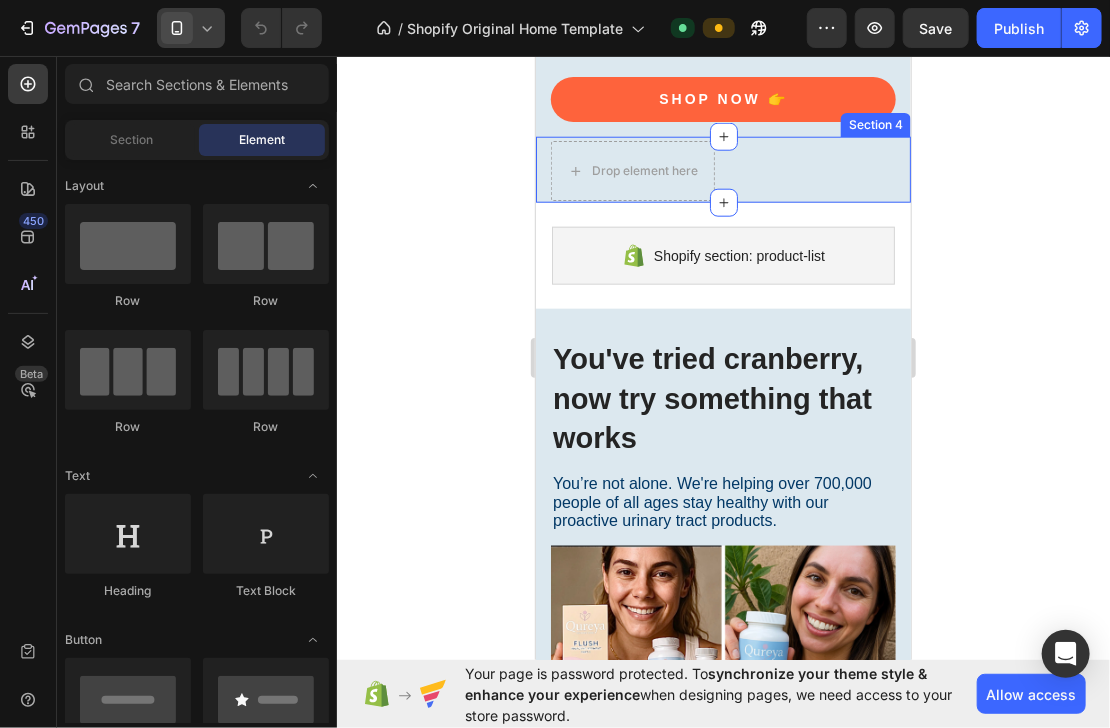 click on "Drop element here Row Section 4" at bounding box center [722, 169] 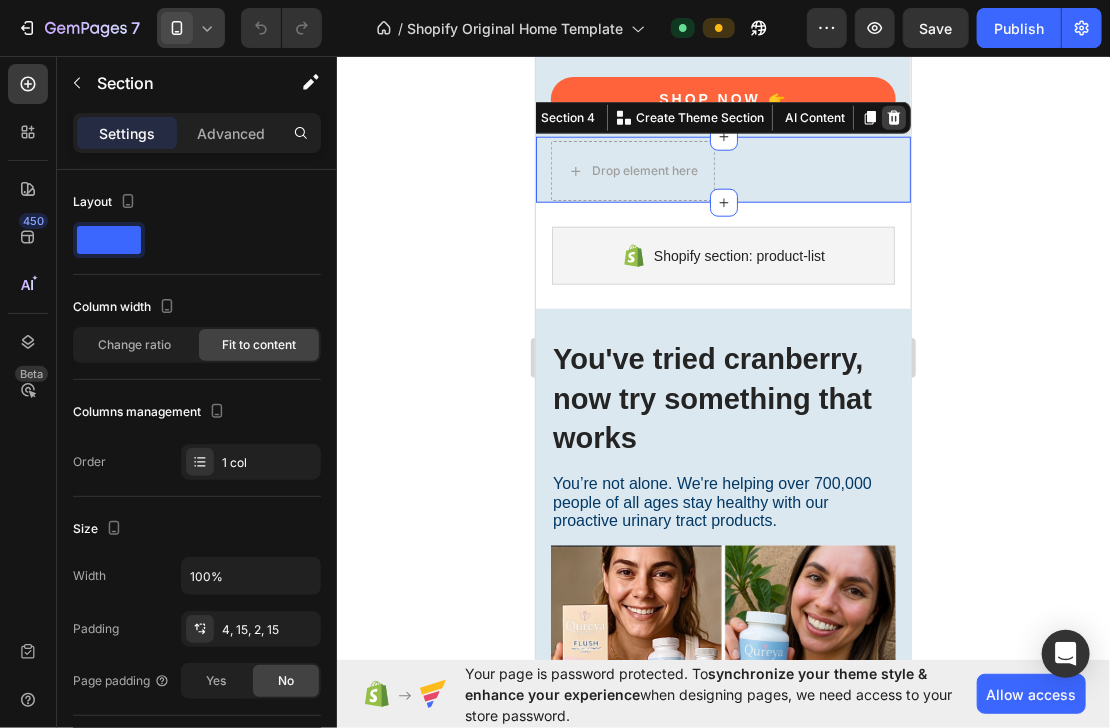 click 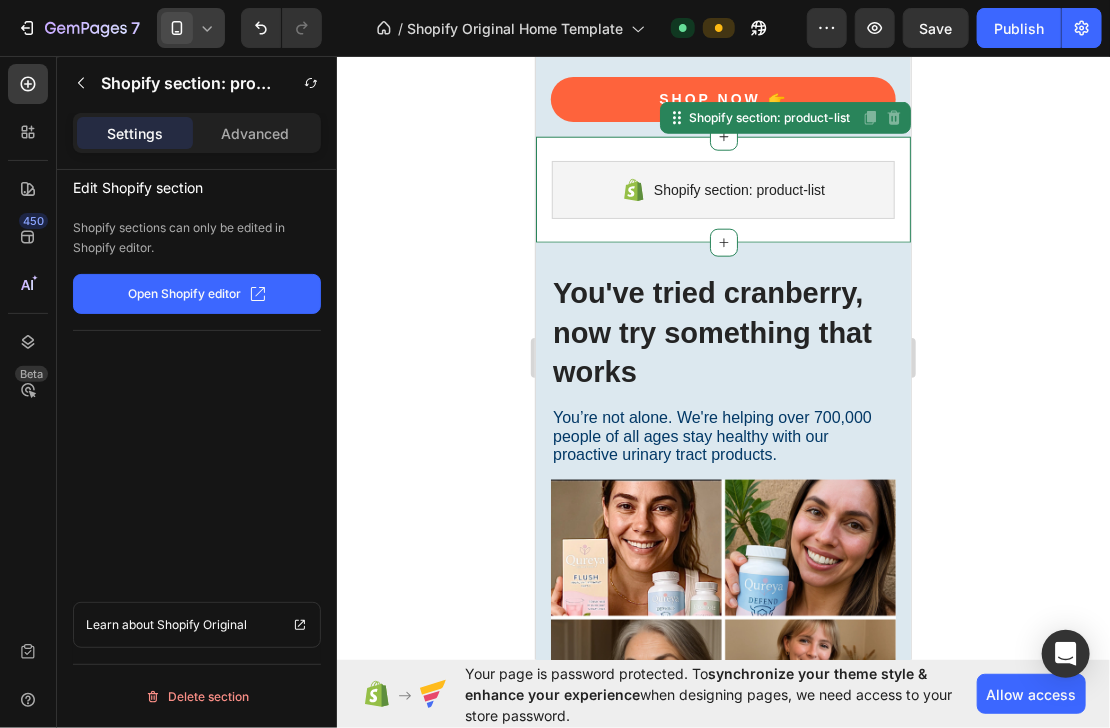click on "Shopify section: product-list" at bounding box center (738, 189) 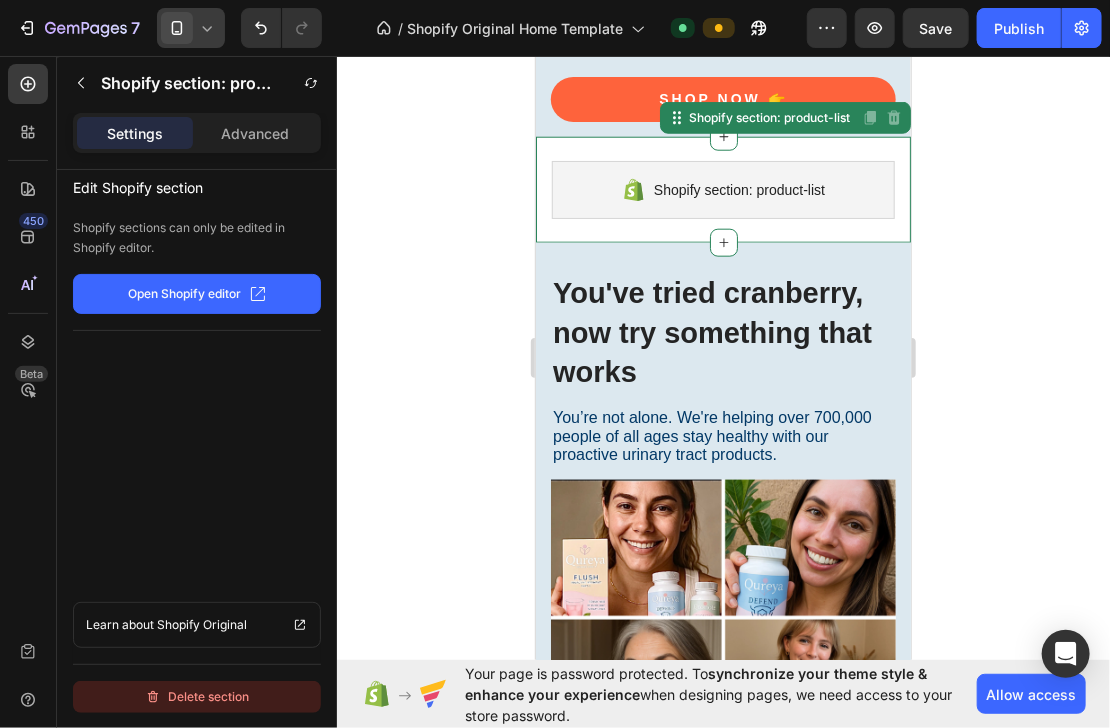 click on "Delete section" at bounding box center (197, 697) 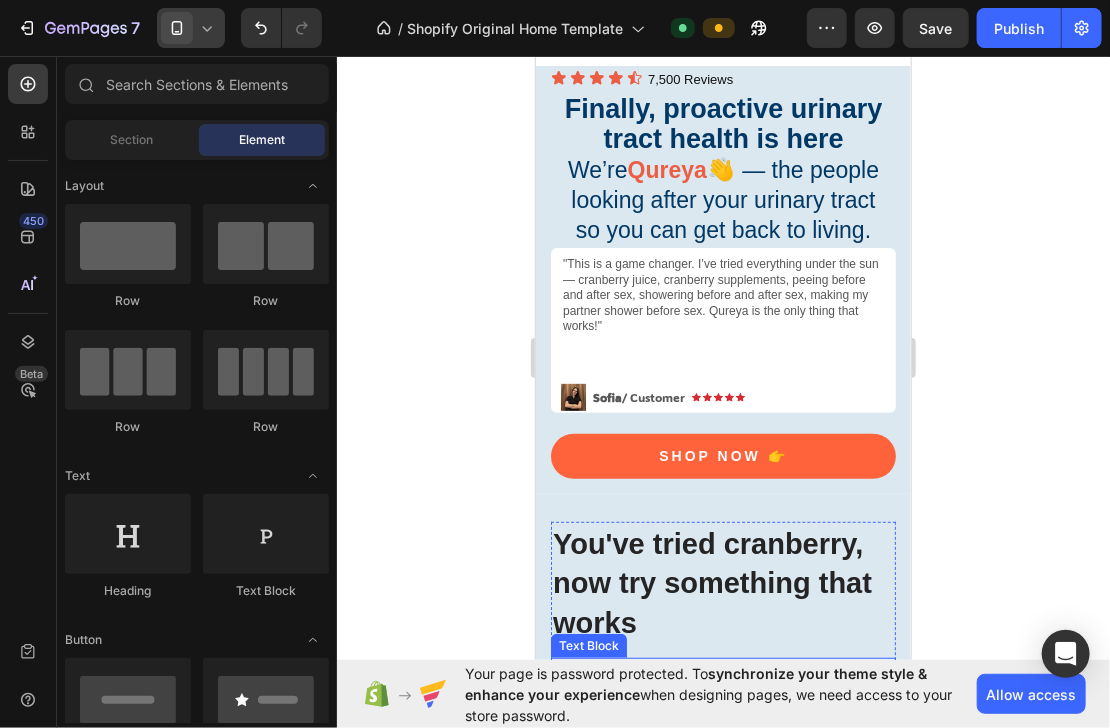 scroll, scrollTop: 0, scrollLeft: 0, axis: both 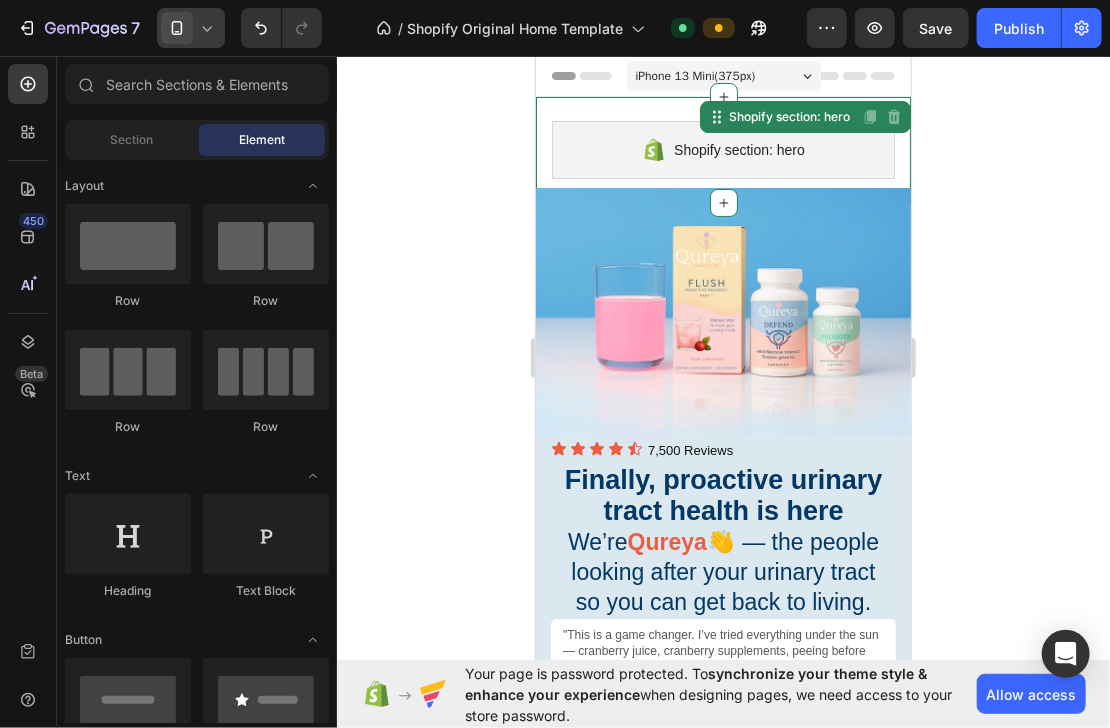 click on "Shopify section: hero Shopify section: hero   Disabled. Please edit in Shopify Editor Disabled. Please edit in Shopify Editor" at bounding box center (722, 149) 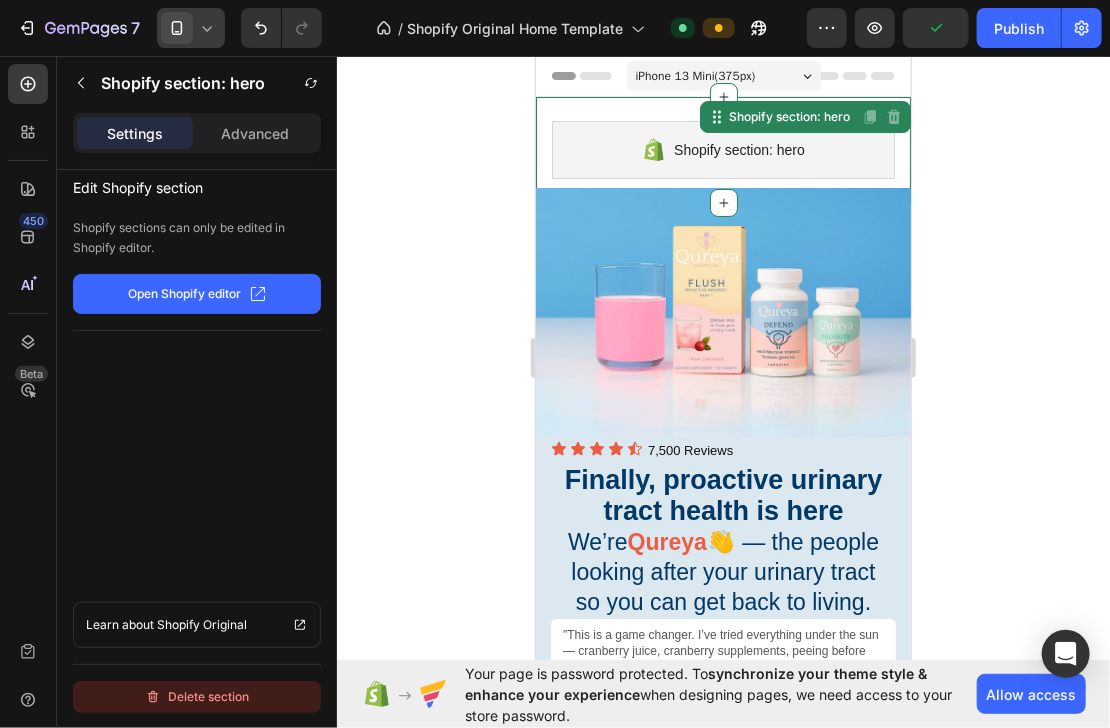 click 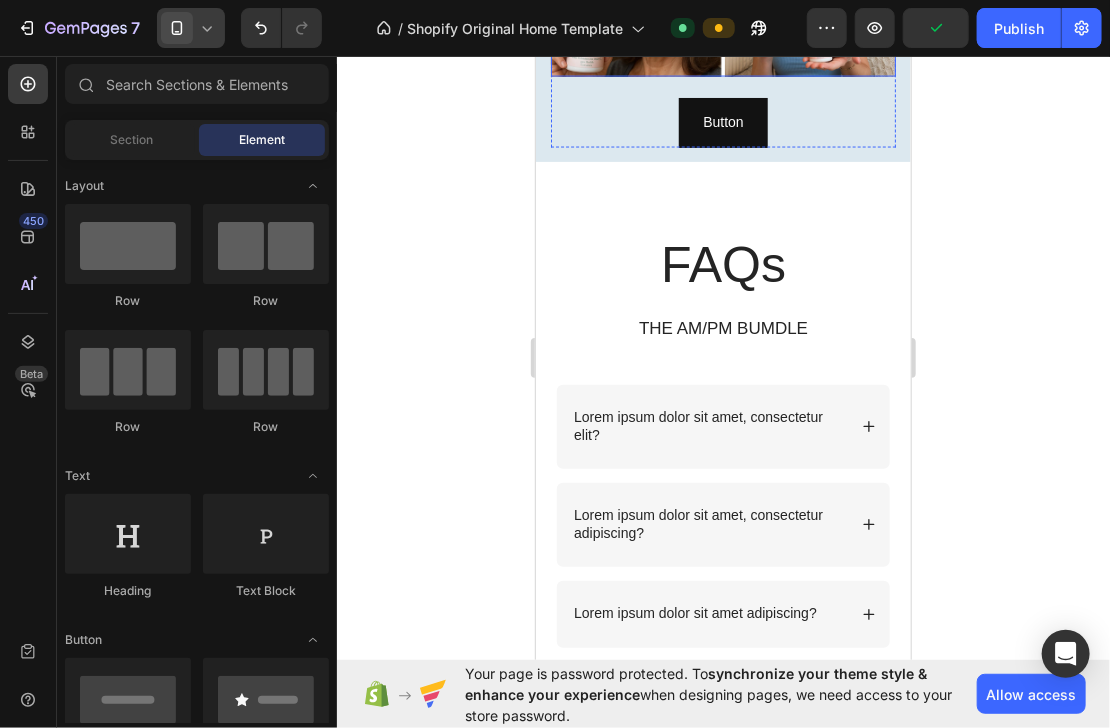 scroll, scrollTop: 1040, scrollLeft: 0, axis: vertical 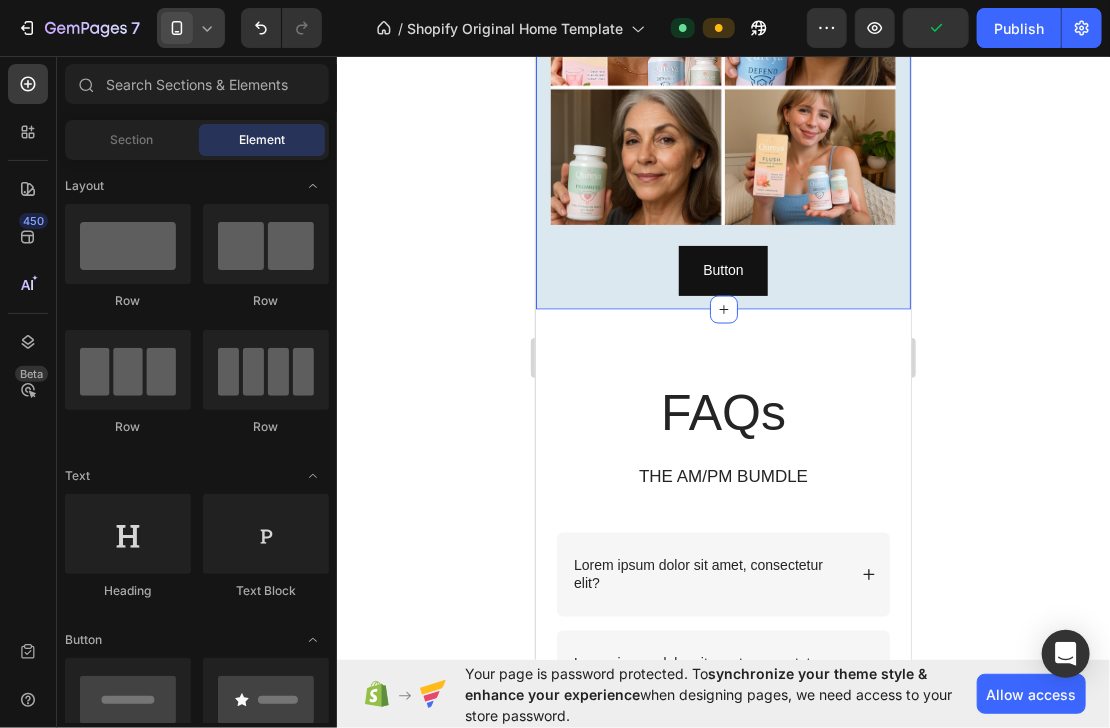 click on "You’re not alone. We're helping over 700,000 people of all ages stay healthy with our proactive urinary tract products. Text Block Image Button Button You've tried cranberry, now try something that works Heading Row" at bounding box center [722, 24] 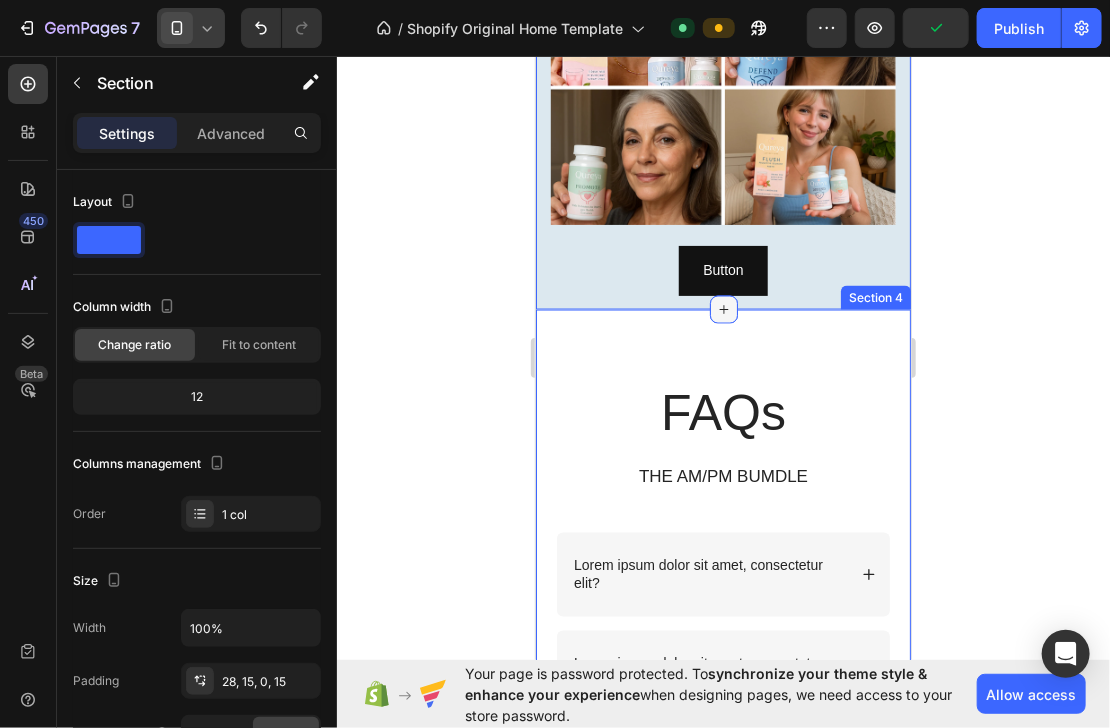click at bounding box center (723, 309) 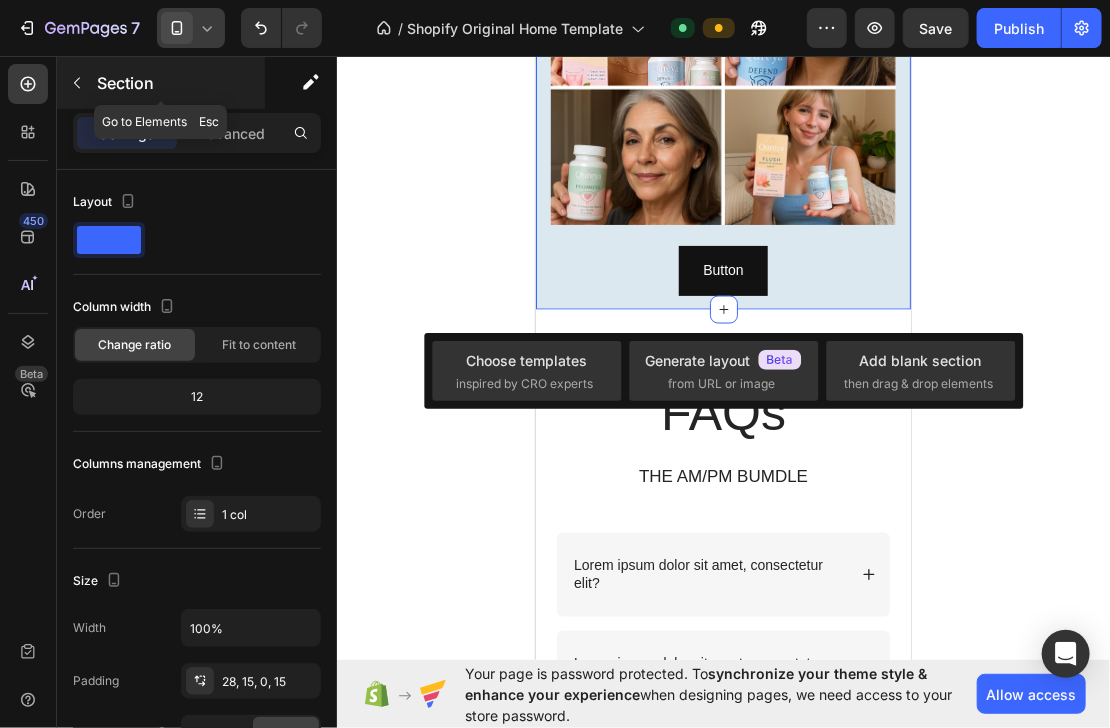 click on "Section" at bounding box center [179, 83] 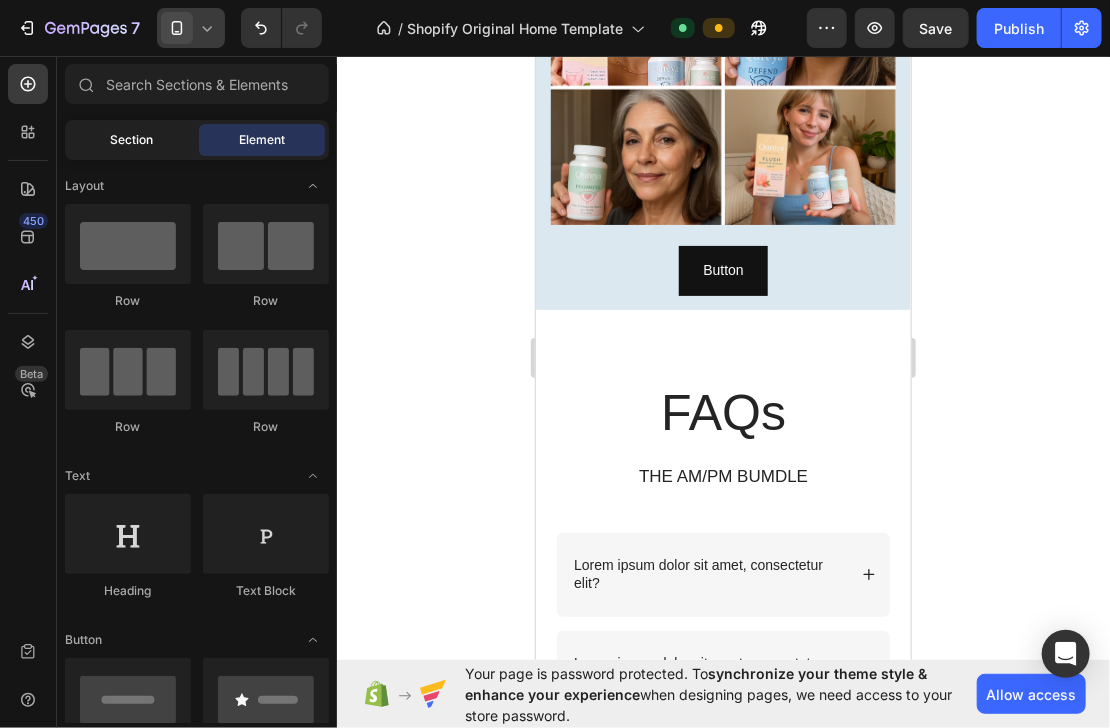 click on "Section" at bounding box center [132, 140] 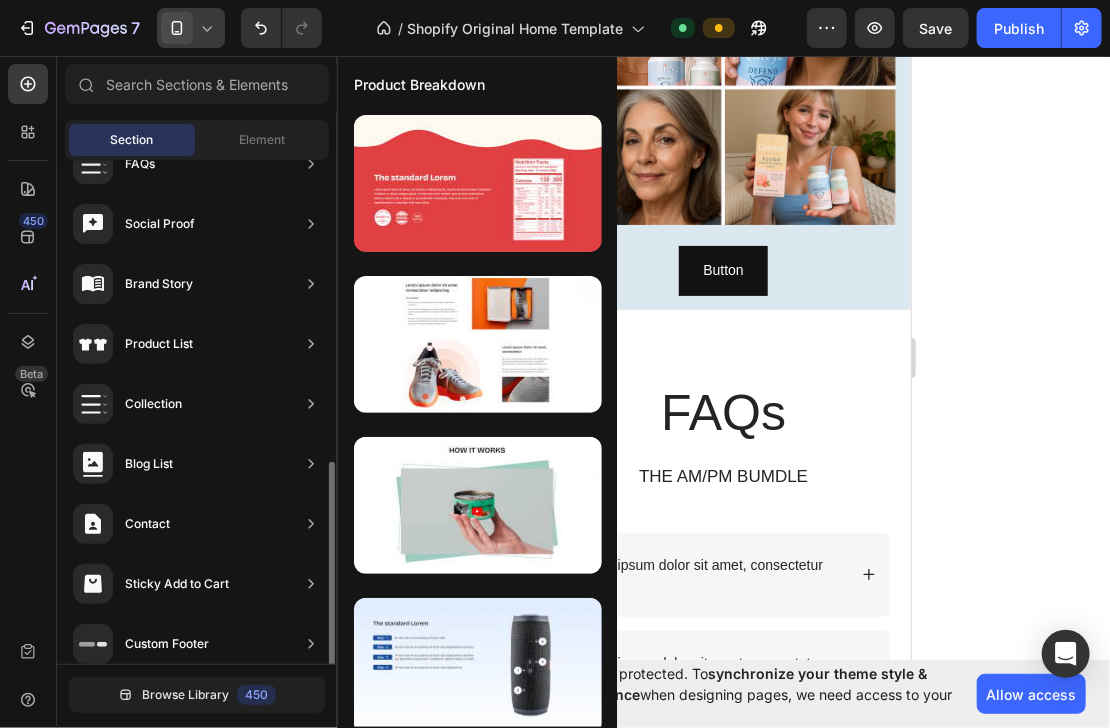 scroll, scrollTop: 656, scrollLeft: 0, axis: vertical 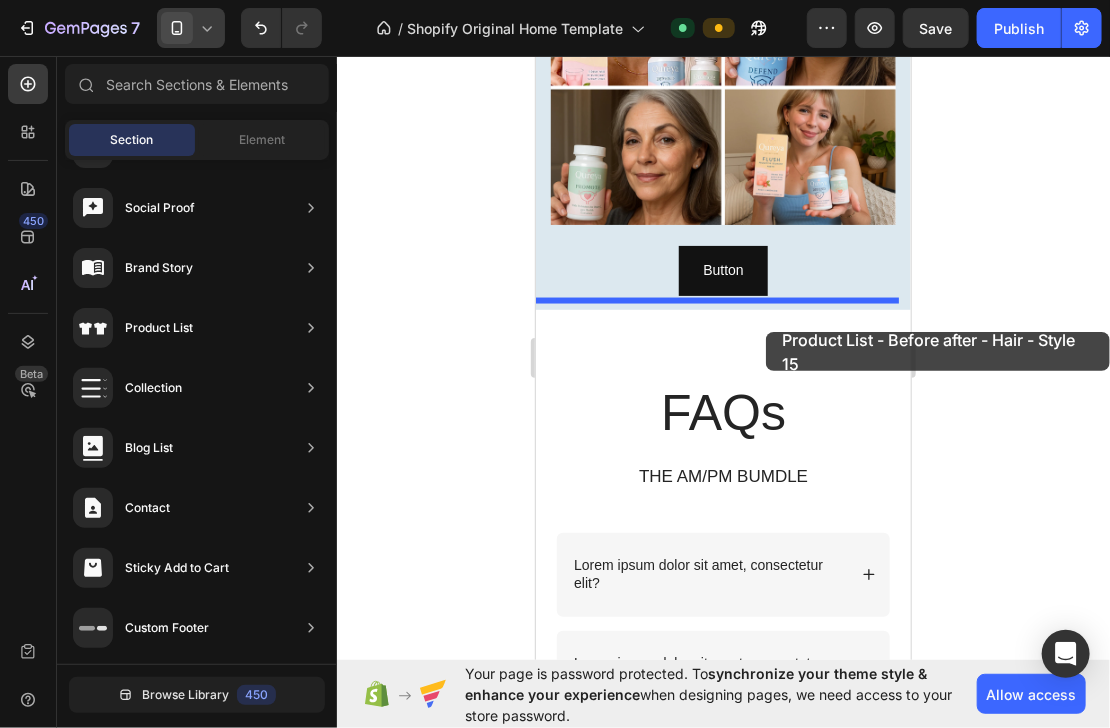 drag, startPoint x: 995, startPoint y: 476, endPoint x: 765, endPoint y: 331, distance: 271.8915 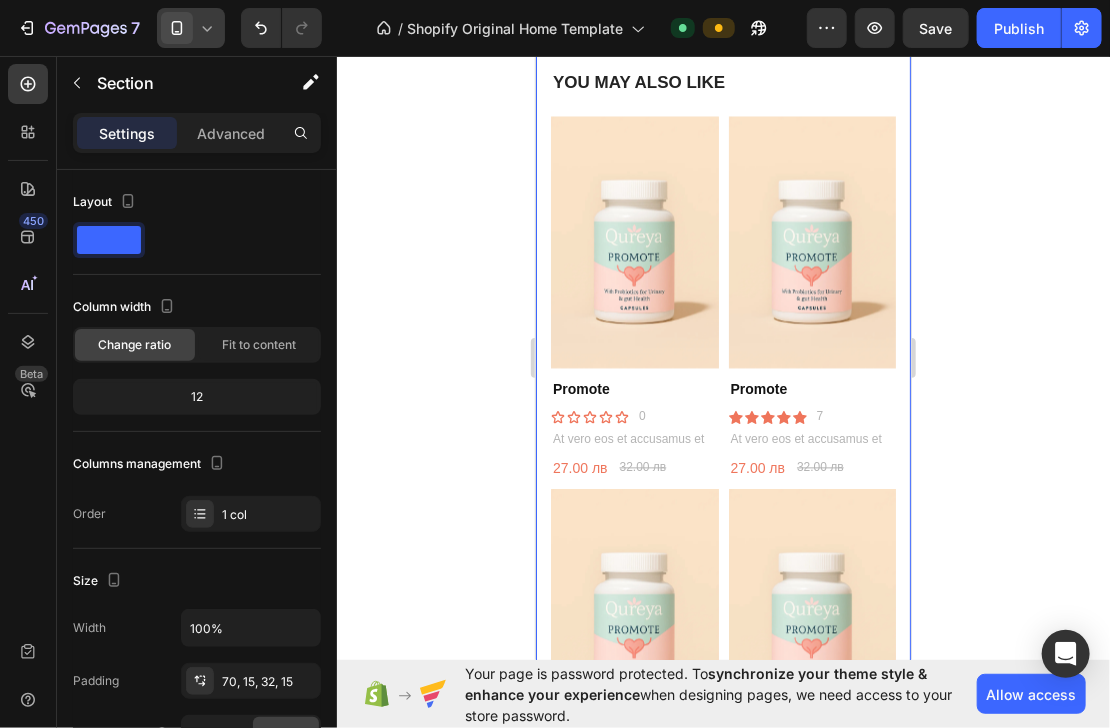 scroll, scrollTop: 1200, scrollLeft: 0, axis: vertical 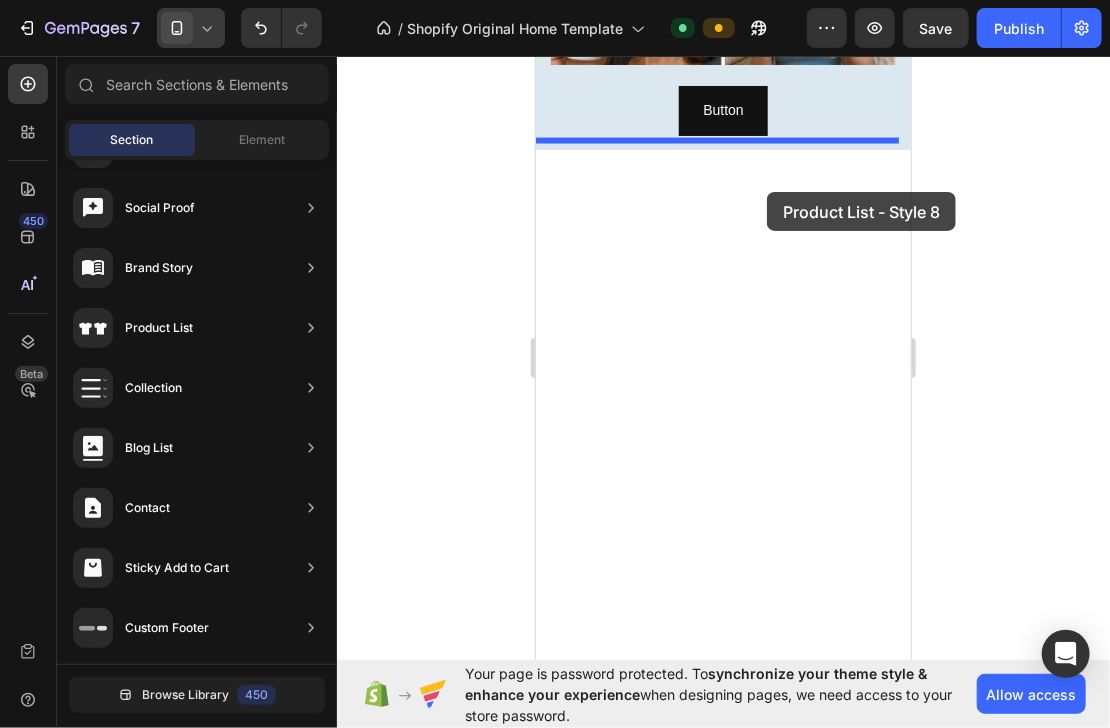drag, startPoint x: 1025, startPoint y: 587, endPoint x: 766, endPoint y: 191, distance: 473.17755 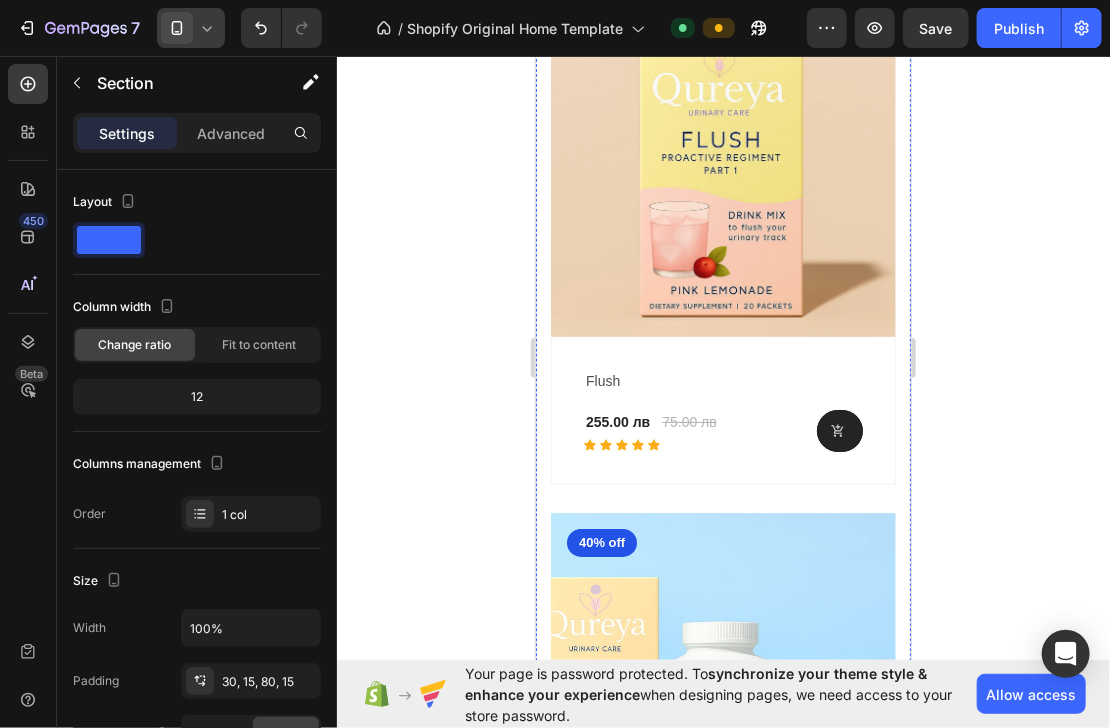 scroll, scrollTop: 2560, scrollLeft: 0, axis: vertical 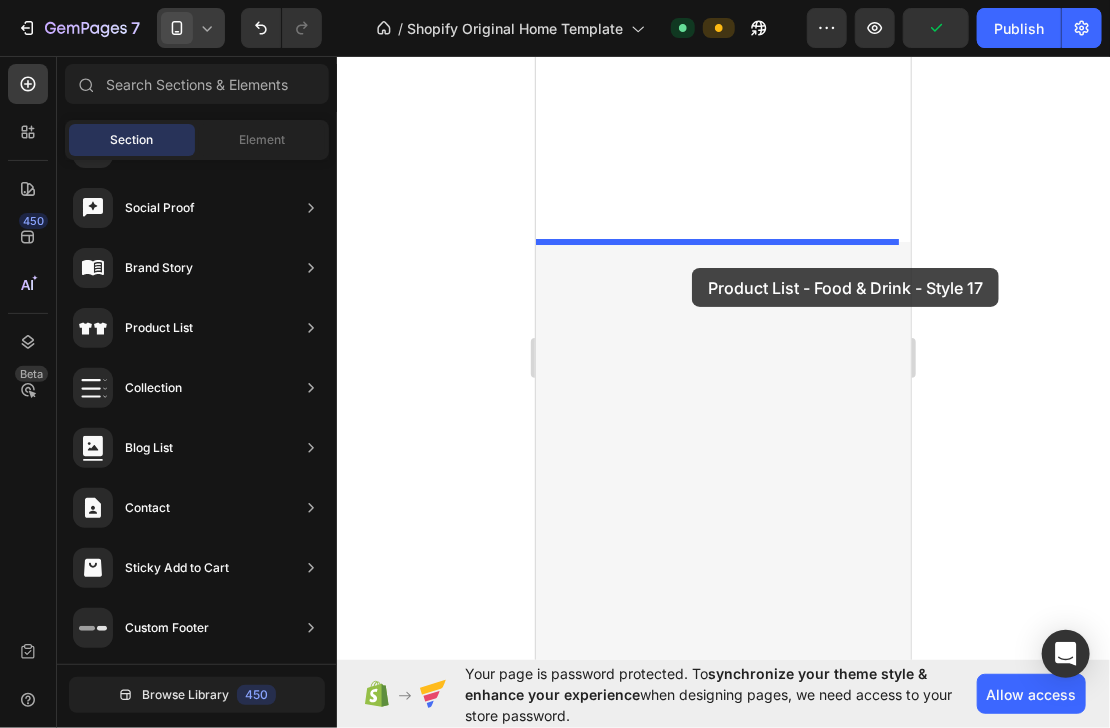 drag, startPoint x: 981, startPoint y: 376, endPoint x: 691, endPoint y: 267, distance: 309.808 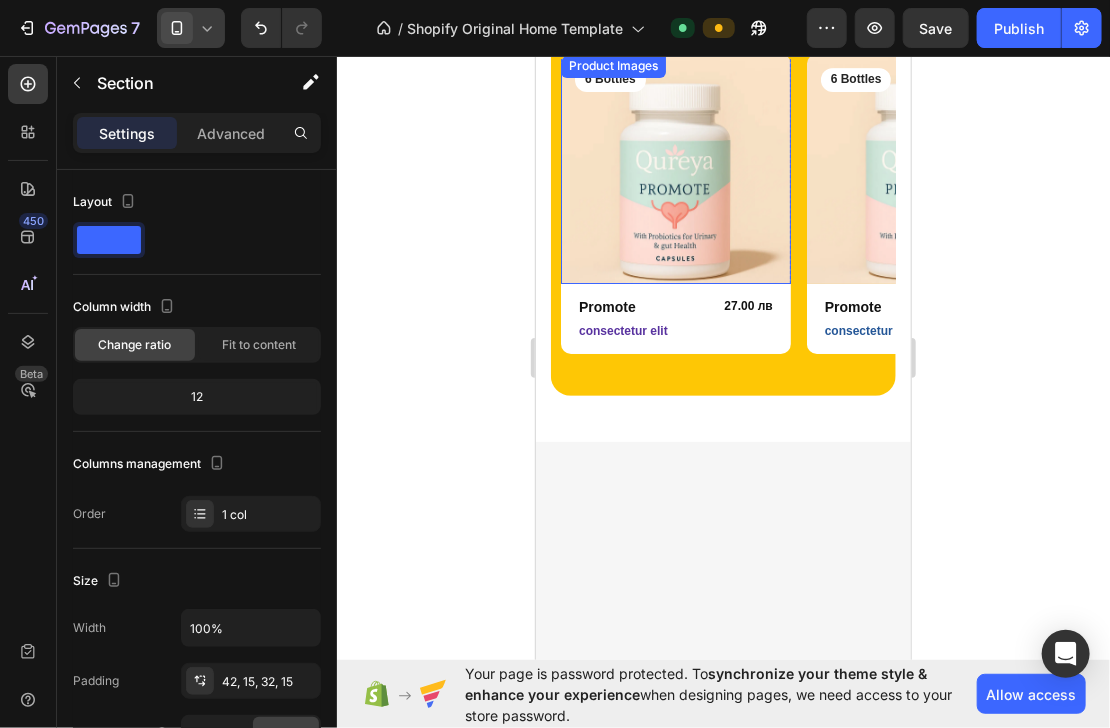 scroll, scrollTop: 2400, scrollLeft: 0, axis: vertical 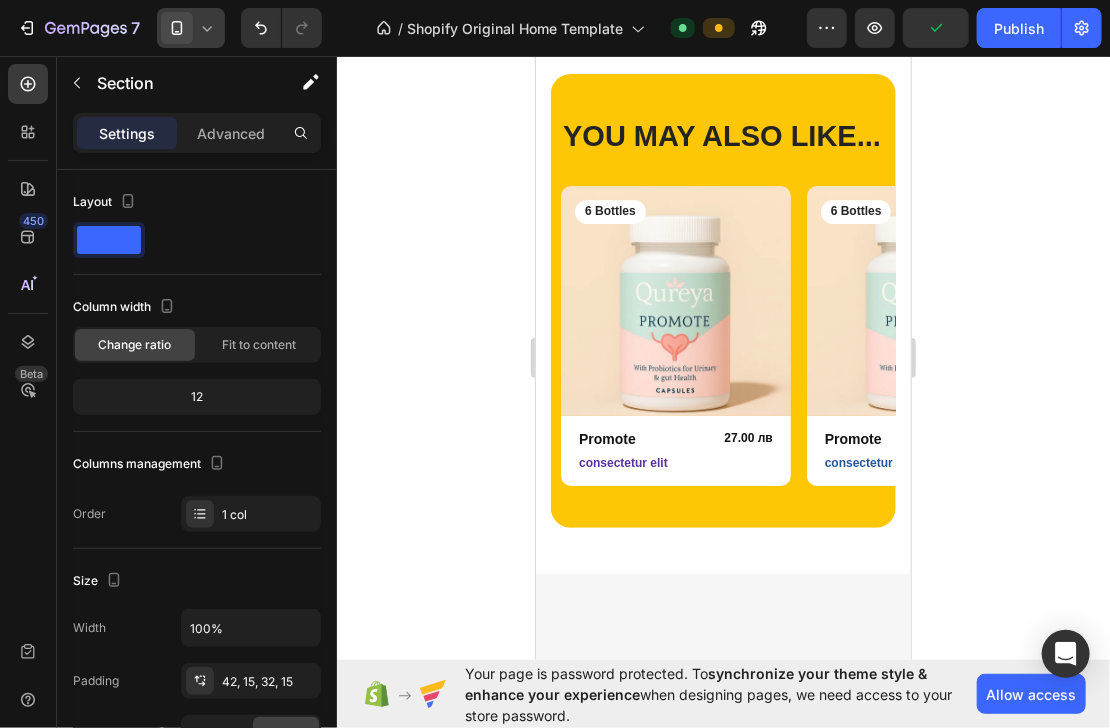 click on "YOU MAY ALSO LIKE... Heading Row Product Images 6 Bottles Text Block Row Promote Product Title 27.00 лв Product Price Product Price Row consectetur elit Text Block Row Product Product Images 6 Bottles Text Block Row Promote Product Title 27.00 лв Product Price Product Price Row consectetur elit Text Block Row Product Product Images 6 Bottles Text Block Row Promote Product Title 27.00 лв Product Price Product Price Row consectetur elit Text Block Row Product Product Images 6 Bottles Text Block Row Promote Product Title 27.00 лв Product Price Product Price Row consectetur elit Text Block Row Product Product Images 6 Bottles Text Block Row Promote Product Title 27.00 лв Product Price Product Price Row consectetur elit Text Block Row Product Carousel Row Section 6" at bounding box center [722, 301] 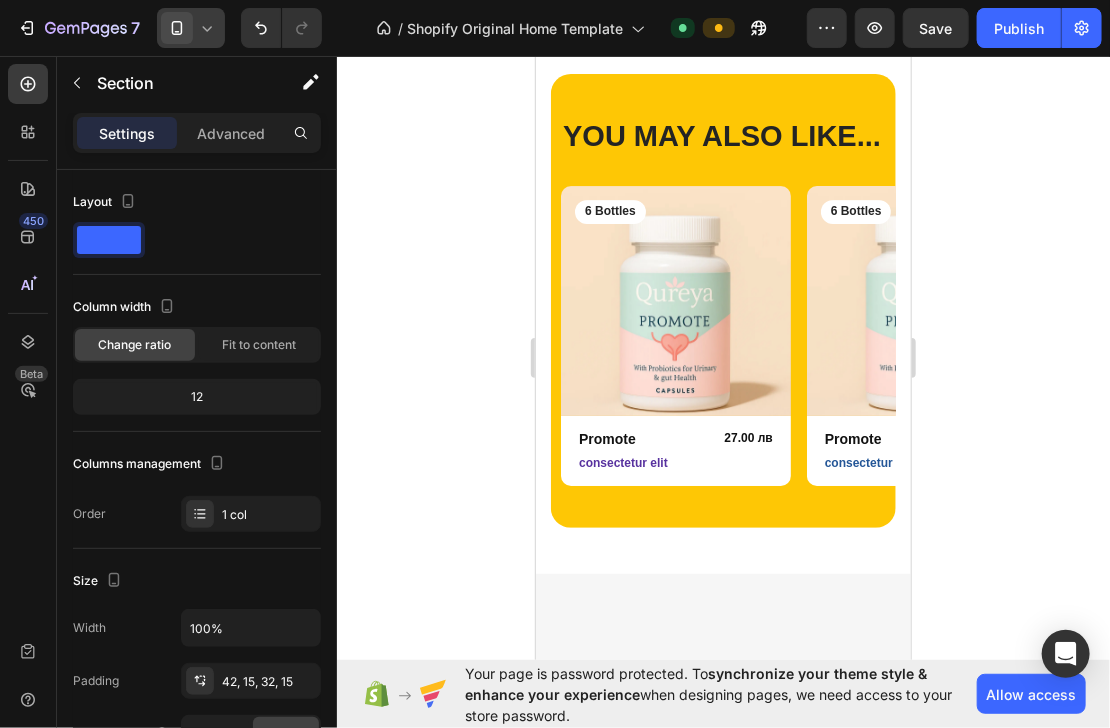 click on "YOU MAY ALSO LIKE... Heading Row Product Images 6 Bottles Text Block Row Promote Product Title 27.00 лв Product Price Product Price Row consectetur elit Text Block Row Product Product Images 6 Bottles Text Block Row Promote Product Title 27.00 лв Product Price Product Price Row consectetur elit Text Block Row Product Product Images 6 Bottles Text Block Row Promote Product Title 27.00 лв Product Price Product Price Row consectetur elit Text Block Row Product Product Images 6 Bottles Text Block Row Promote Product Title 27.00 лв Product Price Product Price Row consectetur elit Text Block Row Product Product Images 6 Bottles Text Block Row Promote Product Title 27.00 лв Product Price Product Price Row consectetur elit Text Block Row Product Carousel Row Section 6" at bounding box center (722, 301) 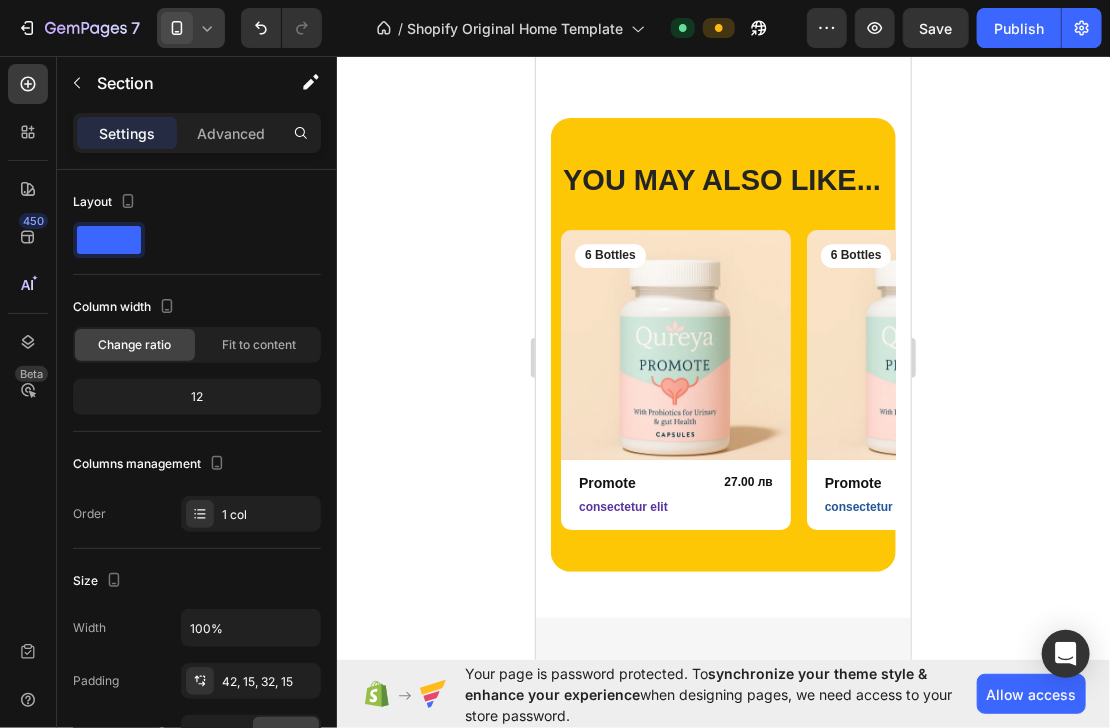 scroll, scrollTop: 2320, scrollLeft: 0, axis: vertical 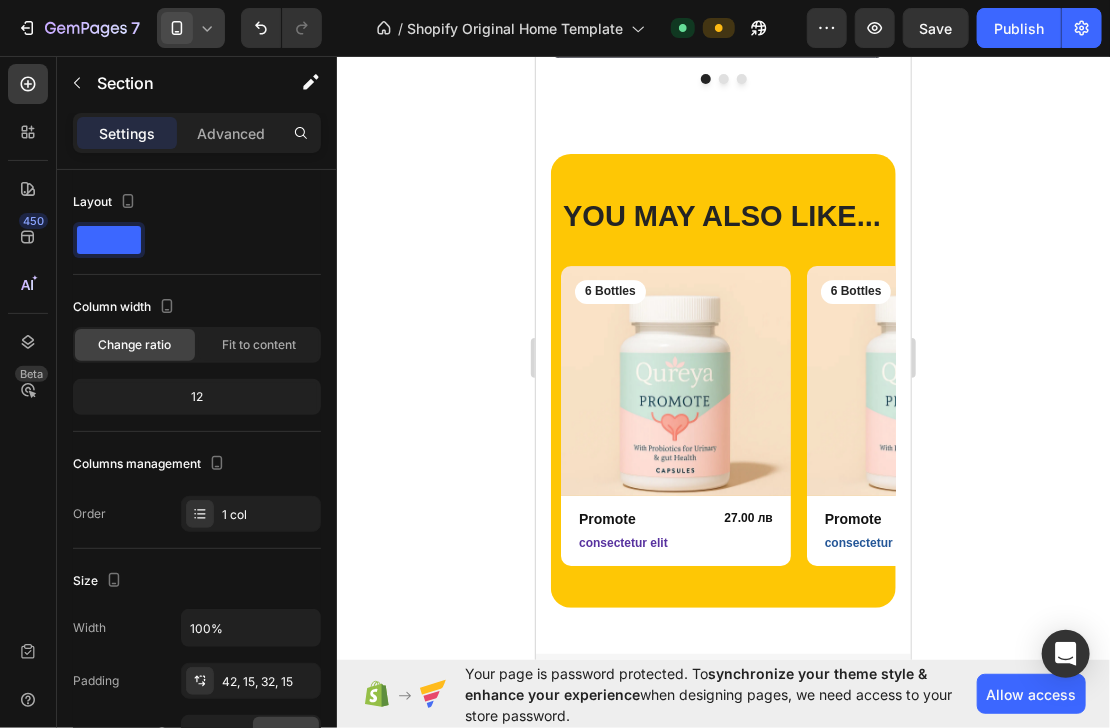 click on "YOU MAY ALSO LIKE... Heading Row Product Images 6 Bottles Text Block Row Promote Product Title 27.00 лв Product Price Product Price Row consectetur elit Text Block Row Product Product Images 6 Bottles Text Block Row Promote Product Title 27.00 лв Product Price Product Price Row consectetur elit Text Block Row Product Product Images 6 Bottles Text Block Row Promote Product Title 27.00 лв Product Price Product Price Row consectetur elit Text Block Row Product Product Images 6 Bottles Text Block Row Promote Product Title 27.00 лв Product Price Product Price Row consectetur elit Text Block Row Product Product Images 6 Bottles Text Block Row Promote Product Title 27.00 лв Product Price Product Price Row consectetur elit Text Block Row Product Carousel Row Section 6" at bounding box center [722, 381] 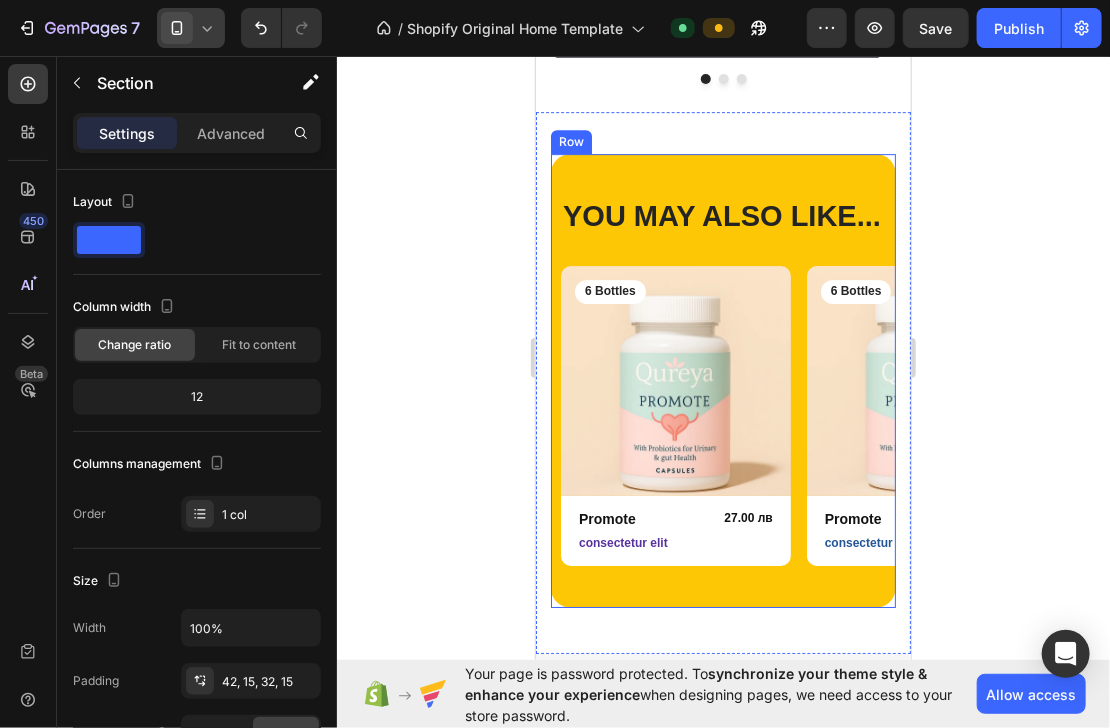 click on "YOU MAY ALSO LIKE... Heading Row Product Images 6 Bottles Text Block Row Promote Product Title 27.00 лв Product Price Product Price Row consectetur elit Text Block Row Product Product Images 6 Bottles Text Block Row Promote Product Title 27.00 лв Product Price Product Price Row consectetur elit Text Block Row Product Product Images 6 Bottles Text Block Row Promote Product Title 27.00 лв Product Price Product Price Row consectetur elit Text Block Row Product Product Images 6 Bottles Text Block Row Promote Product Title 27.00 лв Product Price Product Price Row consectetur elit Text Block Row Product Product Images 6 Bottles Text Block Row Promote Product Title 27.00 лв Product Price Product Price Row consectetur elit Text Block Row Product Carousel Row" at bounding box center [722, 379] 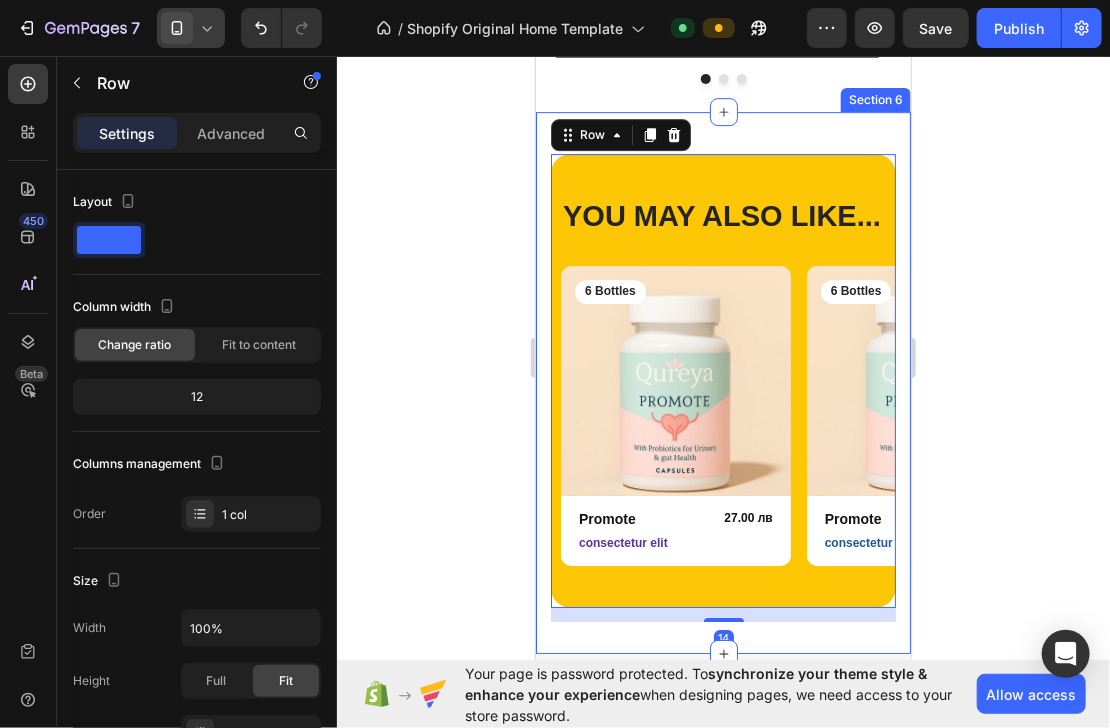 click on "YOU MAY ALSO LIKE... Heading Row Product Images 6 Bottles Text Block Row Promote Product Title 27.00 лв Product Price Product Price Row consectetur elit Text Block Row Product Product Images 6 Bottles Text Block Row Promote Product Title 27.00 лв Product Price Product Price Row consectetur elit Text Block Row Product Product Images 6 Bottles Text Block Row Promote Product Title 27.00 лв Product Price Product Price Row consectetur elit Text Block Row Product Product Images 6 Bottles Text Block Row Promote Product Title 27.00 лв Product Price Product Price Row consectetur elit Text Block Row Product Product Images 6 Bottles Text Block Row Promote Product Title 27.00 лв Product Price Product Price Row consectetur elit Text Block Row Product Carousel Row 14 Section 6" at bounding box center (722, 381) 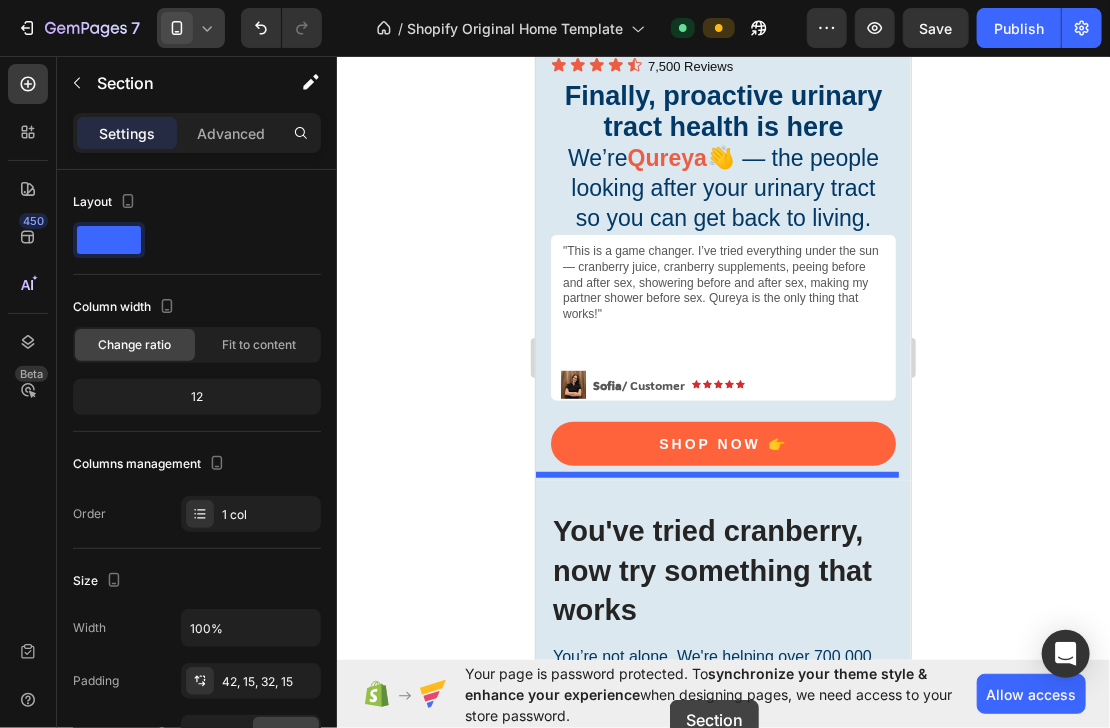 scroll, scrollTop: 467, scrollLeft: 0, axis: vertical 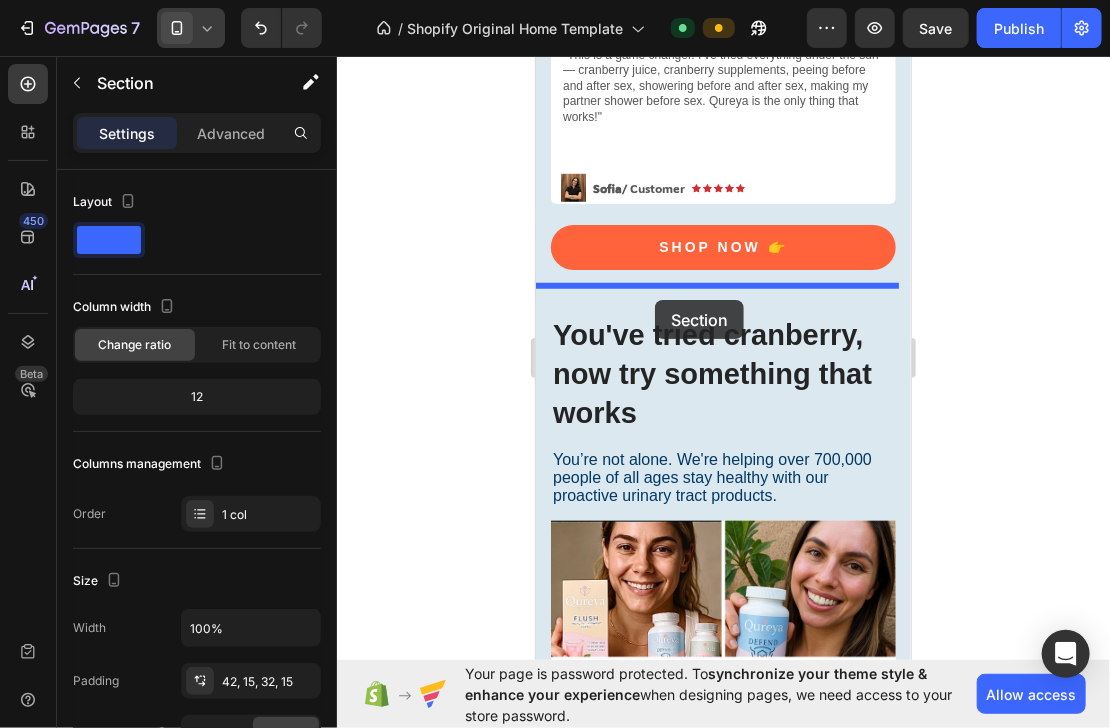 drag, startPoint x: 543, startPoint y: 465, endPoint x: 650, endPoint y: 302, distance: 194.98206 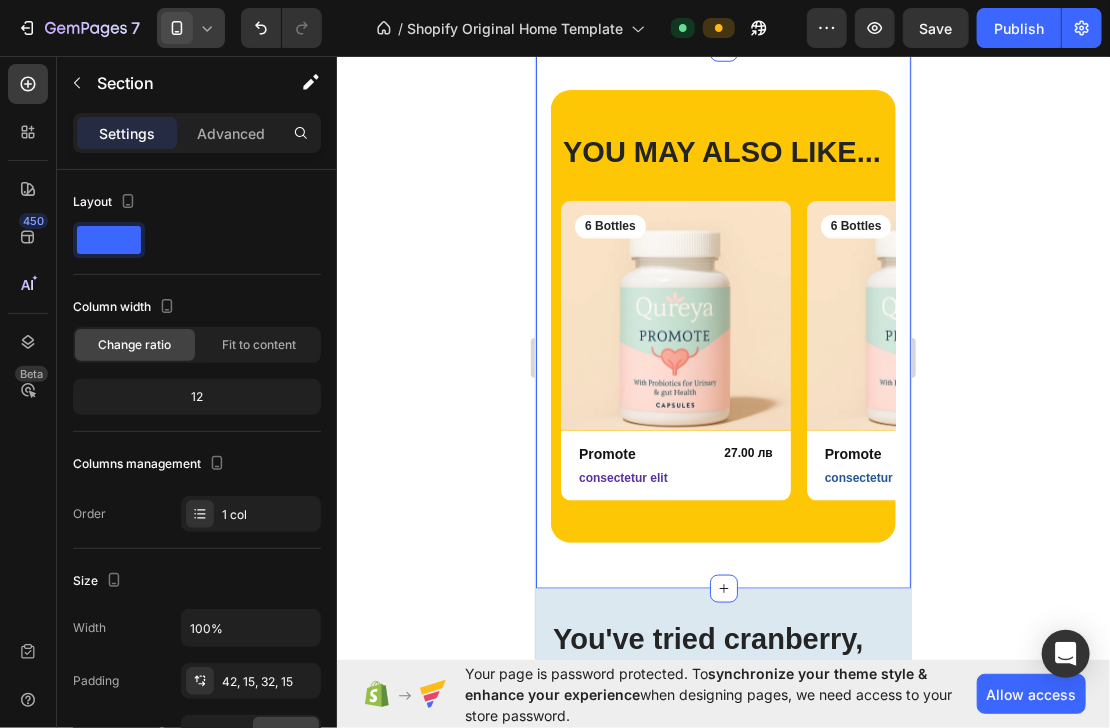 scroll, scrollTop: 707, scrollLeft: 0, axis: vertical 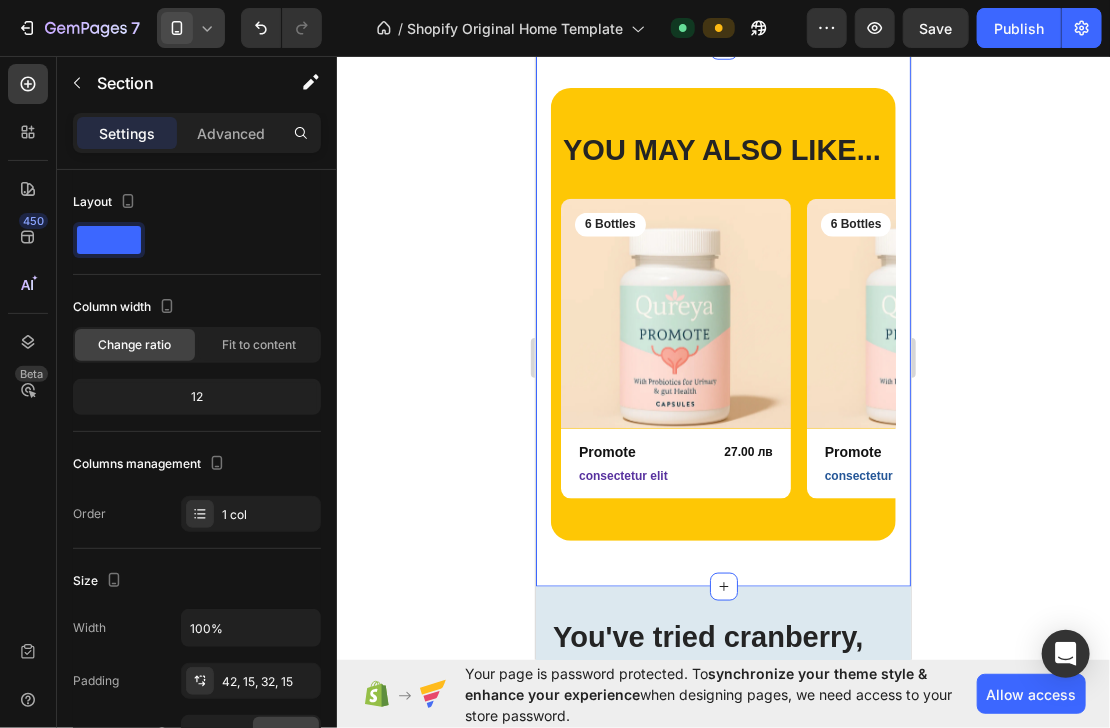 click on "YOU MAY ALSO LIKE... Heading Row Product Images 6 Bottles Text Block Row Promote Product Title 27.00 лв Product Price Product Price Row consectetur elit Text Block Row Product Product Images 6 Bottles Text Block Row Promote Product Title 27.00 лв Product Price Product Price Row consectetur elit Text Block Row Product Product Images 6 Bottles Text Block Row Promote Product Title 27.00 лв Product Price Product Price Row consectetur elit Text Block Row Product Product Images 6 Bottles Text Block Row Promote Product Title 27.00 лв Product Price Product Price Row consectetur elit Text Block Row Product Product Images 6 Bottles Text Block Row Promote Product Title 27.00 лв Product Price Product Price Row consectetur elit Text Block Row Product Carousel Row Section 3" at bounding box center [722, 315] 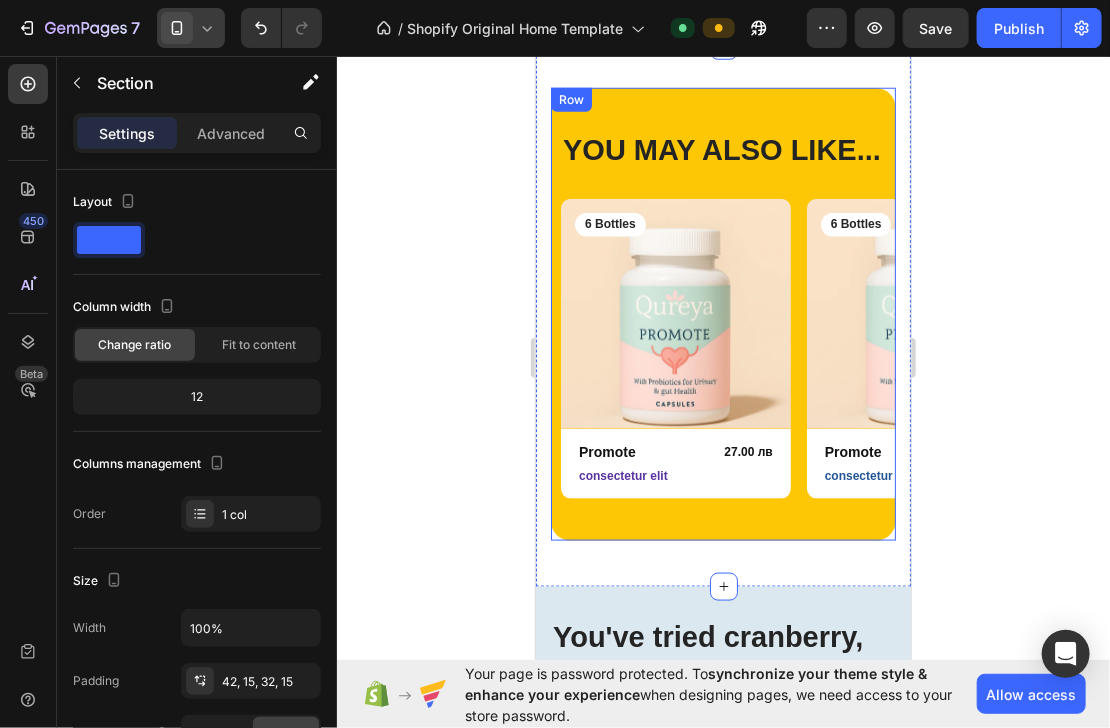 click on "YOU MAY ALSO LIKE... Heading Row Product Images 6 Bottles Text Block Row Promote Product Title 27.00 лв Product Price Product Price Row consectetur elit Text Block Row Product Product Images 6 Bottles Text Block Row Promote Product Title 27.00 лв Product Price Product Price Row consectetur elit Text Block Row Product Product Images 6 Bottles Text Block Row Promote Product Title 27.00 лв Product Price Product Price Row consectetur elit Text Block Row Product Product Images 6 Bottles Text Block Row Promote Product Title 27.00 лв Product Price Product Price Row consectetur elit Text Block Row Product Product Images 6 Bottles Text Block Row Promote Product Title 27.00 лв Product Price Product Price Row consectetur elit Text Block Row Product Carousel" at bounding box center (722, 313) 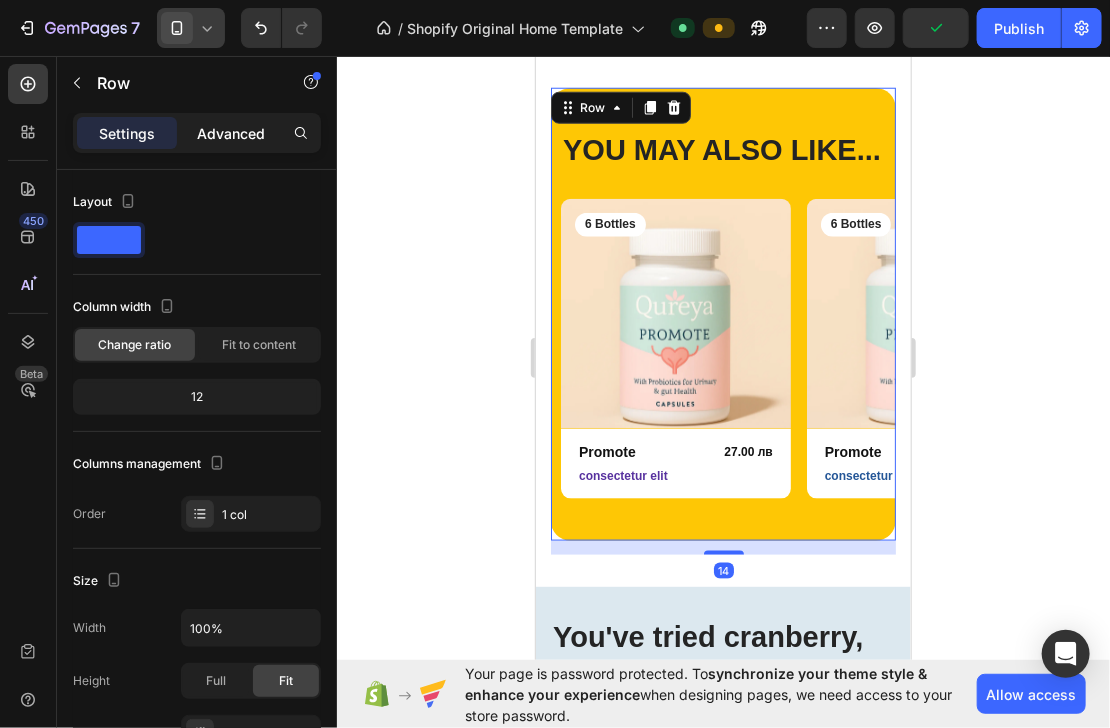 click on "Advanced" at bounding box center [231, 133] 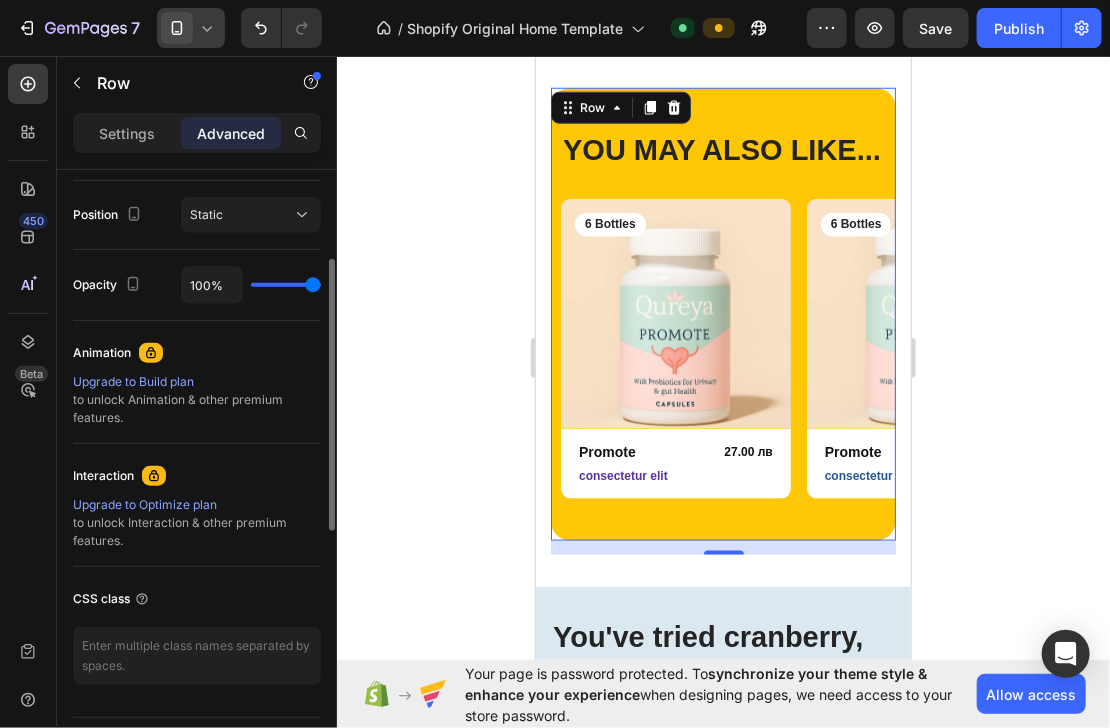 scroll, scrollTop: 771, scrollLeft: 0, axis: vertical 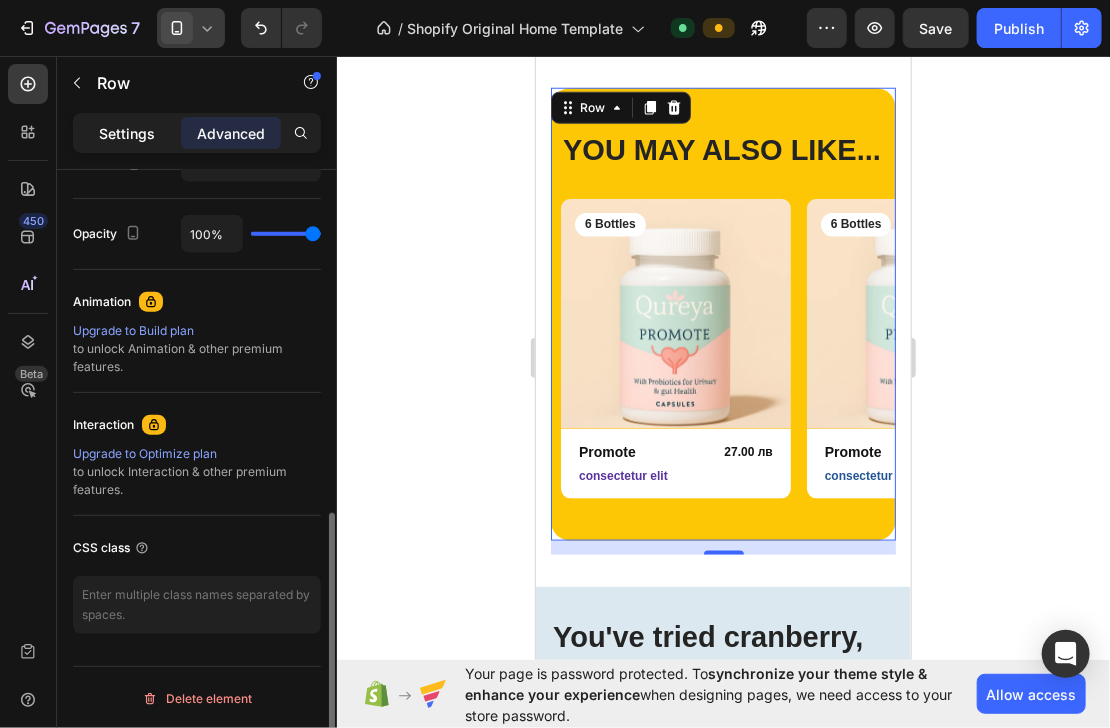 click on "Settings" at bounding box center [127, 133] 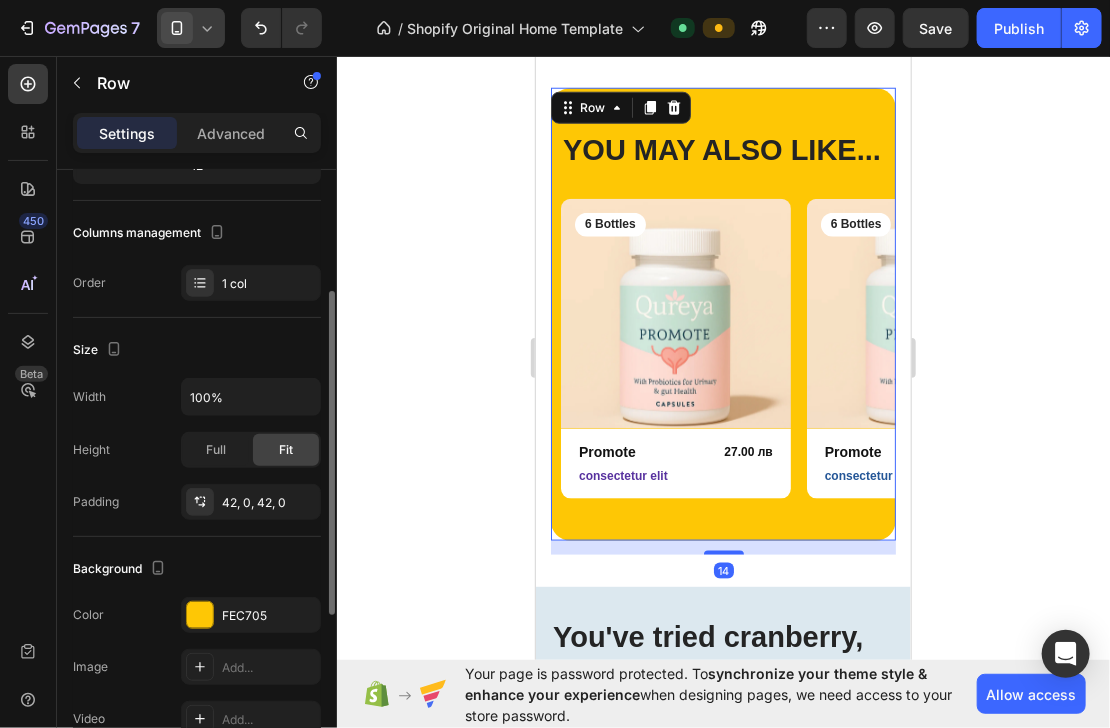 scroll, scrollTop: 551, scrollLeft: 0, axis: vertical 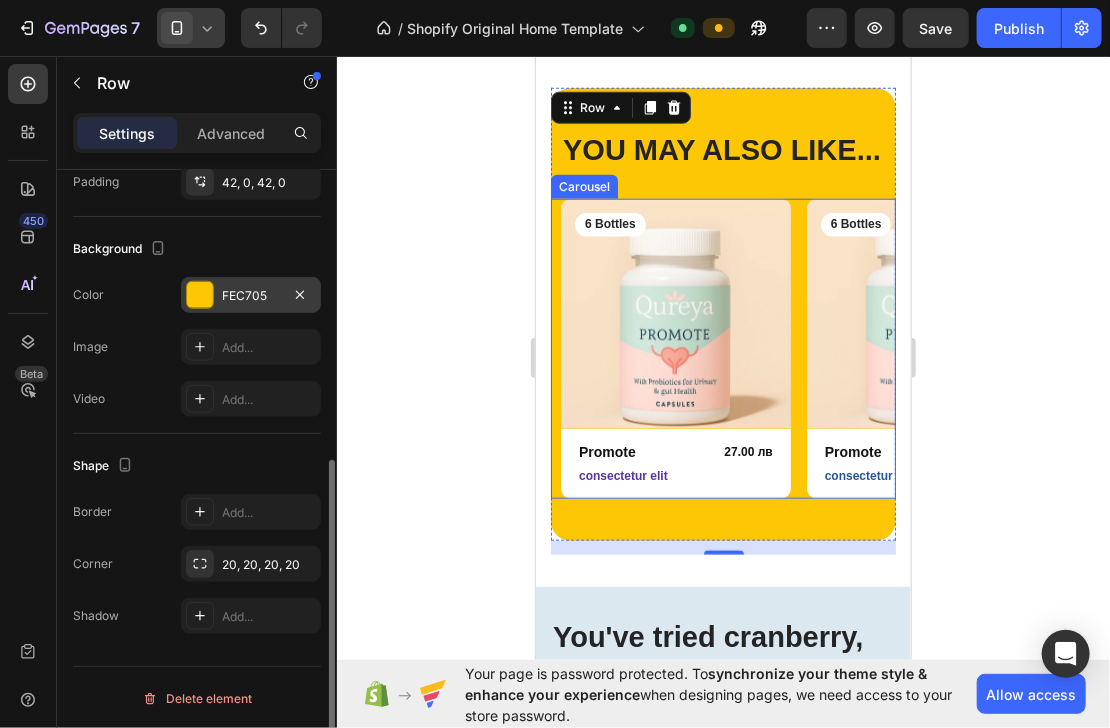 click on "The changes might be hidden by the video. Color FEC705 Image Add... Video Add..." 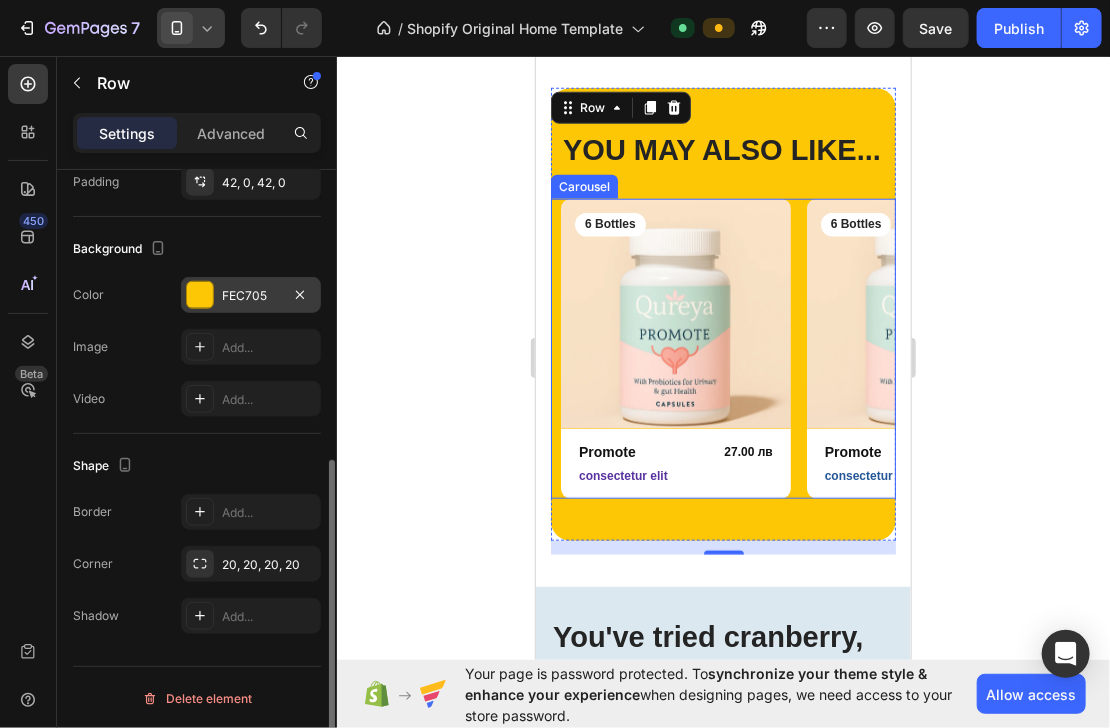 click on "FEC705" at bounding box center [251, 296] 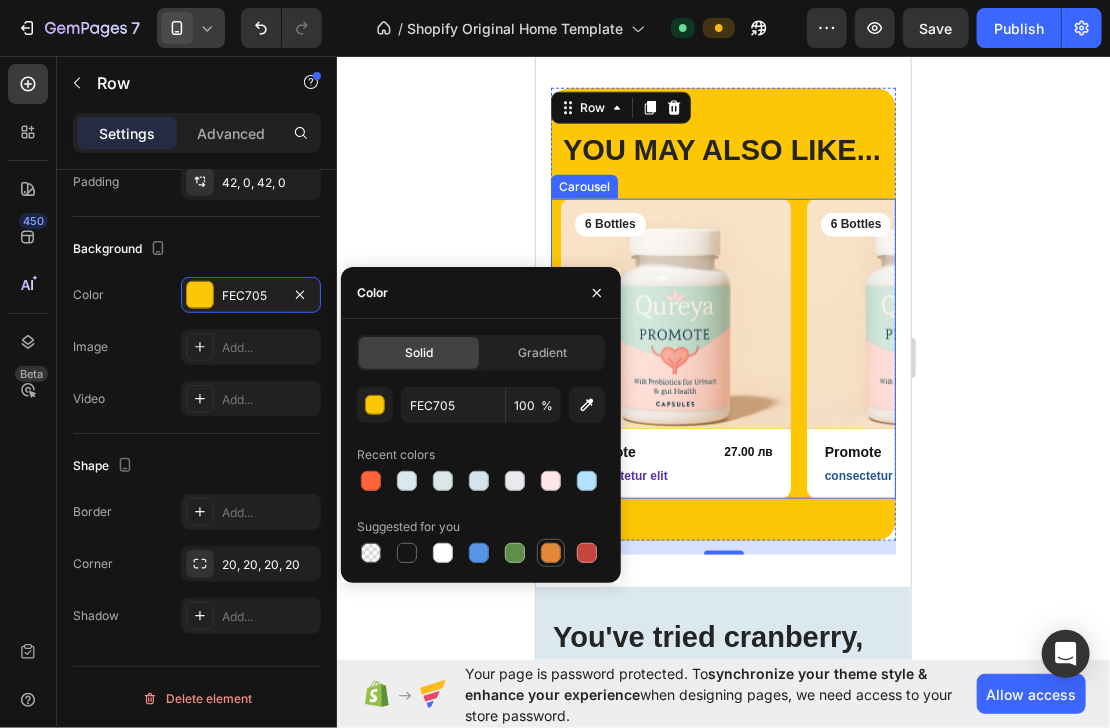 click at bounding box center (551, 553) 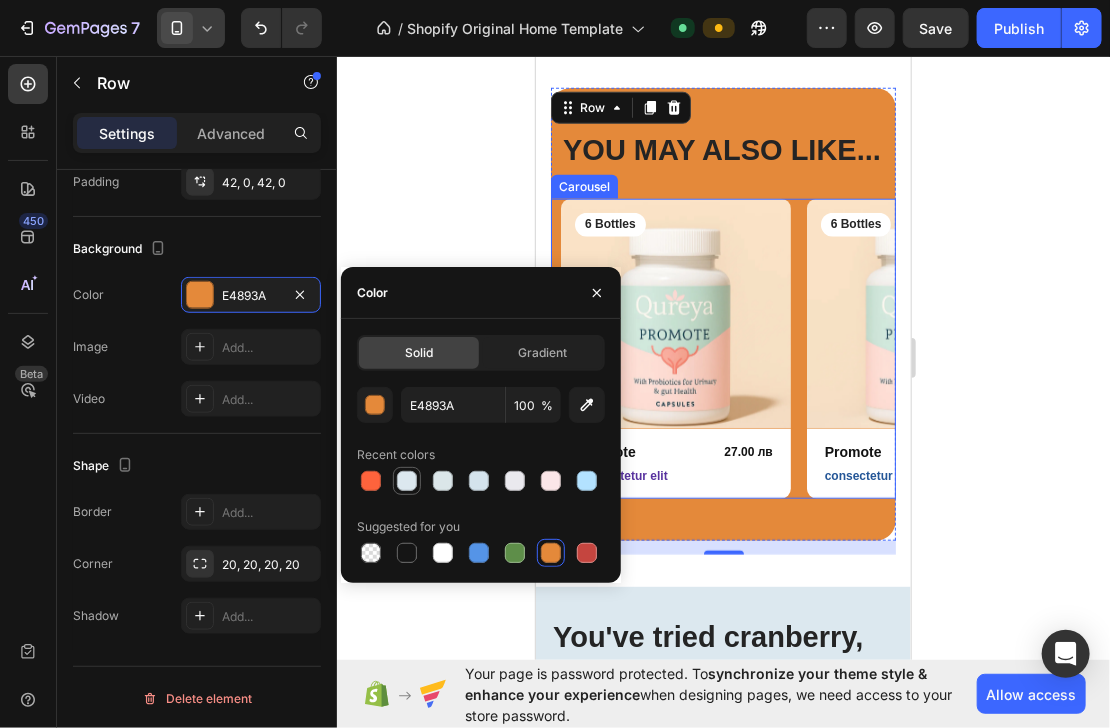 click at bounding box center (407, 481) 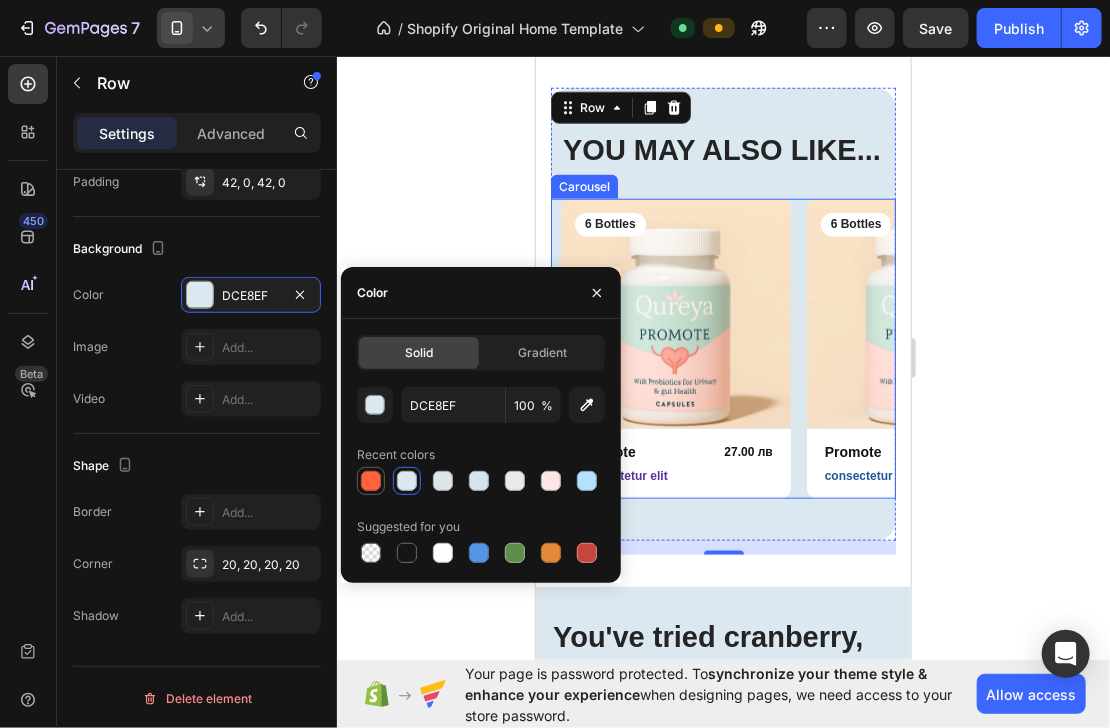 click at bounding box center [371, 481] 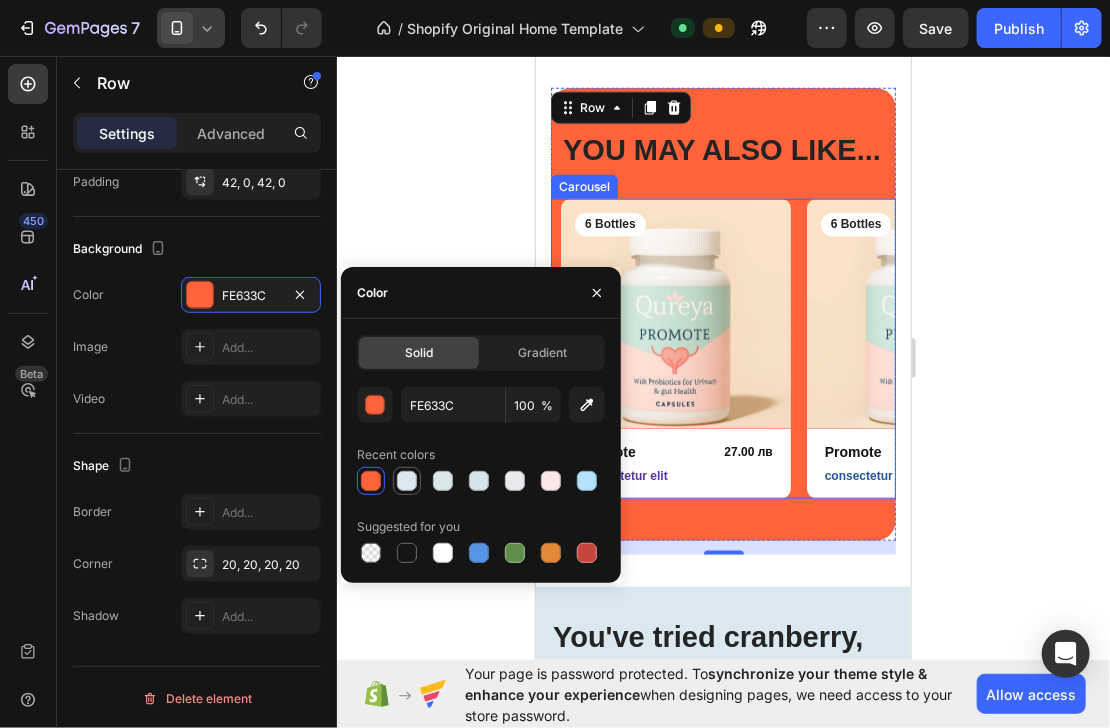 click at bounding box center [407, 481] 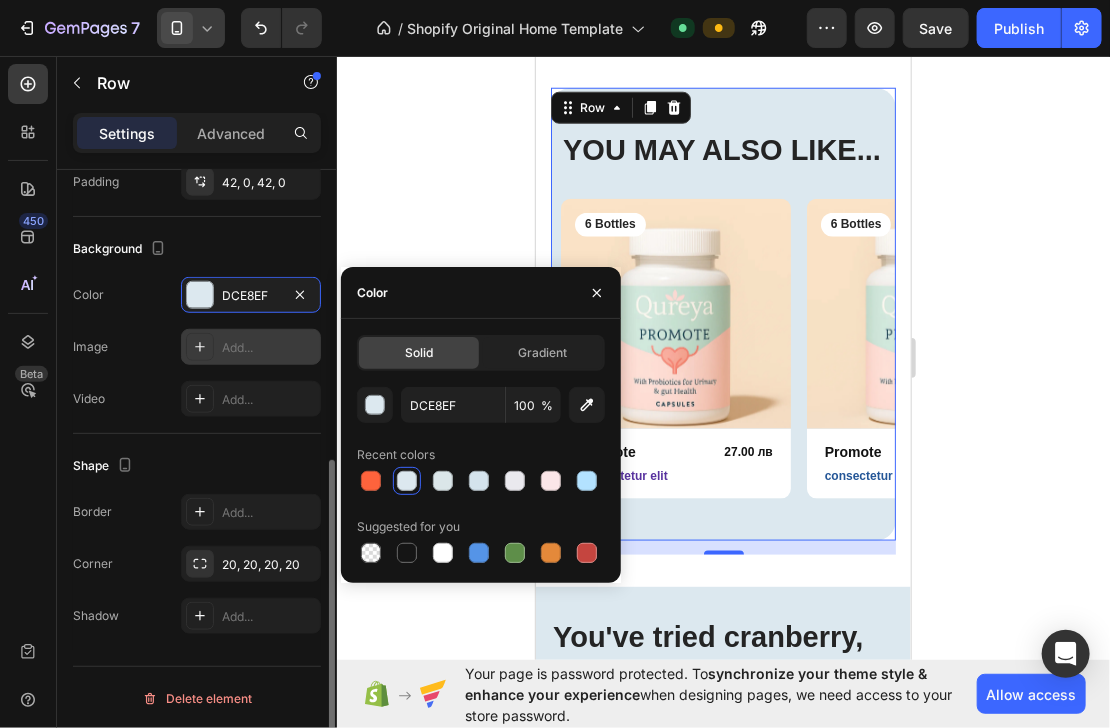 scroll, scrollTop: 391, scrollLeft: 0, axis: vertical 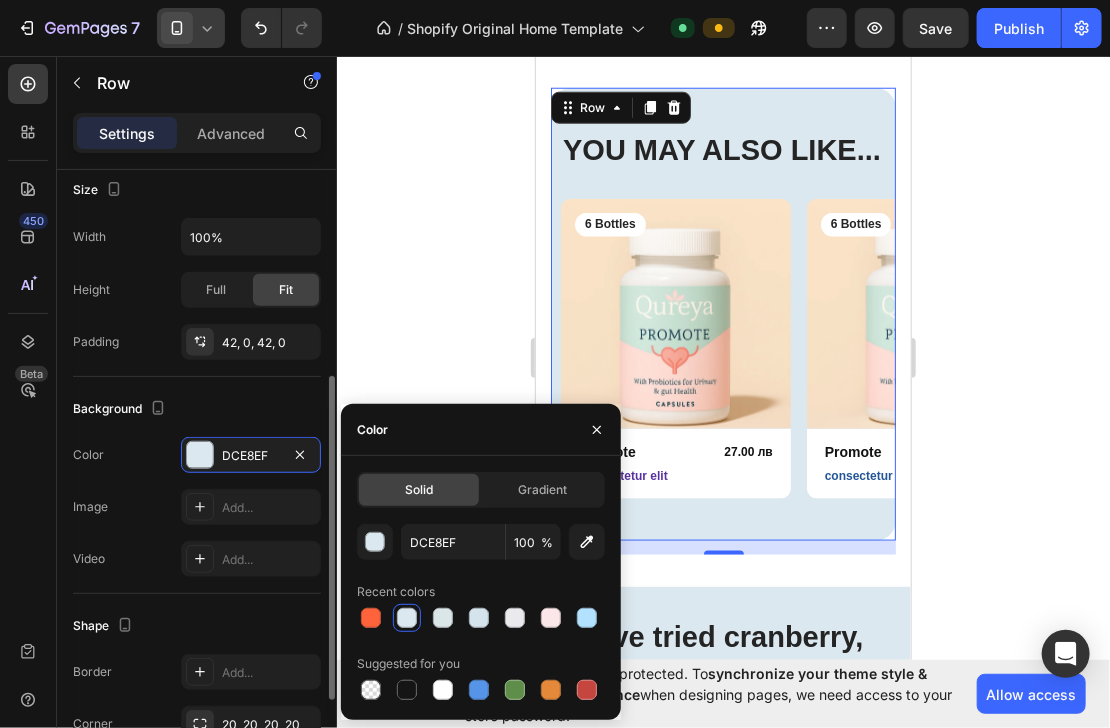 click on "Size Width 100% Height Full Fit Padding 42, 0, 42, 0" 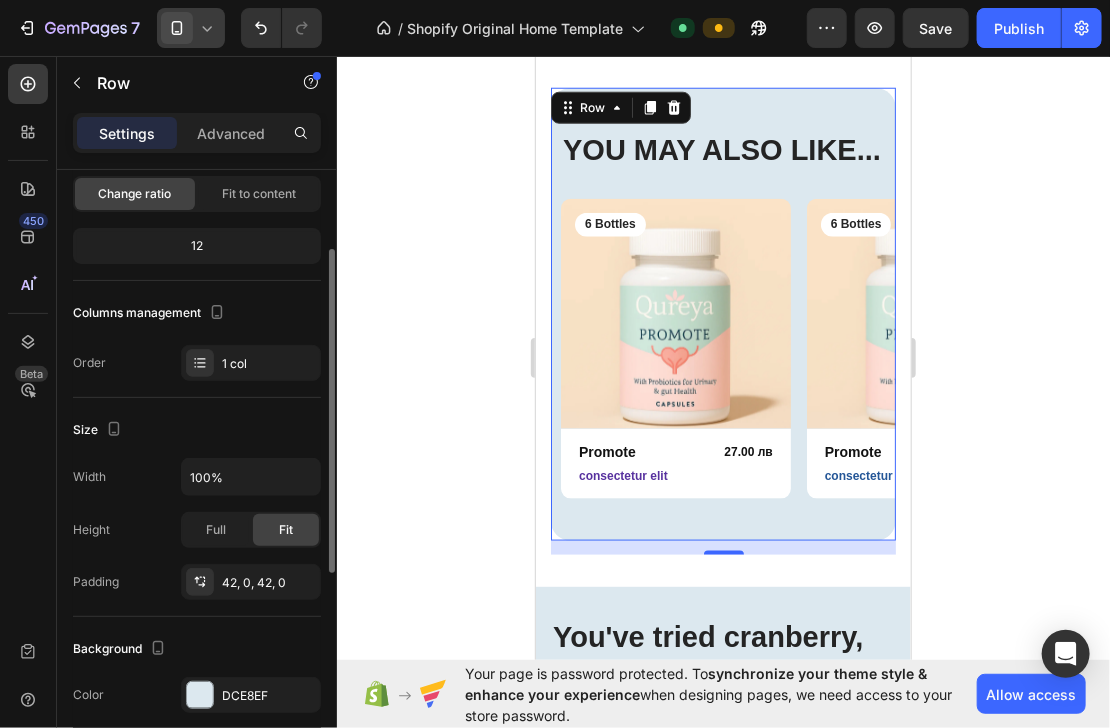 scroll, scrollTop: 71, scrollLeft: 0, axis: vertical 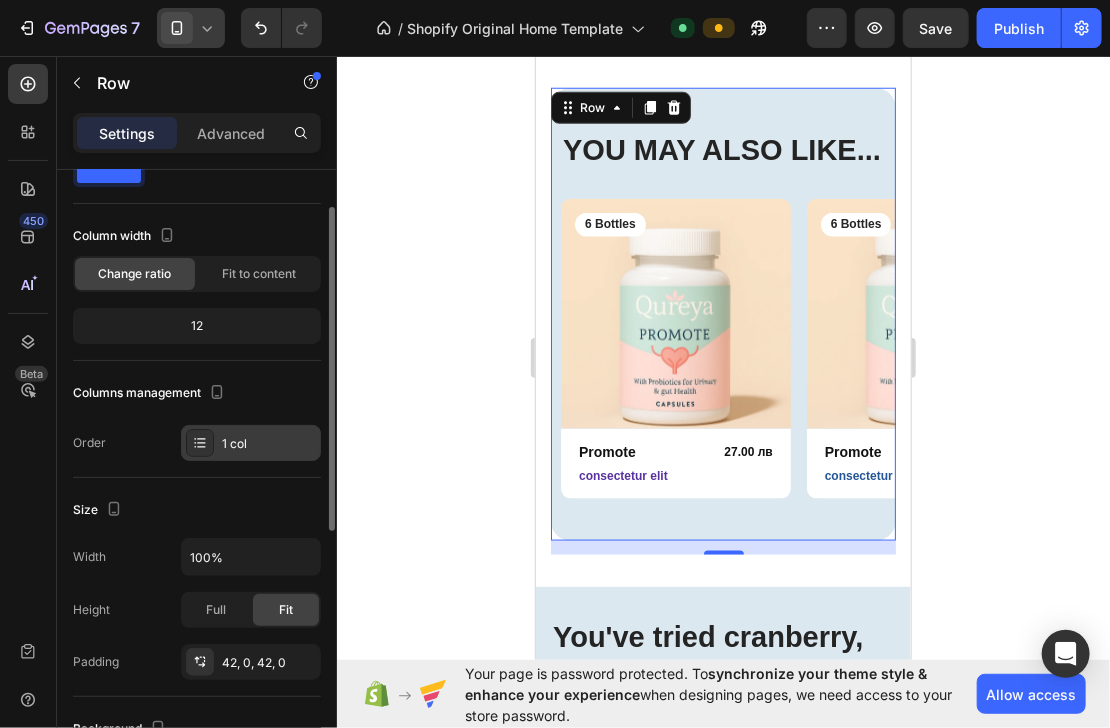 click on "1 col" at bounding box center (251, 443) 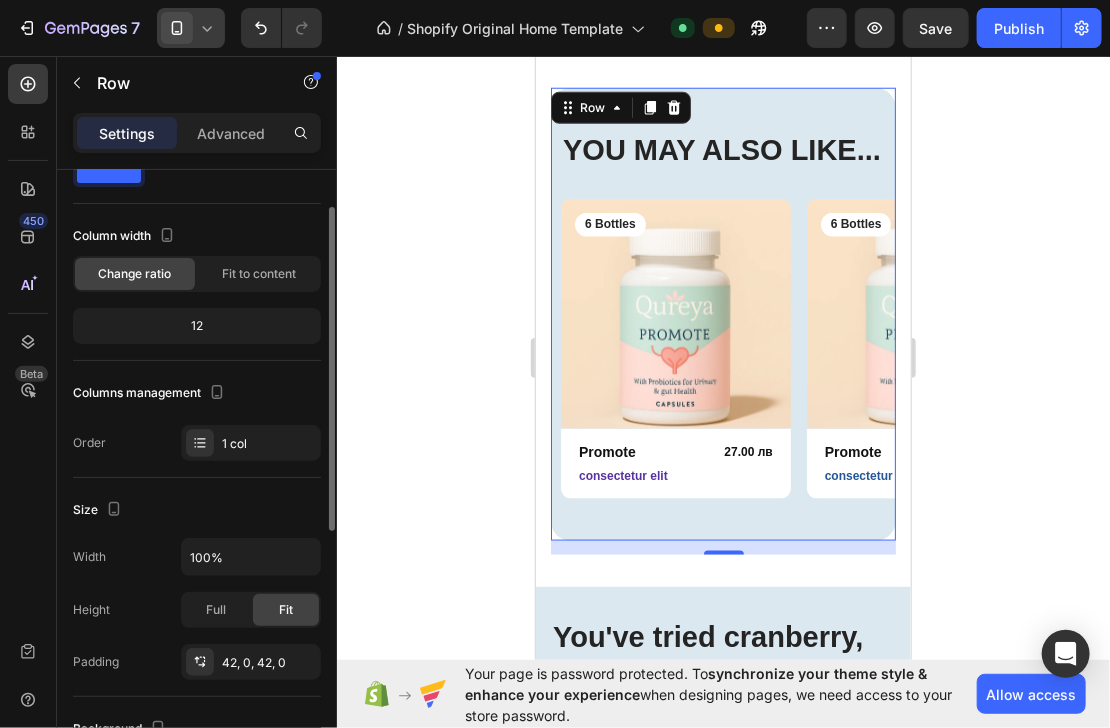 click on "Order 1 col" at bounding box center [197, 443] 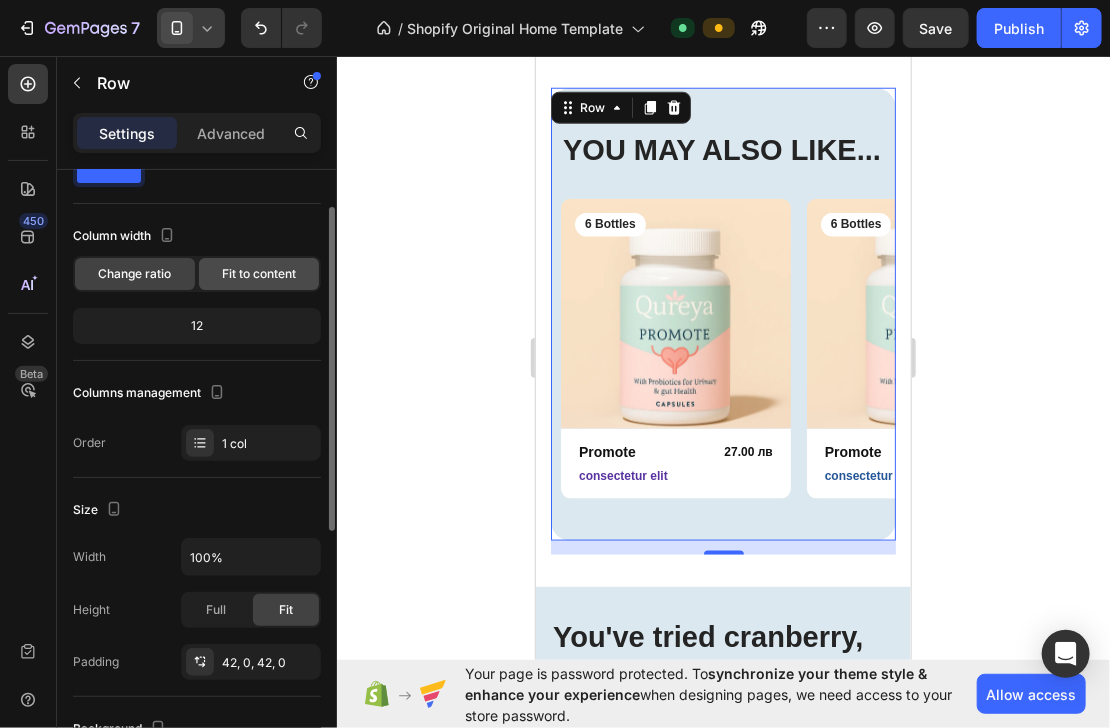 click on "Fit to content" 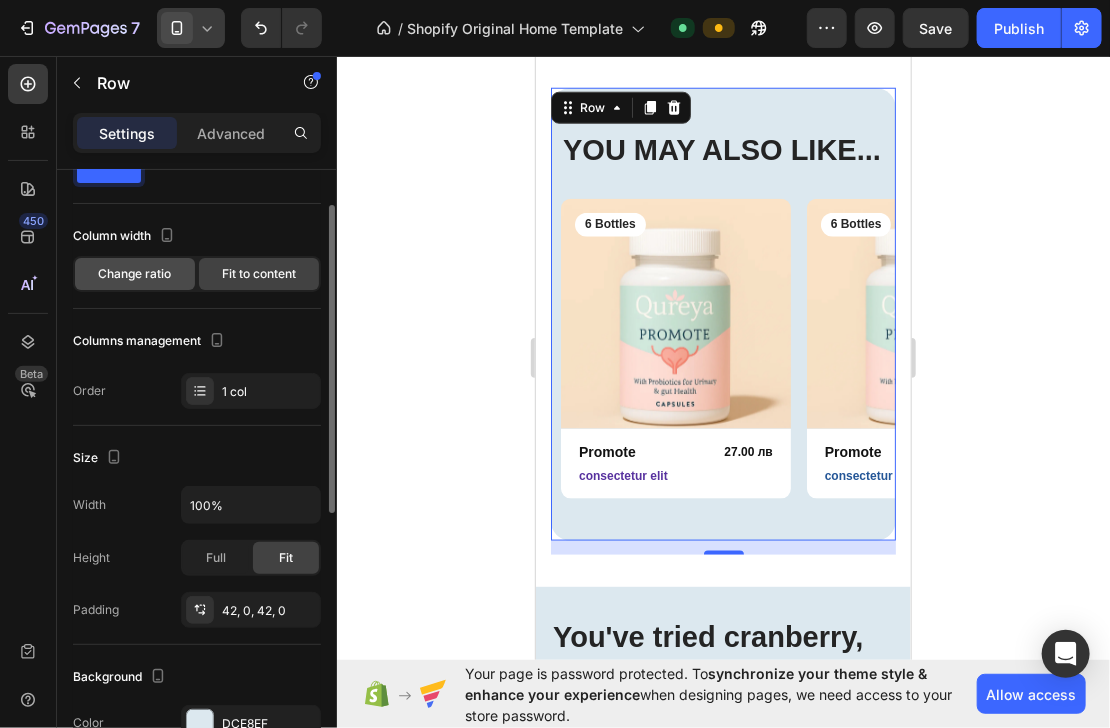 click on "Change ratio" 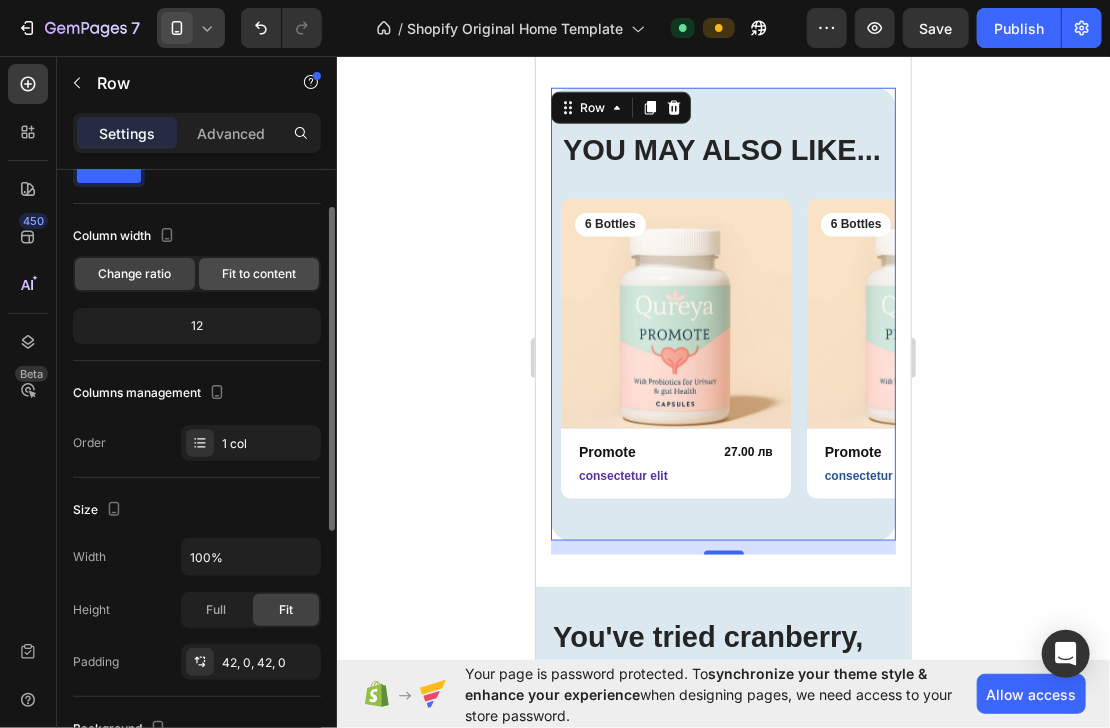 click on "Fit to content" 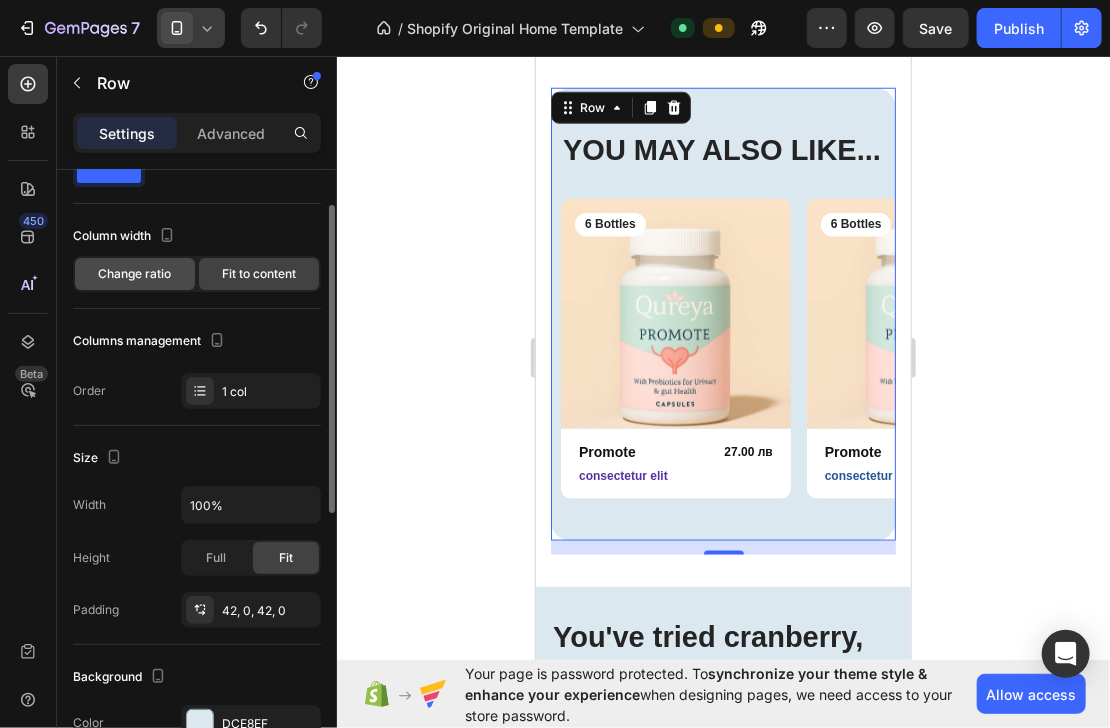 click on "Change ratio" 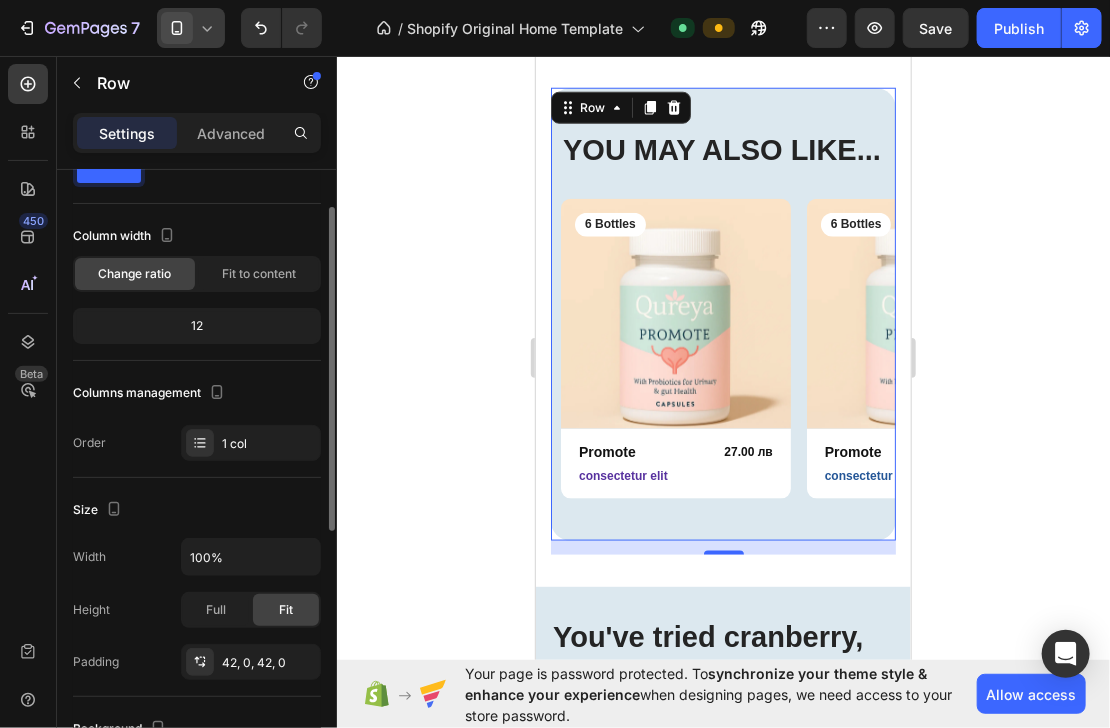 click on "12" at bounding box center (197, 326) 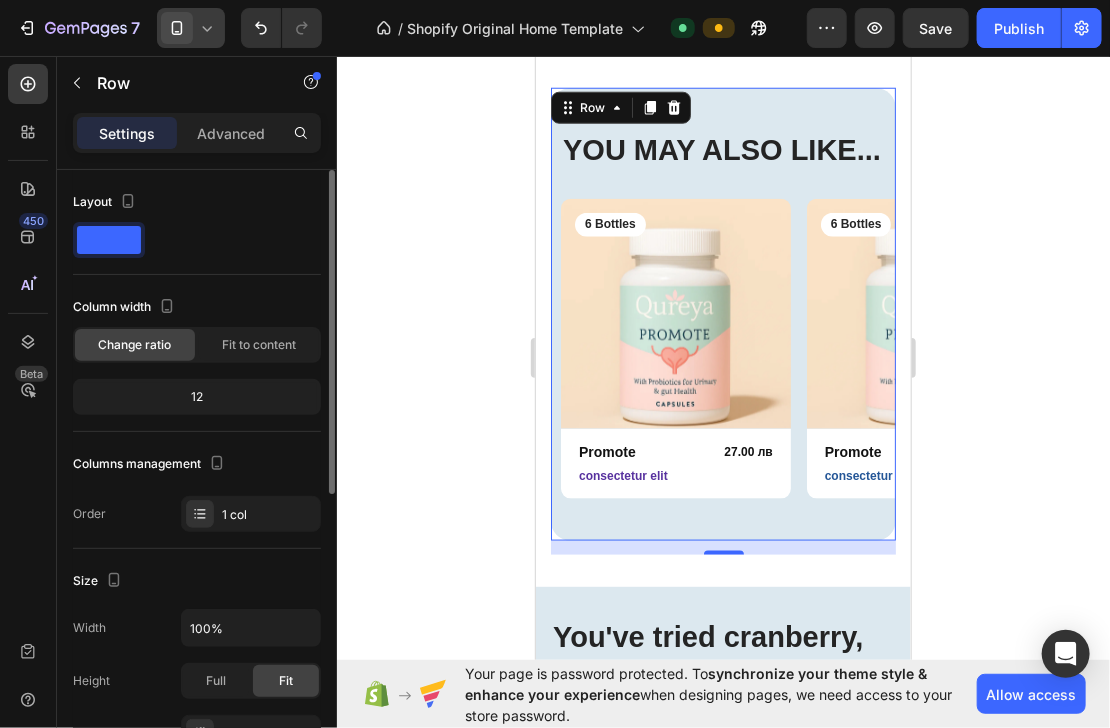 click 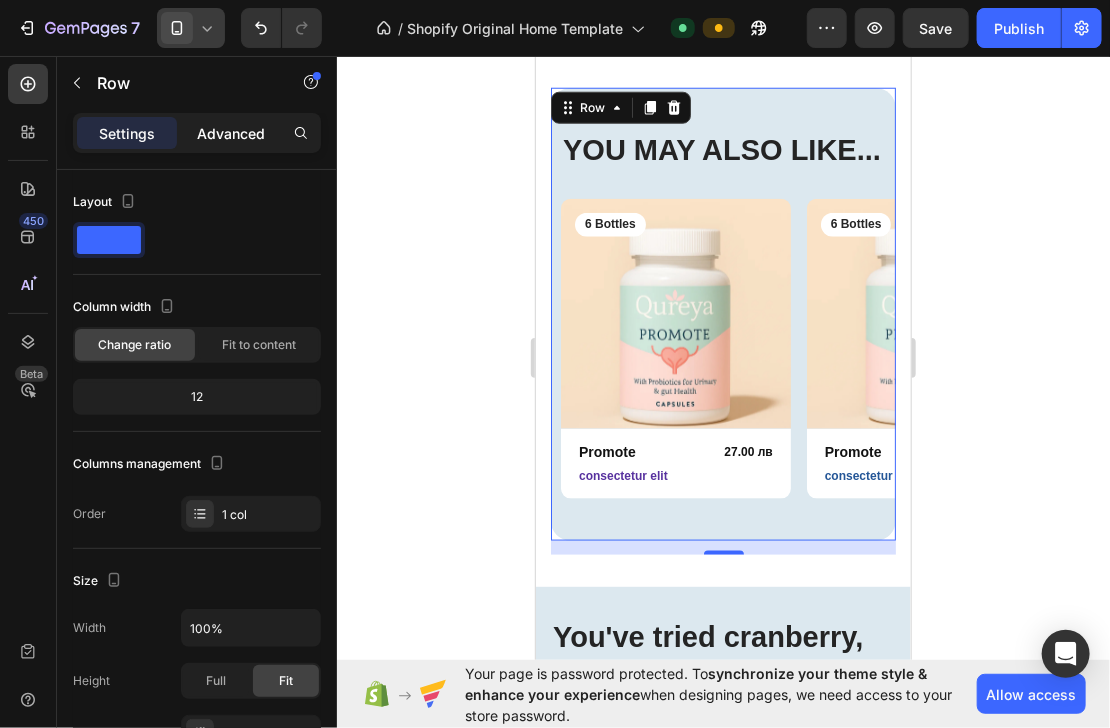 click on "Advanced" at bounding box center [231, 133] 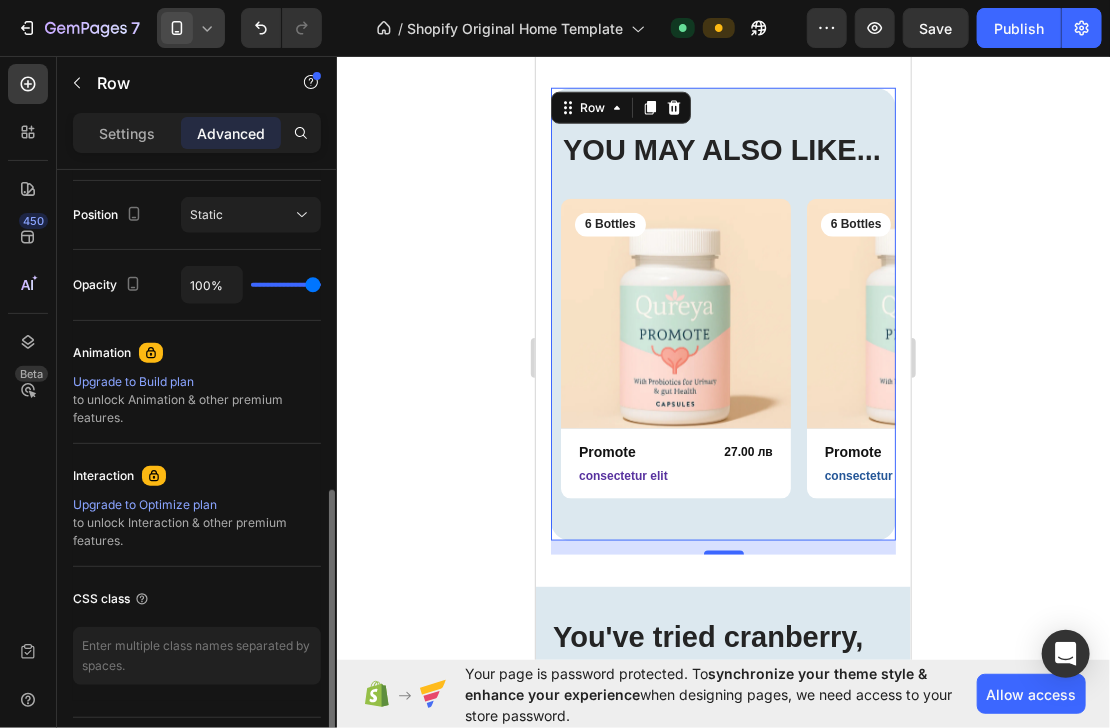 scroll, scrollTop: 771, scrollLeft: 0, axis: vertical 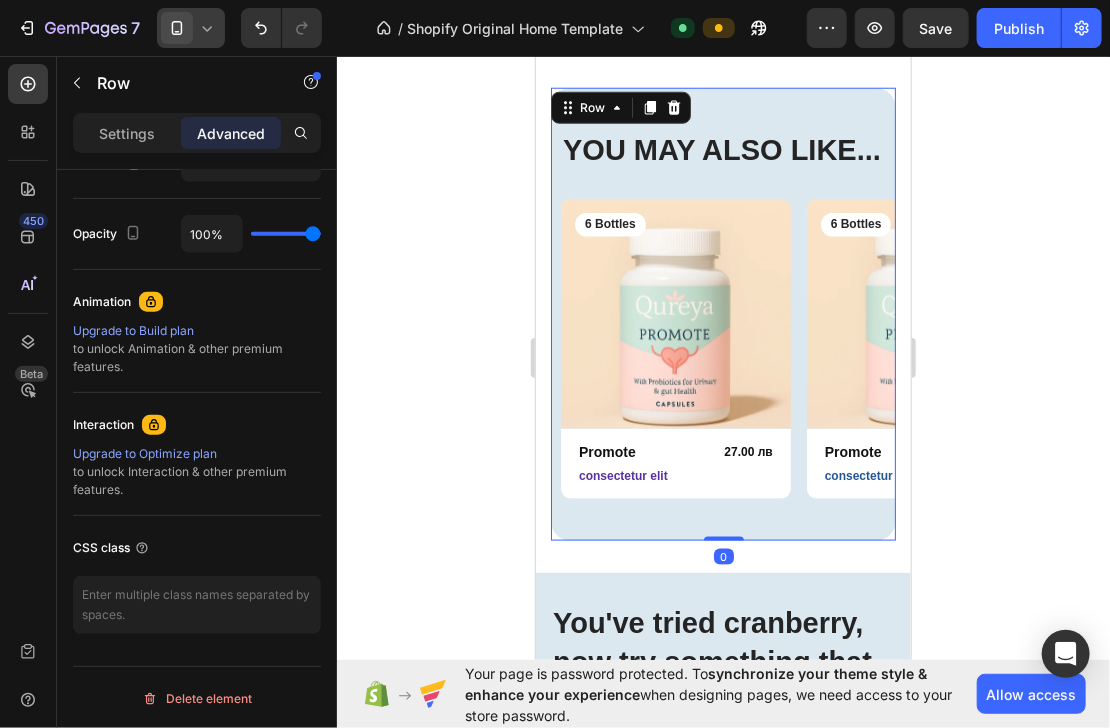 drag, startPoint x: 728, startPoint y: 587, endPoint x: 728, endPoint y: 538, distance: 49 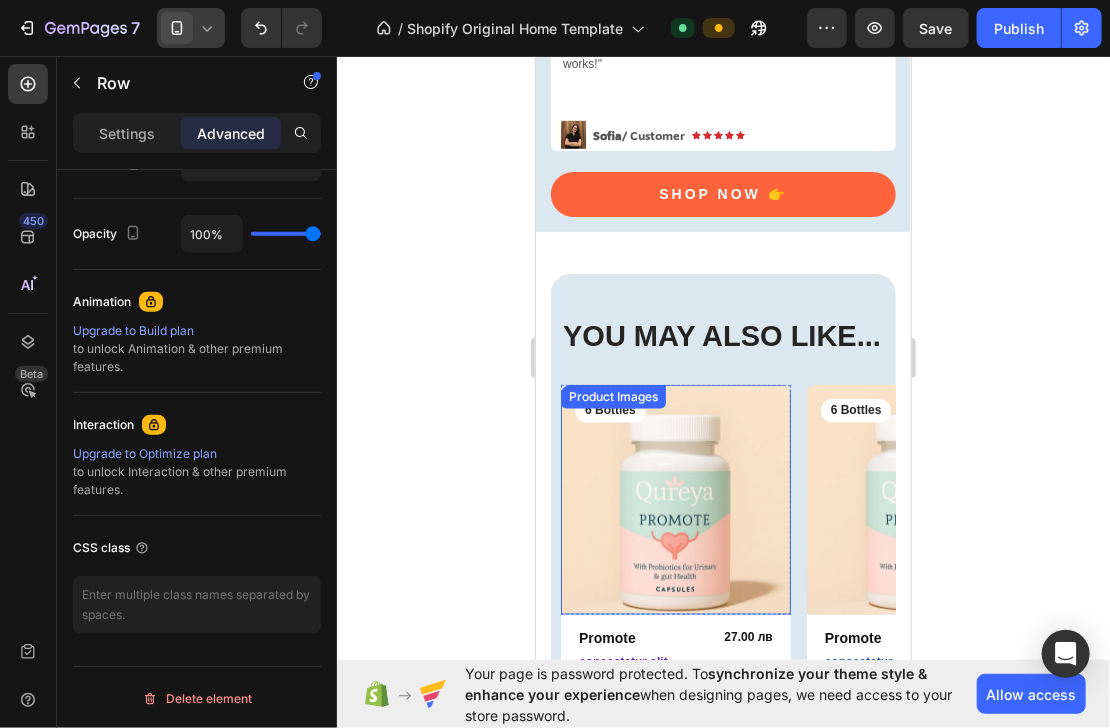 scroll, scrollTop: 640, scrollLeft: 0, axis: vertical 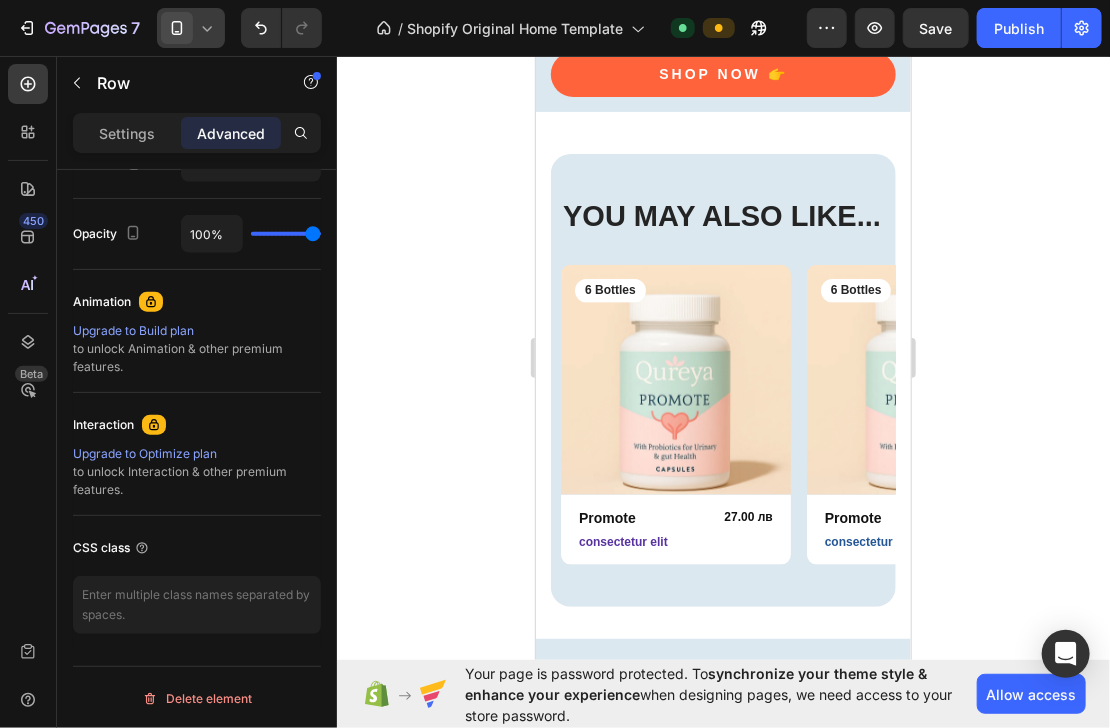 click on "YOU MAY ALSO LIKE... Heading Row Product Images 6 Bottles Text Block Row Promote Product Title 27.00 лв Product Price Product Price Row consectetur elit Text Block Row Product Product Images 6 Bottles Text Block Row Promote Product Title 27.00 лв Product Price Product Price Row consectetur elit Text Block Row Product Product Images 6 Bottles Text Block Row Promote Product Title 27.00 лв Product Price Product Price Row consectetur elit Text Block Row Product Product Images 6 Bottles Text Block Row Promote Product Title 27.00 лв Product Price Product Price Row consectetur elit Text Block Row Product Product Images 6 Bottles Text Block Row Promote Product Title 27.00 лв Product Price Product Price Row consectetur elit Text Block Row Product Carousel Row" at bounding box center (722, 379) 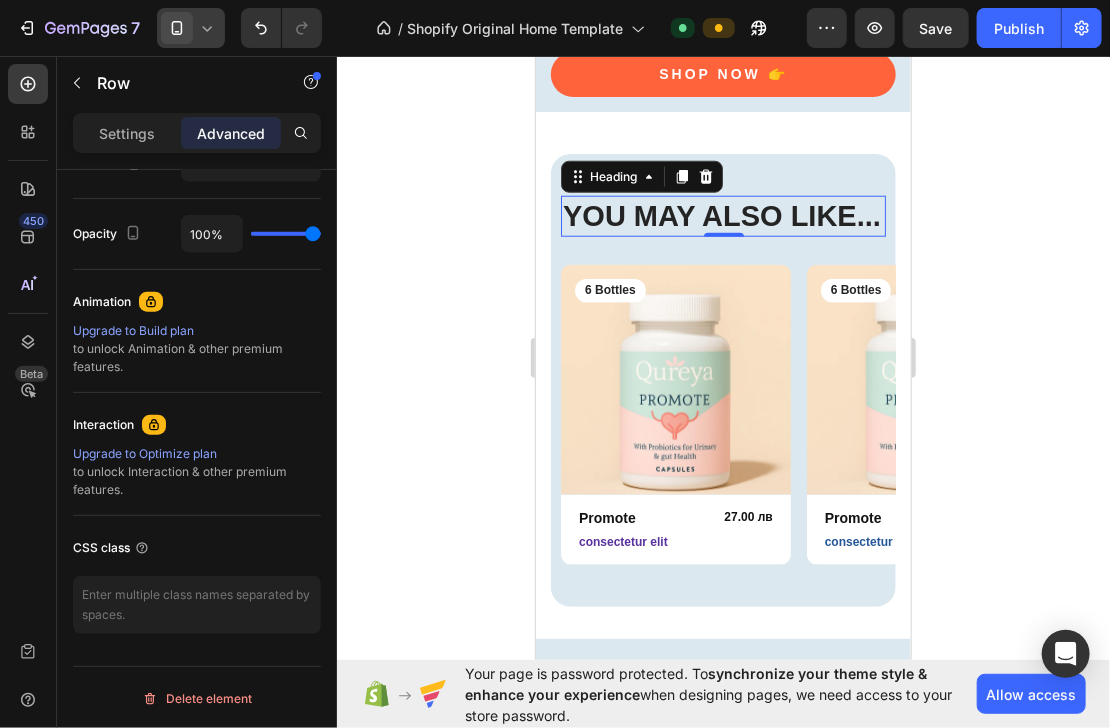 click on "YOU MAY ALSO LIKE..." at bounding box center [722, 216] 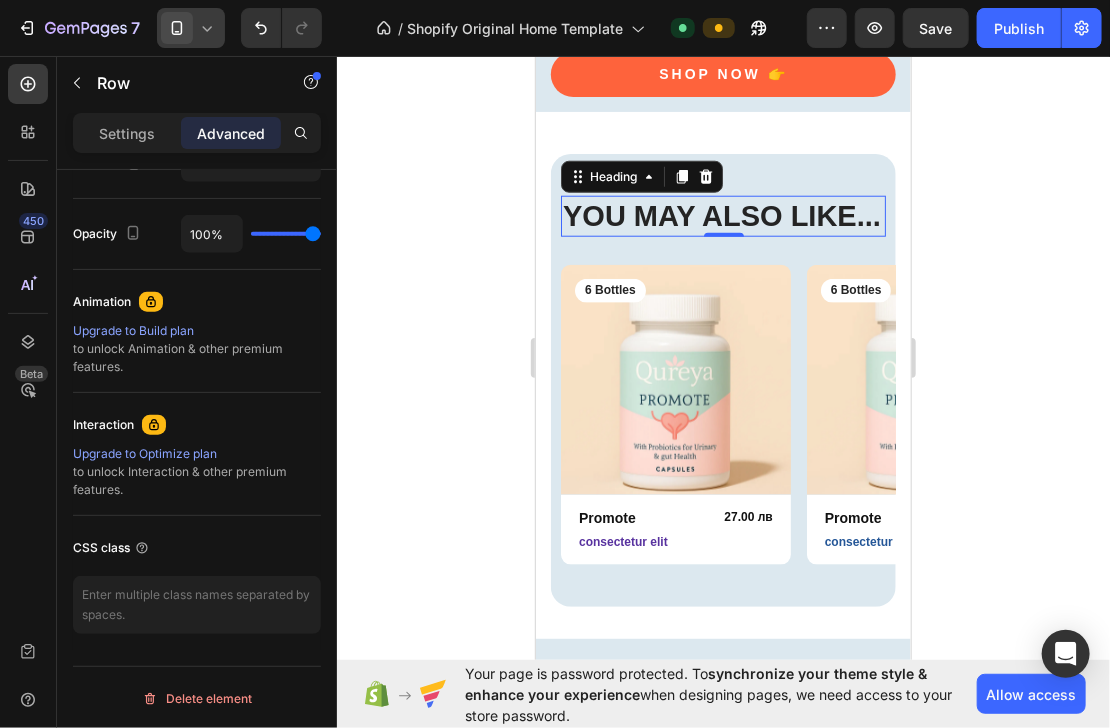 scroll, scrollTop: 0, scrollLeft: 0, axis: both 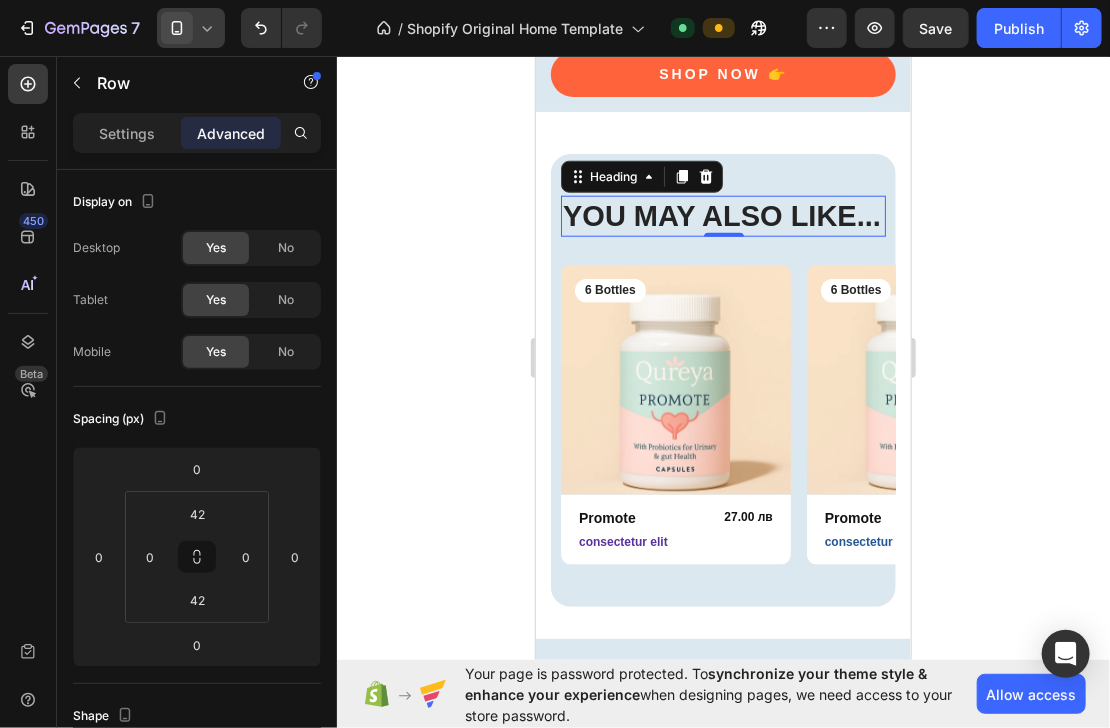 click on "YOU MAY ALSO LIKE..." at bounding box center [722, 216] 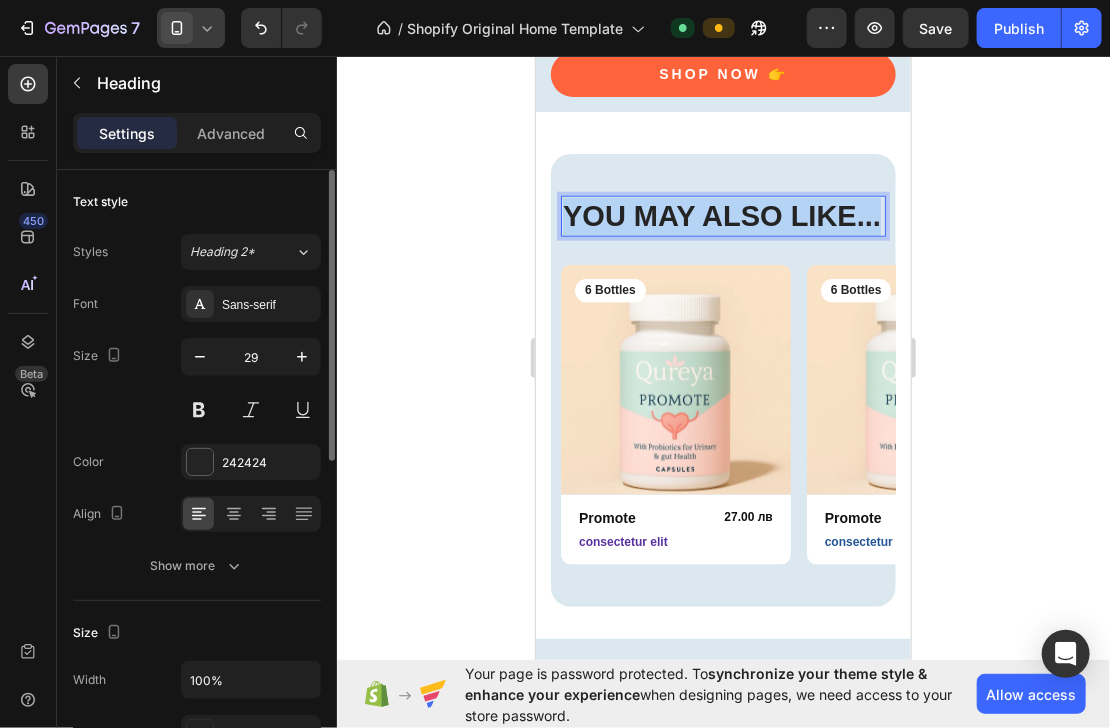 click on "YOU MAY ALSO LIKE..." at bounding box center (722, 216) 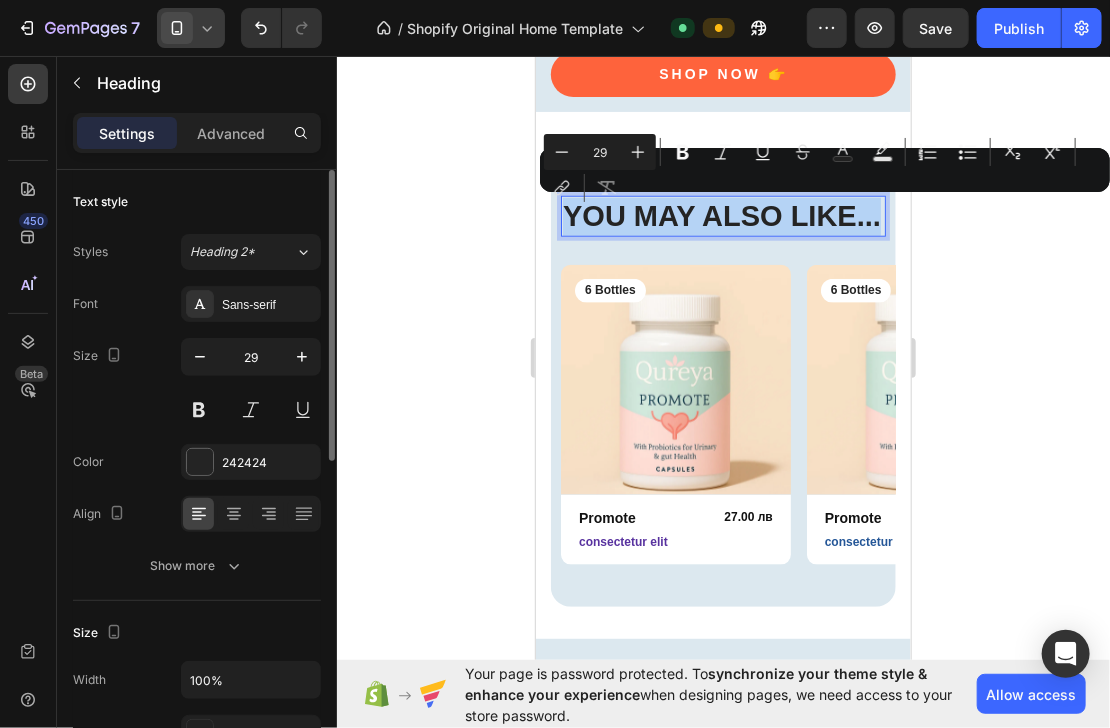 click on "YOU MAY ALSO LIKE..." at bounding box center [722, 216] 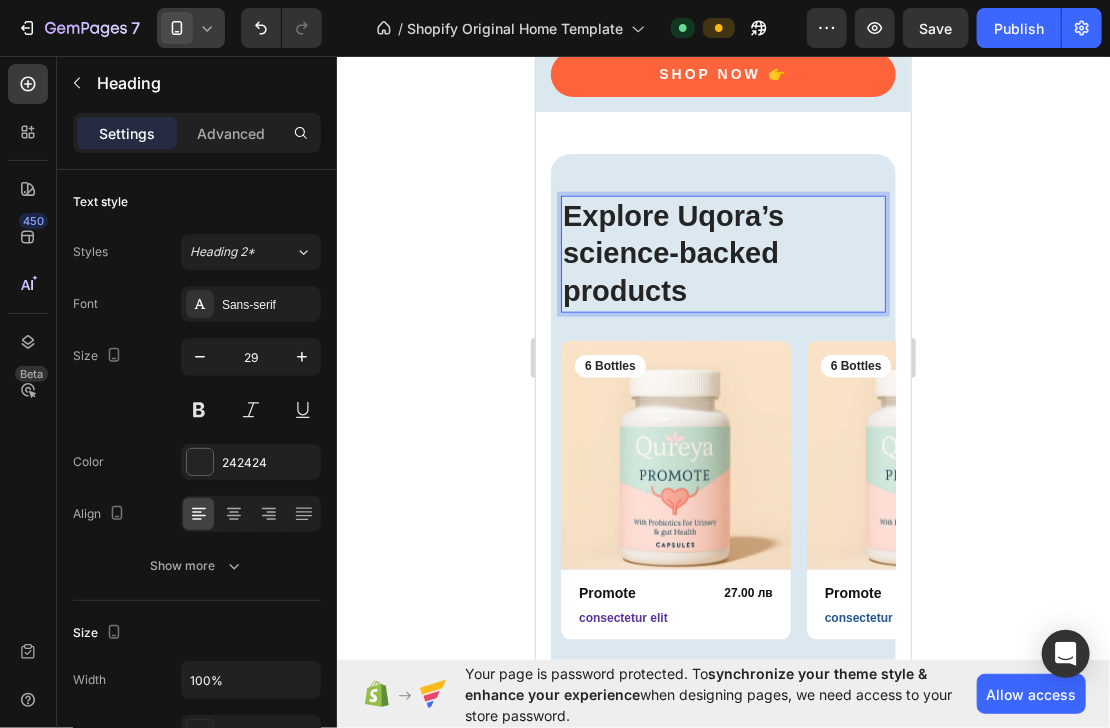 click on "Explore Uqora’s science-backed products" at bounding box center (672, 252) 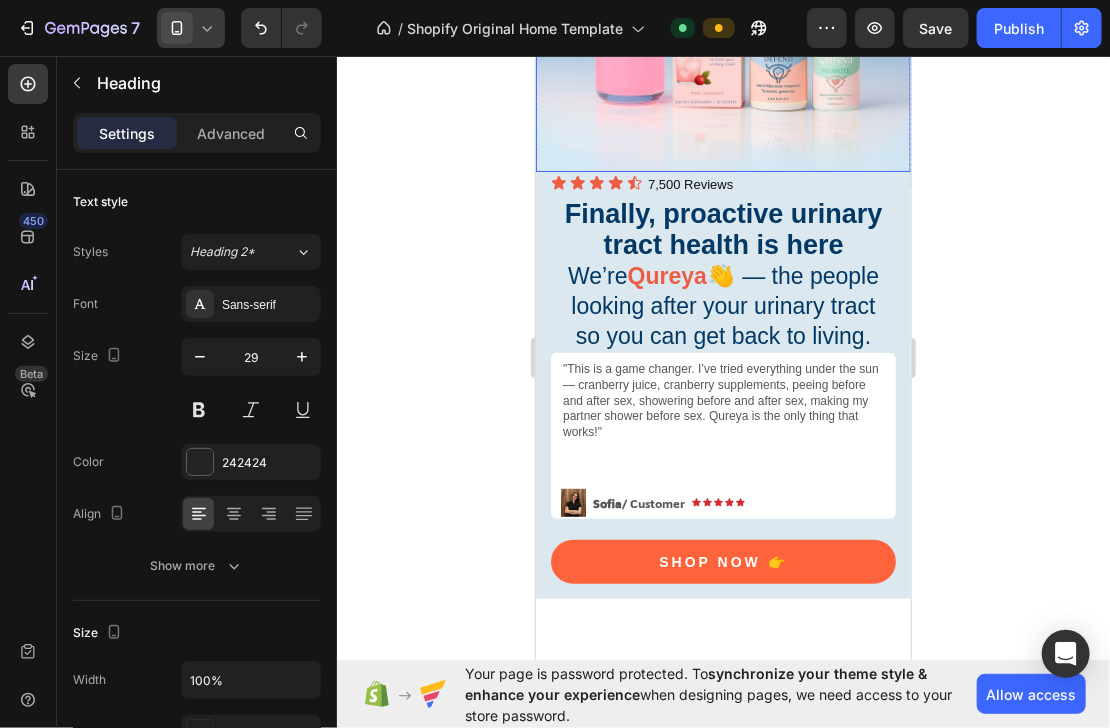 scroll, scrollTop: 0, scrollLeft: 0, axis: both 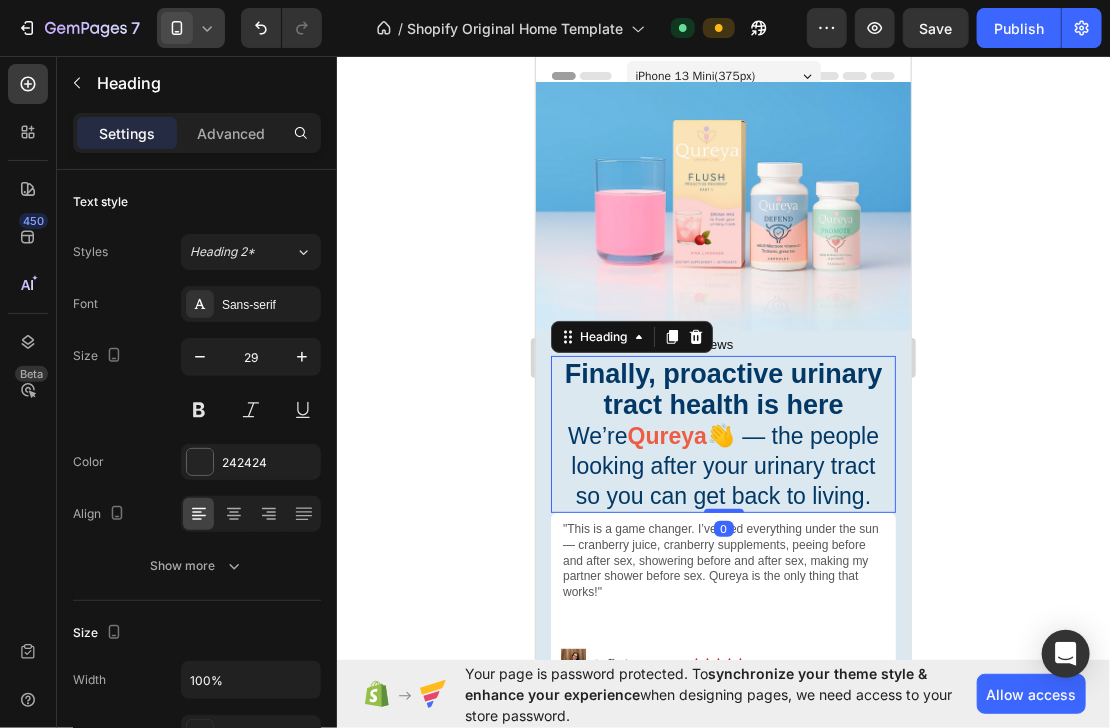 click on "Qureya" at bounding box center (666, 435) 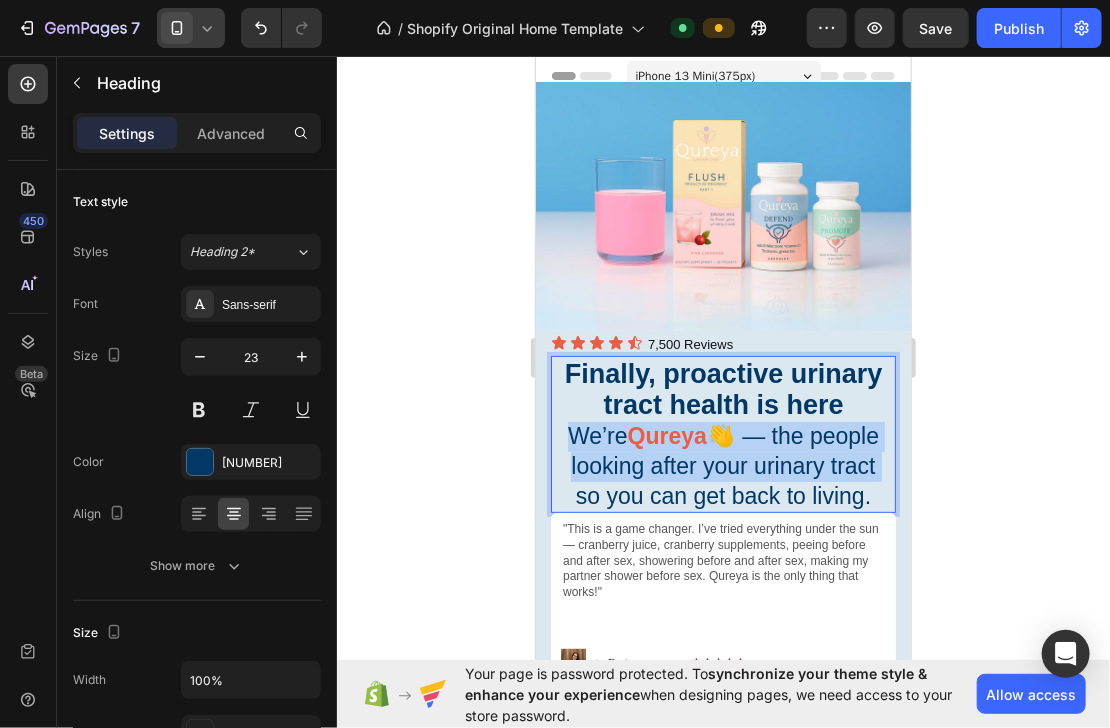 click on "Qureya" at bounding box center [666, 435] 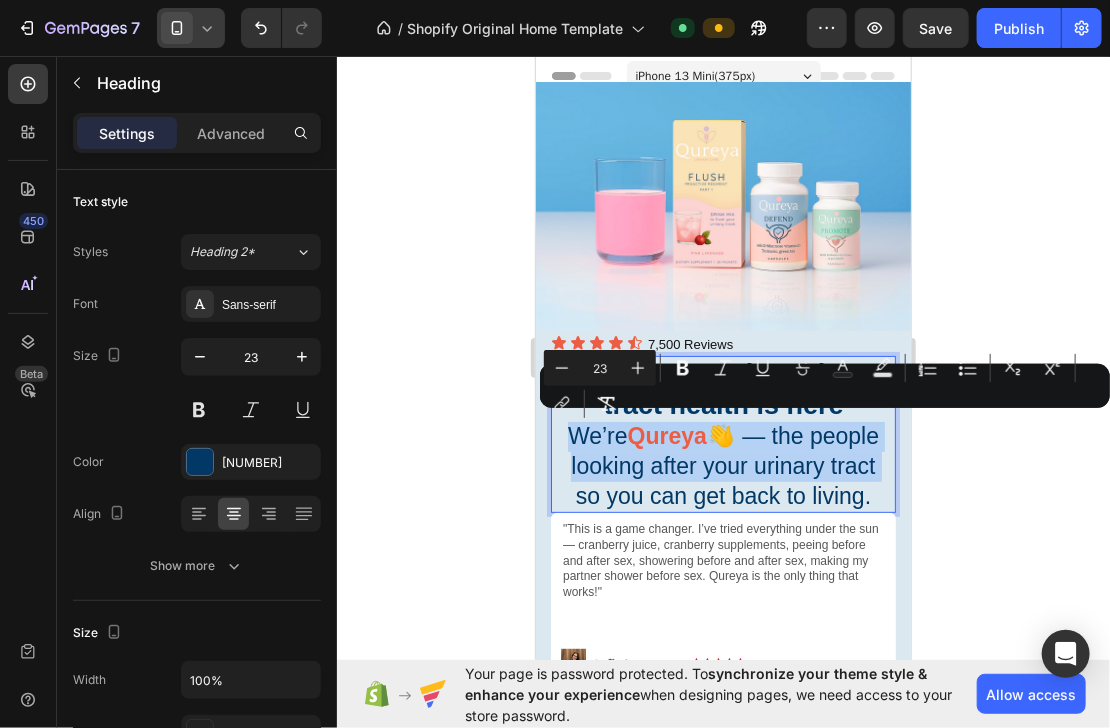 click on "Qureya" at bounding box center (666, 435) 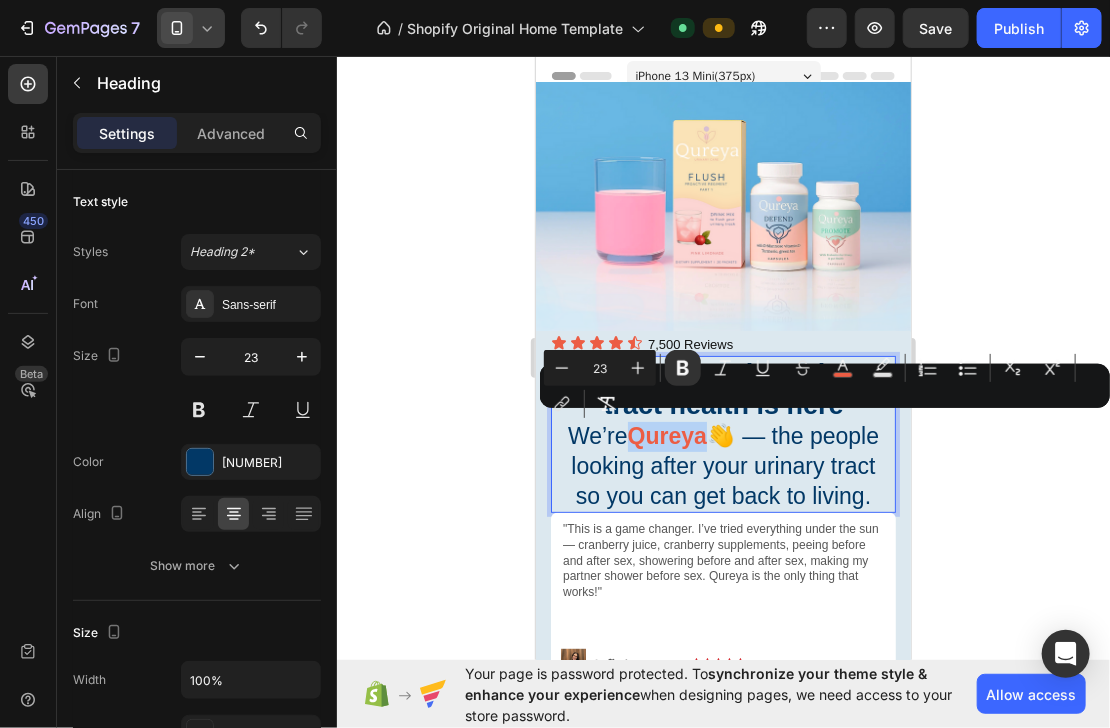 drag, startPoint x: 623, startPoint y: 429, endPoint x: 697, endPoint y: 435, distance: 74.24284 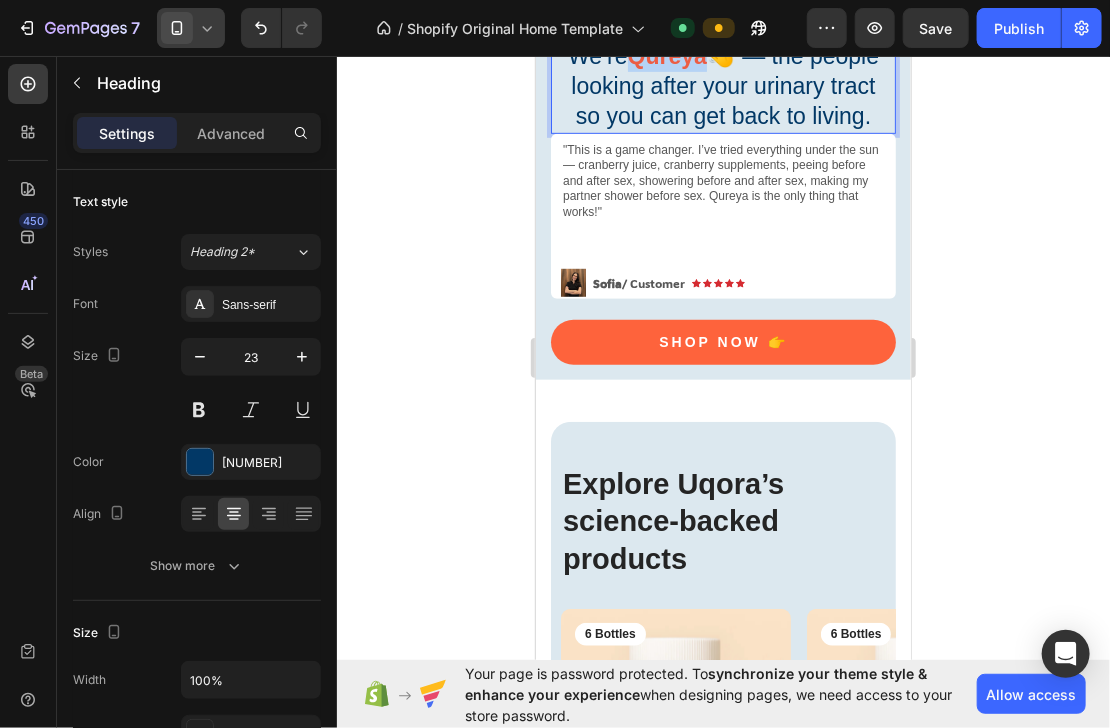 scroll, scrollTop: 400, scrollLeft: 0, axis: vertical 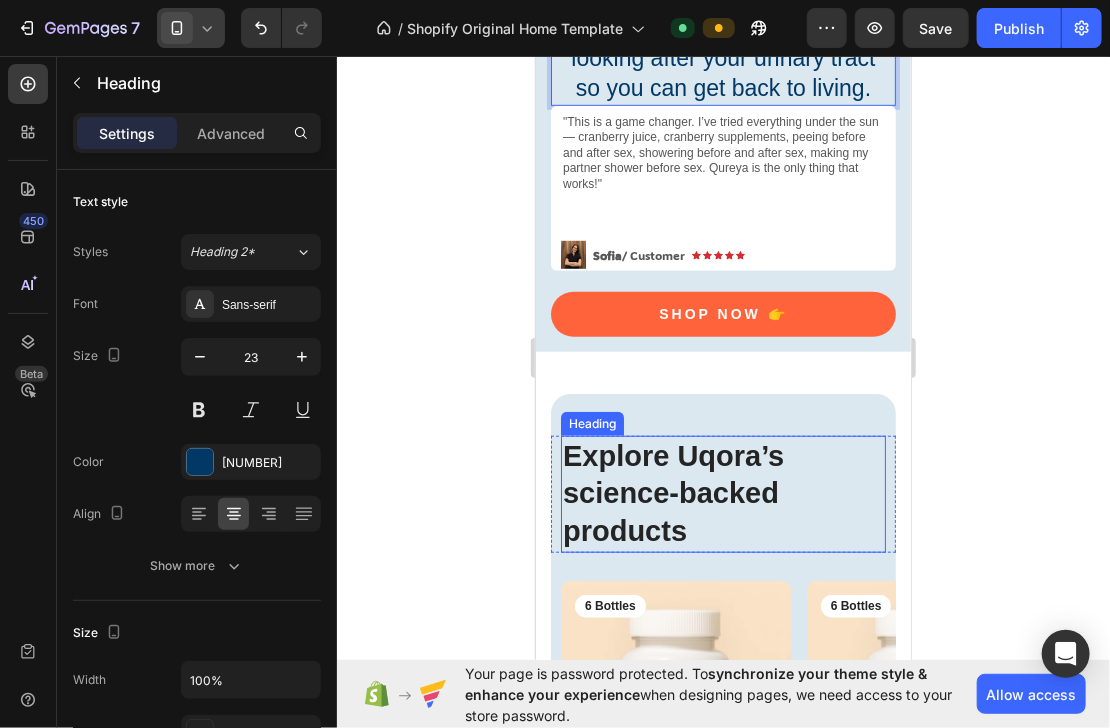 click on "Explore Uqora’s science-backed products" at bounding box center (672, 492) 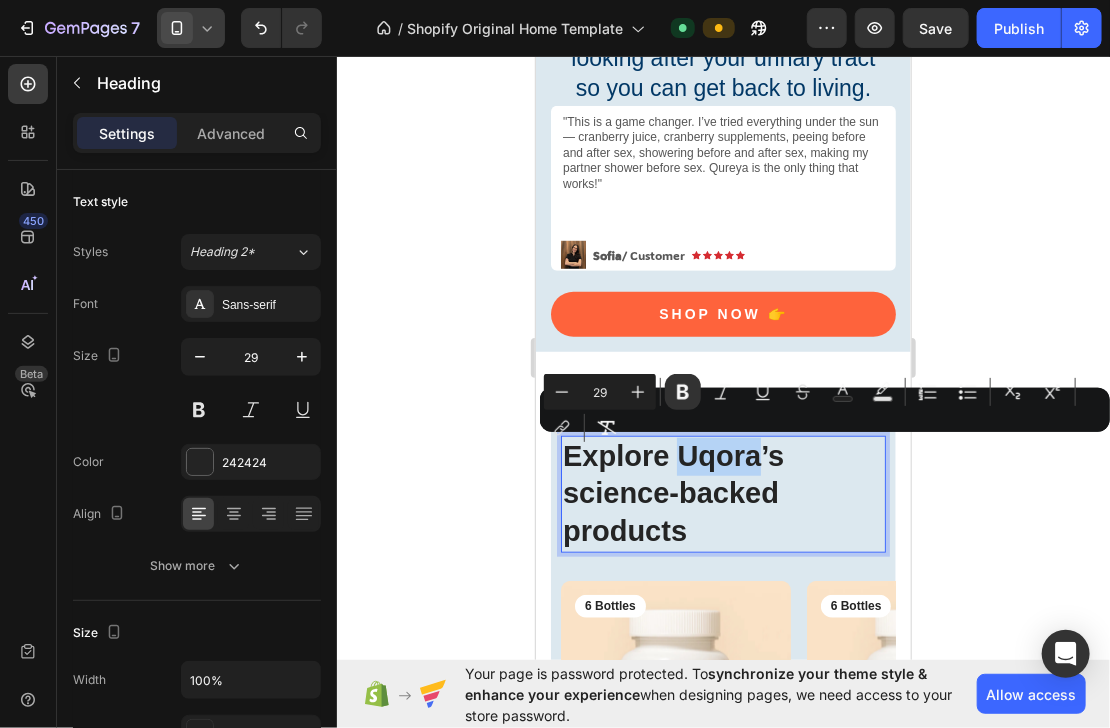 drag, startPoint x: 678, startPoint y: 454, endPoint x: 763, endPoint y: 462, distance: 85.37564 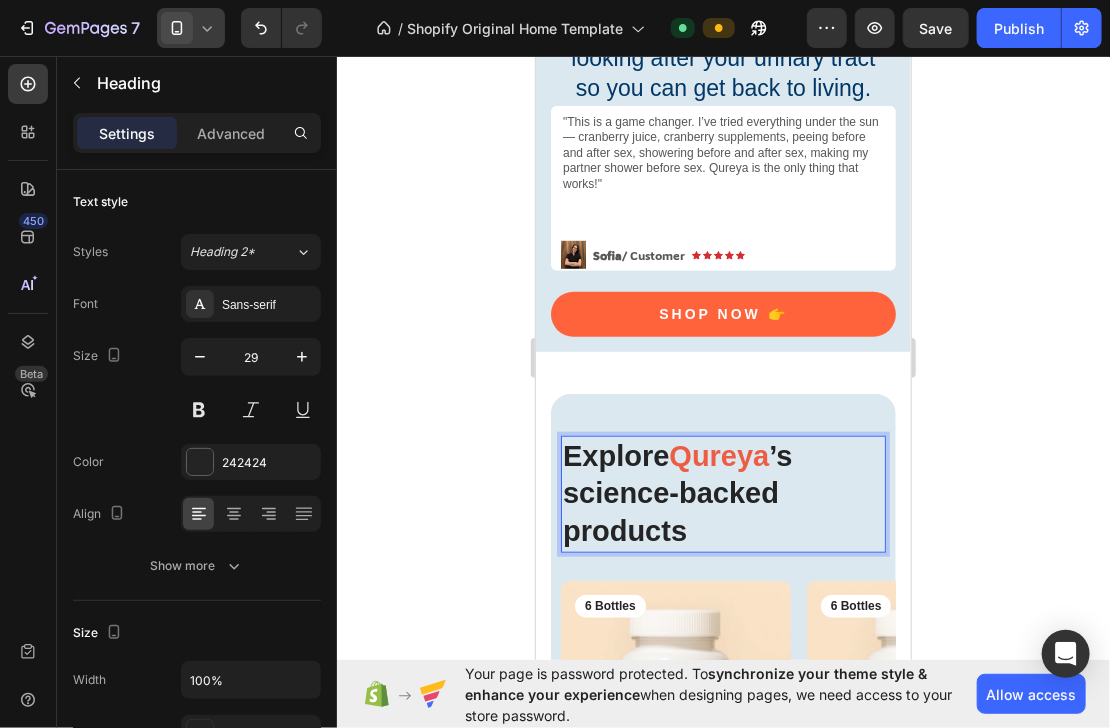 click on "Explore Qureya ’s science-backed products" at bounding box center [722, 493] 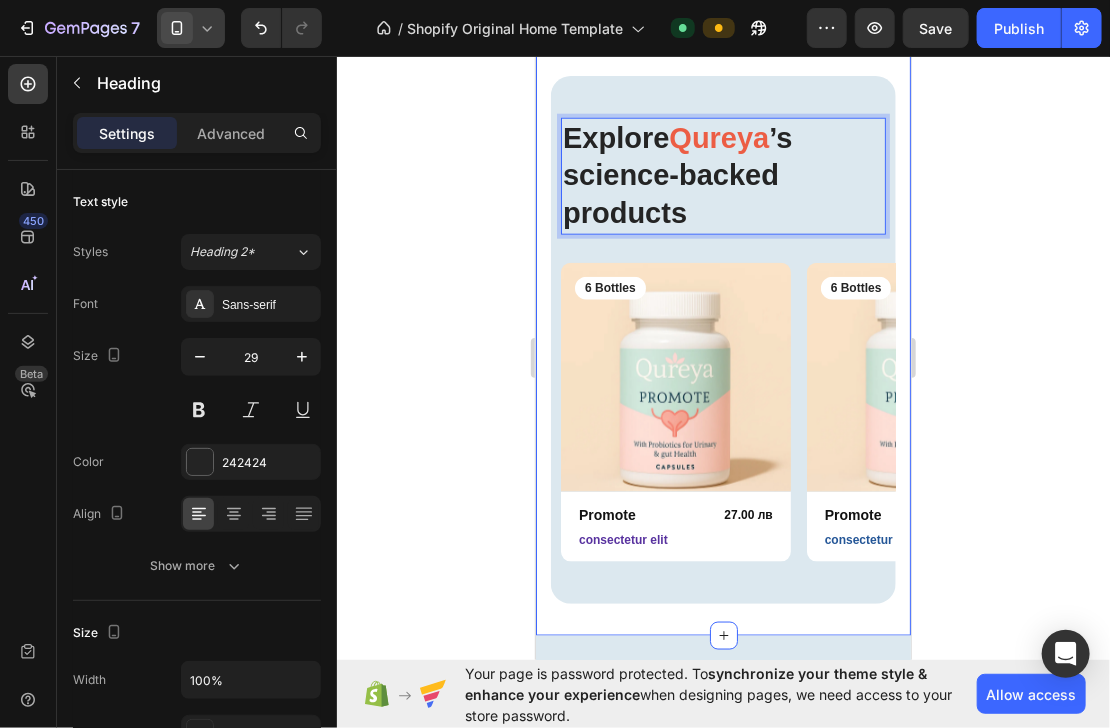 scroll, scrollTop: 720, scrollLeft: 0, axis: vertical 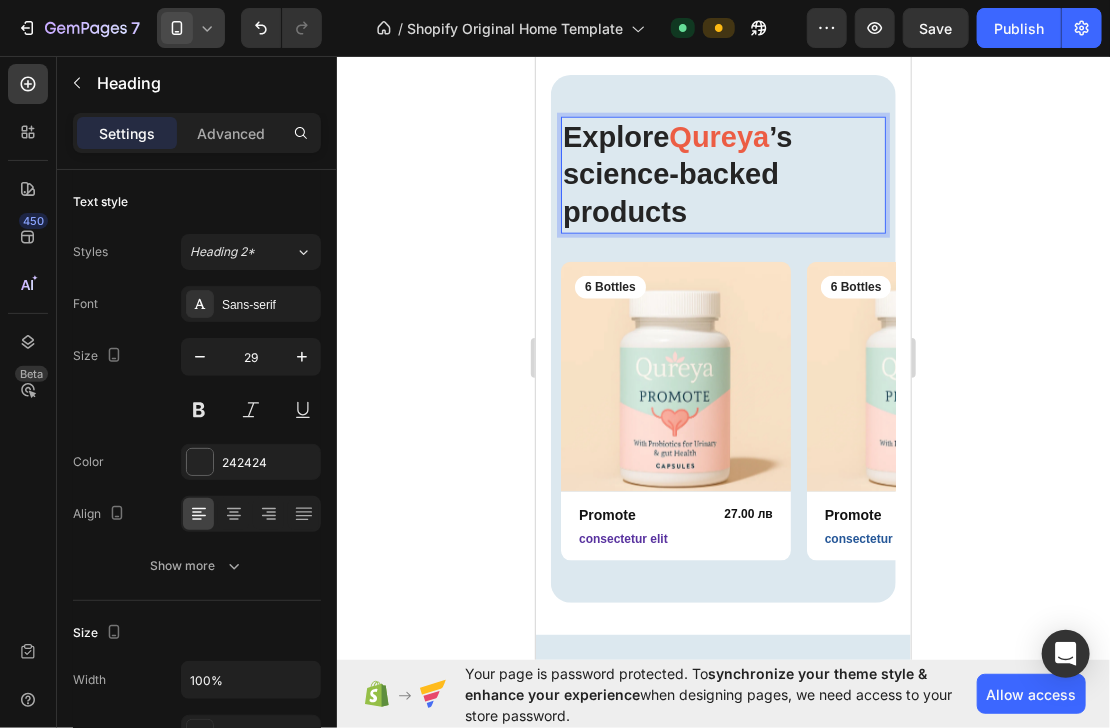 click on "Explore Qureya ’s science-backed products" at bounding box center (722, 174) 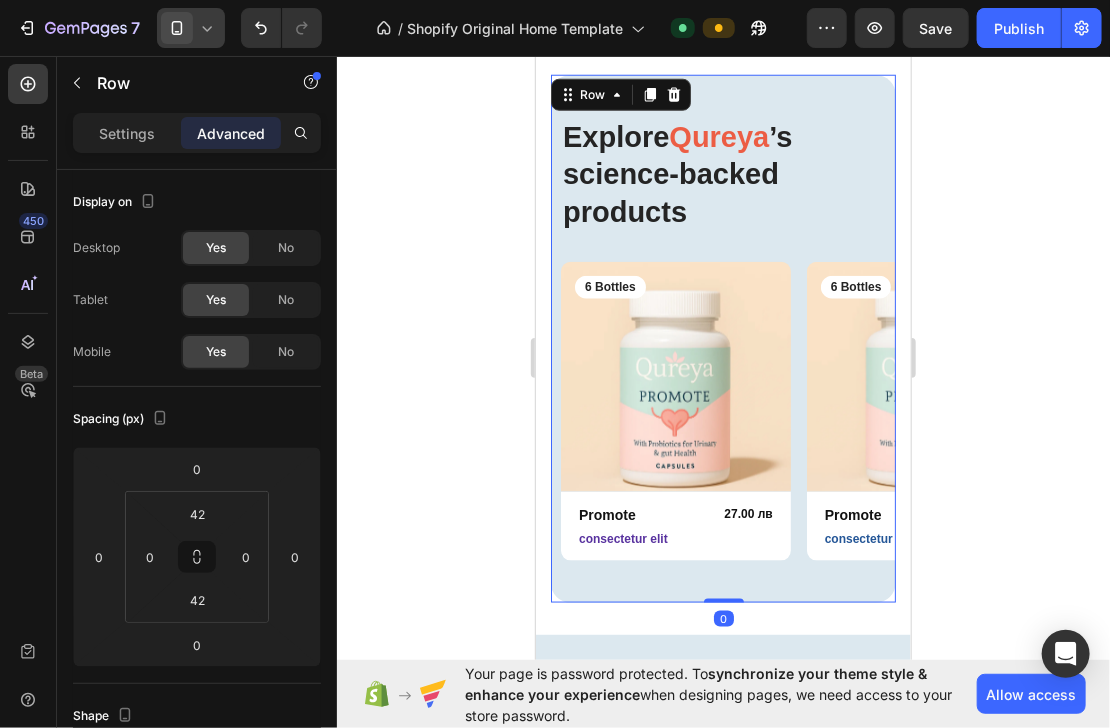 click on "⁠⁠⁠⁠⁠⁠⁠ Explore Qureya ’s science-backed products Heading Row Product Images 6 Bottles Text Block Row Promote Product Title 27.00 лв Product Price Product Price Row consectetur elit Text Block Row Product Product Images 6 Bottles Text Block Row Promote Product Title 27.00 лв Product Price Product Price Row consectetur elit Text Block Row Product Product Images 6 Bottles Text Block Row Promote Product Title 27.00 лв Product Price Product Price Row consectetur elit Text Block Row Product Product Images 6 Bottles Text Block Row Promote Product Title 27.00 лв Product Price Product Price Row consectetur elit Text Block Row Product Product Images 6 Bottles Text Block Row Promote Product Title 27.00 лв Product Price Product Price Row consectetur elit Text Block Row Product Carousel" at bounding box center [722, 338] 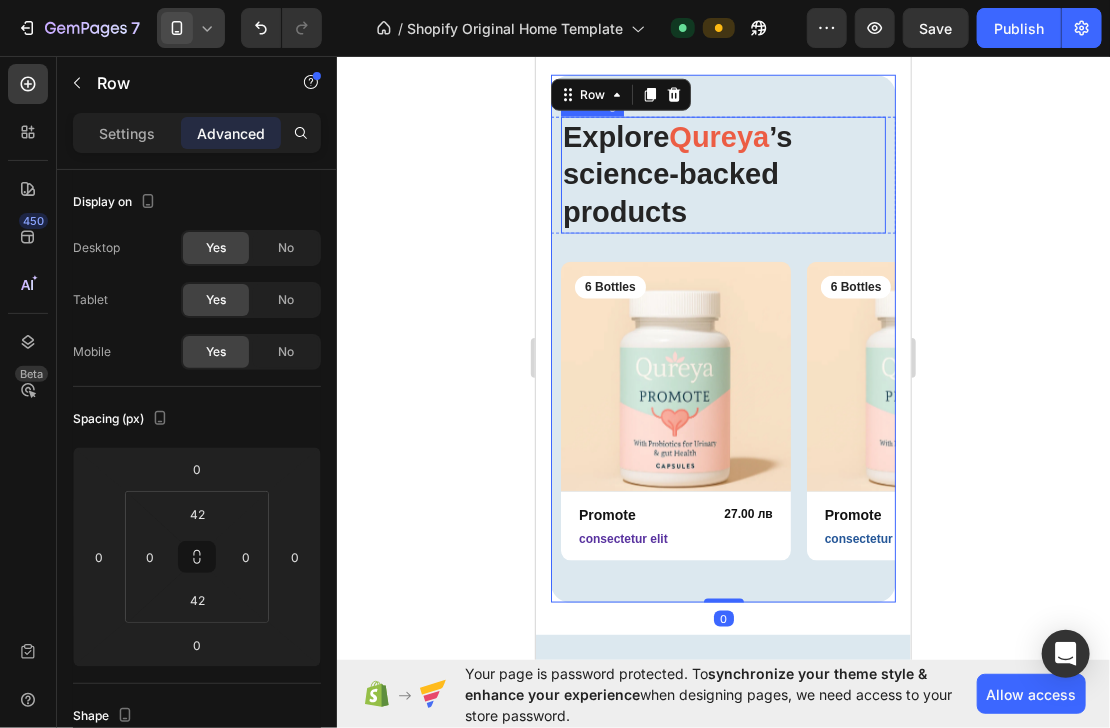 click on "⁠⁠⁠⁠⁠⁠⁠ Explore Qureya ’s science-backed products" at bounding box center [722, 174] 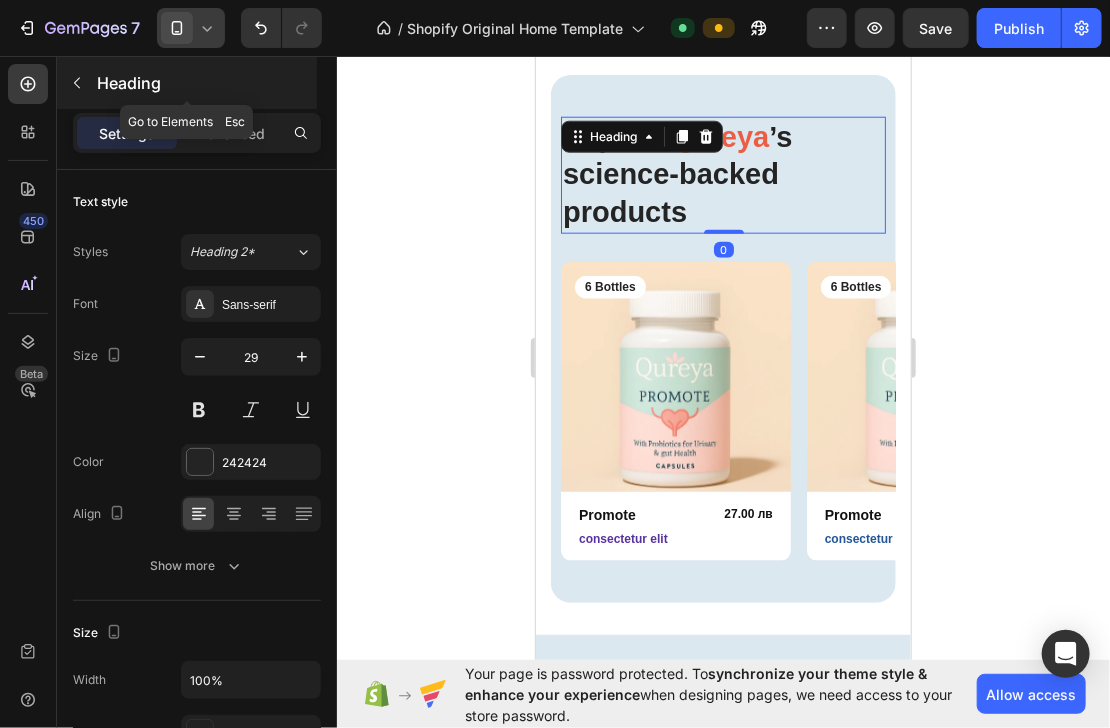 click on "Heading" at bounding box center (205, 83) 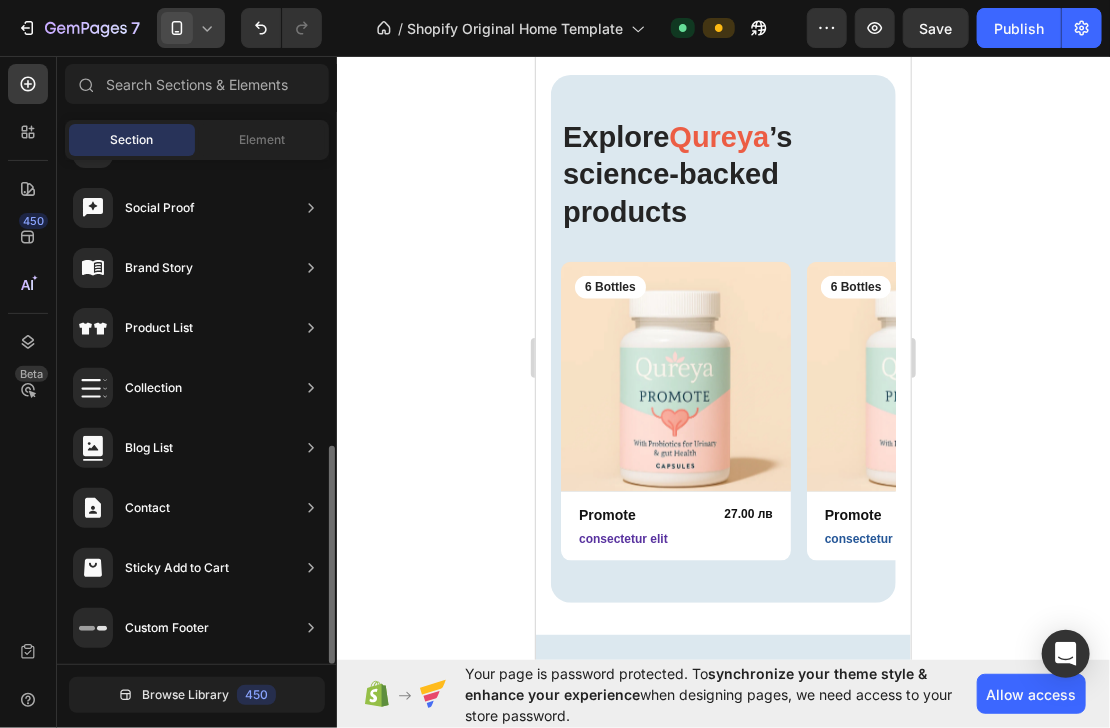 scroll, scrollTop: 980, scrollLeft: 0, axis: vertical 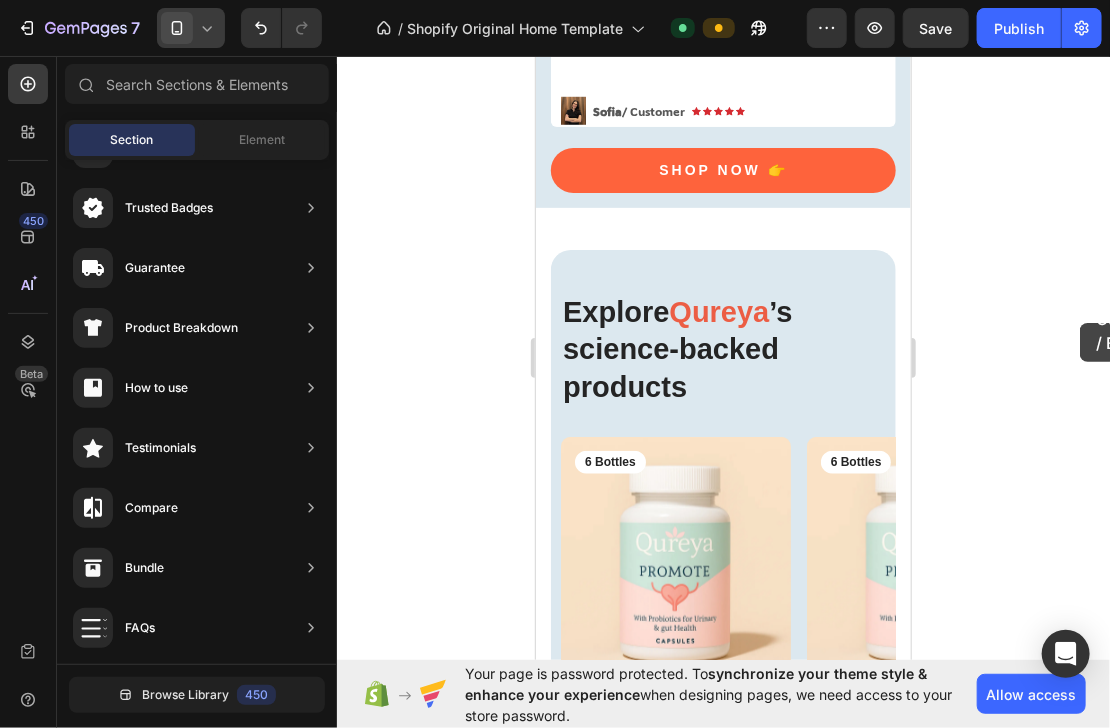 drag, startPoint x: 572, startPoint y: 367, endPoint x: 1080, endPoint y: 323, distance: 509.90195 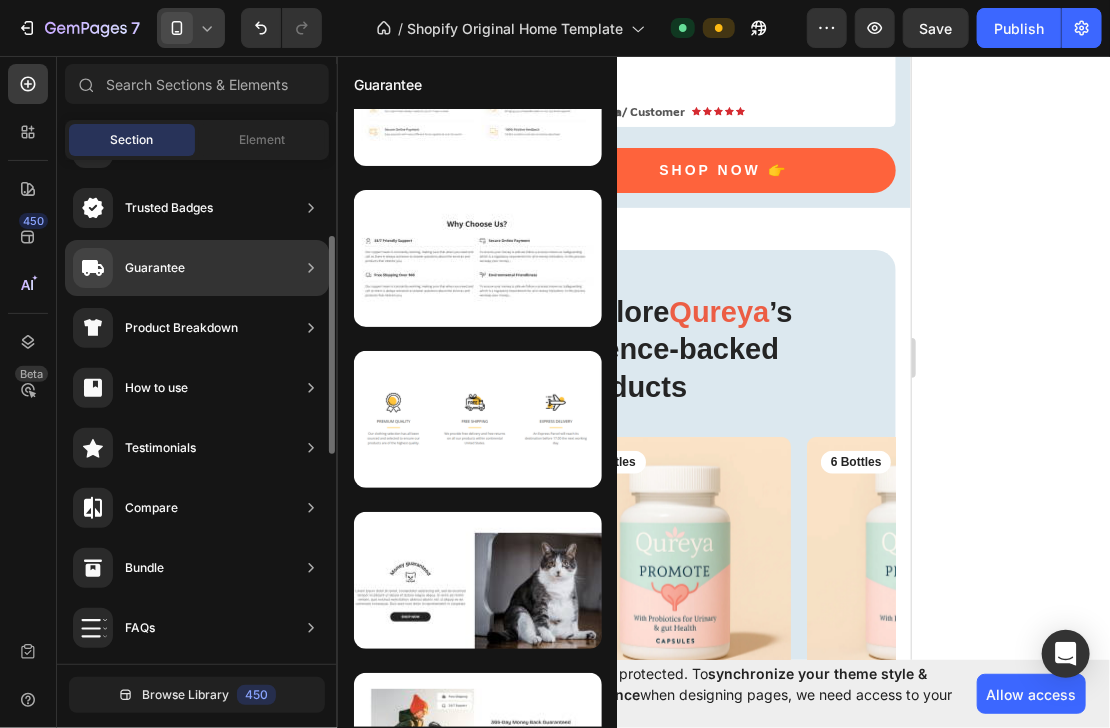 scroll, scrollTop: 336, scrollLeft: 0, axis: vertical 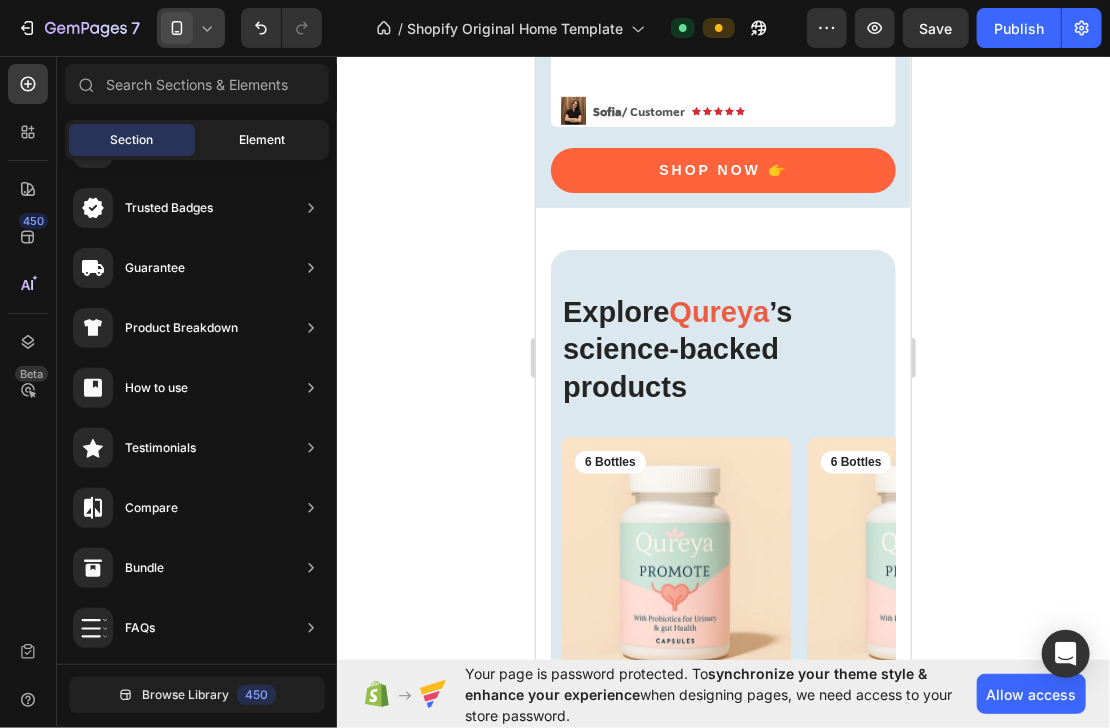 click on "Element" 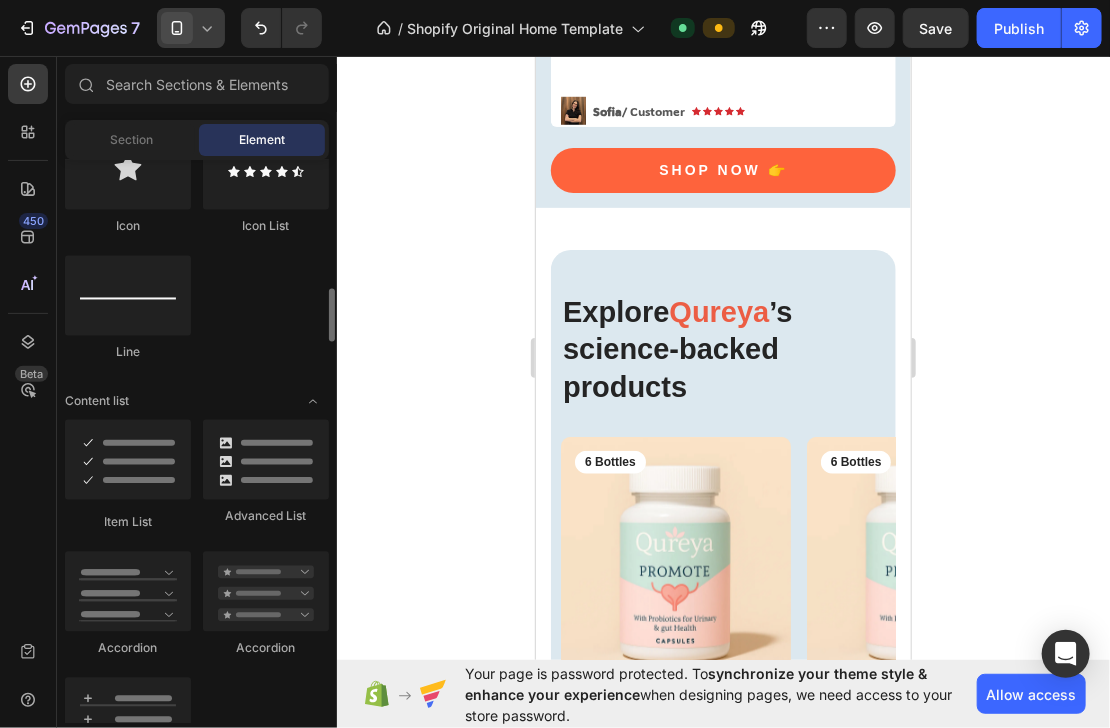 scroll, scrollTop: 1200, scrollLeft: 0, axis: vertical 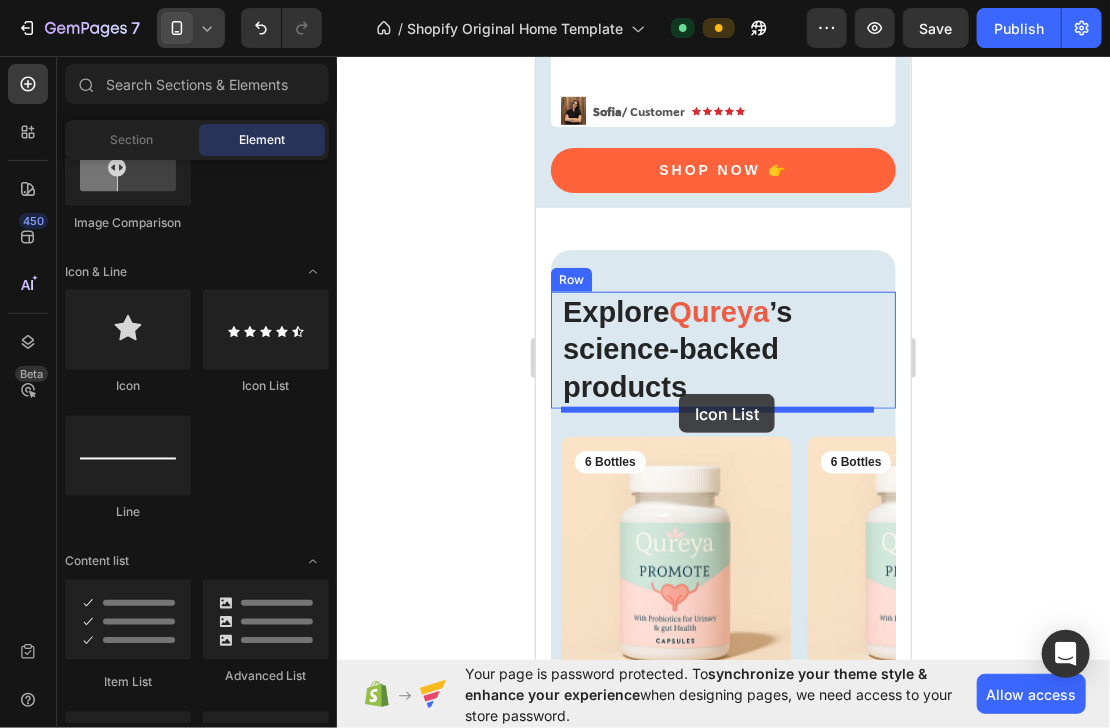 drag, startPoint x: 772, startPoint y: 400, endPoint x: 678, endPoint y: 393, distance: 94.26028 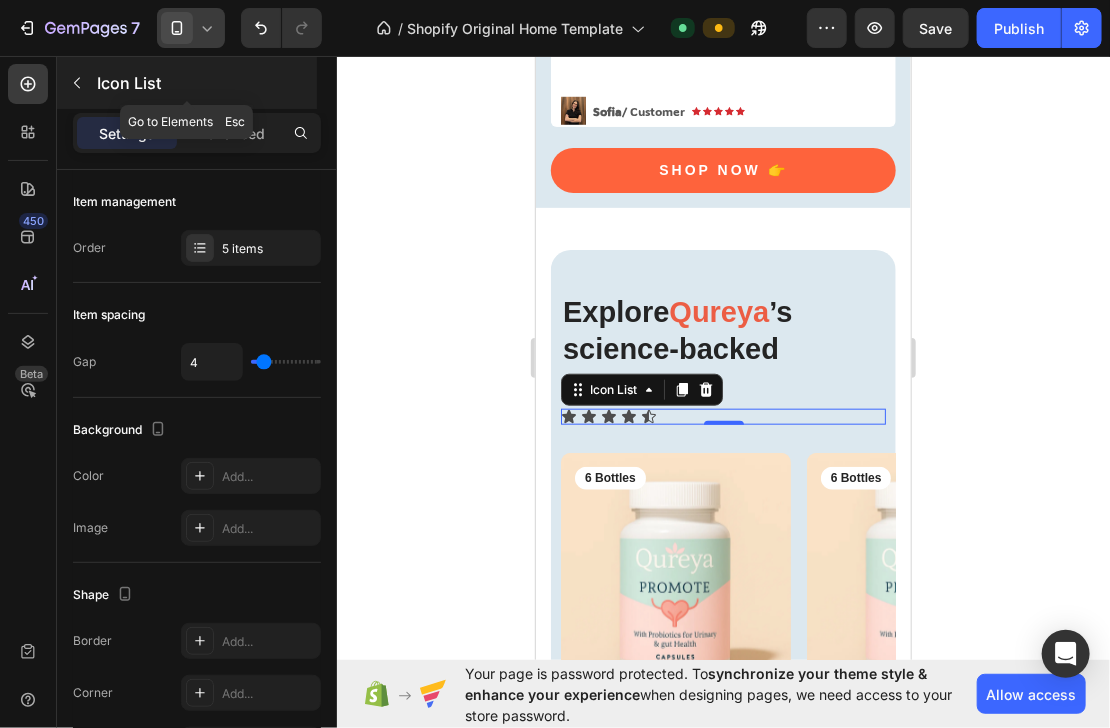 click 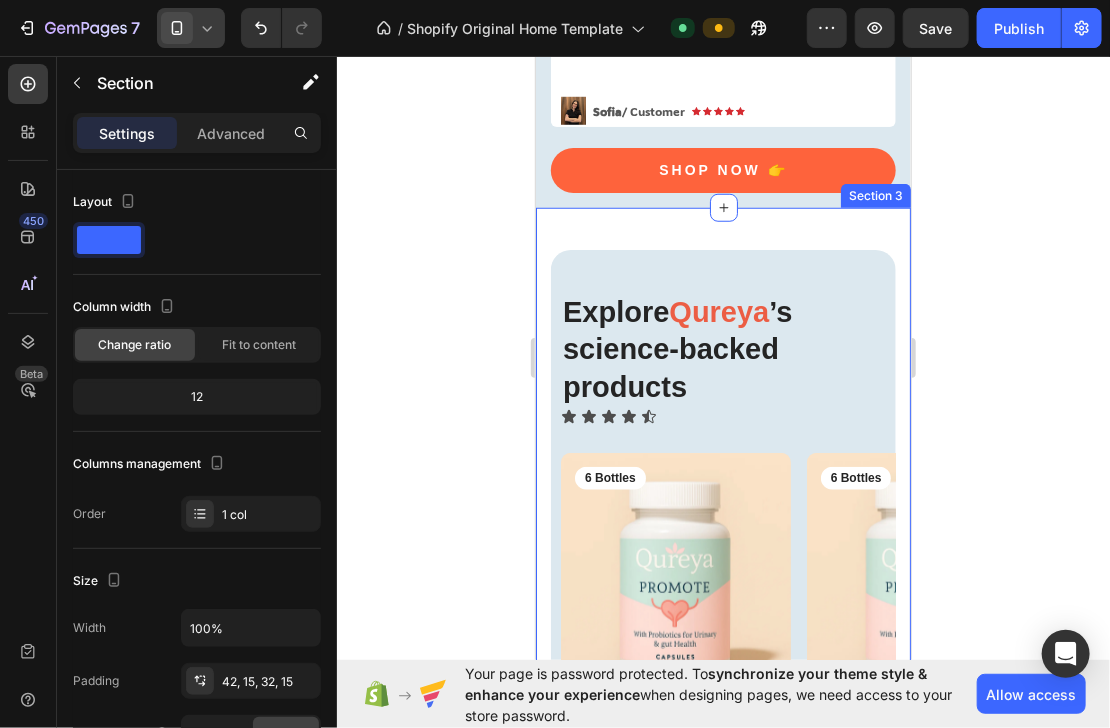click on "⁠⁠⁠⁠⁠⁠⁠ Explore Qureya ’s science-backed products Heading Icon Icon Icon Icon Icon Icon List Row Product Images 6 Bottles Text Block Row Promote Product Title 27.00 лв Product Price Product Price Row consectetur elit Text Block Row Product Product Images 6 Bottles Text Block Row Promote Product Title 27.00 лв Product Price Product Price Row consectetur elit Text Block Row Product Product Images 6 Bottles Text Block Row Promote Product Title 27.00 лв Product Price Product Price Row consectetur elit Text Block Row Product Product Images 6 Bottles Text Block Row Promote Product Title 27.00 лв Product Price Product Price Row consectetur elit Text Block Row Product Product Images 6 Bottles Text Block Row Promote Product Title 27.00 лв Product Price Product Price Row consectetur elit Text Block Row Product Carousel Row Section 3" at bounding box center (722, 516) 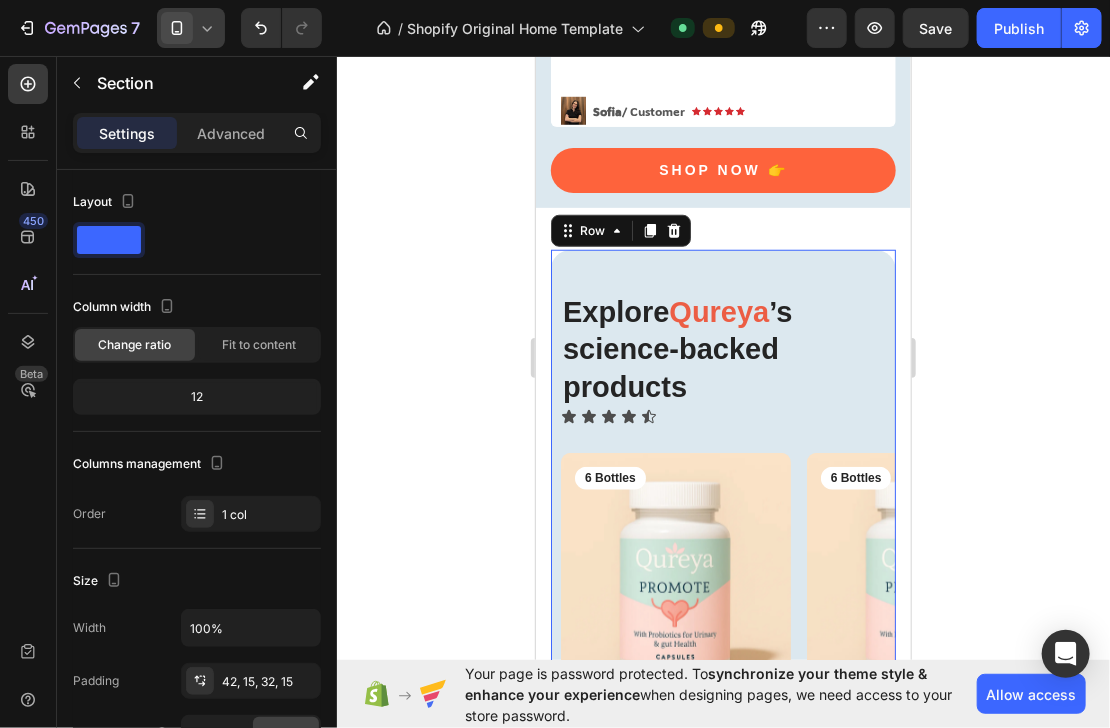 click on "⁠⁠⁠⁠⁠⁠⁠ Explore Qureya ’s science-backed products Heading Icon Icon Icon Icon Icon Icon List Row Product Images 6 Bottles Text Block Row Promote Product Title 27.00 лв Product Price Product Price Row consectetur elit Text Block Row Product Product Images 6 Bottles Text Block Row Promote Product Title 27.00 лв Product Price Product Price Row consectetur elit Text Block Row Product Product Images 6 Bottles Text Block Row Promote Product Title 27.00 лв Product Price Product Price Row consectetur elit Text Block Row Product Product Images 6 Bottles Text Block Row Promote Product Title 27.00 лв Product Price Product Price Row consectetur elit Text Block Row Product Product Images 6 Bottles Text Block Row Promote Product Title 27.00 лв Product Price Product Price Row consectetur elit Text Block Row Product Carousel Row 0" at bounding box center [722, 521] 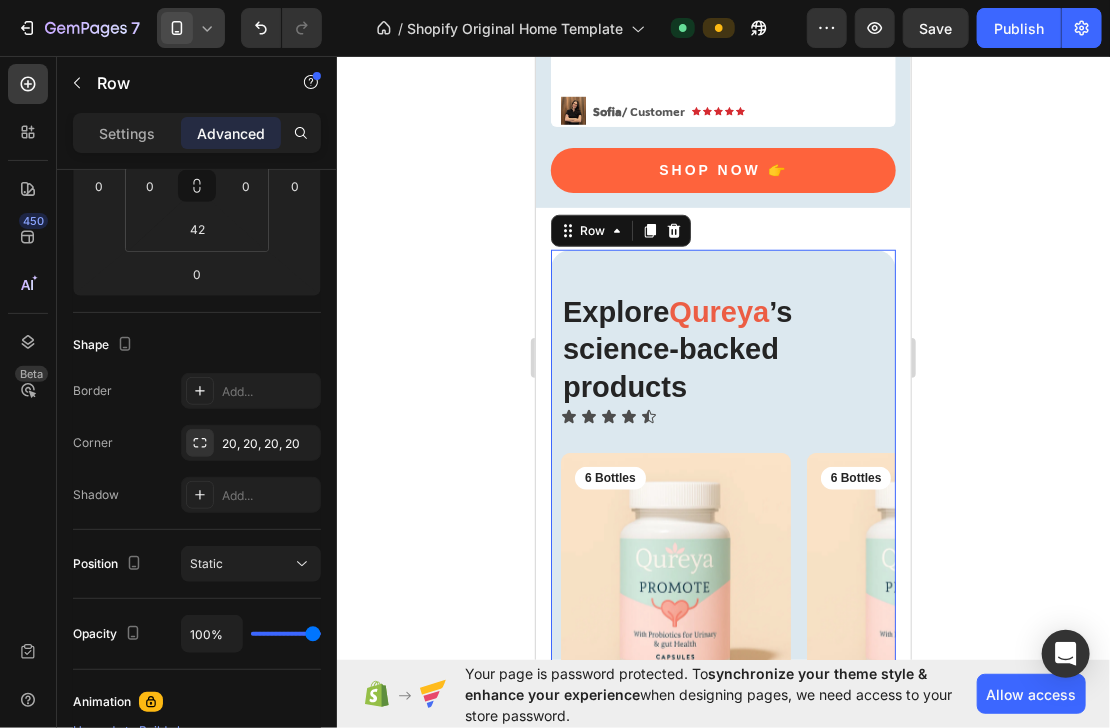 scroll, scrollTop: 291, scrollLeft: 0, axis: vertical 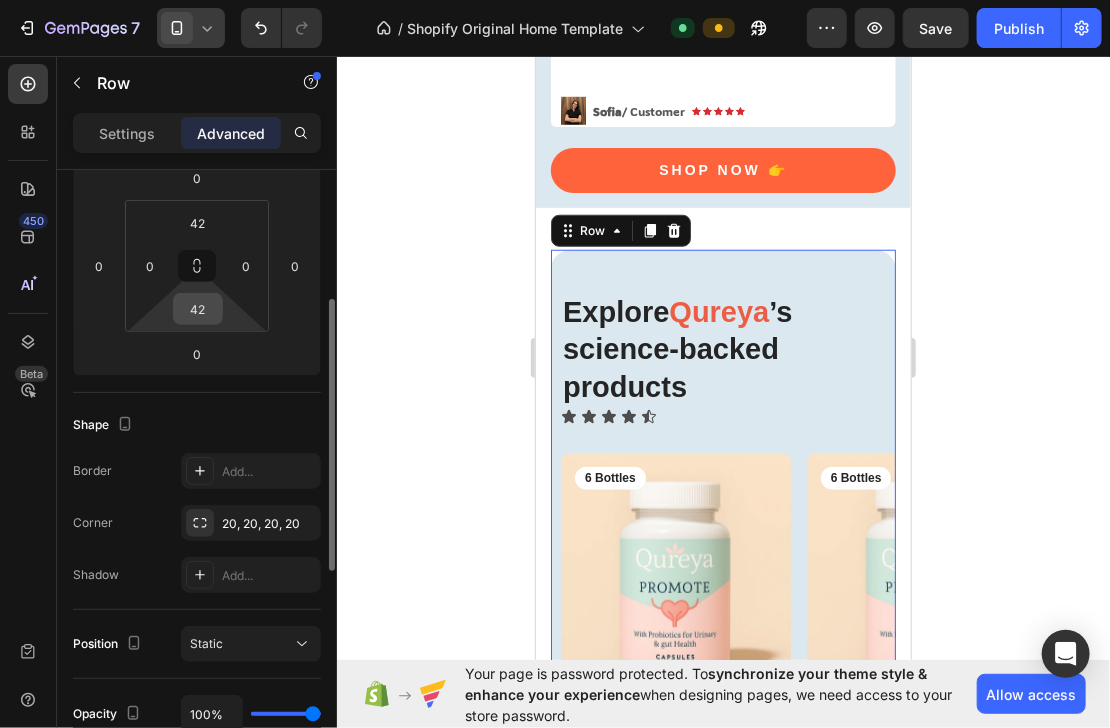 click on "42" at bounding box center (198, 309) 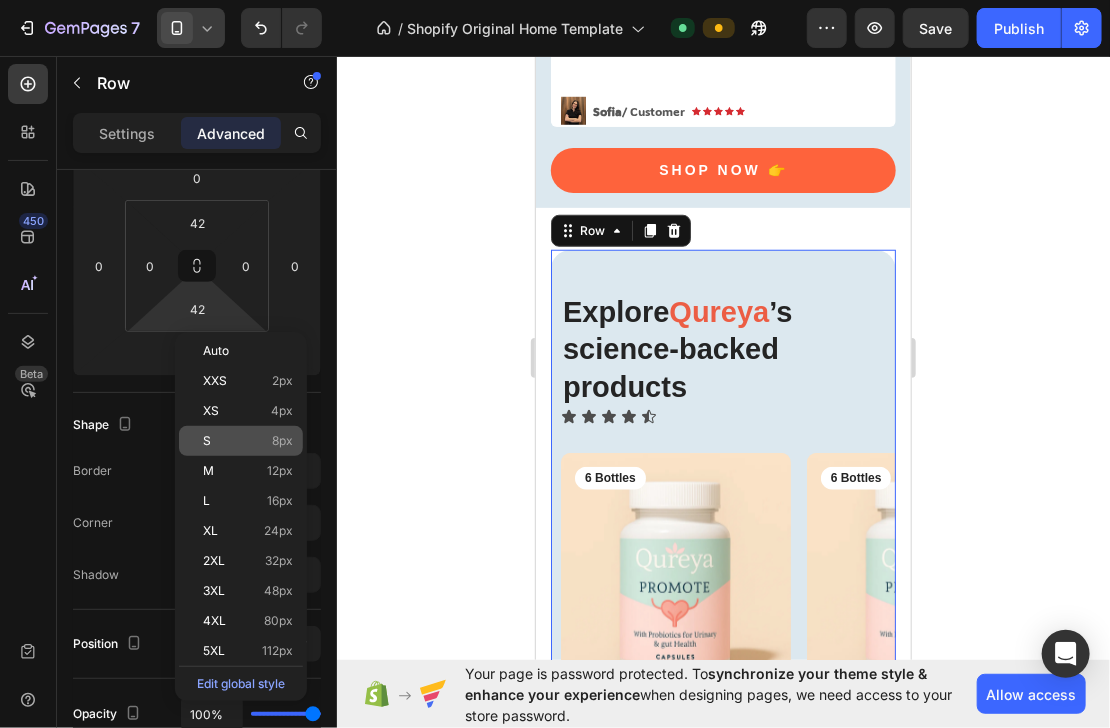 click on "S 8px" at bounding box center [248, 441] 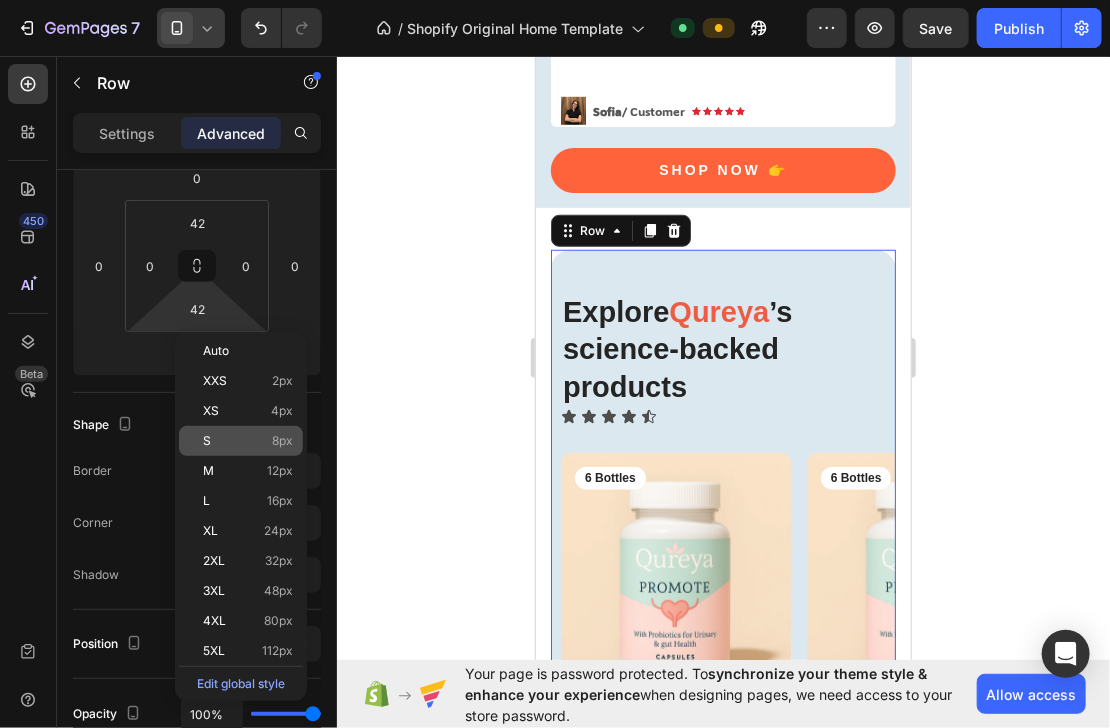 type on "8" 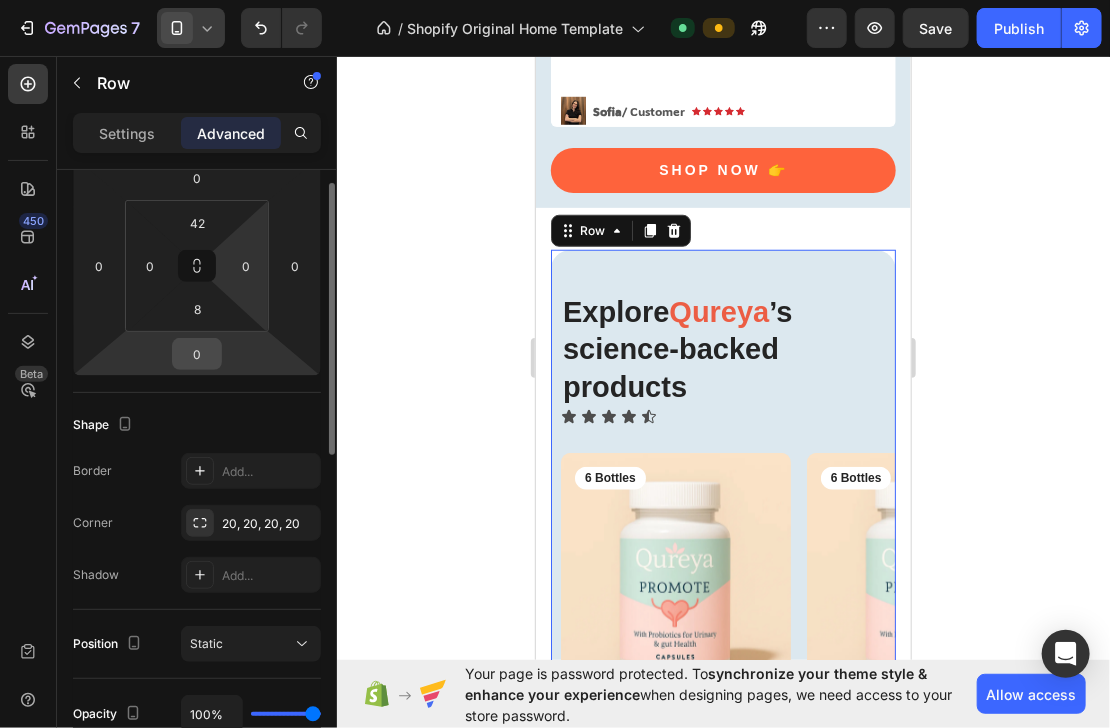 scroll, scrollTop: 131, scrollLeft: 0, axis: vertical 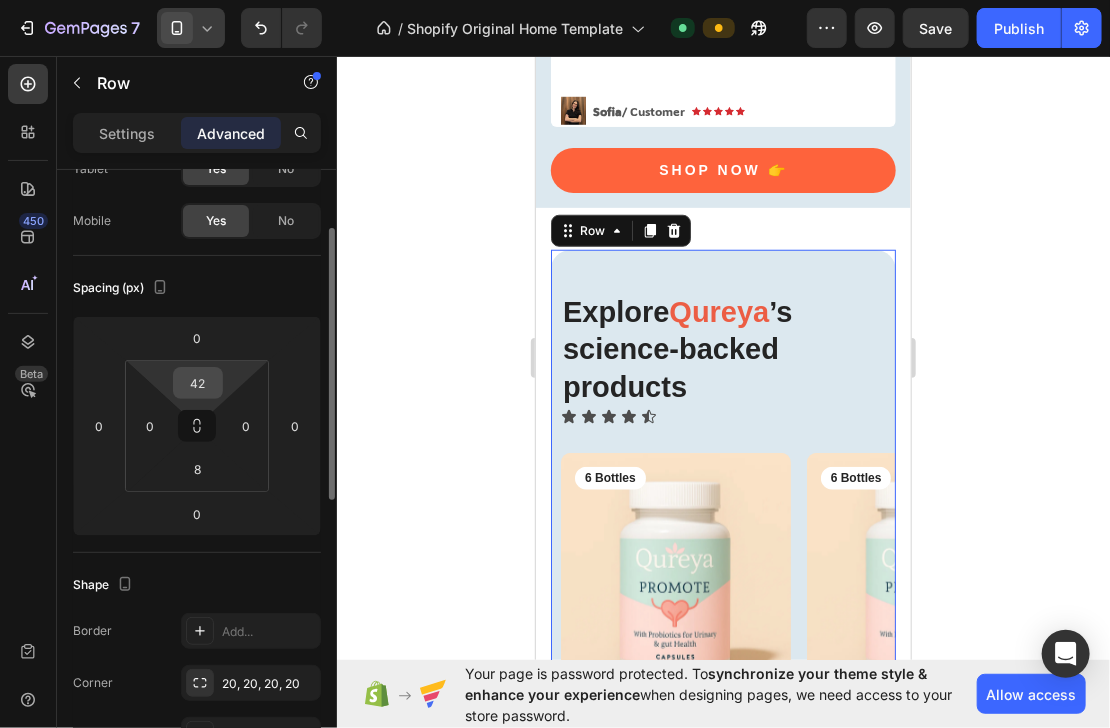 click on "42" at bounding box center [198, 383] 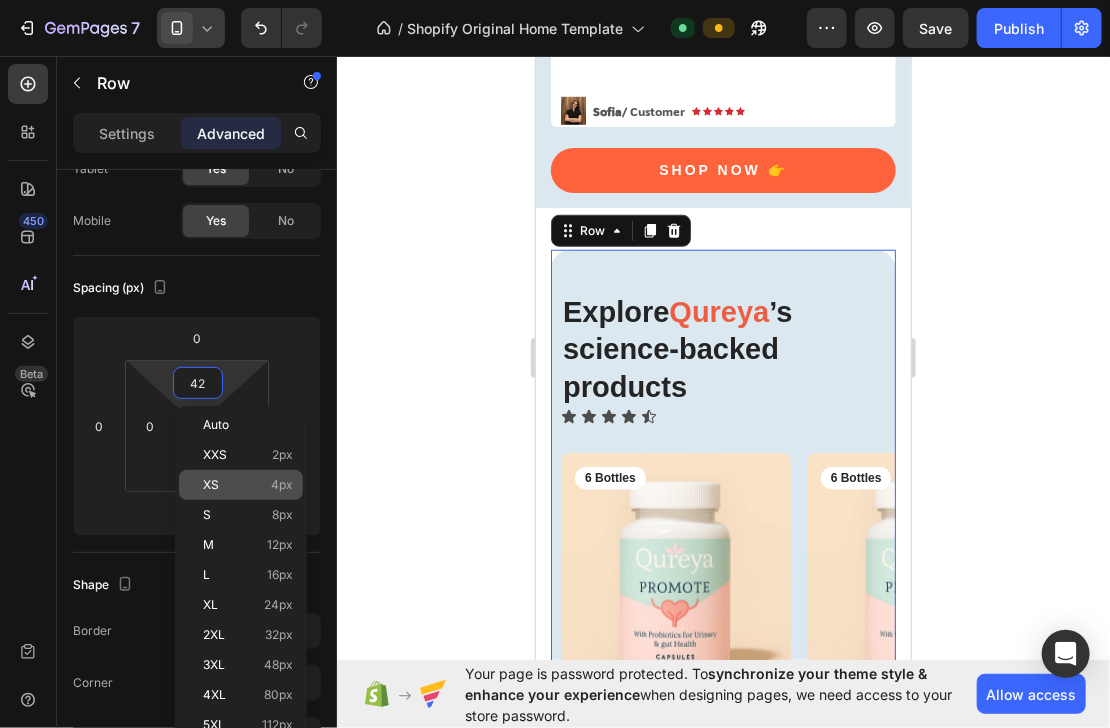 click on "XS 4px" 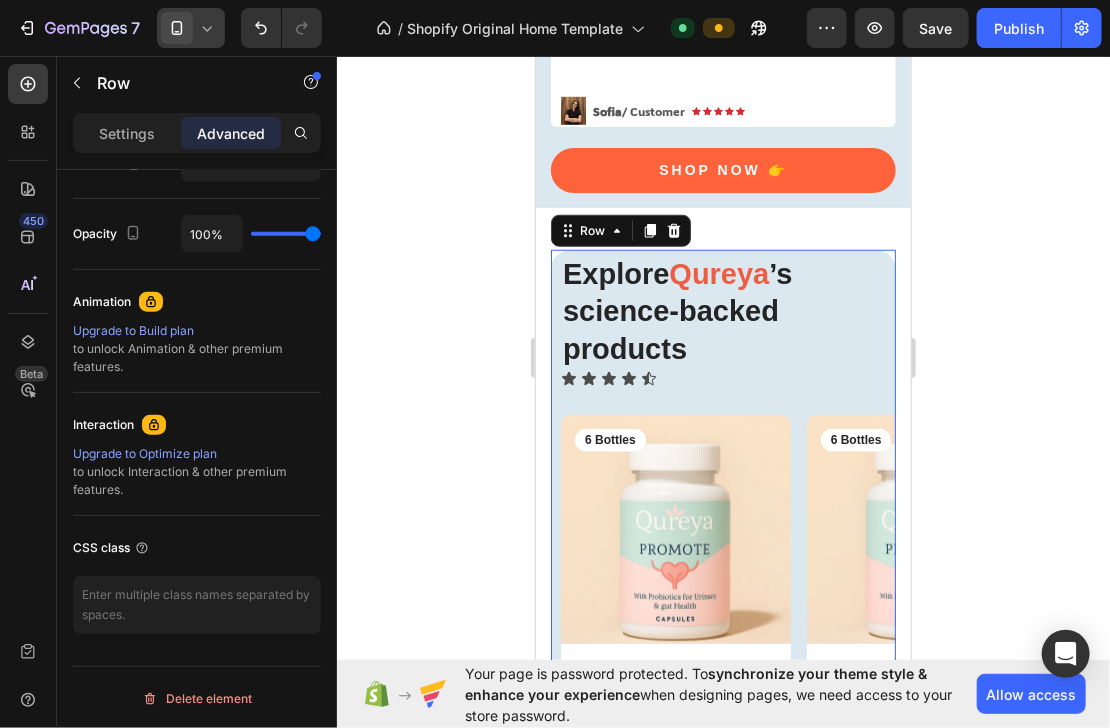 scroll, scrollTop: 131, scrollLeft: 0, axis: vertical 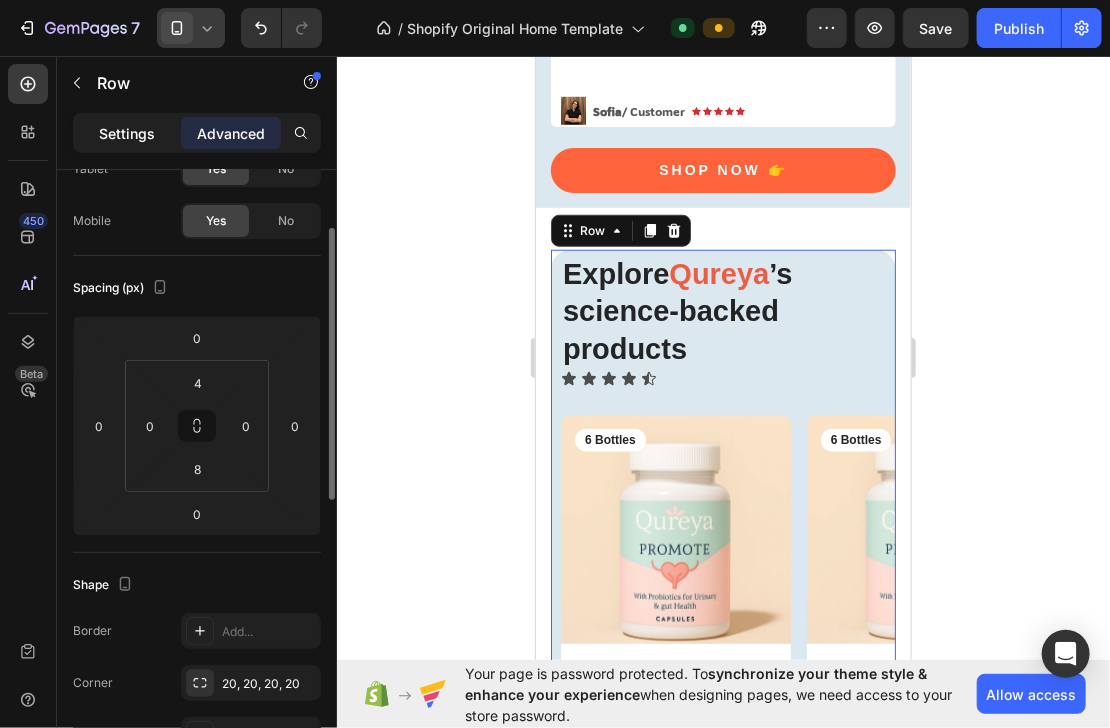 click on "Settings" at bounding box center [127, 133] 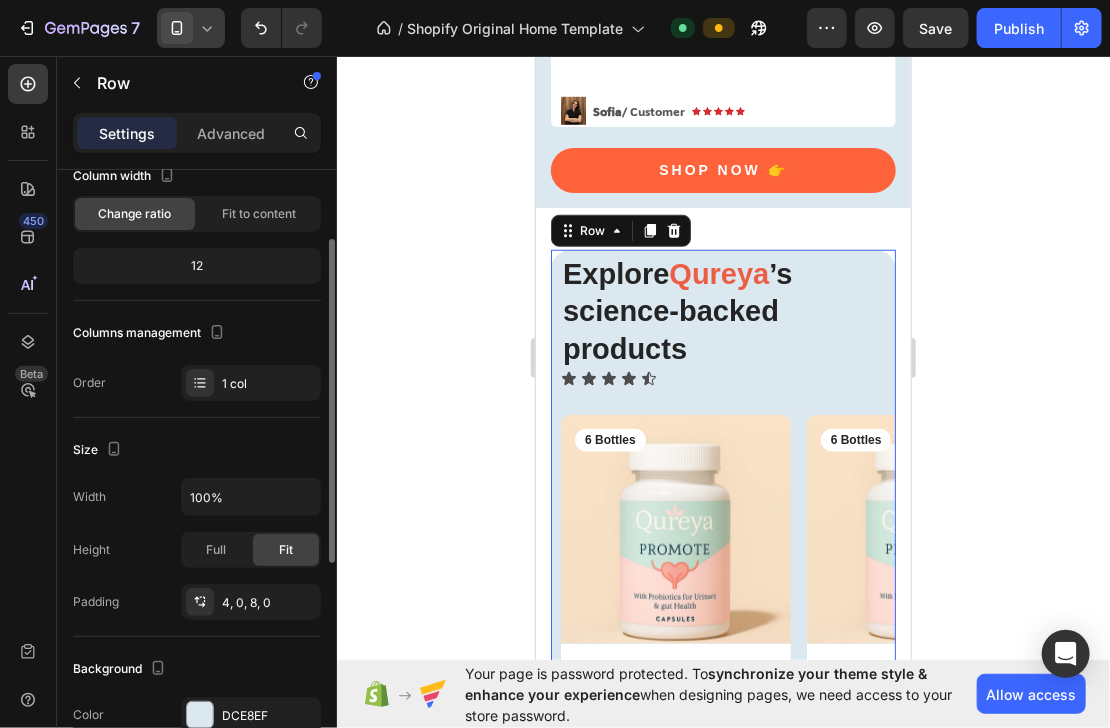 scroll, scrollTop: 551, scrollLeft: 0, axis: vertical 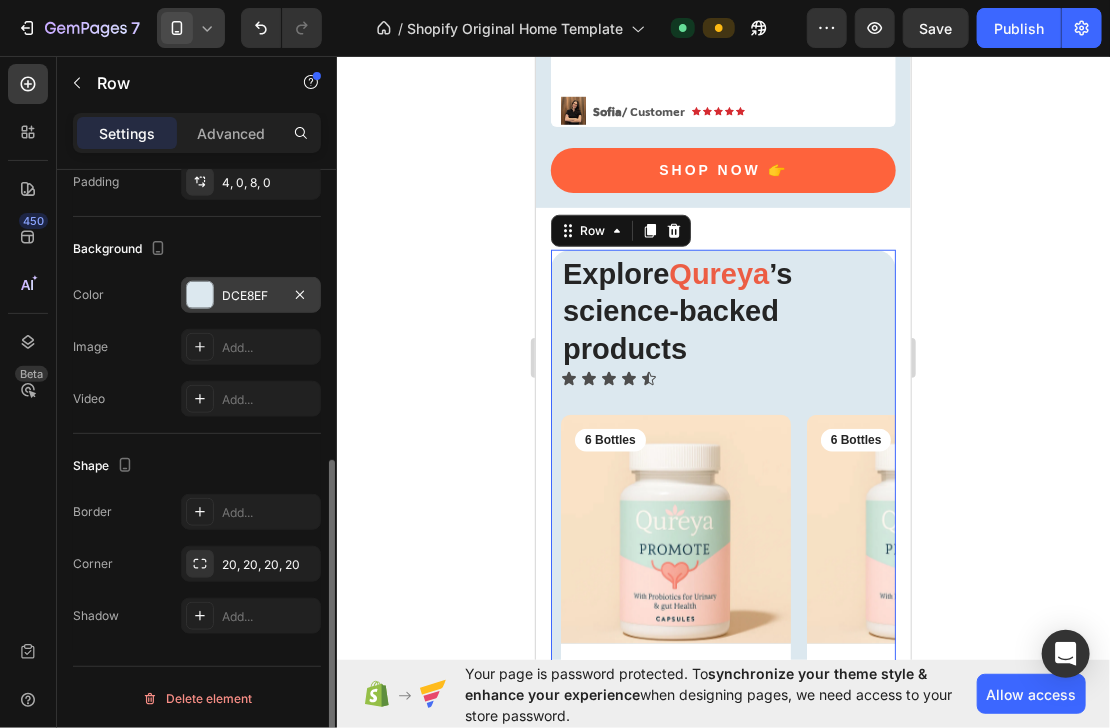 click on "DCE8EF" at bounding box center (251, 296) 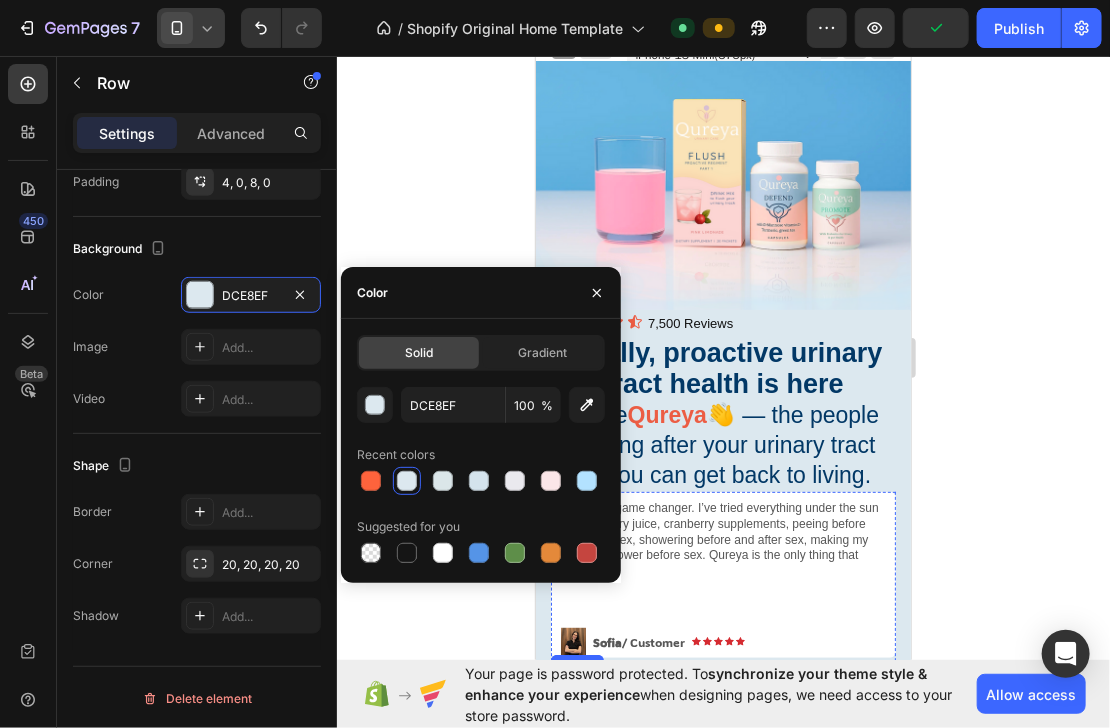 scroll, scrollTop: 0, scrollLeft: 0, axis: both 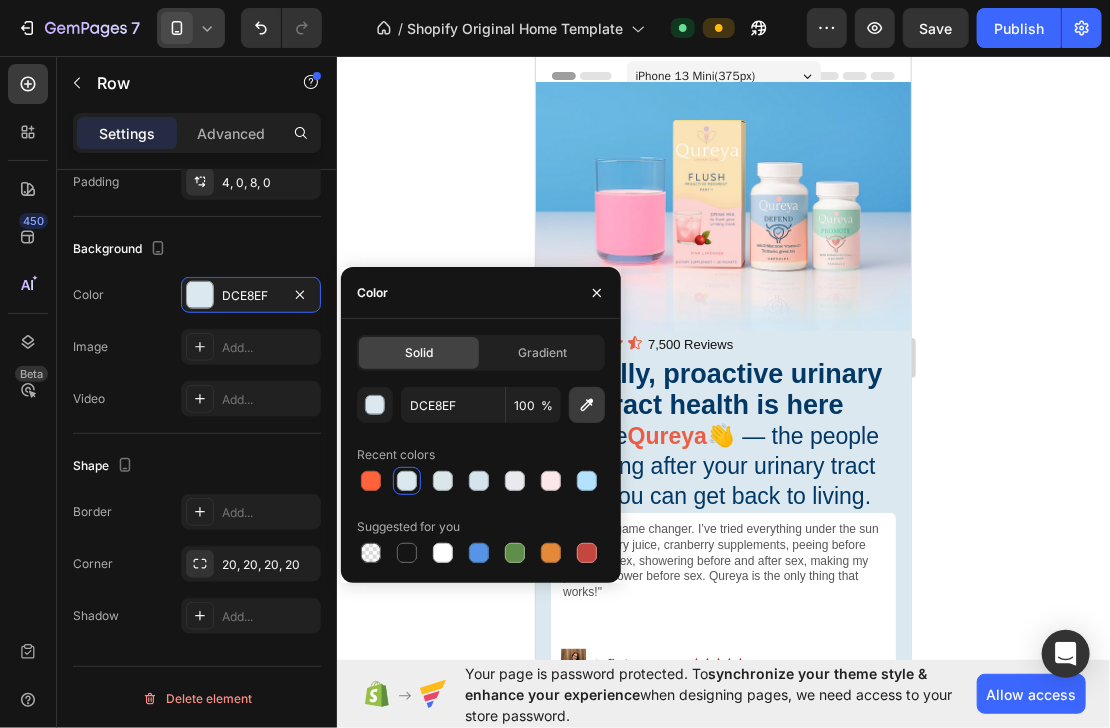 click 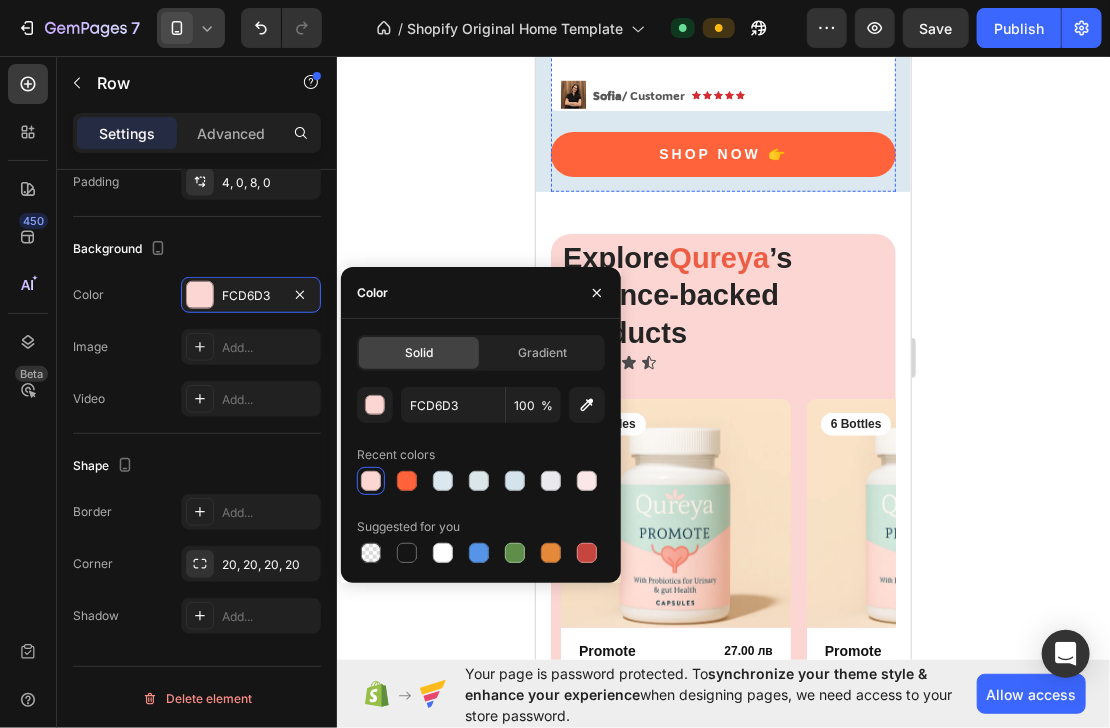 scroll, scrollTop: 720, scrollLeft: 0, axis: vertical 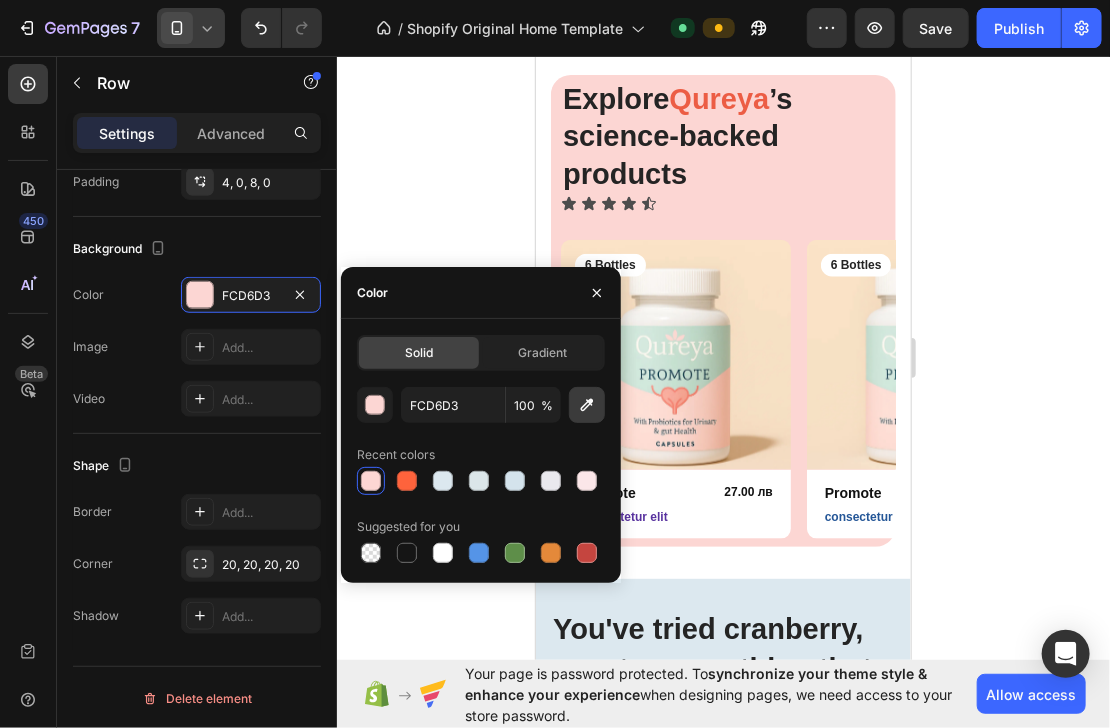click at bounding box center [587, 405] 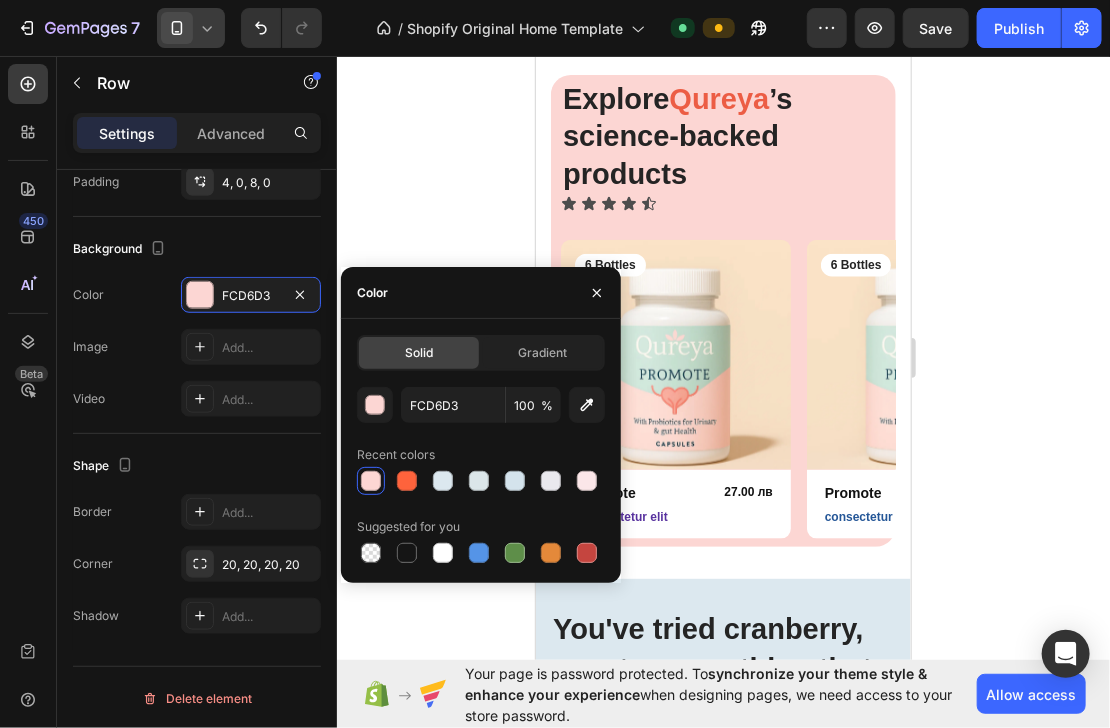 type on "FEDFD8" 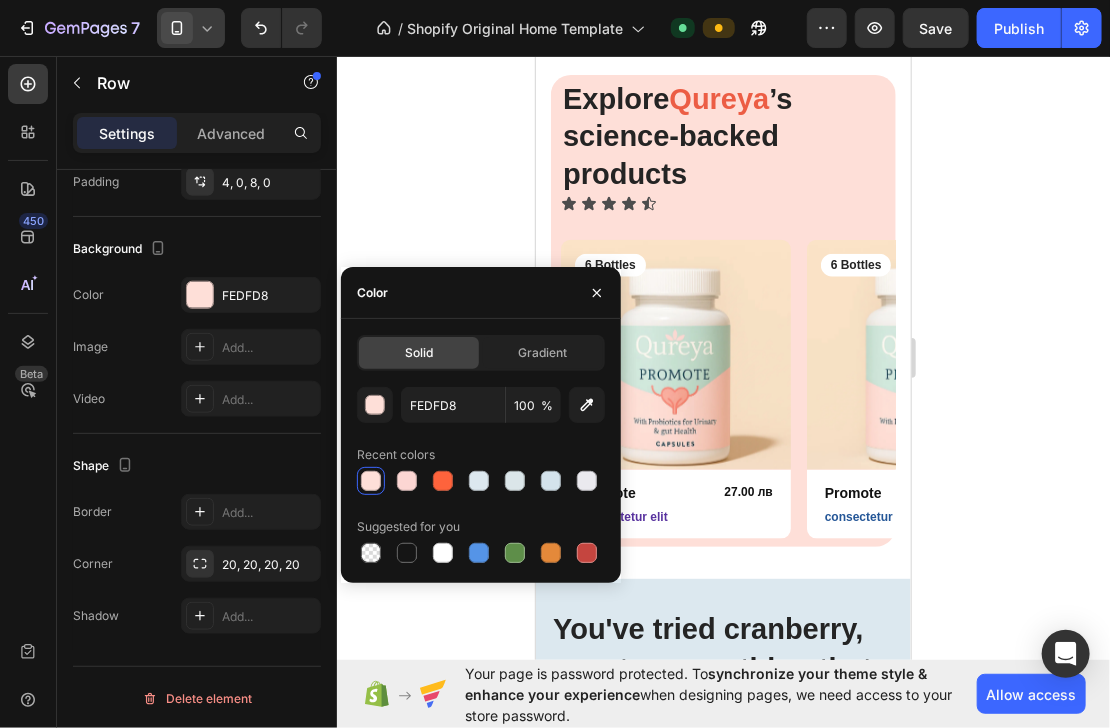 click 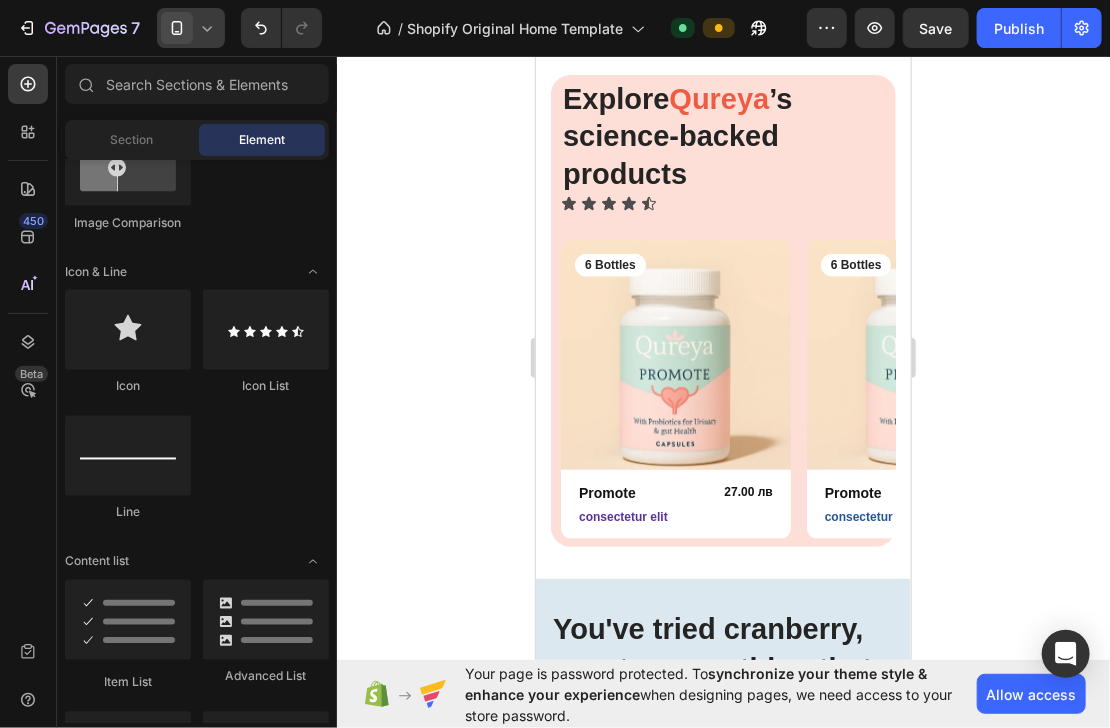 click 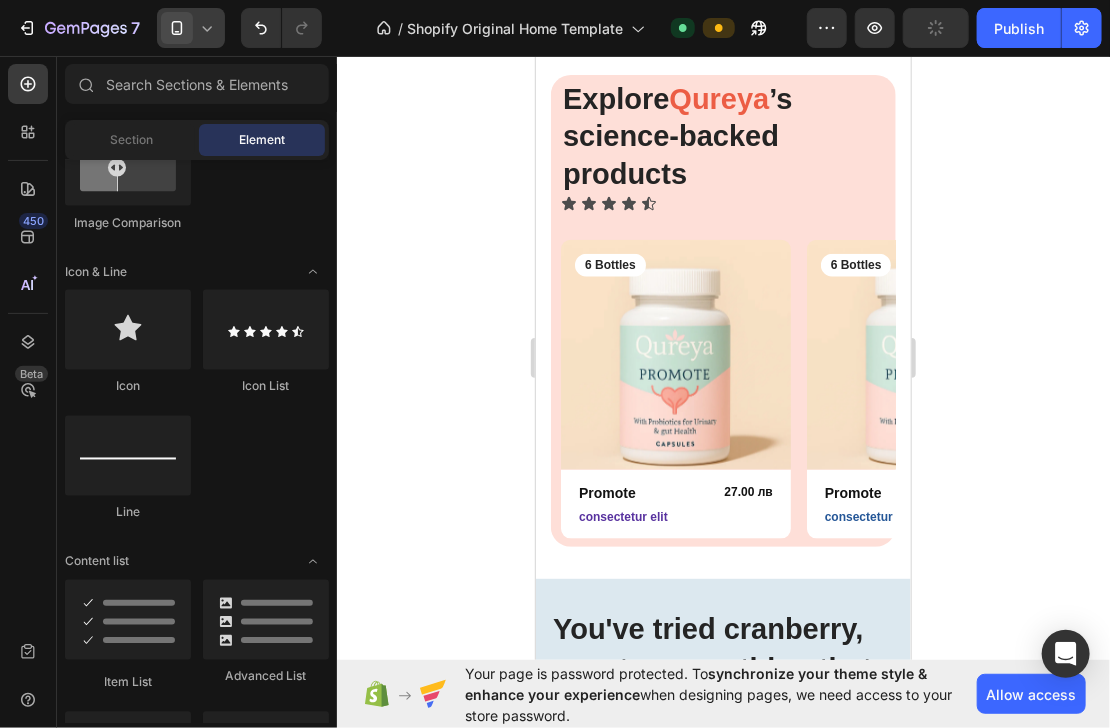 click 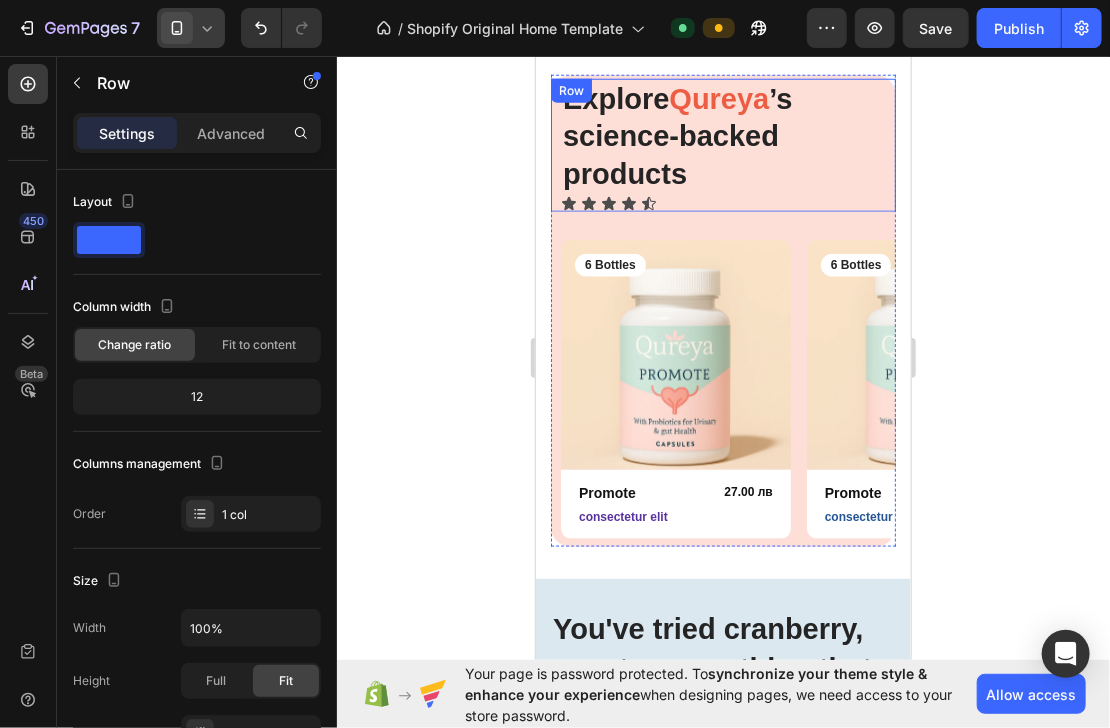 click on "Explore Qureya ’s science-backed products Heading Icon Icon Icon Icon Icon Icon List Row" at bounding box center [722, 144] 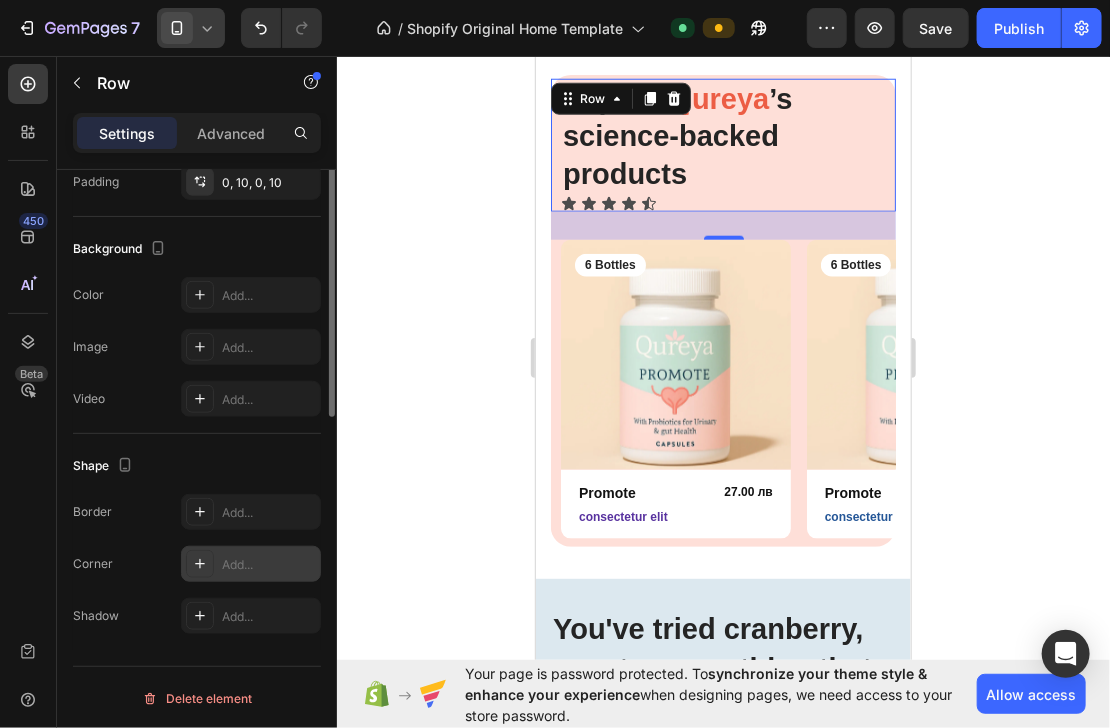 scroll, scrollTop: 0, scrollLeft: 0, axis: both 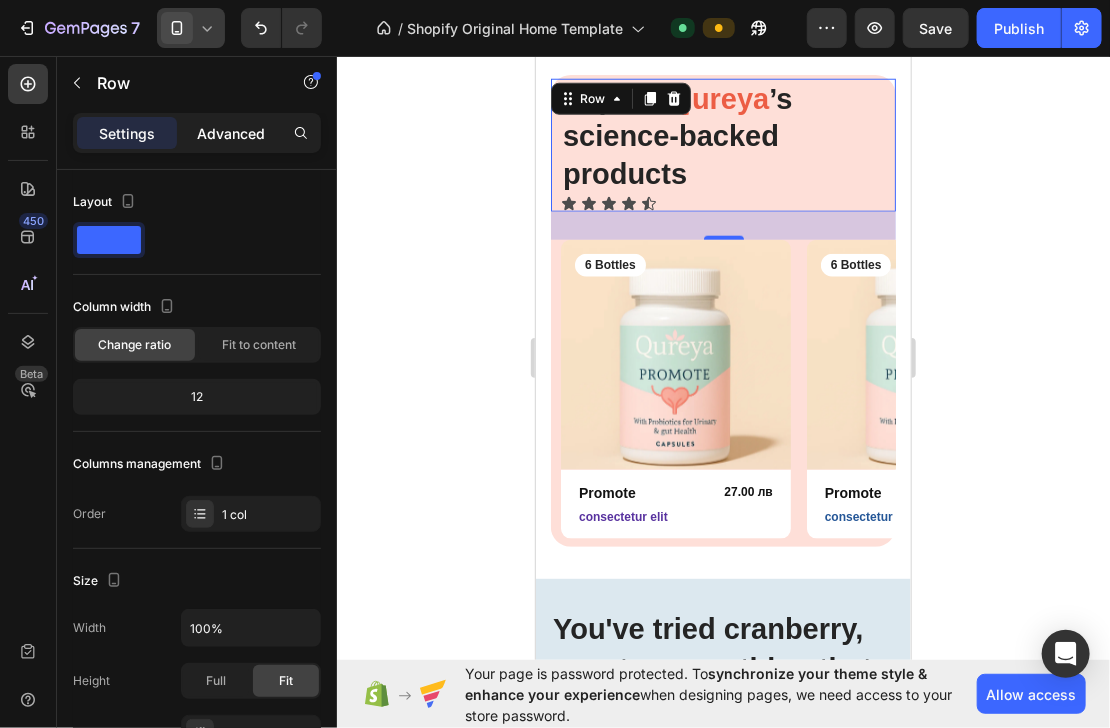 click on "Advanced" at bounding box center [231, 133] 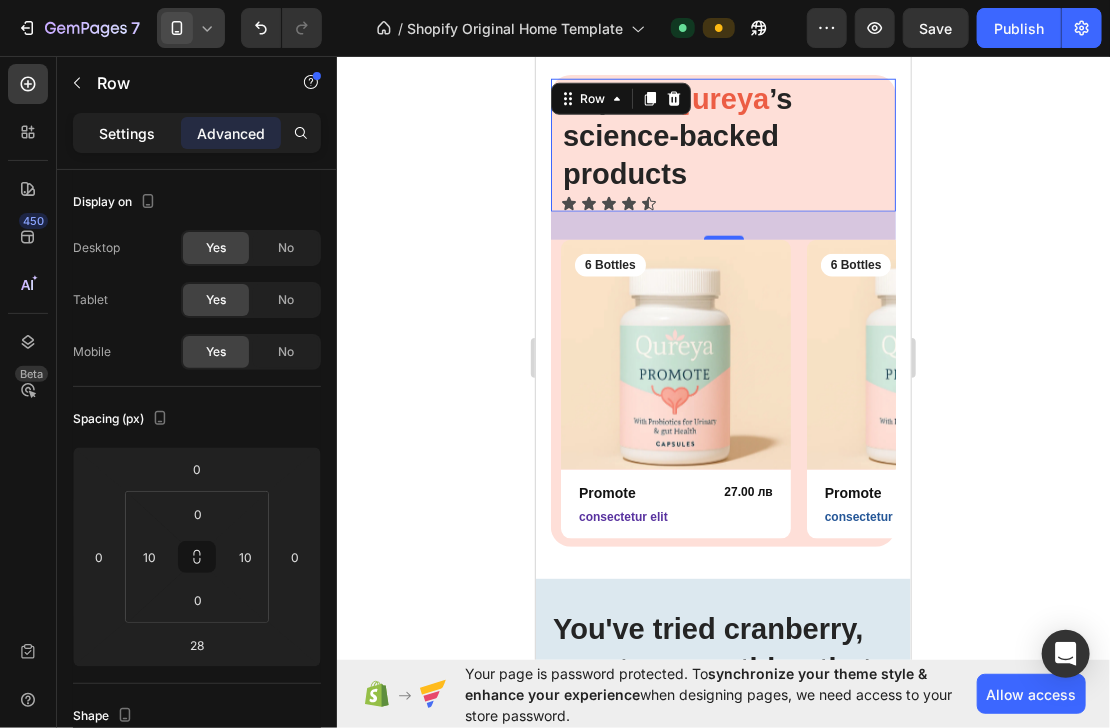 click on "Settings" at bounding box center [127, 133] 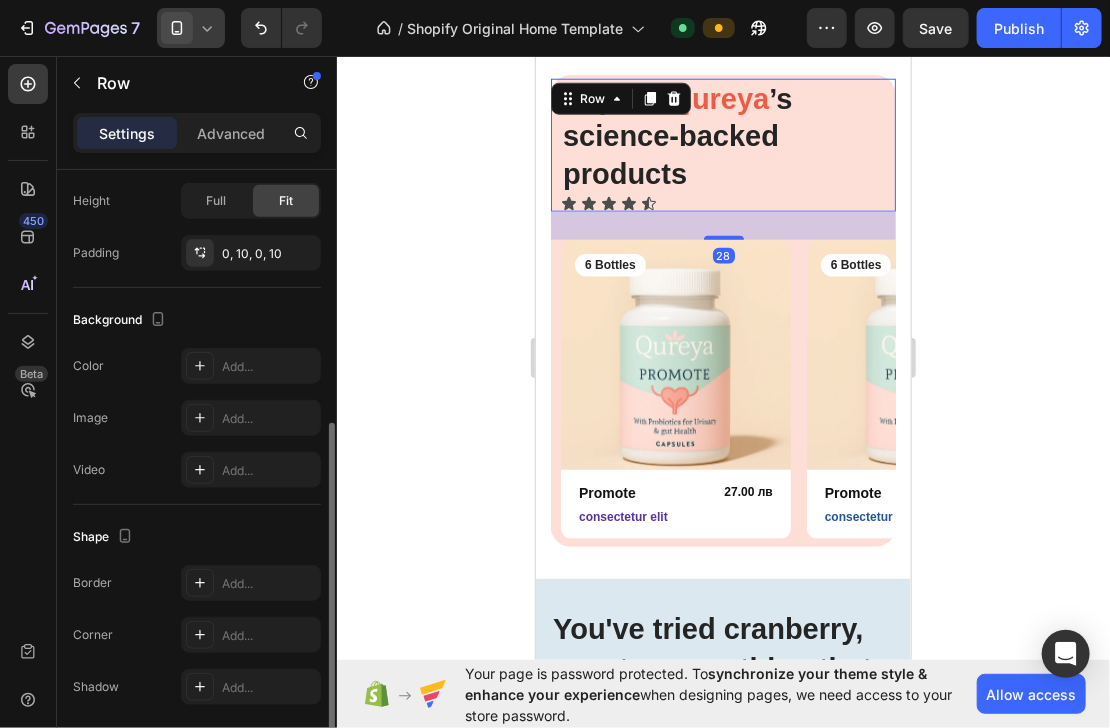 scroll, scrollTop: 551, scrollLeft: 0, axis: vertical 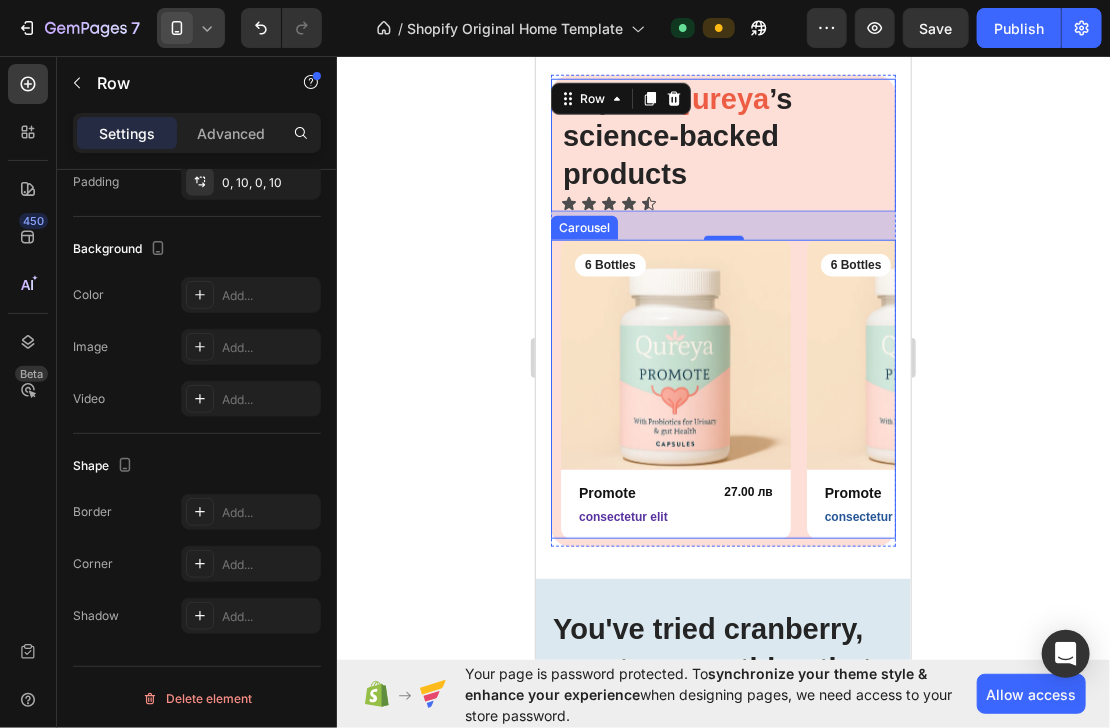 click on "Product Images 6 Bottles Text Block Row Promote Product Title 27.00 лв Product Price Product Price Row consectetur elit Text Block Row Product Product Images 6 Bottles Text Block Row Promote Product Title 27.00 лв Product Price Product Price Row consectetur elit Text Block Row Product Product Images 6 Bottles Text Block Row Promote Product Title 27.00 лв Product Price Product Price Row consectetur elit Text Block Row Product Product Images 6 Bottles Text Block Row Promote Product Title 27.00 лв Product Price Product Price Row consectetur elit Text Block Row Product Product Images 6 Bottles Text Block Row Promote Product Title 27.00 лв Product Price Product Price Row consectetur elit Text Block Row Product Carousel" at bounding box center [722, 389] 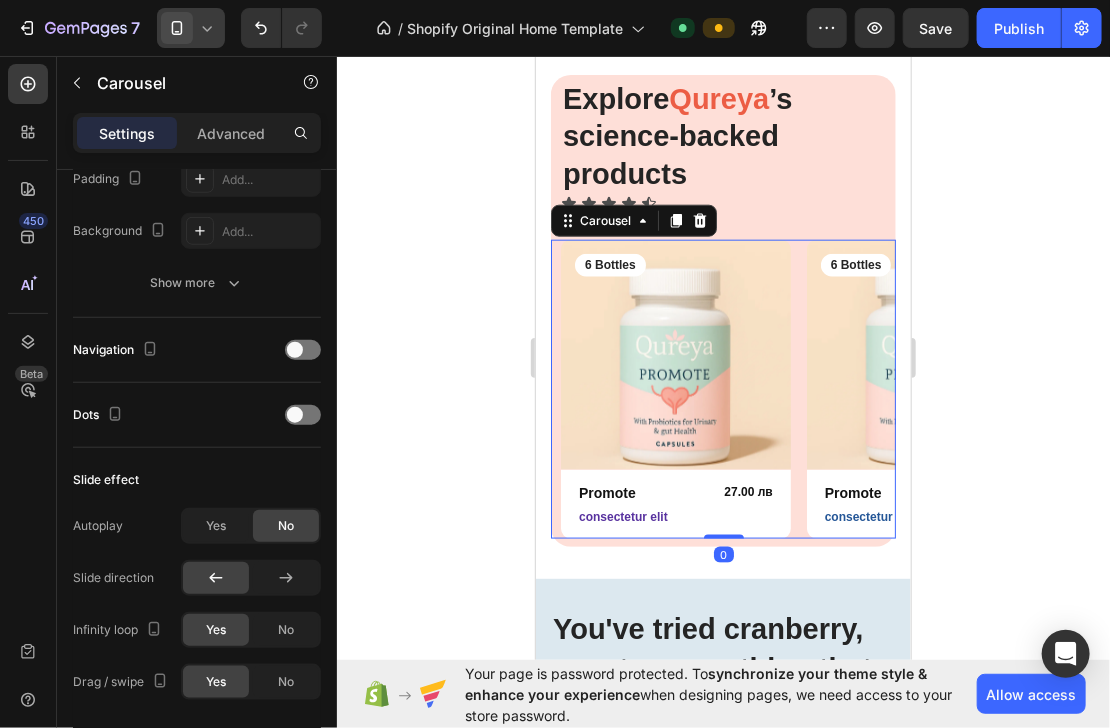 scroll, scrollTop: 0, scrollLeft: 0, axis: both 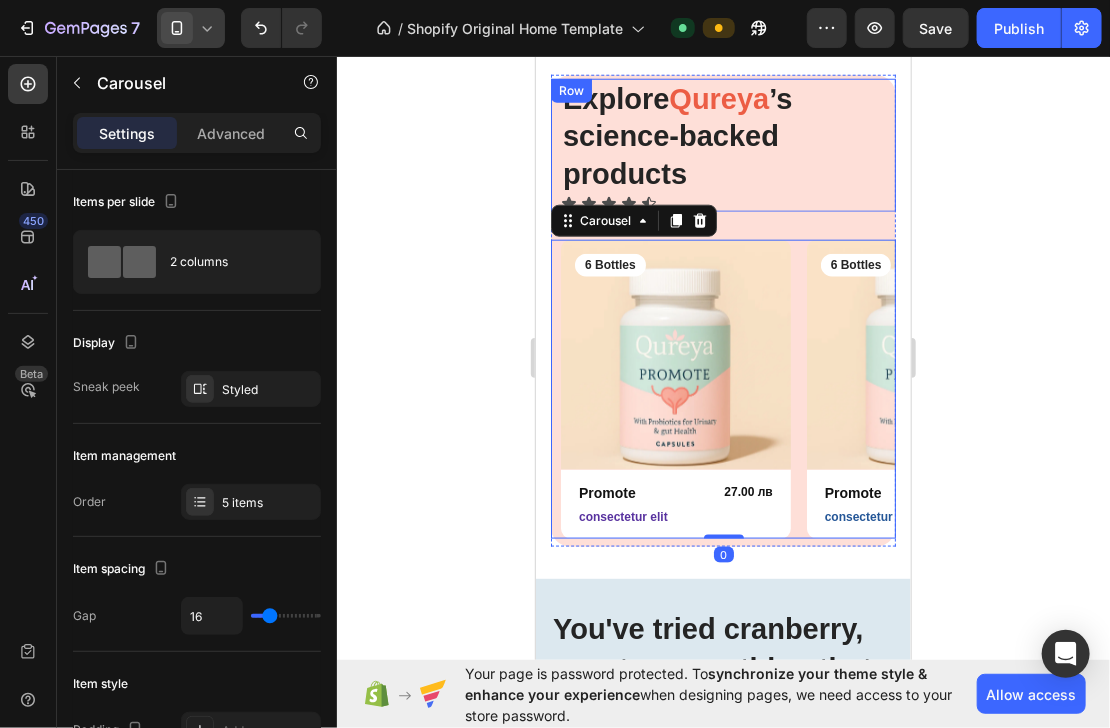 click on "Explore Qureya ’s science-backed products Heading Icon Icon Icon Icon Icon Icon List Row" at bounding box center (722, 144) 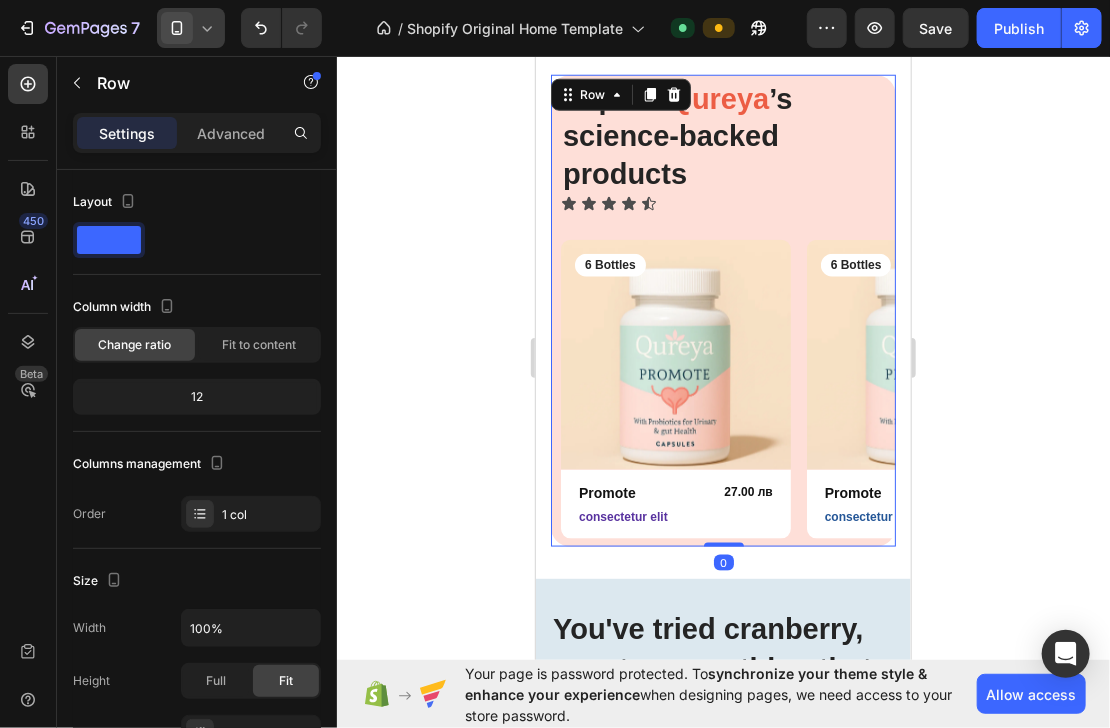 click on "Explore Qureya ’s science-backed products Heading Icon Icon Icon Icon Icon Icon List Row Product Images 6 Bottles Text Block Row Promote Product Title 27.00 лв Product Price Product Price Row consectetur elit Text Block Row Product Product Images 6 Bottles Text Block Row Promote Product Title 27.00 лв Product Price Product Price Row consectetur elit Text Block Row Product Product Images 6 Bottles Text Block Row Promote Product Title 27.00 лв Product Price Product Price Row consectetur elit Text Block Row Product Product Images 6 Bottles Text Block Row Promote Product Title 27.00 лв Product Price Product Price Row consectetur elit Text Block Row Product Product Images 6 Bottles Text Block Row Promote Product Title 27.00 лв Product Price Product Price Row consectetur elit Text Block Row Product Carousel Row 0" at bounding box center (722, 310) 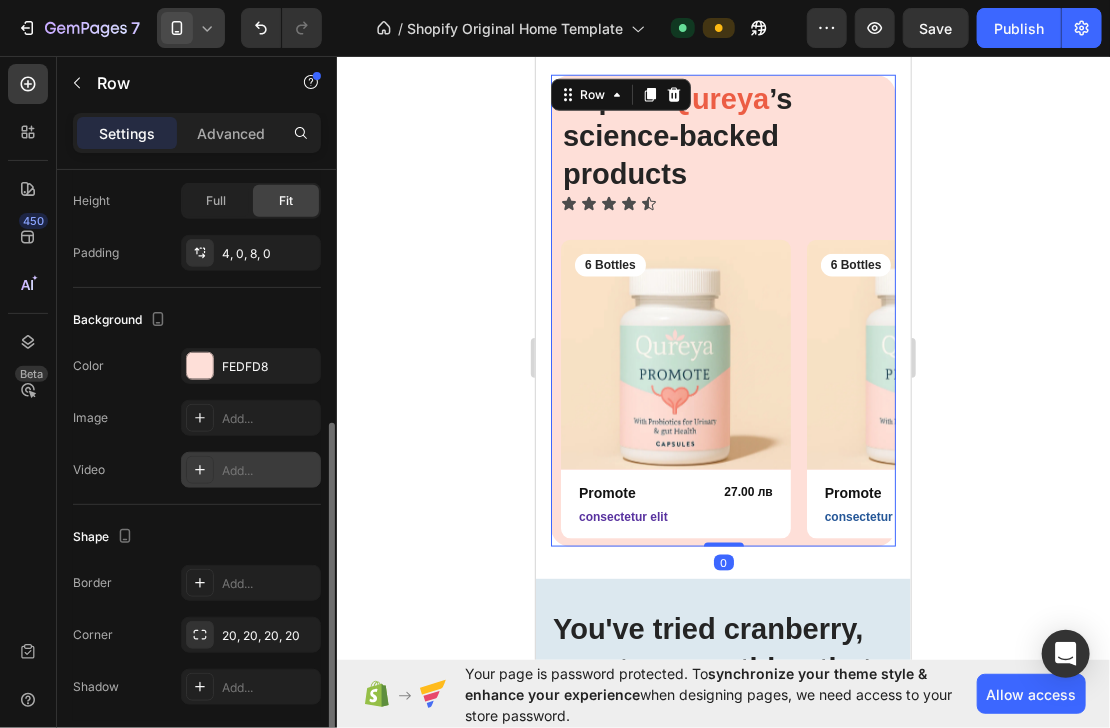 scroll, scrollTop: 551, scrollLeft: 0, axis: vertical 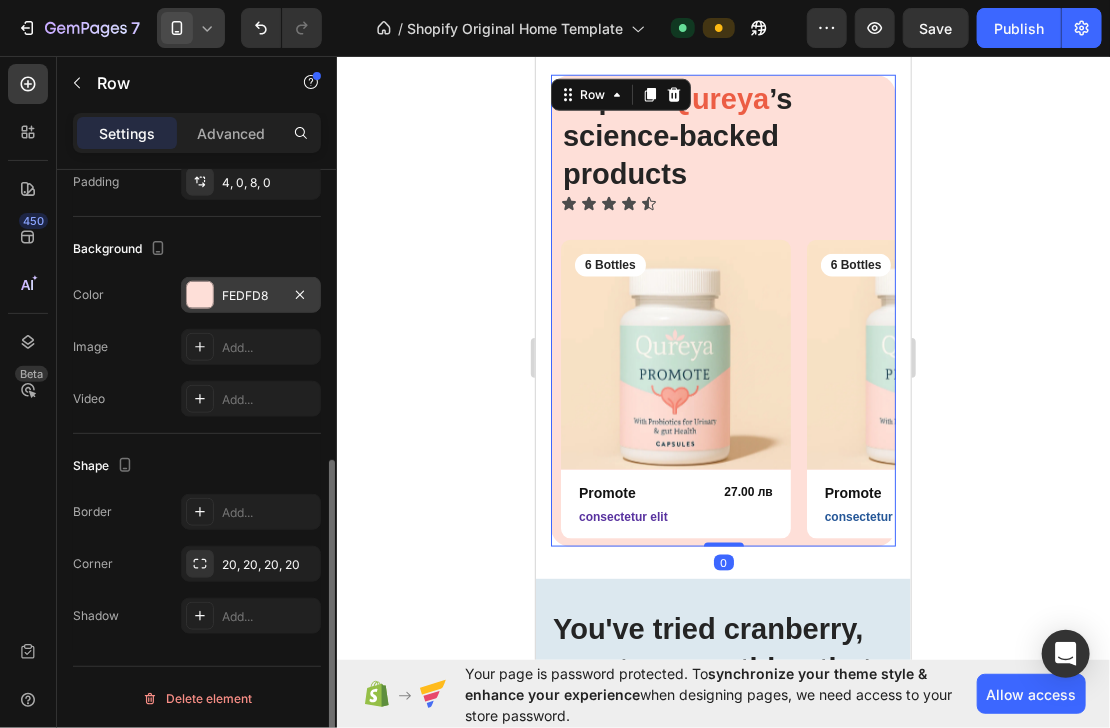 click on "FEDFD8" at bounding box center [251, 296] 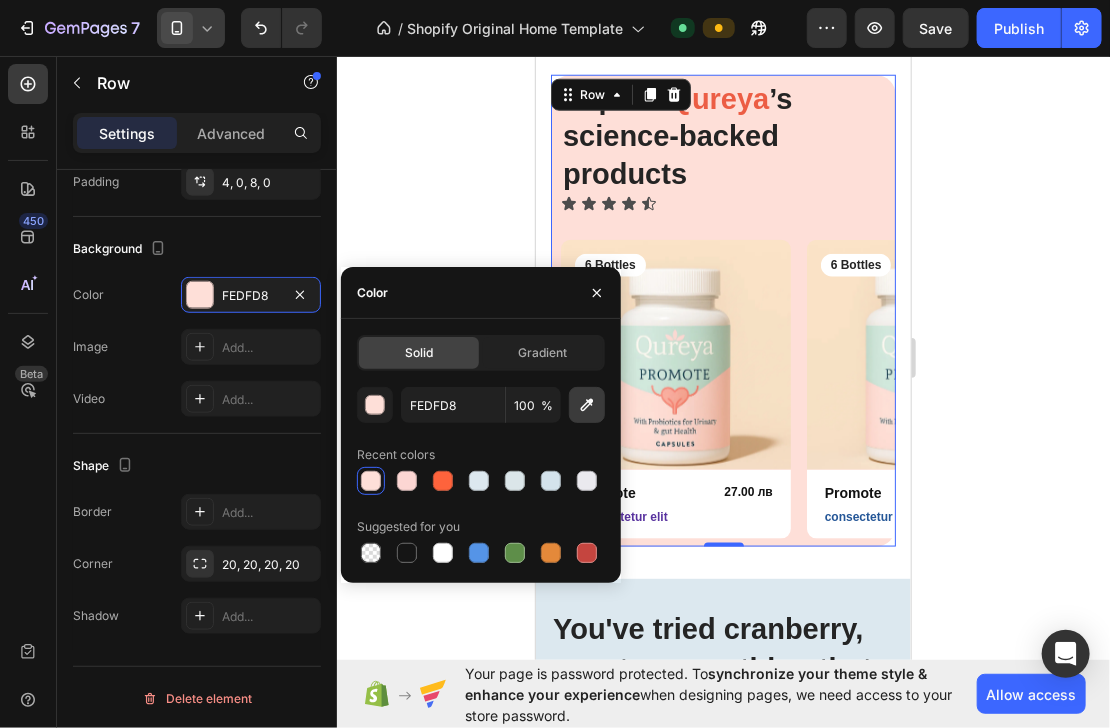 click 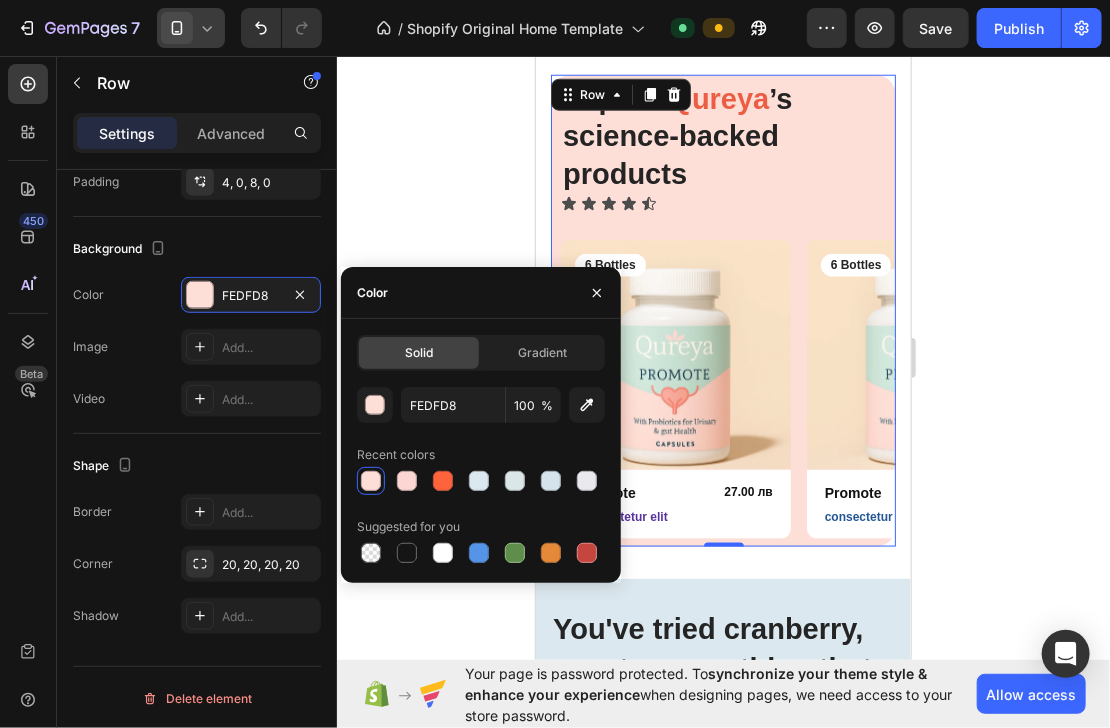type on "F7E1C4" 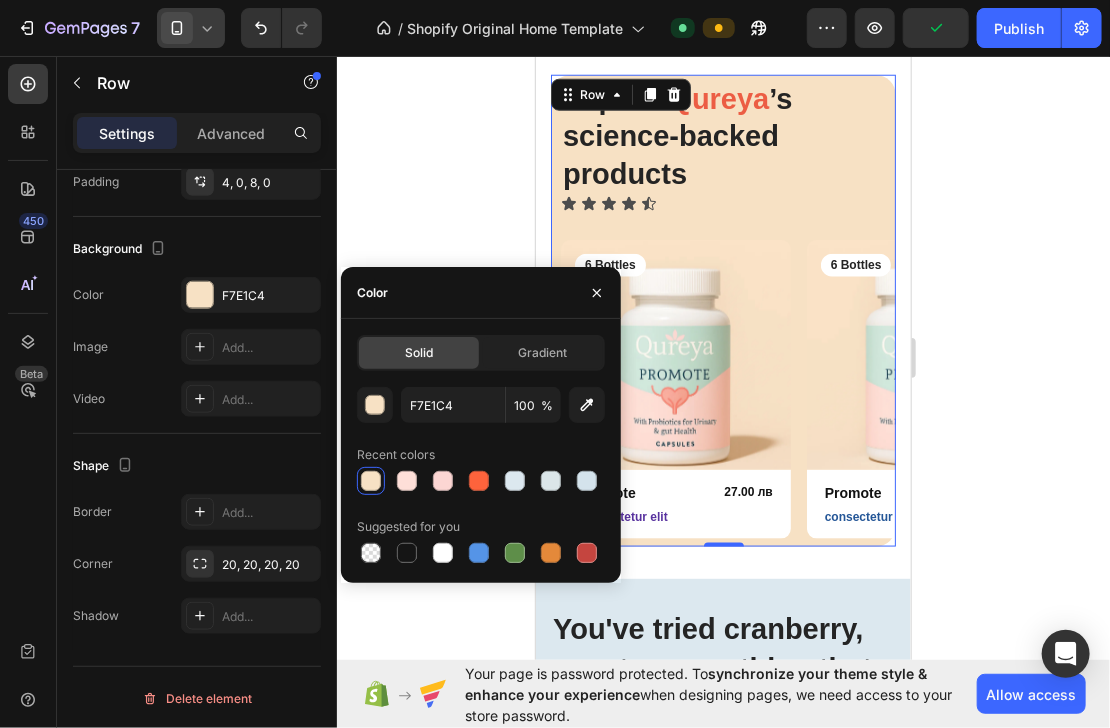 click 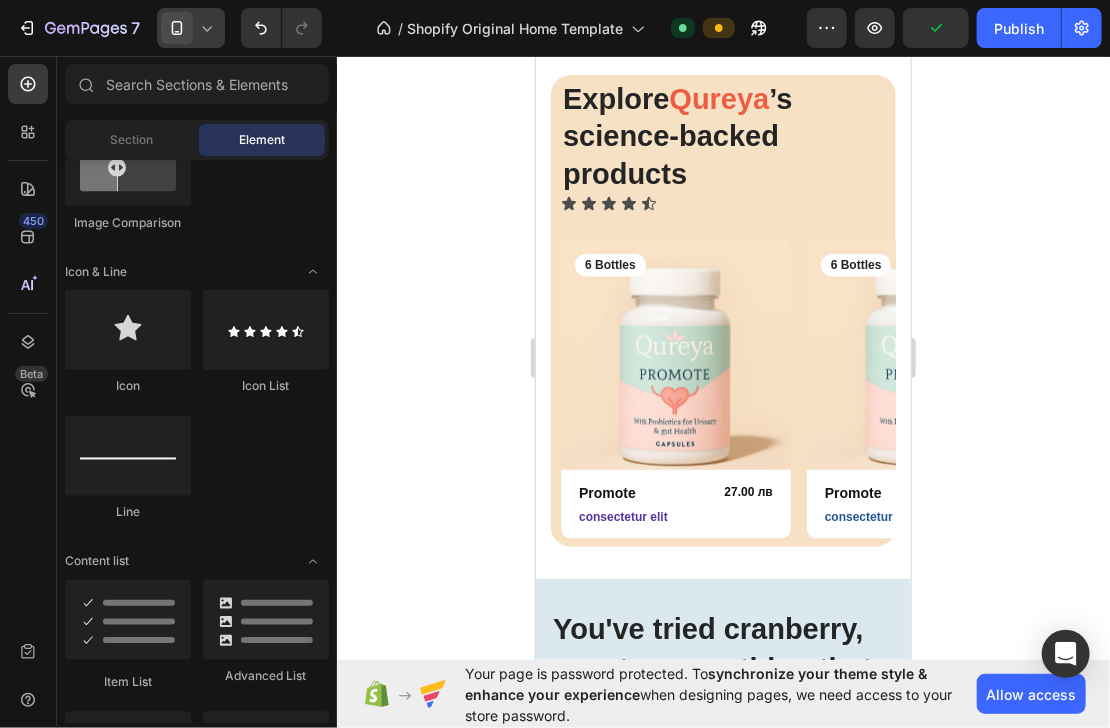 click 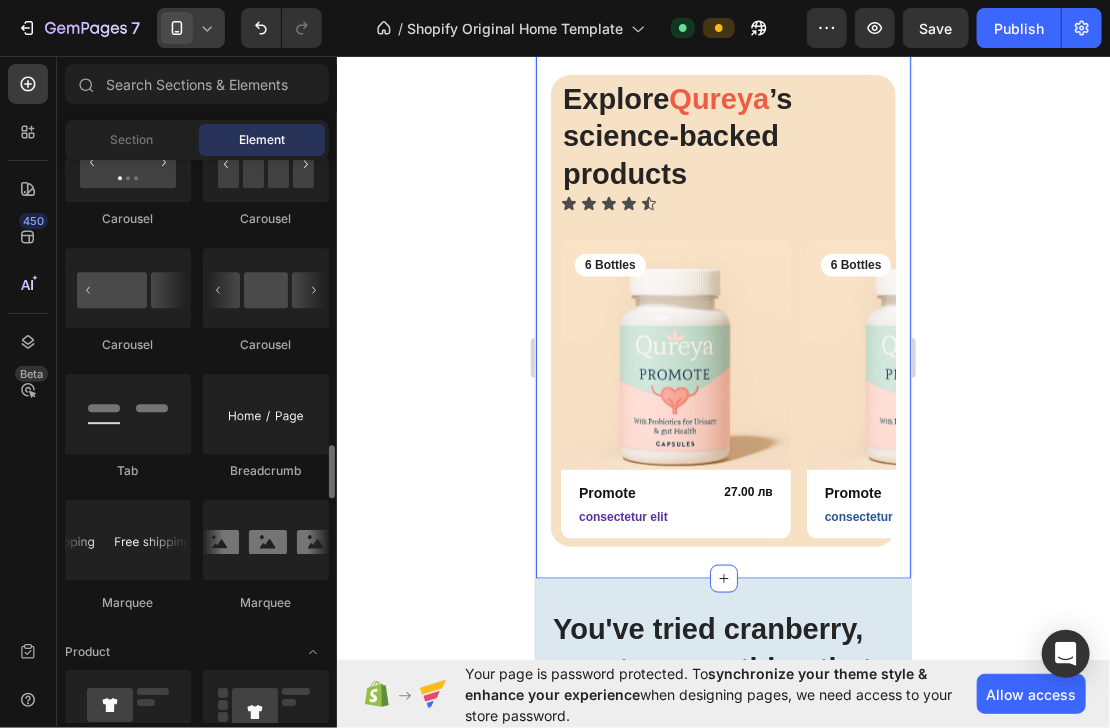 scroll, scrollTop: 2160, scrollLeft: 0, axis: vertical 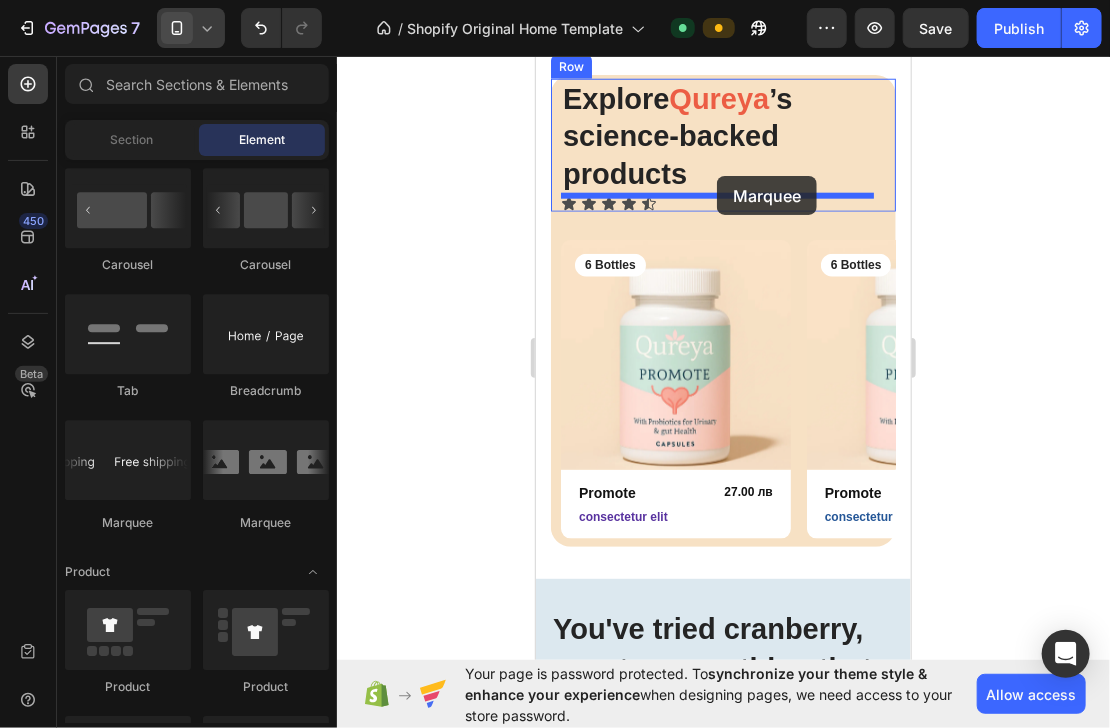 drag, startPoint x: 903, startPoint y: 385, endPoint x: 716, endPoint y: 175, distance: 281.1921 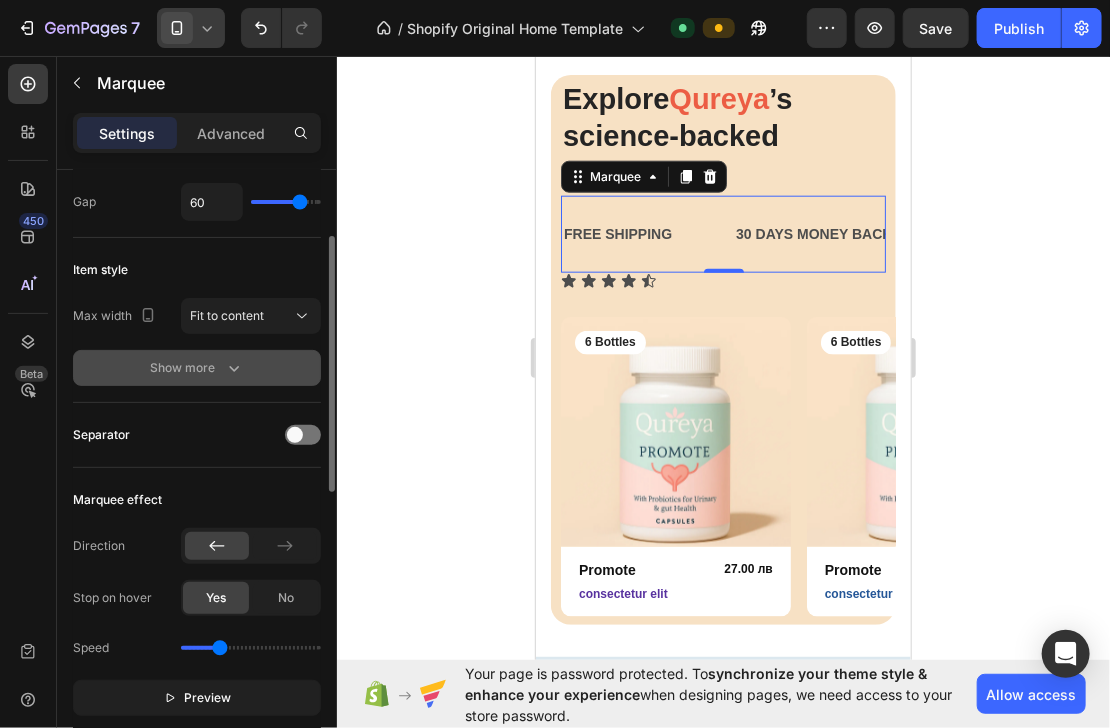 scroll, scrollTop: 80, scrollLeft: 0, axis: vertical 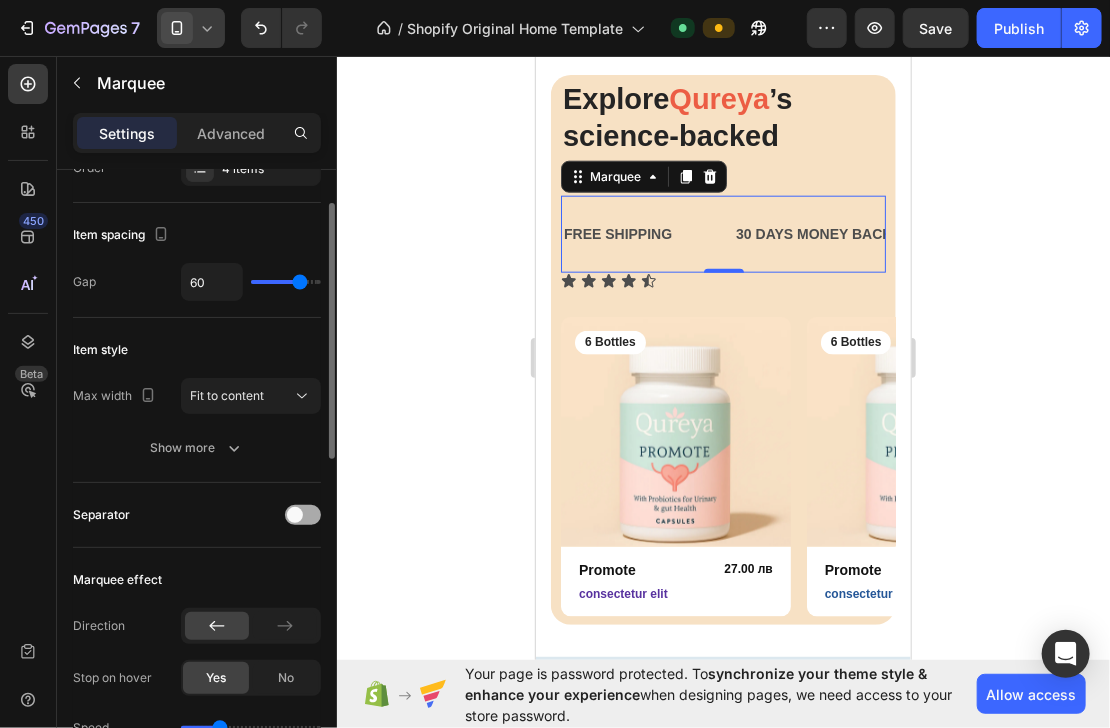 click at bounding box center [303, 515] 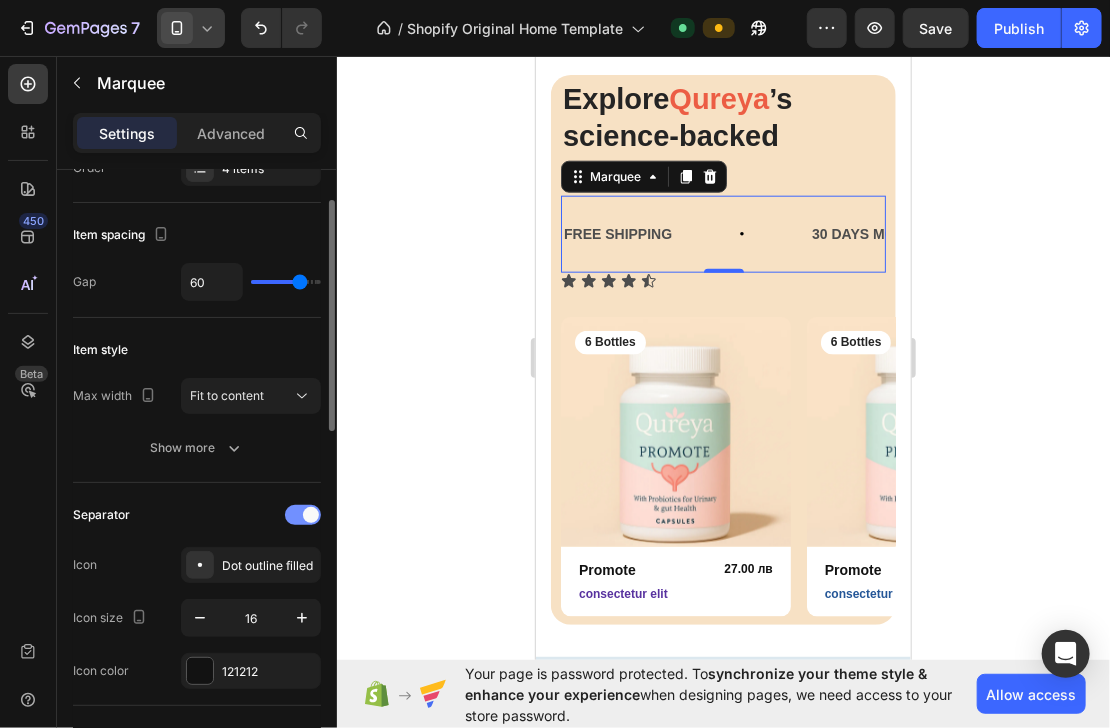 click at bounding box center (311, 515) 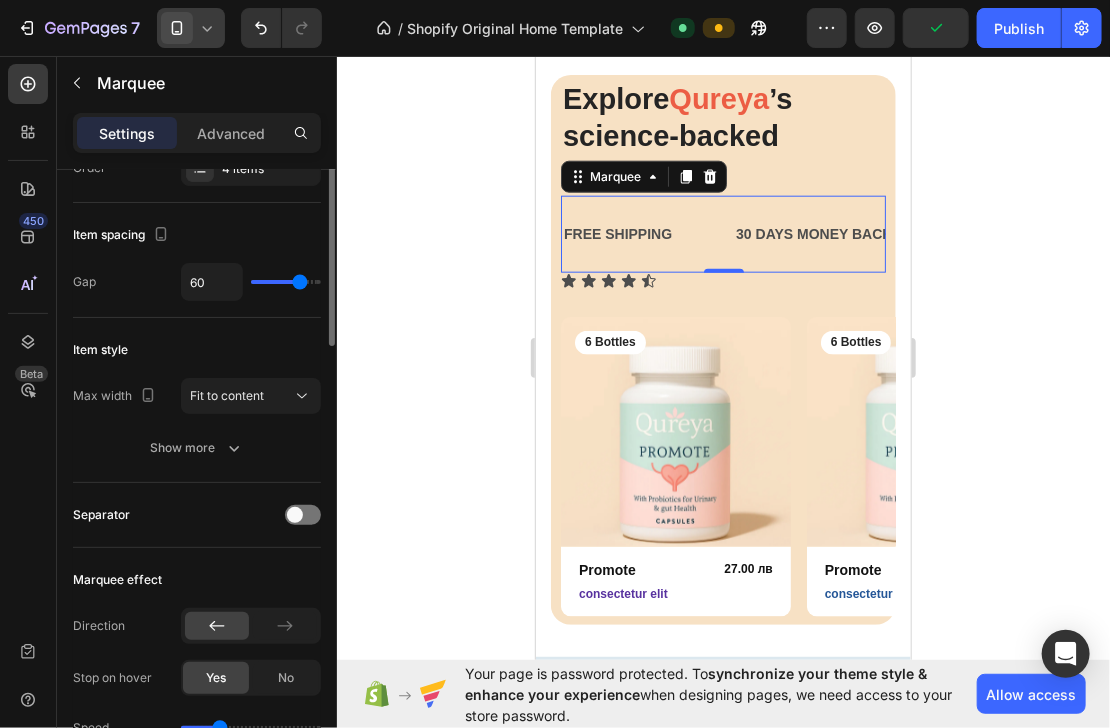 scroll, scrollTop: 0, scrollLeft: 0, axis: both 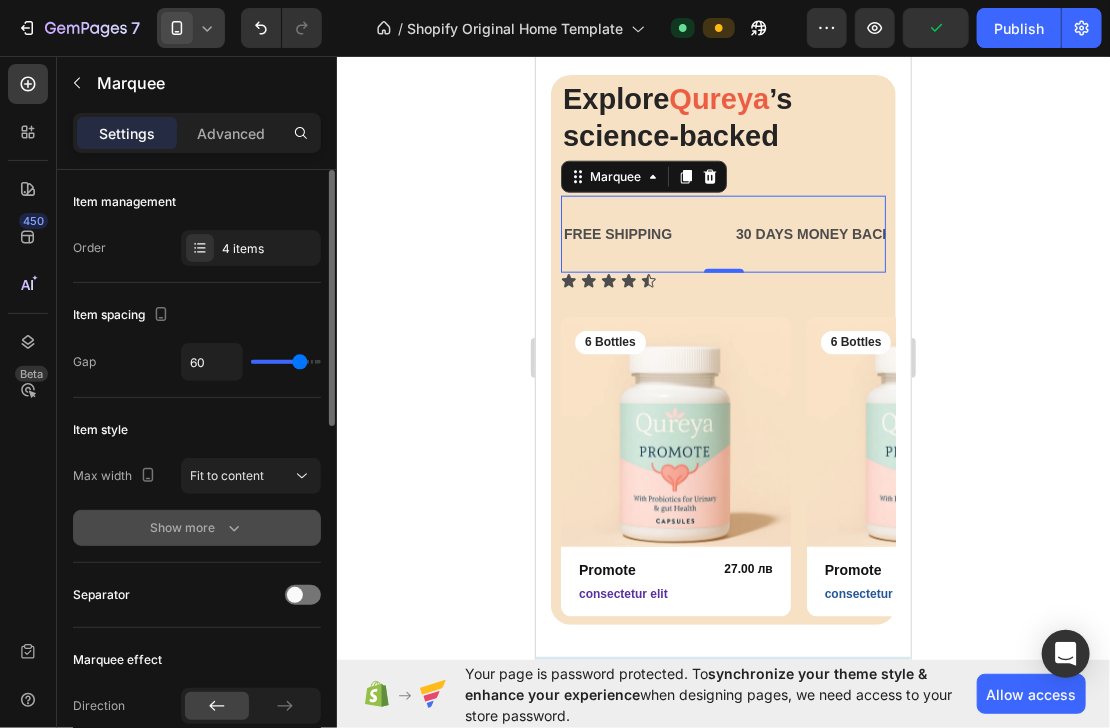click 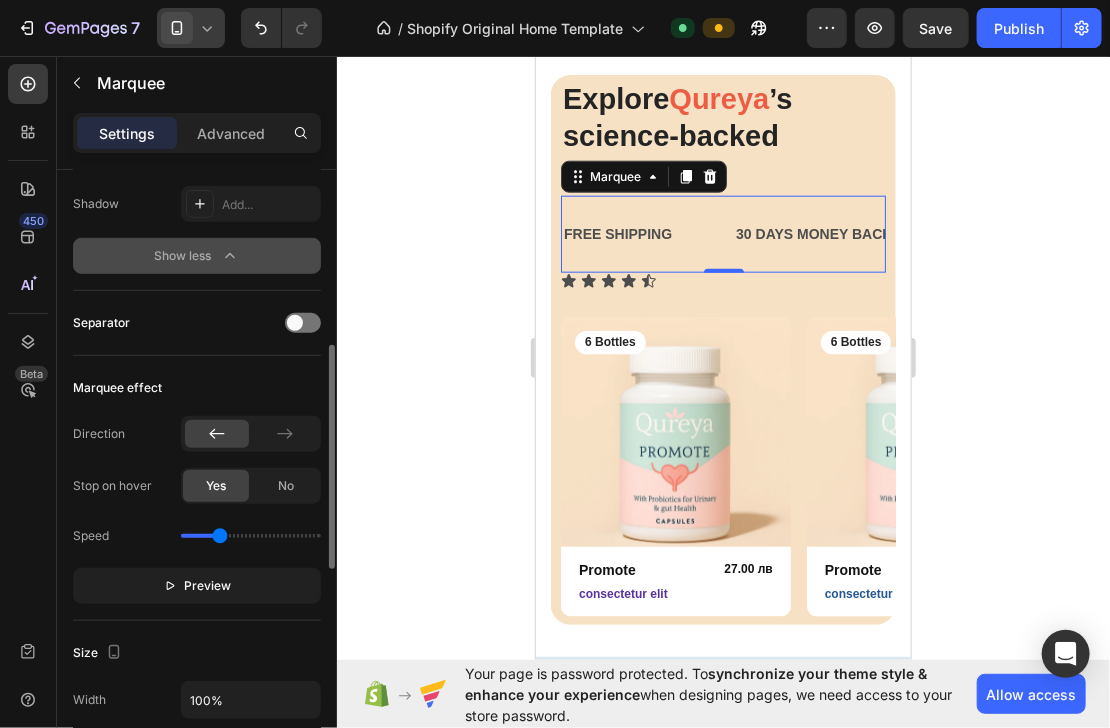 scroll, scrollTop: 560, scrollLeft: 0, axis: vertical 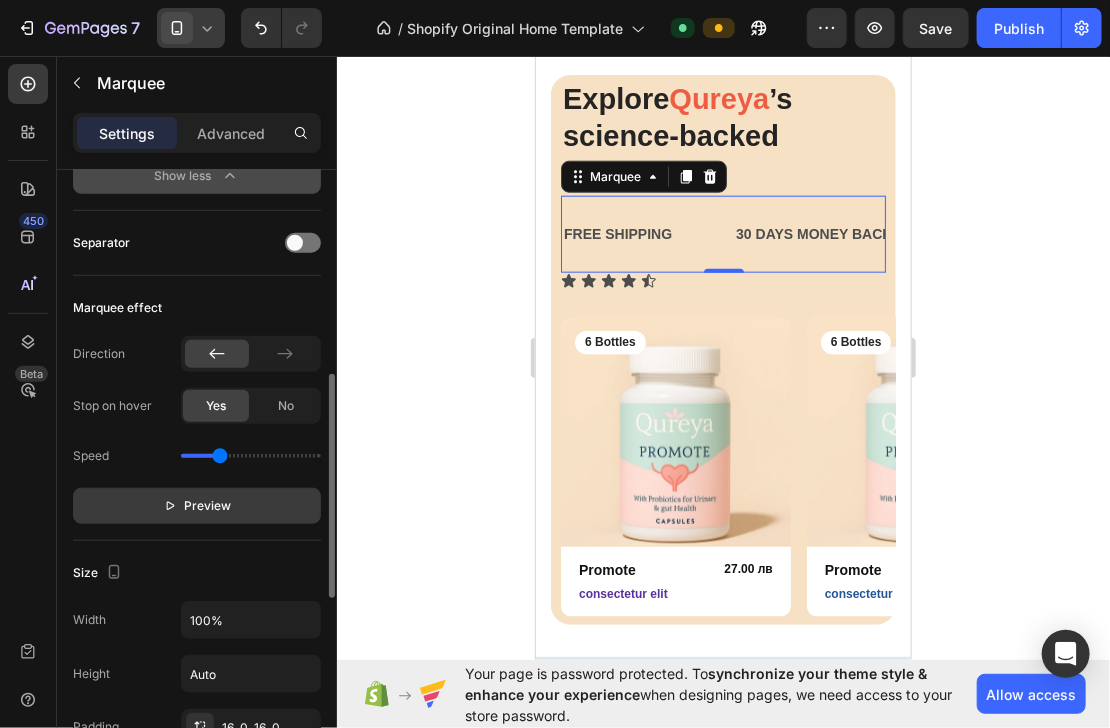 click on "Preview" 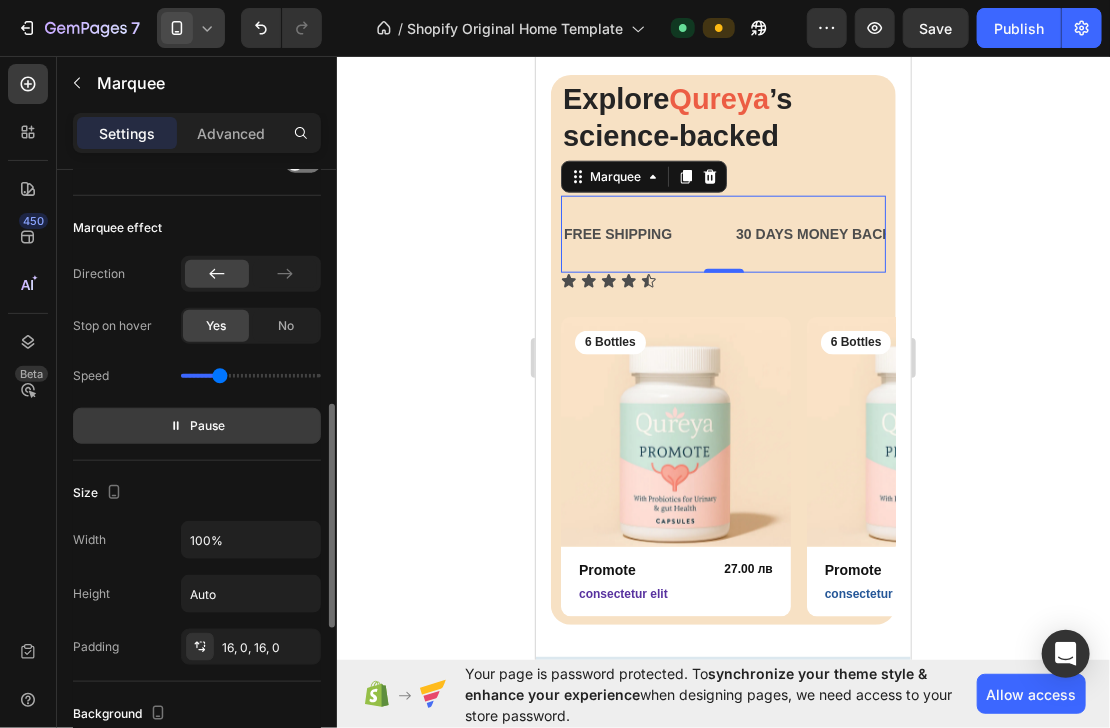 scroll, scrollTop: 720, scrollLeft: 0, axis: vertical 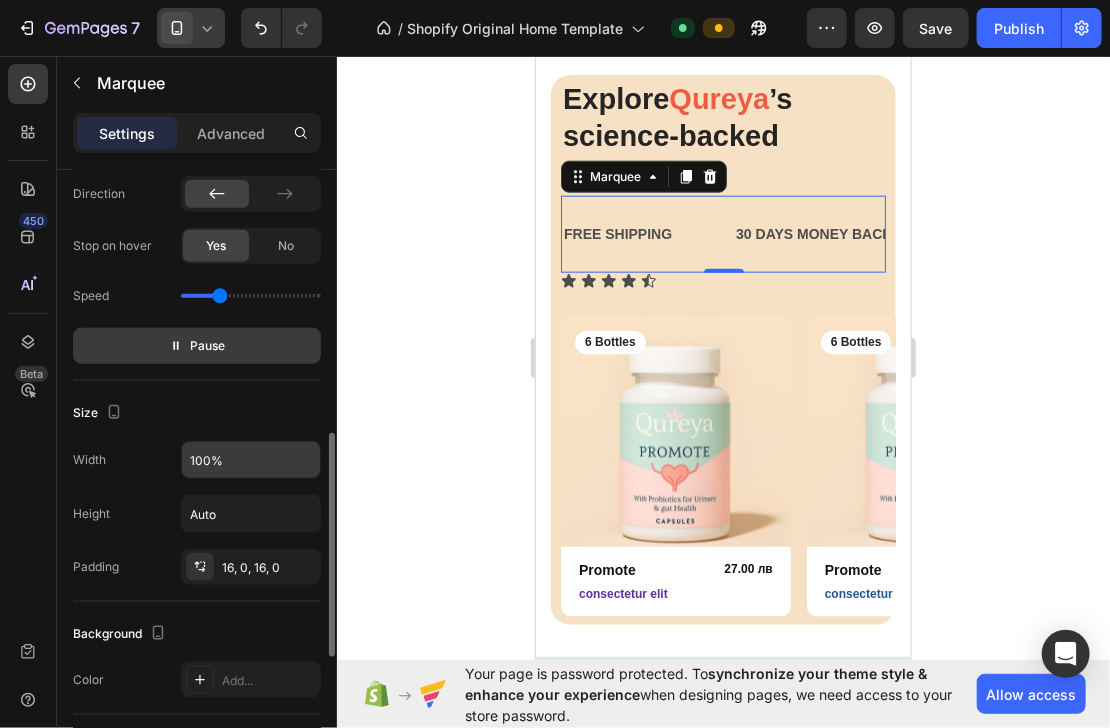 click on "100%" at bounding box center [251, 460] 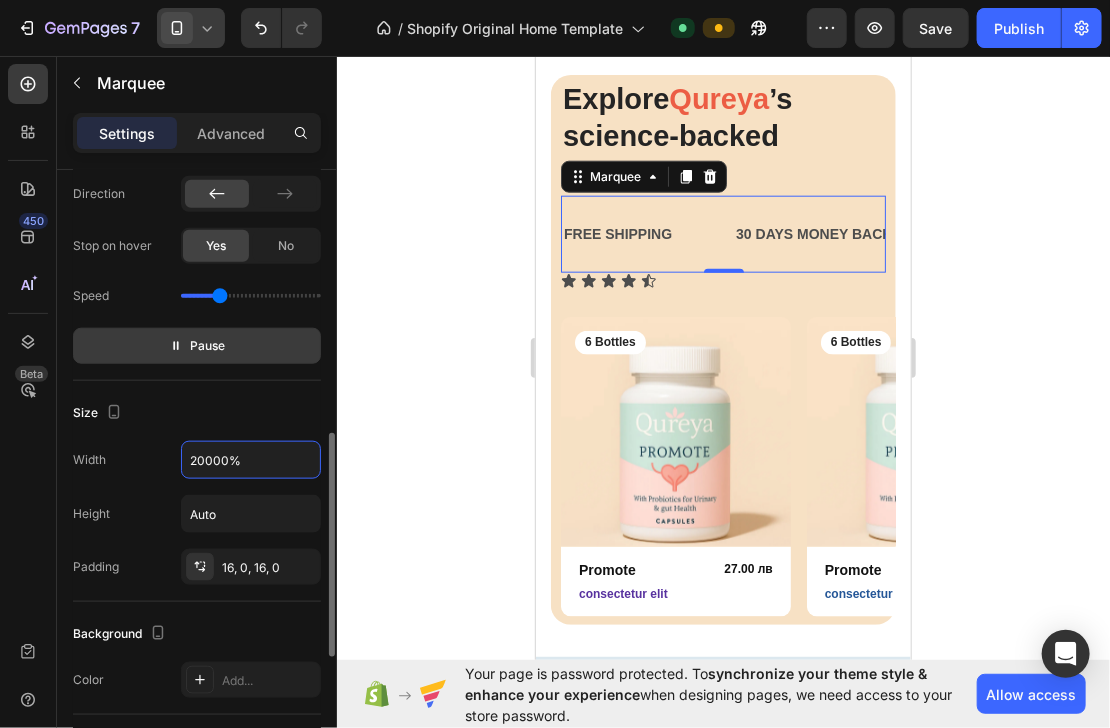 type on "20000%" 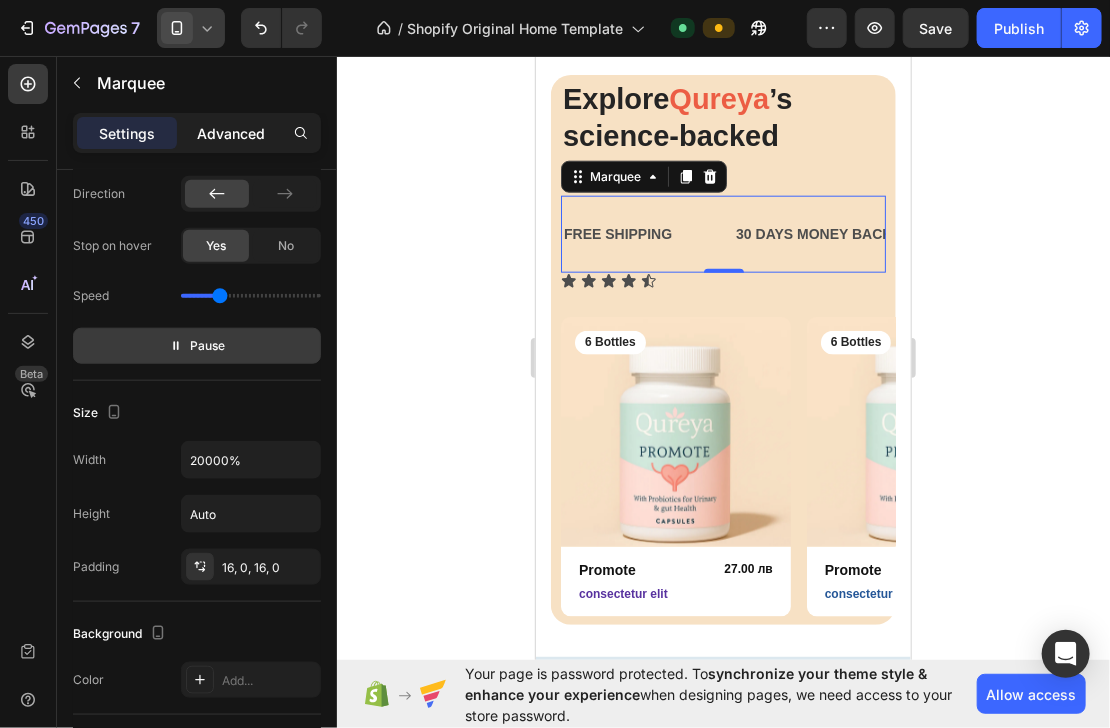 click on "Advanced" at bounding box center (231, 133) 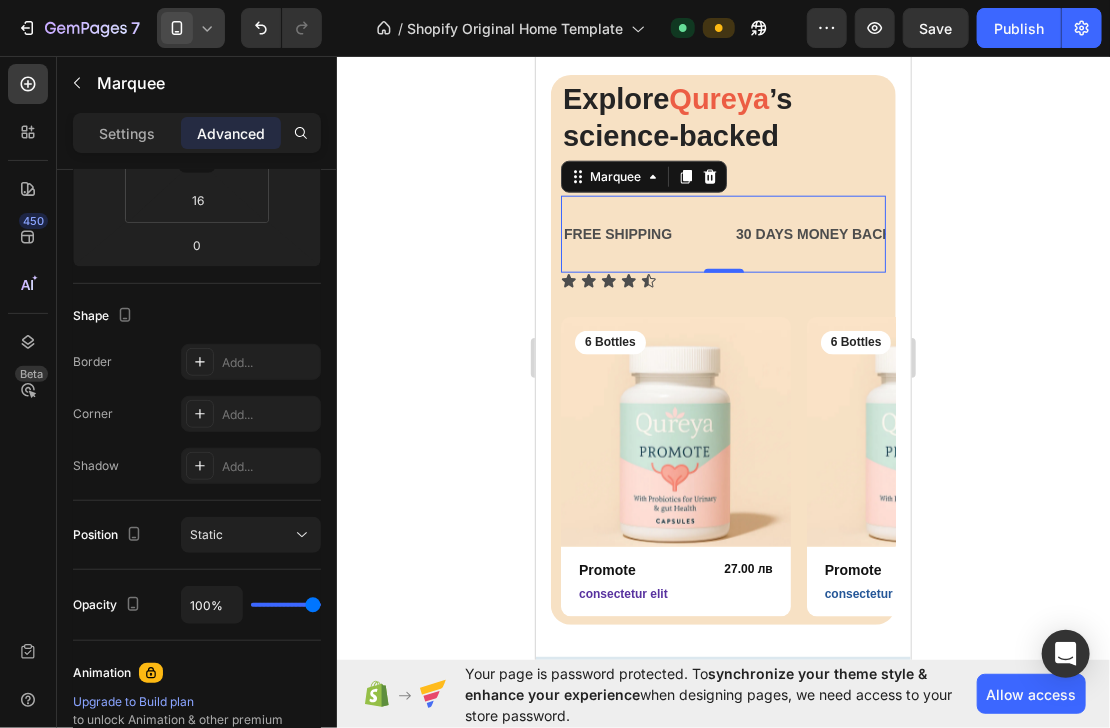 scroll, scrollTop: 80, scrollLeft: 0, axis: vertical 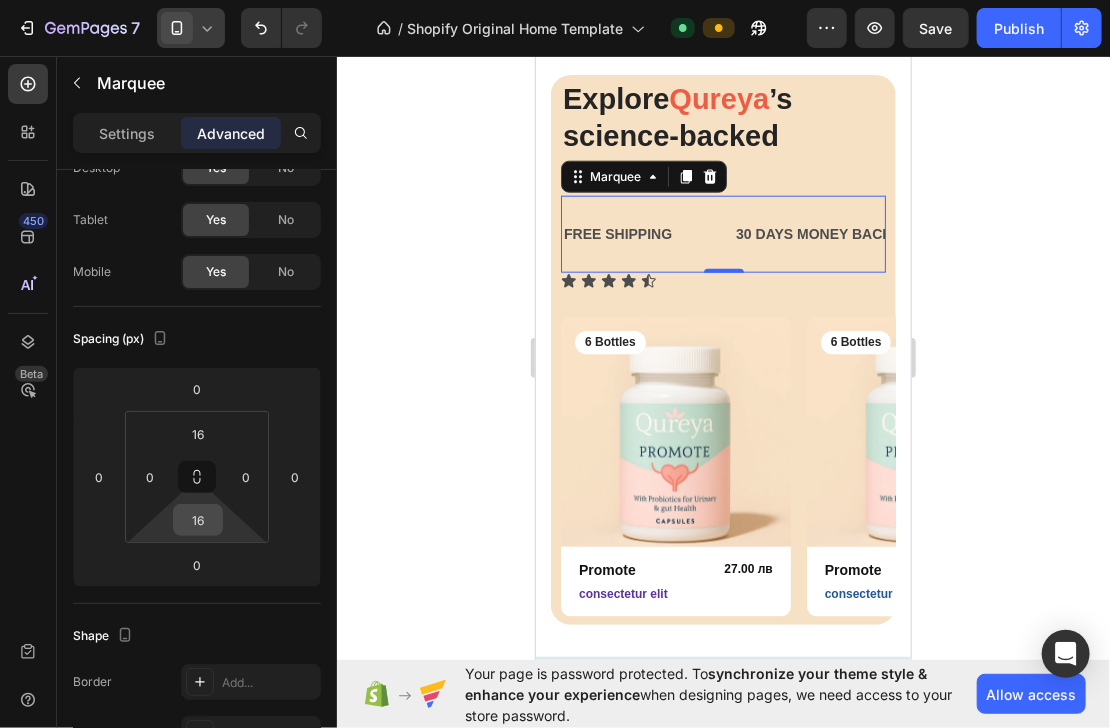 click on "16" at bounding box center [198, 520] 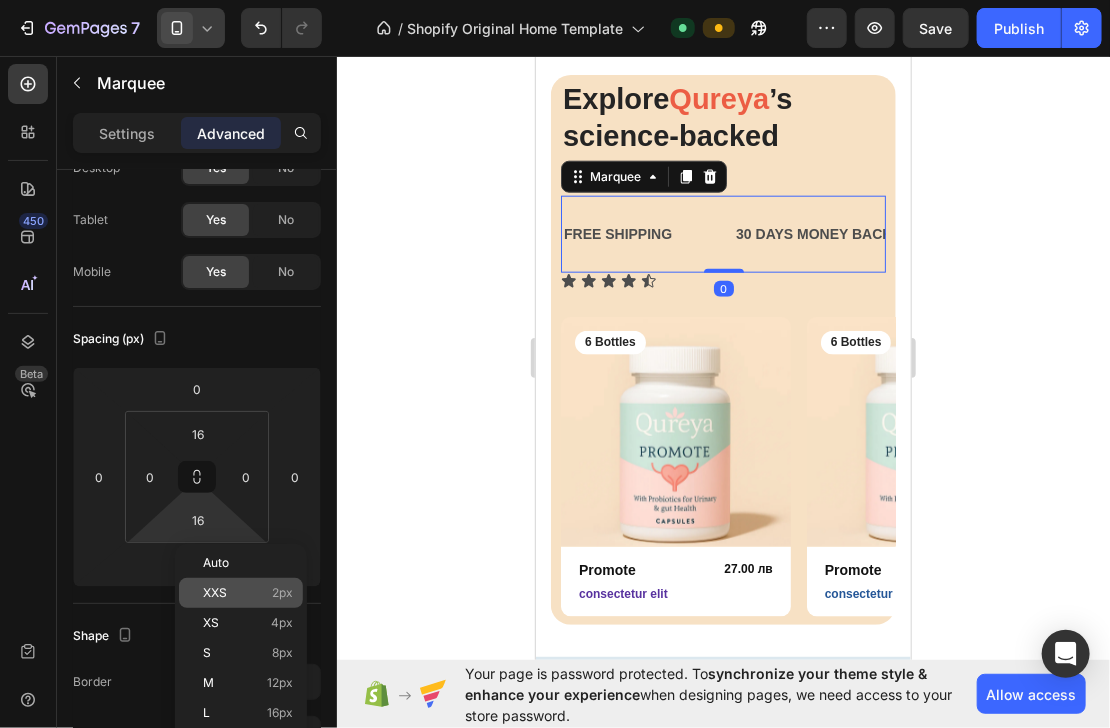 click on "XXS 2px" 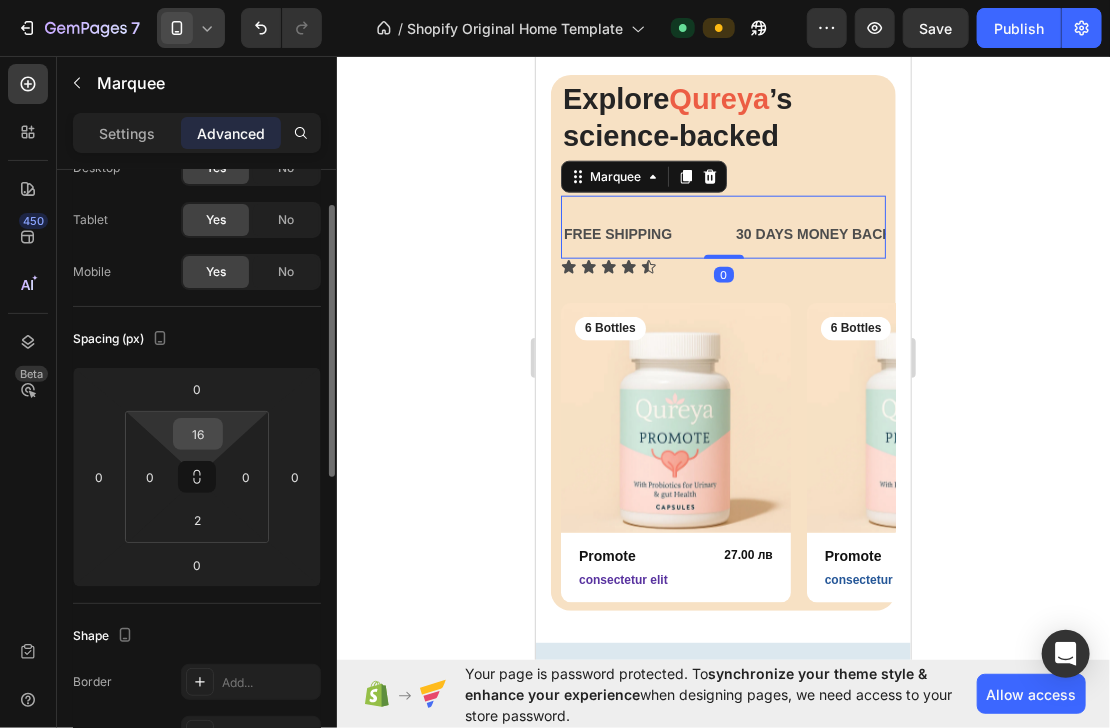 click on "16" at bounding box center [198, 434] 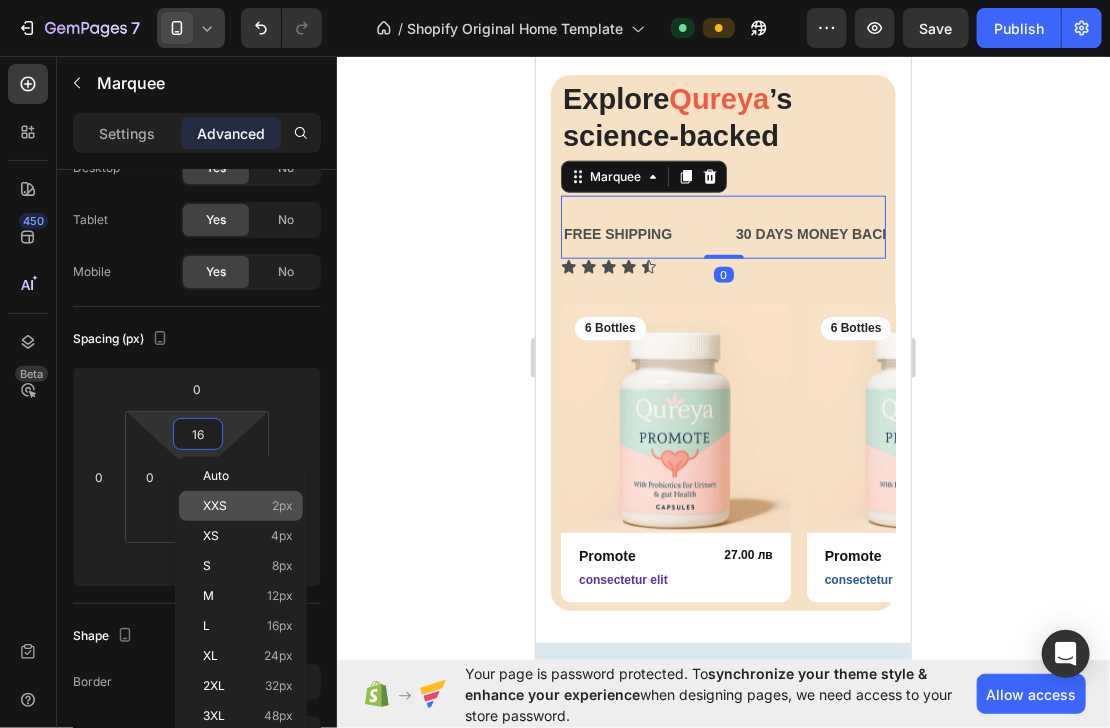 click on "XXS" at bounding box center (215, 506) 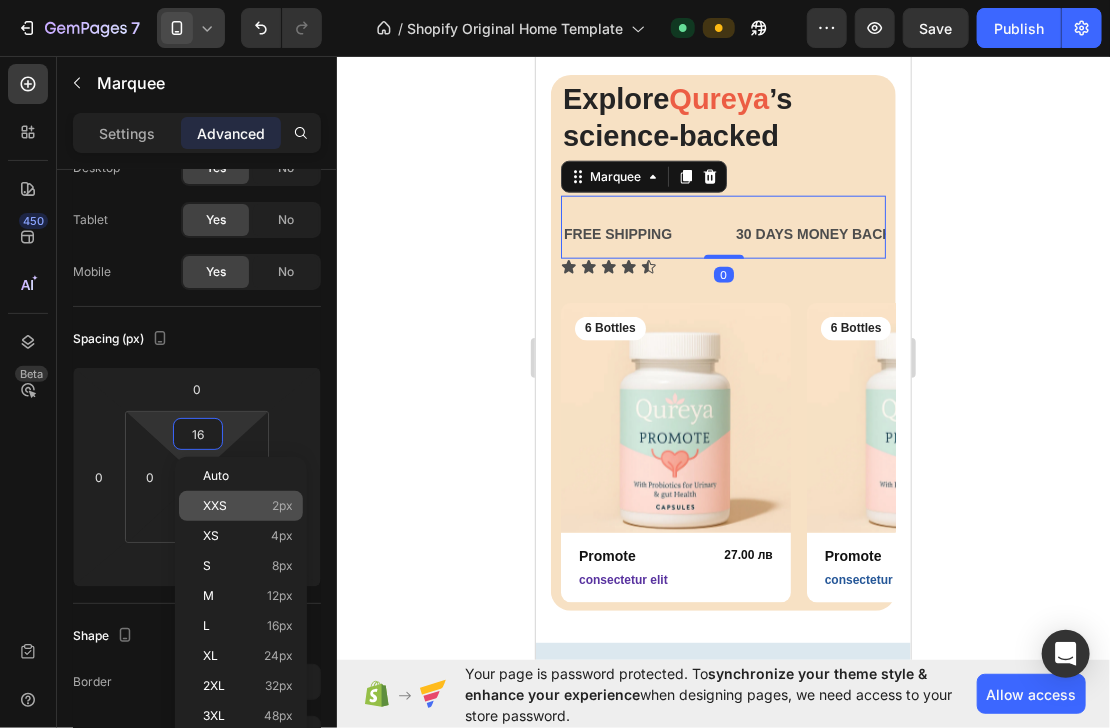 type on "2" 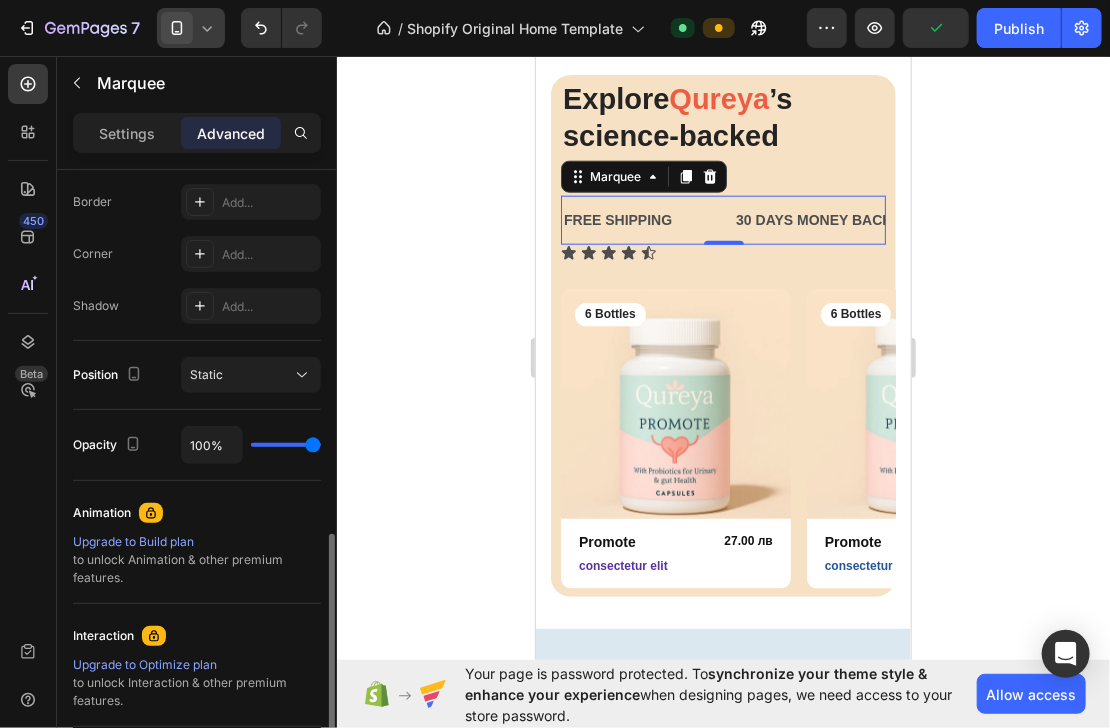 scroll, scrollTop: 640, scrollLeft: 0, axis: vertical 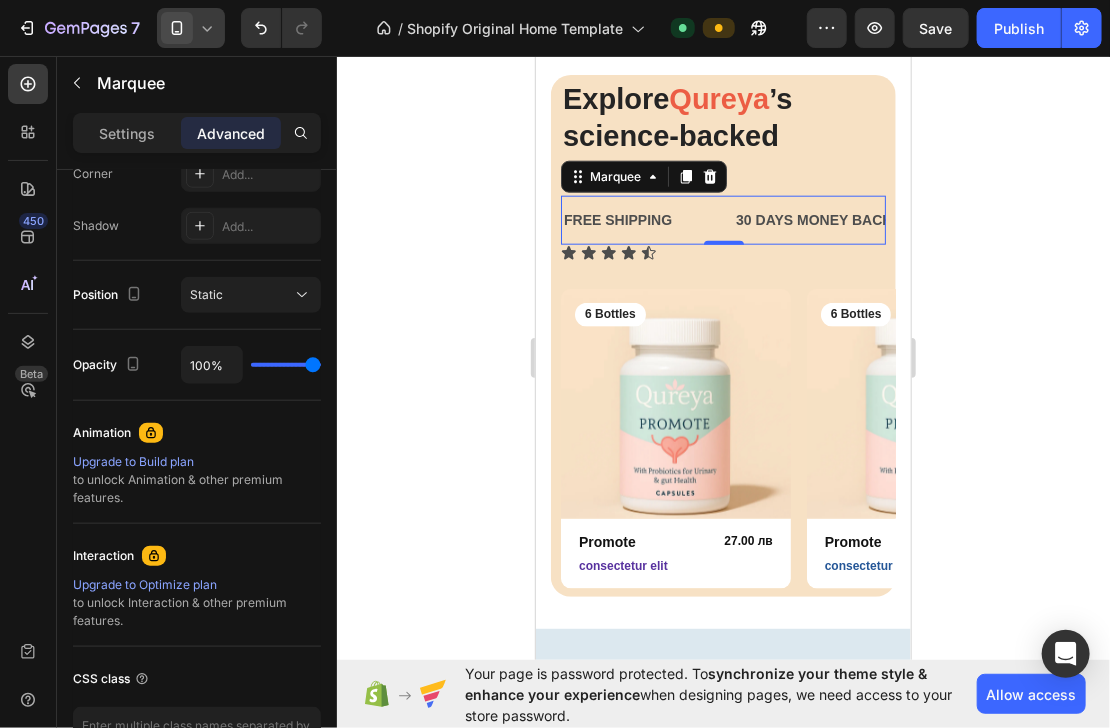 click on "100%" at bounding box center [251, 365] 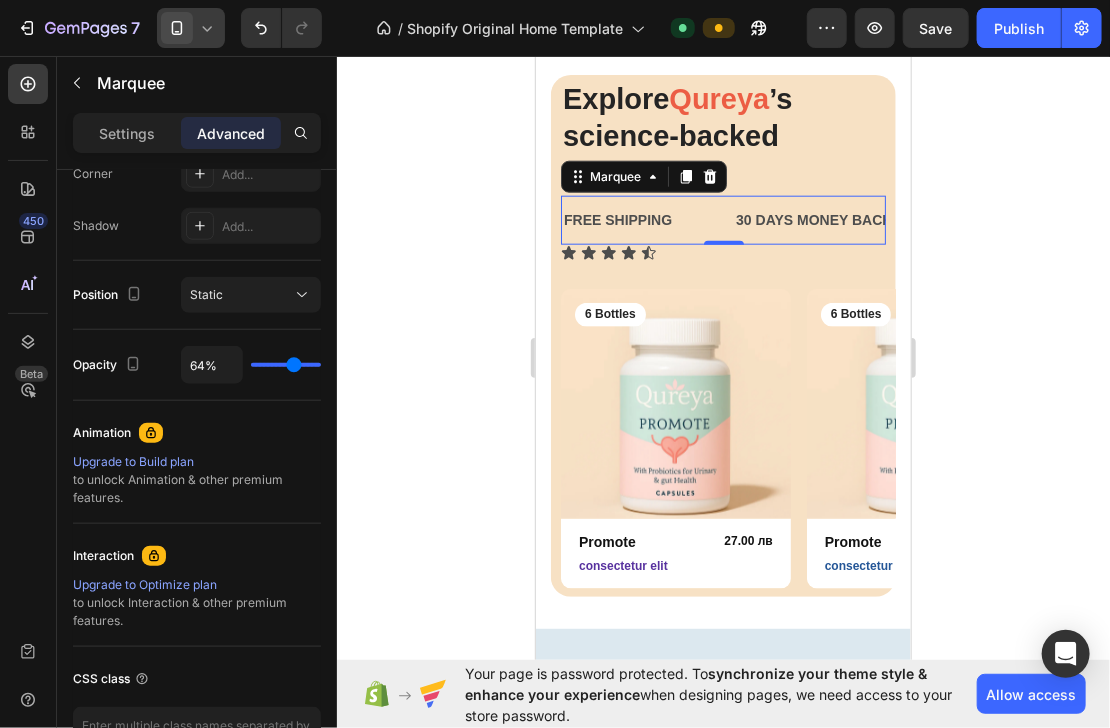 type on "43%" 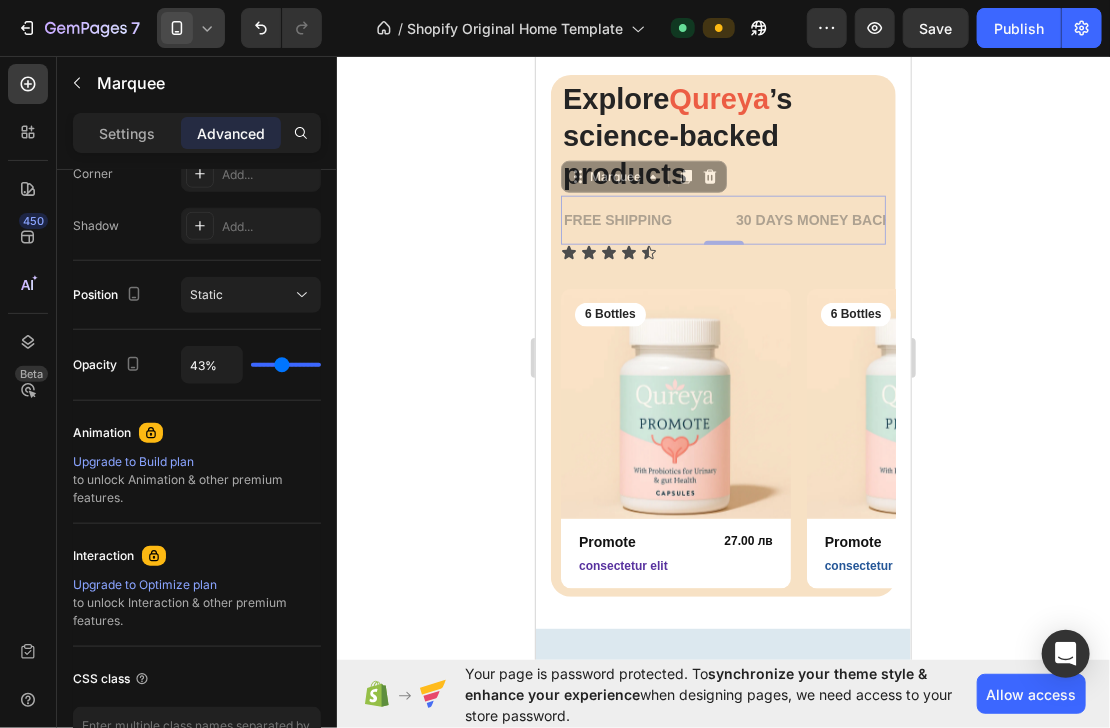 type on "34%" 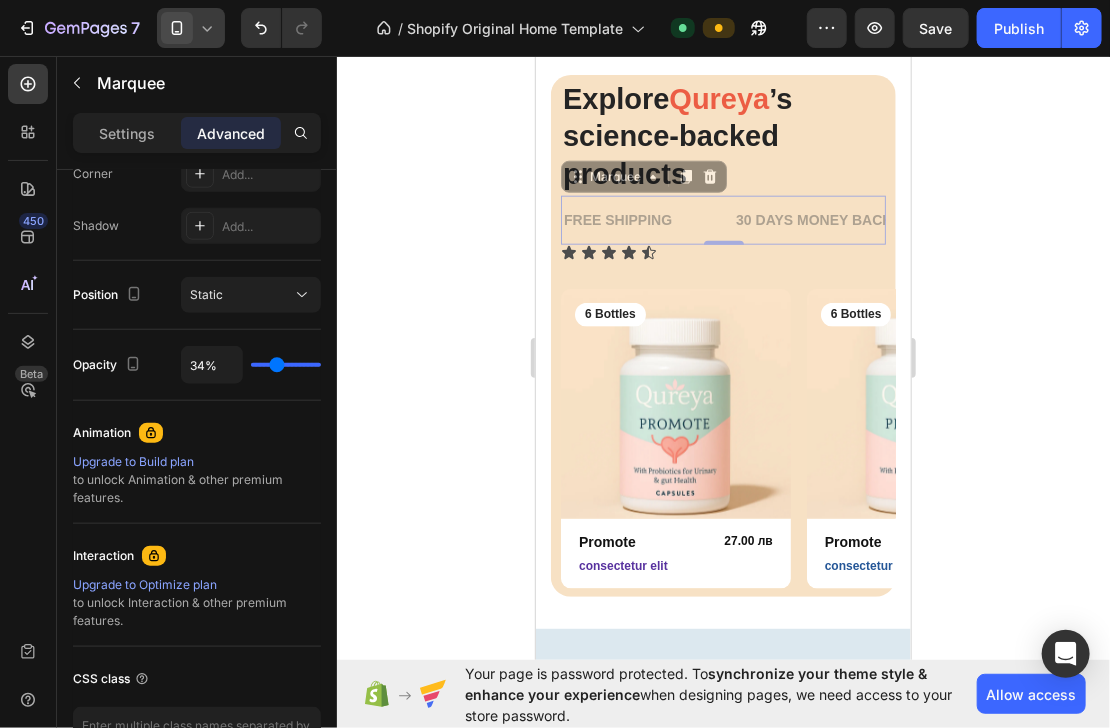 type on "27%" 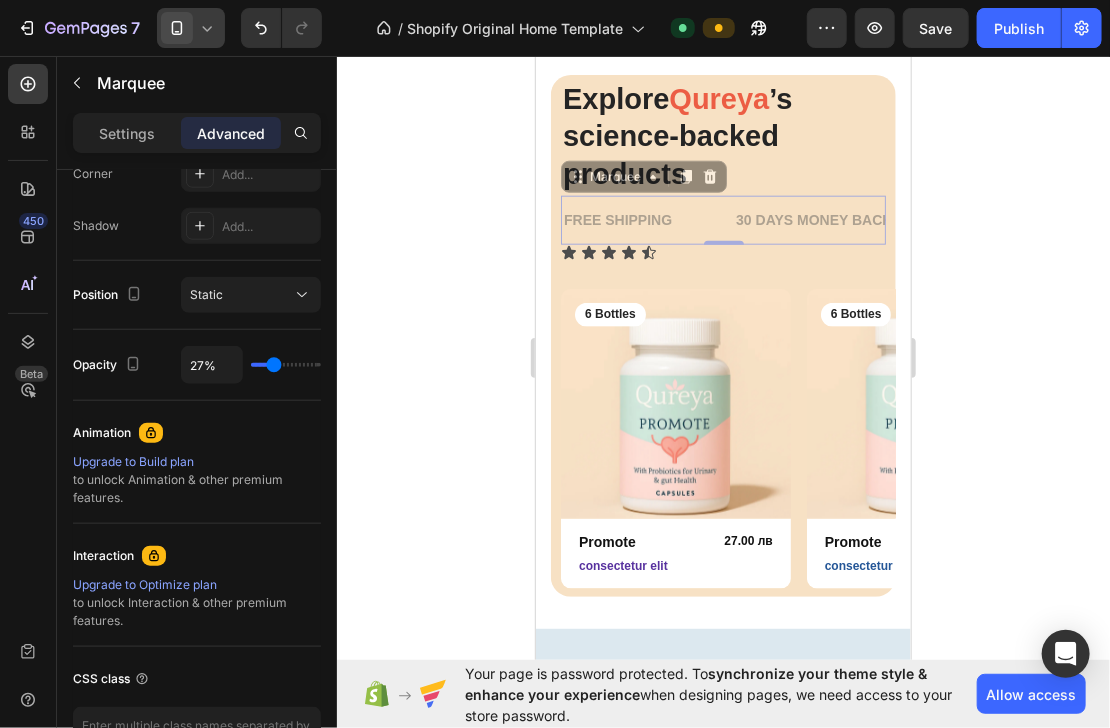 type on "23%" 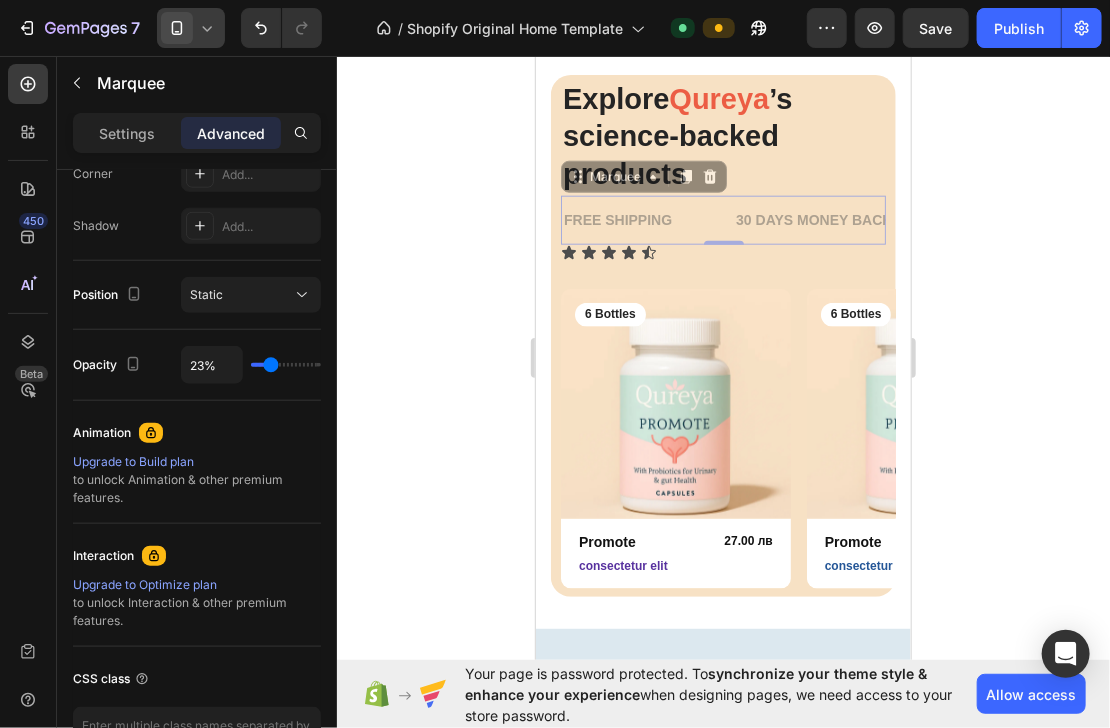 type on "21%" 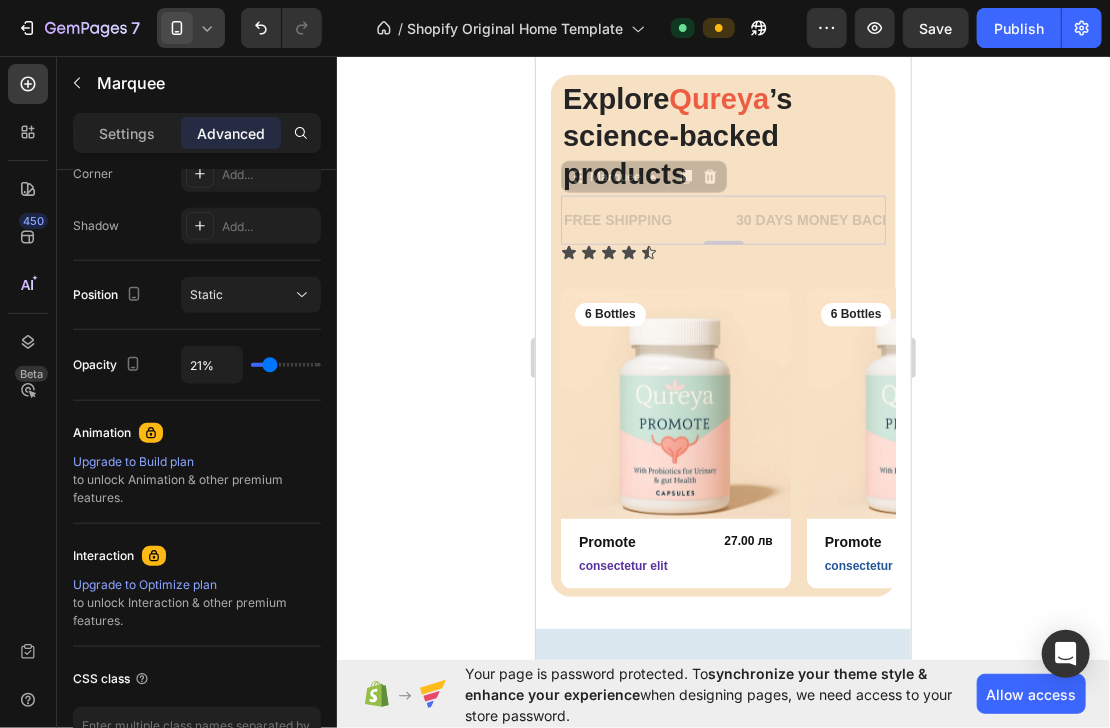 type on "20%" 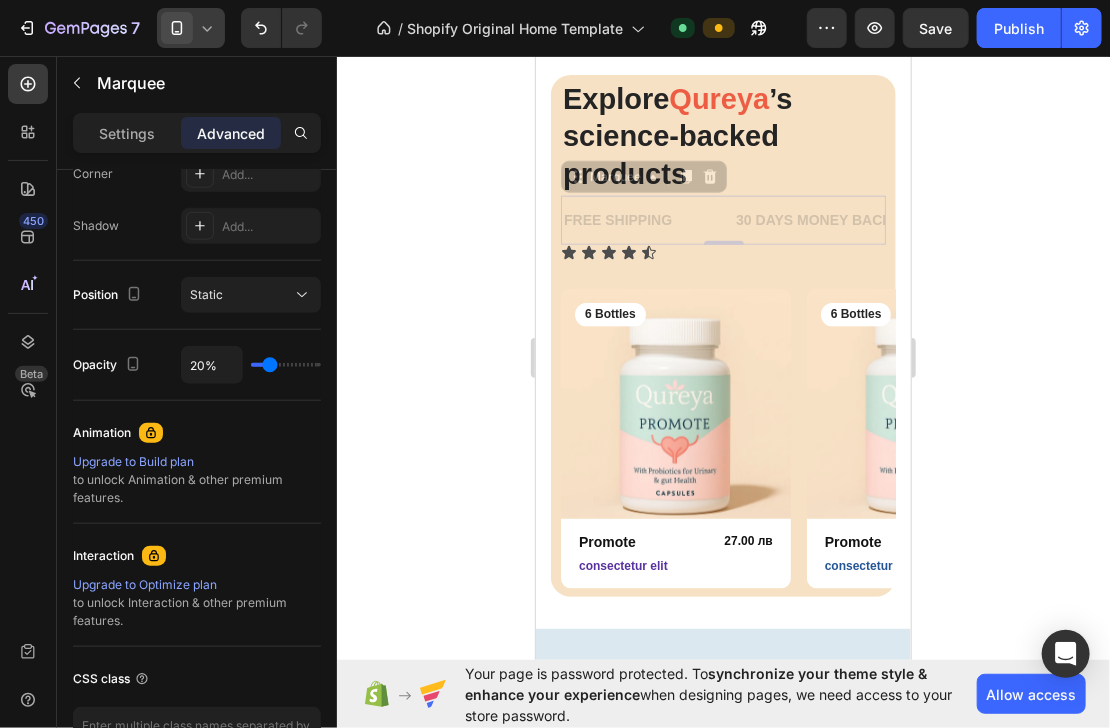 type on "17%" 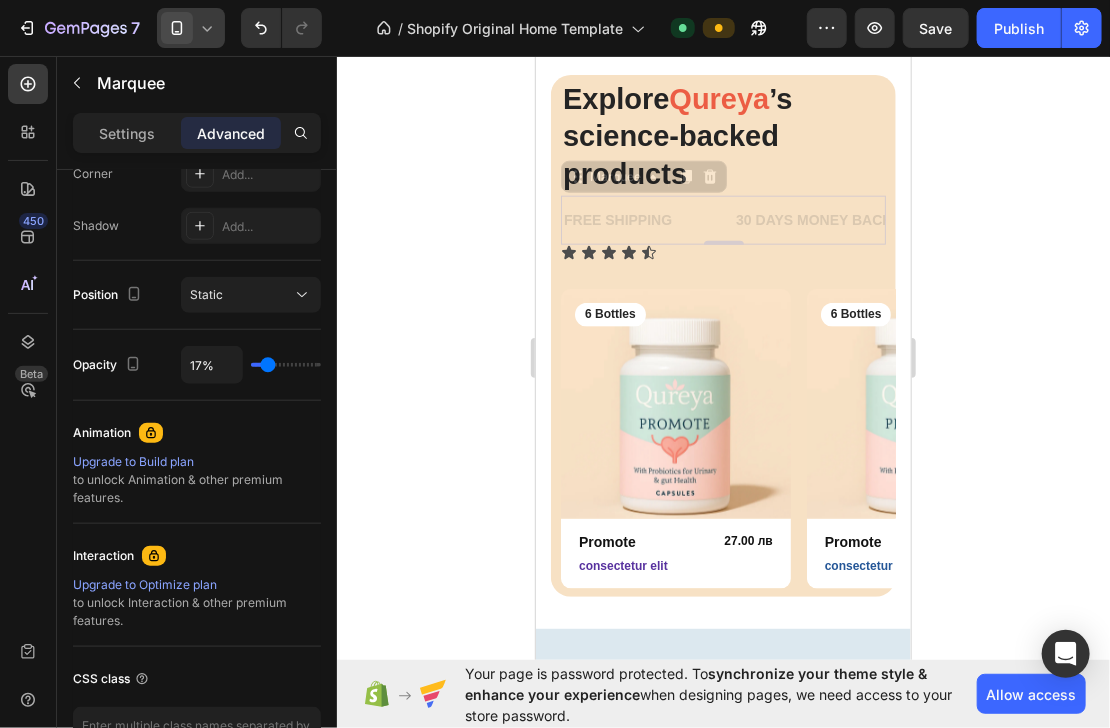 type on "20%" 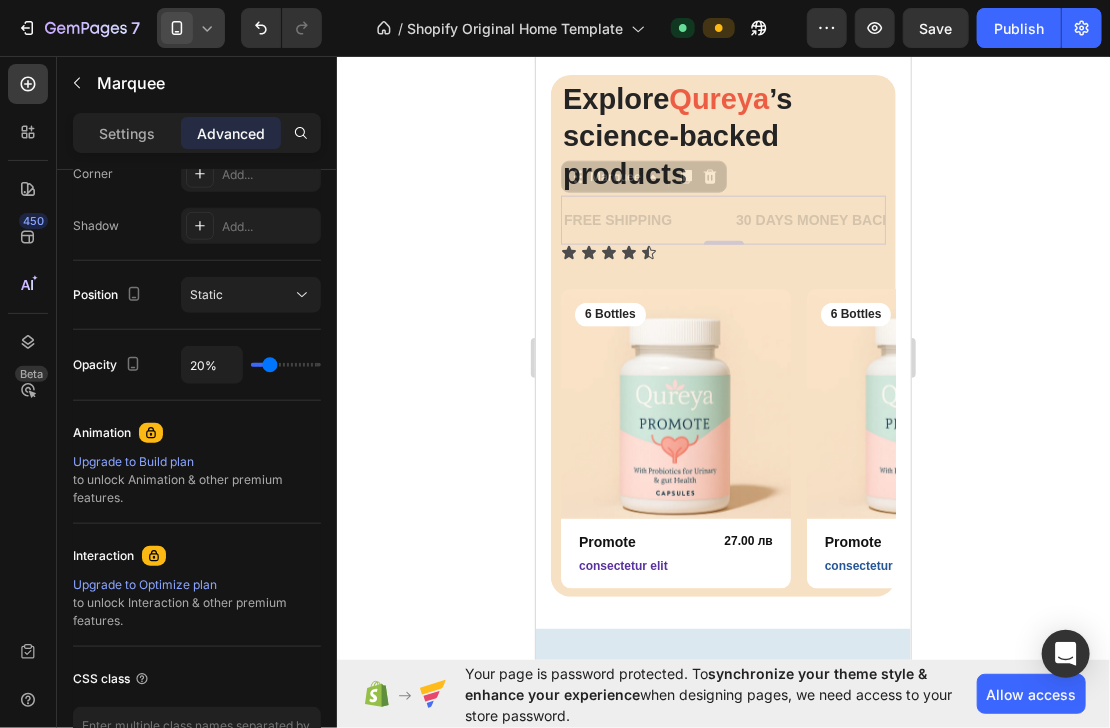 type on "34%" 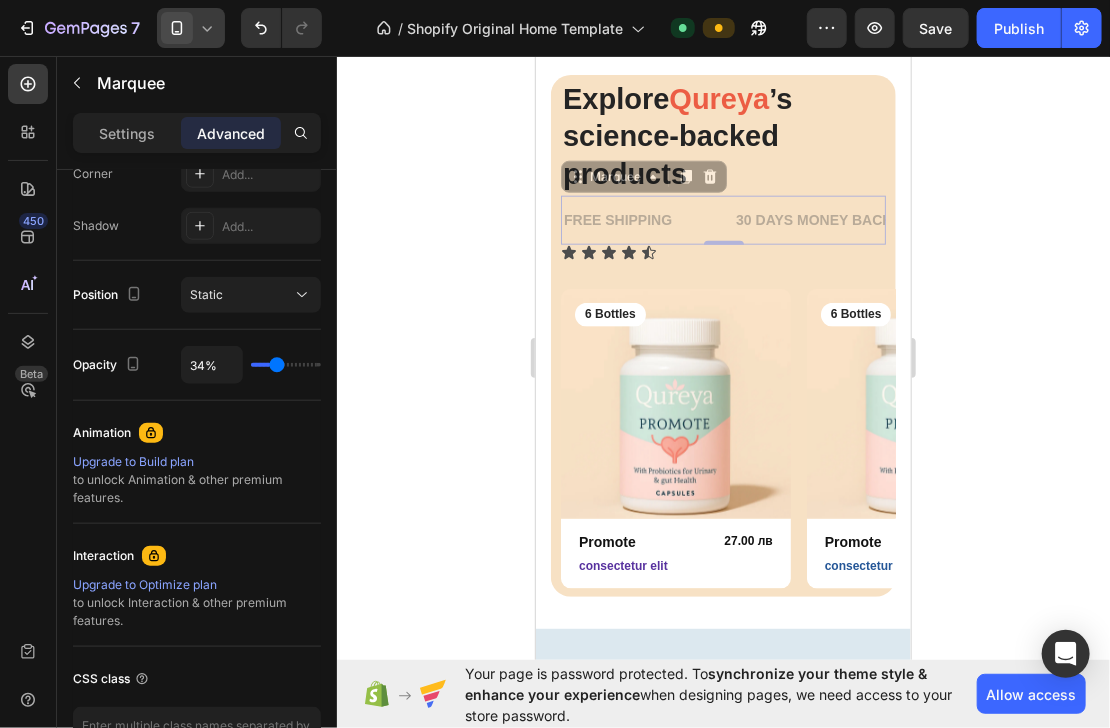 type on "37%" 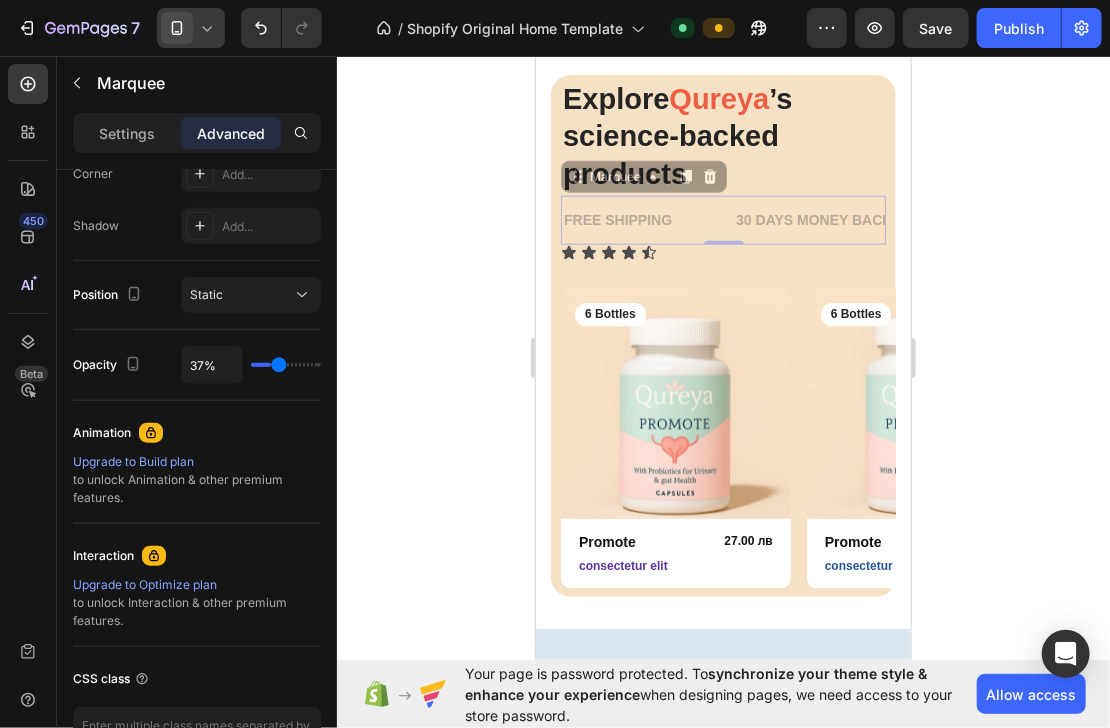 type on "39%" 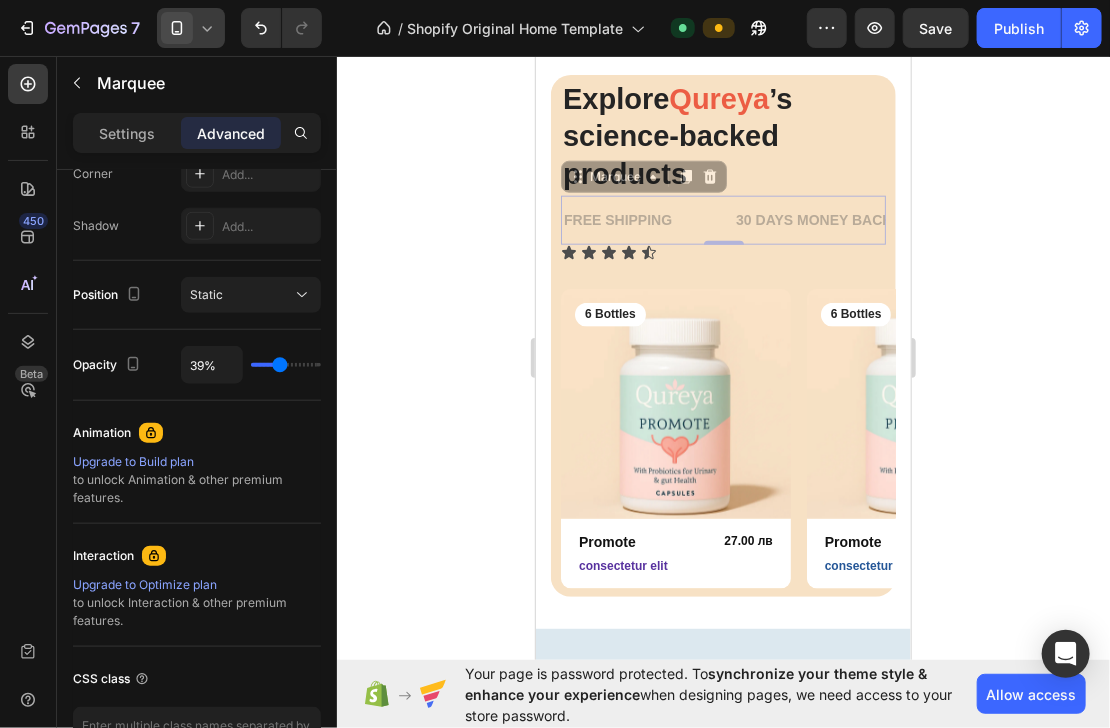 type on "40%" 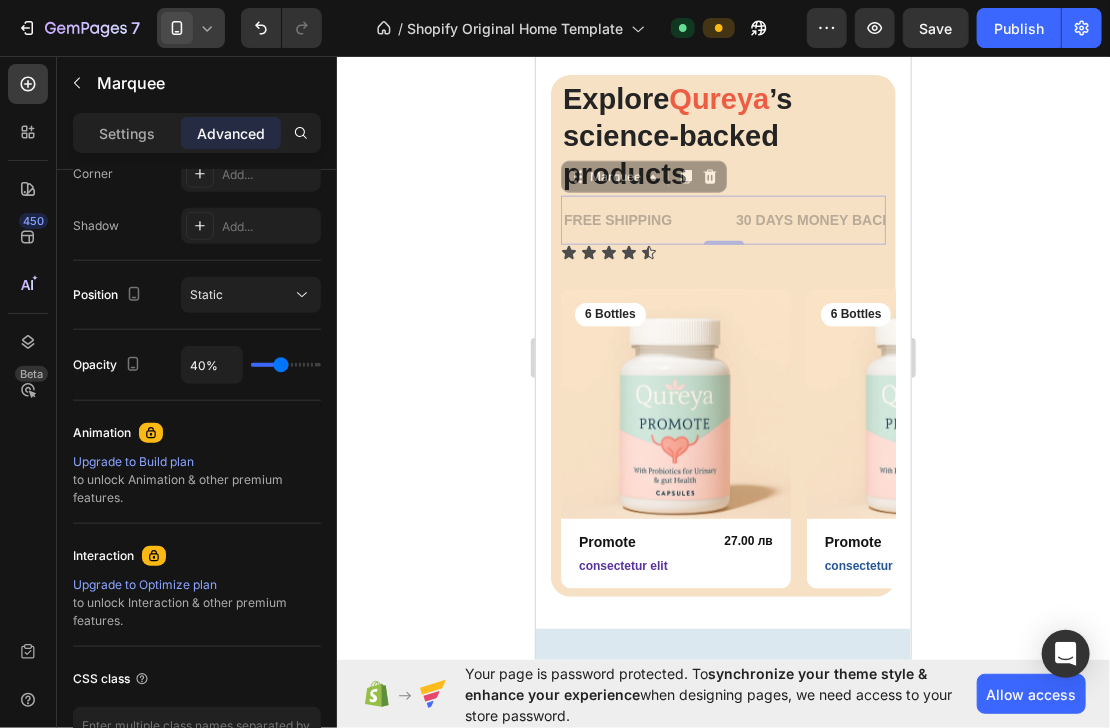 type on "45%" 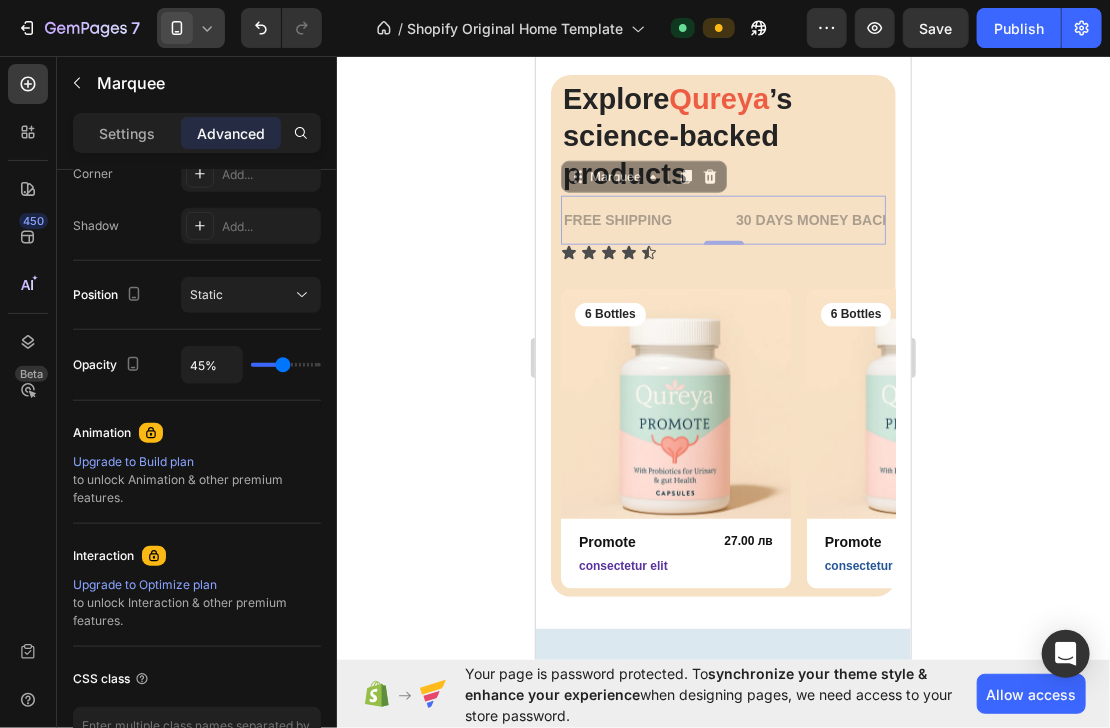 type on "49%" 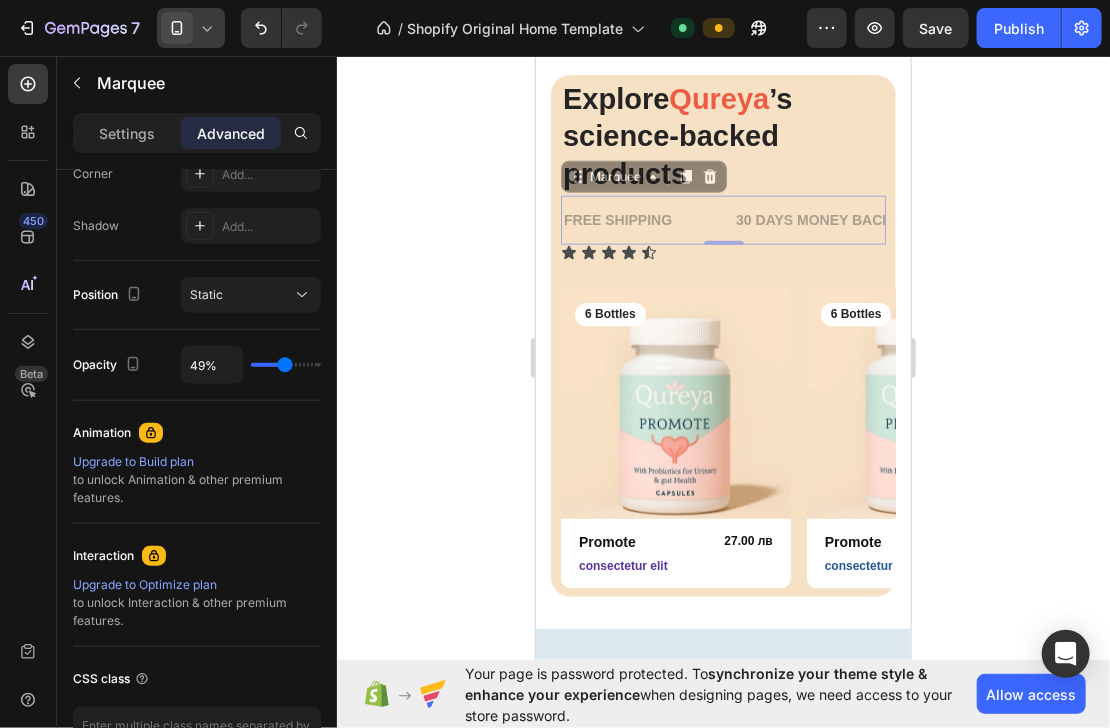 type on "54%" 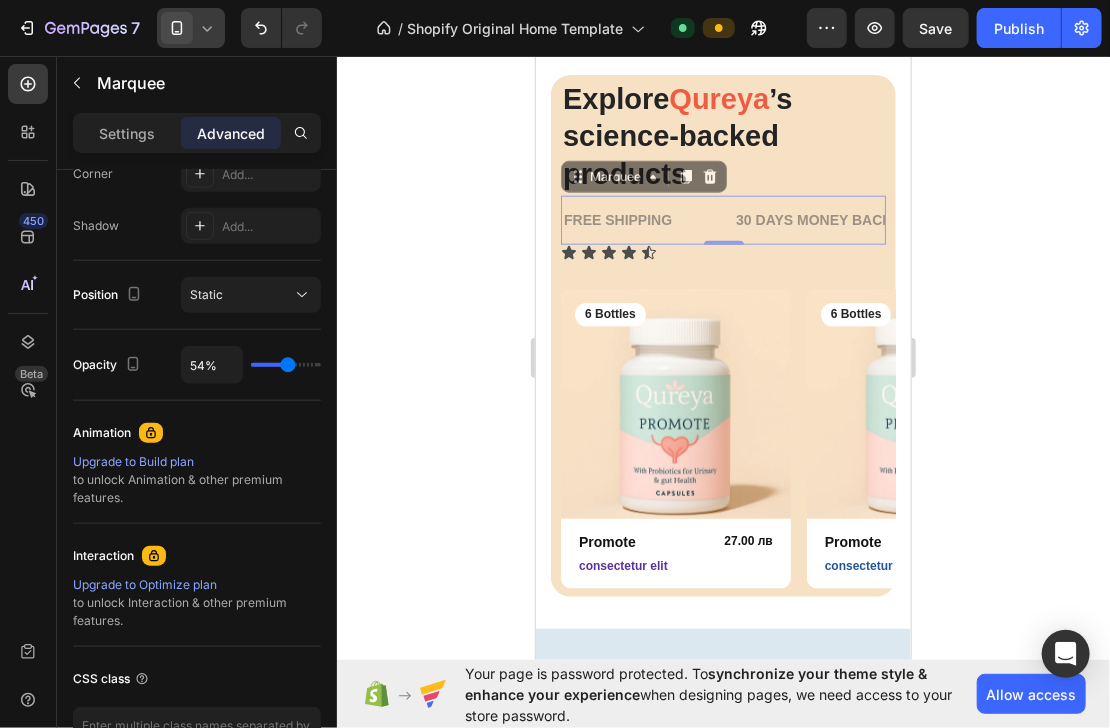 type on "55%" 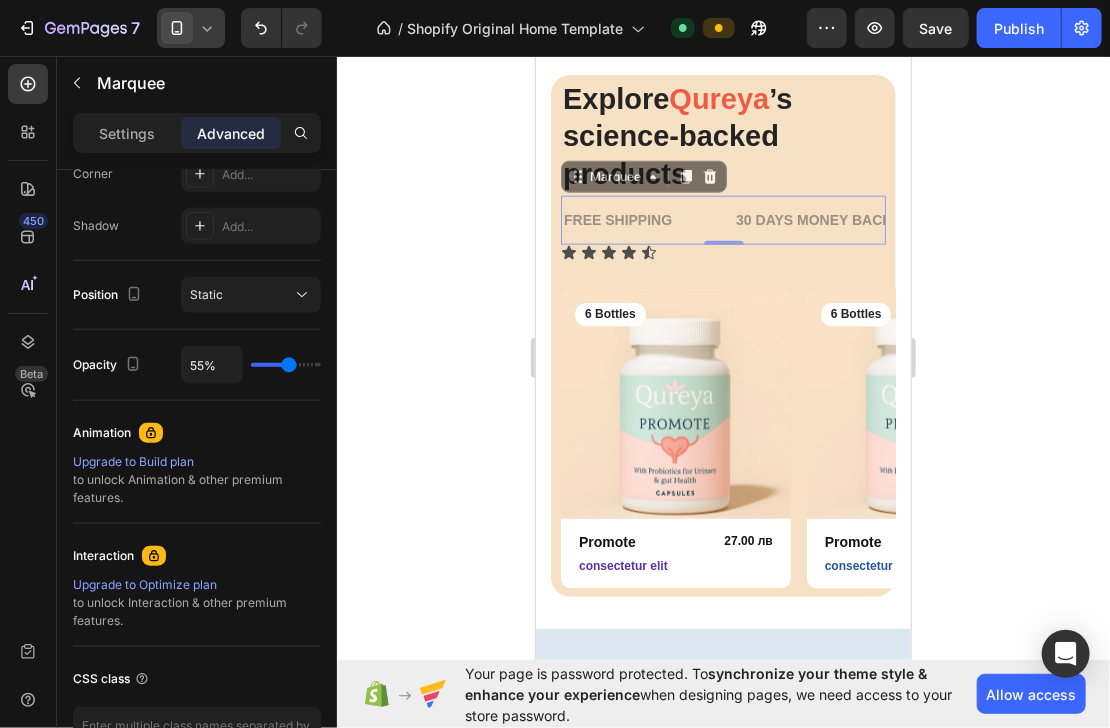 type on "55" 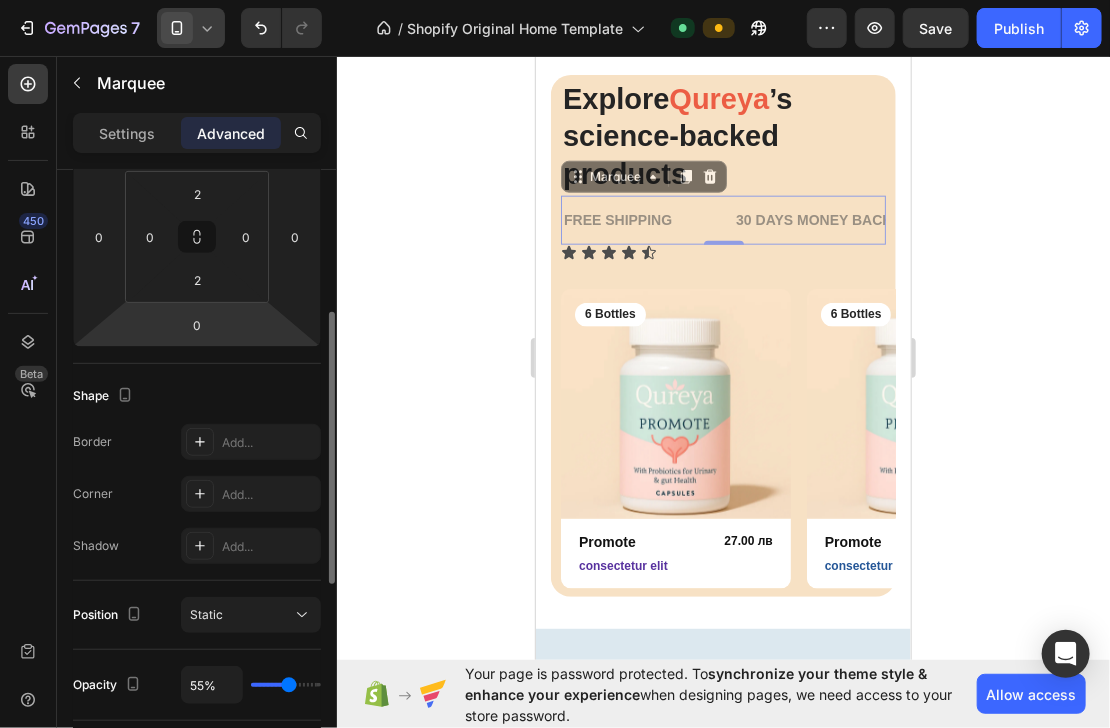 scroll, scrollTop: 0, scrollLeft: 0, axis: both 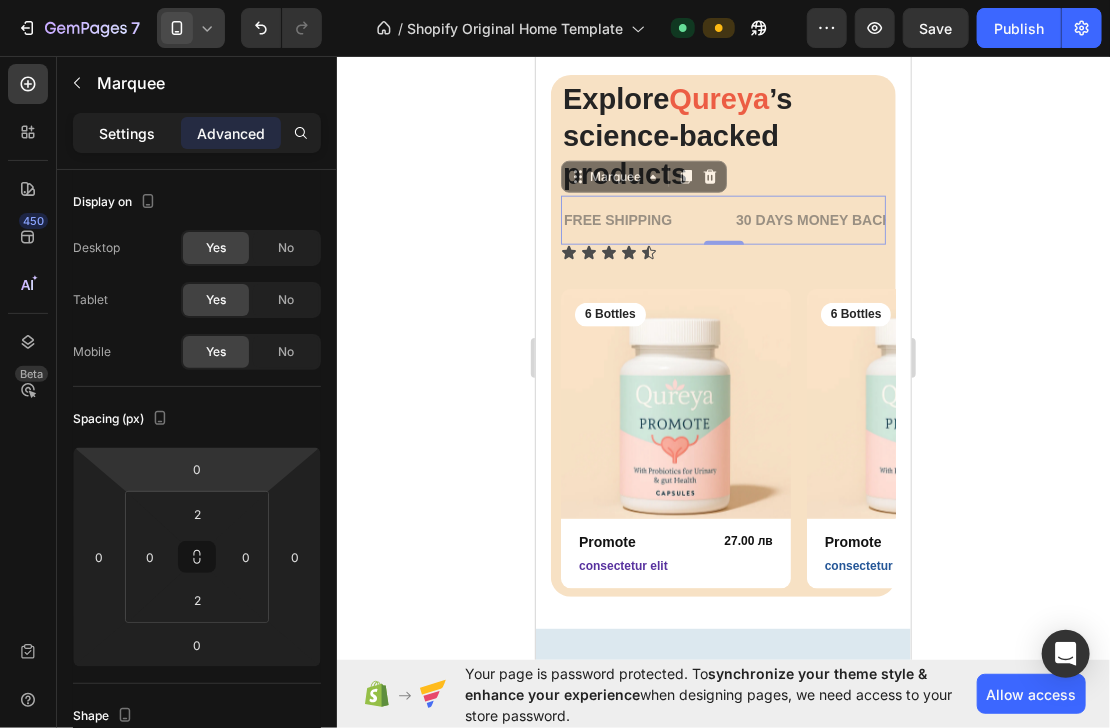 click on "Settings" at bounding box center (127, 133) 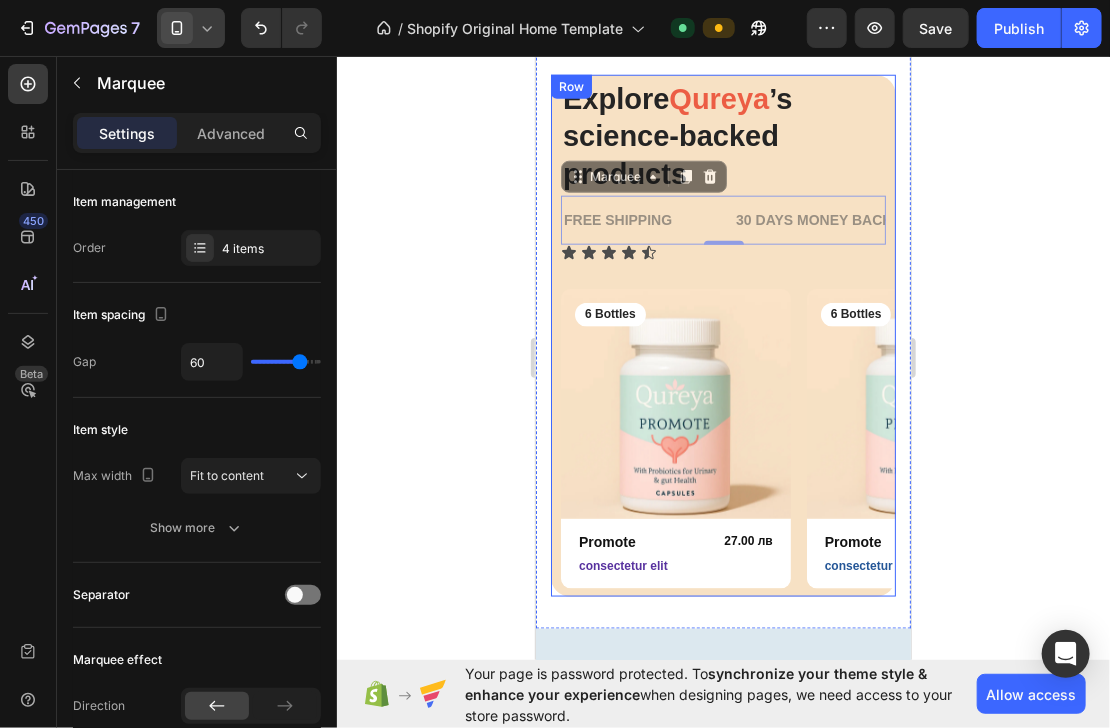 click on "Explore Qureya ’s science-backed products Heading FREE SHIPPING Text Block 30 DAYS MONEY BACK GUARANTEE Text Block LIMITED TIME 50% OFF SALE Text Block LIFE TIME WARRANTY Text Block FREE SHIPPING Text Block 30 DAYS MONEY BACK GUARANTEE Text Block LIMITED TIME 50% OFF SALE Text Block LIFE TIME WARRANTY Text Block Marquee 0 Icon Icon Icon Icon Icon Icon List Row Product Images 6 Bottles Text Block Row Promote Product Title 27.00 лв Product Price Product Price Row consectetur elit Text Block Row Product Product Images 6 Bottles Text Block Row Promote Product Title 27.00 лв Product Price Product Price Row consectetur elit Text Block Row Product Product Images 6 Bottles Text Block Row Promote Product Title 27.00 лв Product Price Product Price Row consectetur elit Text Block Row Product Product Images 6 Bottles Text Block Row Promote Product Title 27.00 лв Product Price Product Price Row consectetur elit Text Block Row Product Product Images 6 Bottles Text Block Row Promote Product Title 27.00 лв Row" at bounding box center (722, 335) 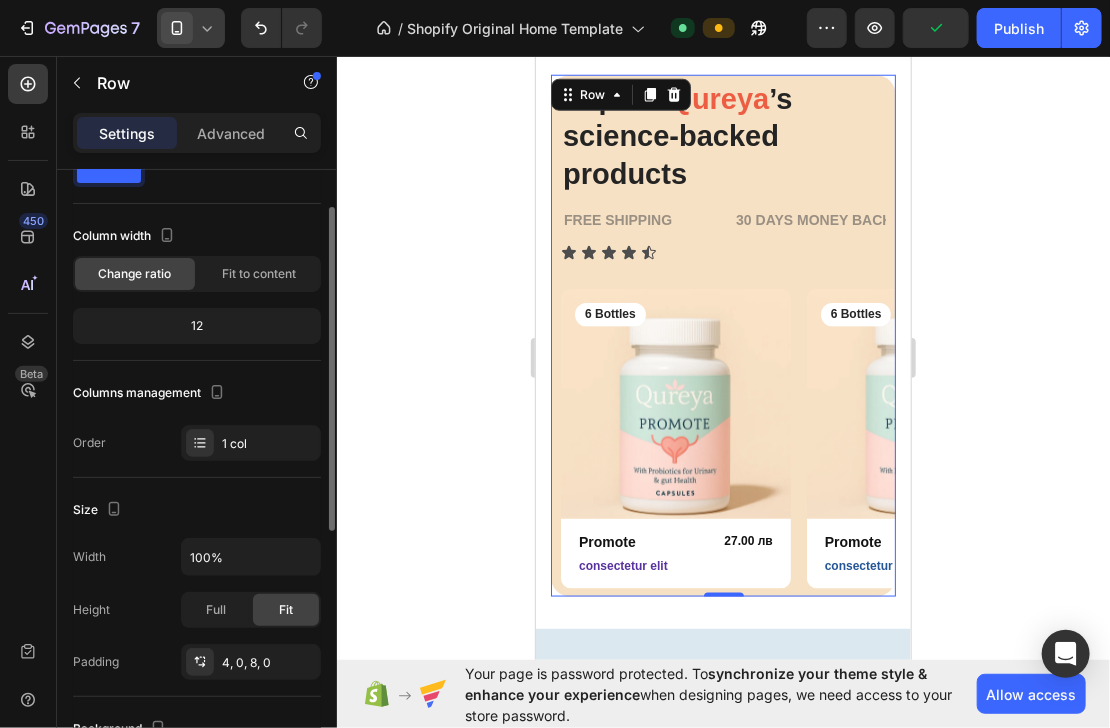 scroll, scrollTop: 0, scrollLeft: 0, axis: both 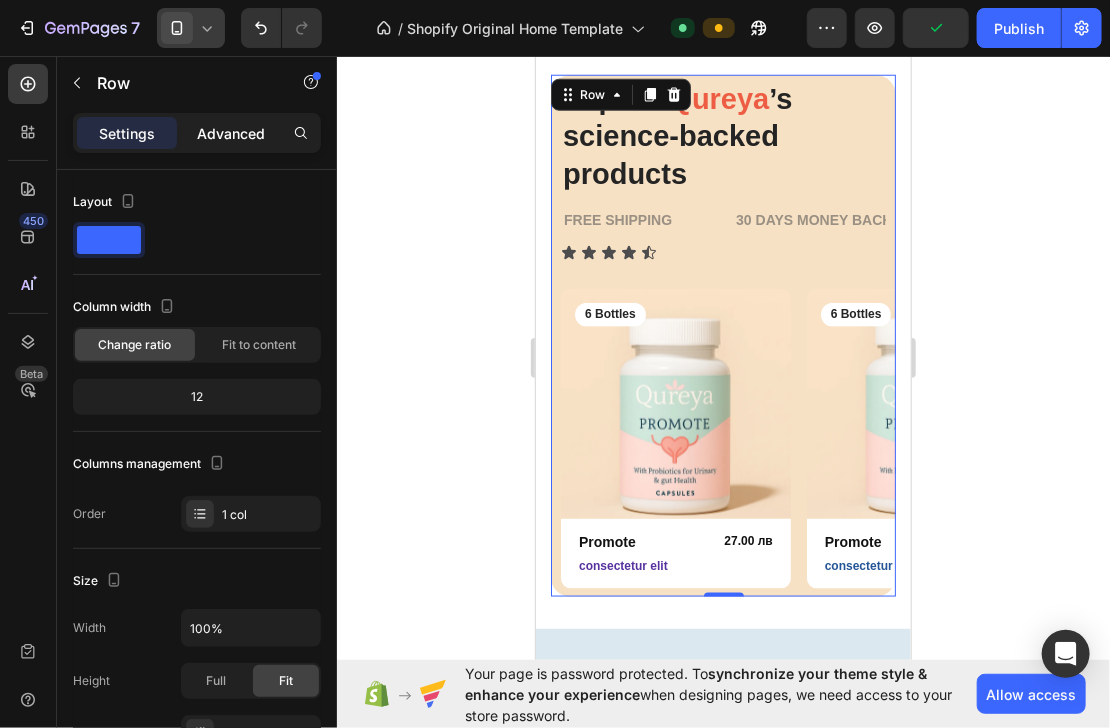 click on "Advanced" at bounding box center (231, 133) 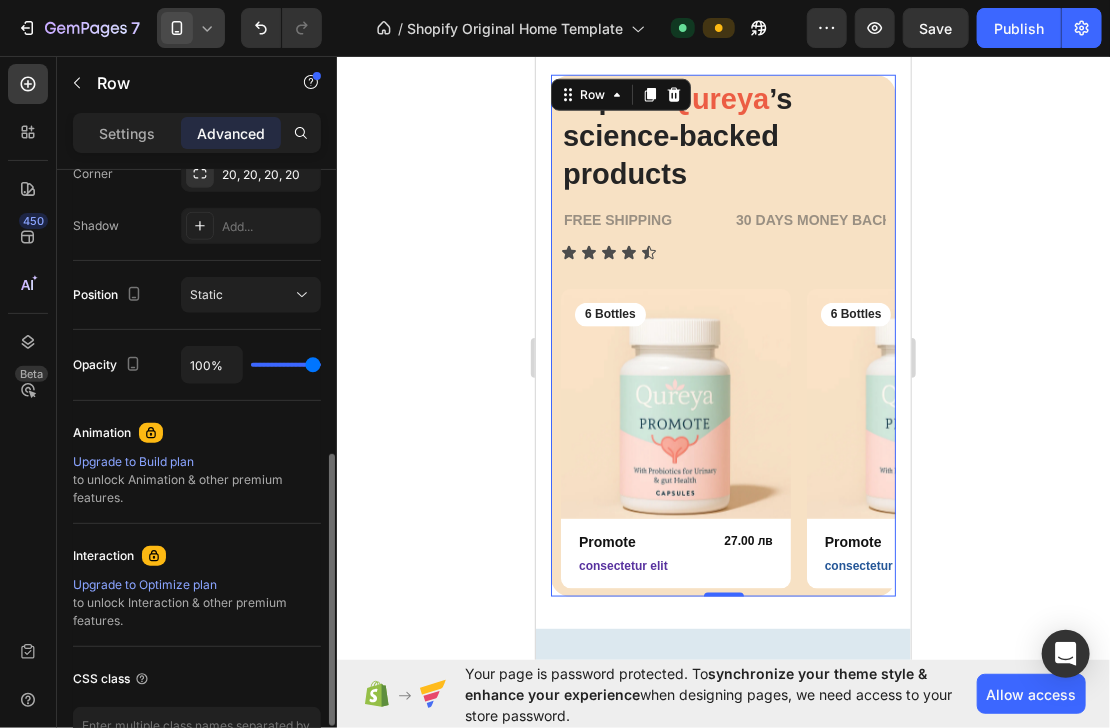 scroll, scrollTop: 771, scrollLeft: 0, axis: vertical 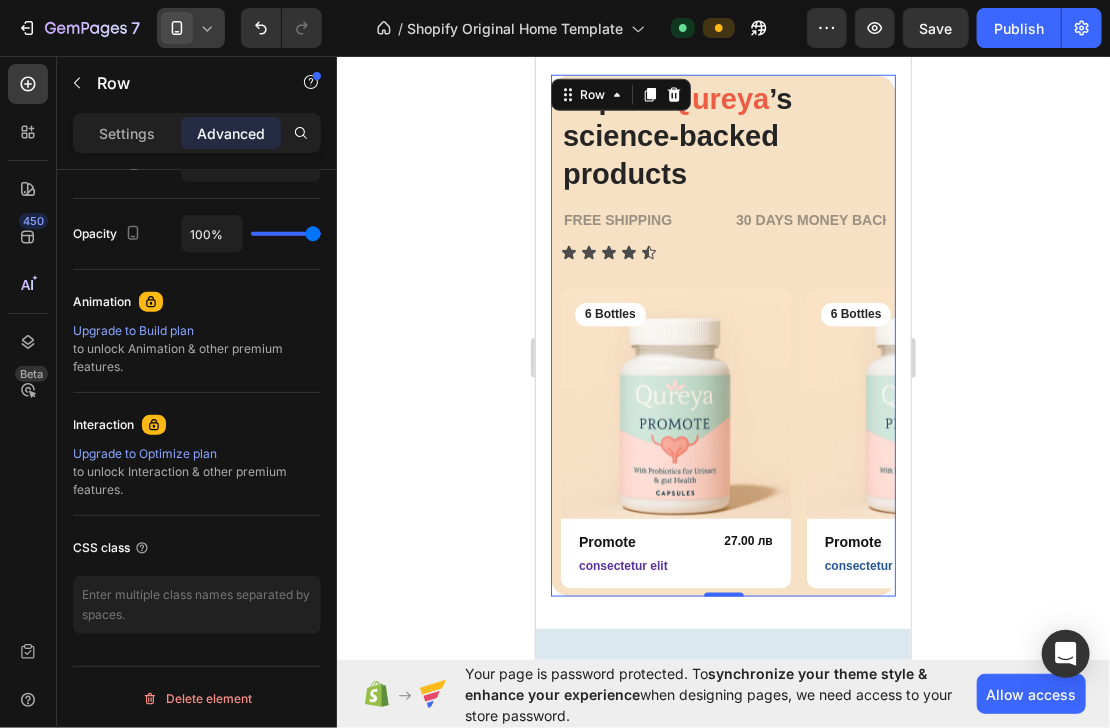 click on "Explore Qureya ’s science-backed products Heading FREE SHIPPING Text Block 30 DAYS MONEY BACK GUARANTEE Text Block LIMITED TIME 50% OFF SALE Text Block LIFE TIME WARRANTY Text Block FREE SHIPPING Text Block 30 DAYS MONEY BACK GUARANTEE Text Block LIMITED TIME 50% OFF SALE Text Block LIFE TIME WARRANTY Text Block Marquee Icon Icon Icon Icon Icon Icon List Row Product Images 6 Bottles Text Block Row Promote Product Title 27.00 лв Product Price Product Price Row consectetur elit Text Block Row Product Product Images 6 Bottles Text Block Row Promote Product Title 27.00 лв Product Price Product Price Row consectetur elit Text Block Row Product Product Images 6 Bottles Text Block Row Promote Product Title 27.00 лв Product Price Product Price Row consectetur elit Text Block Row Product Product Images 6 Bottles Text Block Row Promote Product Title 27.00 лв Product Price Product Price Row consectetur elit Text Block Row Product Product Images 6 Bottles Text Block Row Promote Product Title 27.00 лв Row Row" at bounding box center [722, 333] 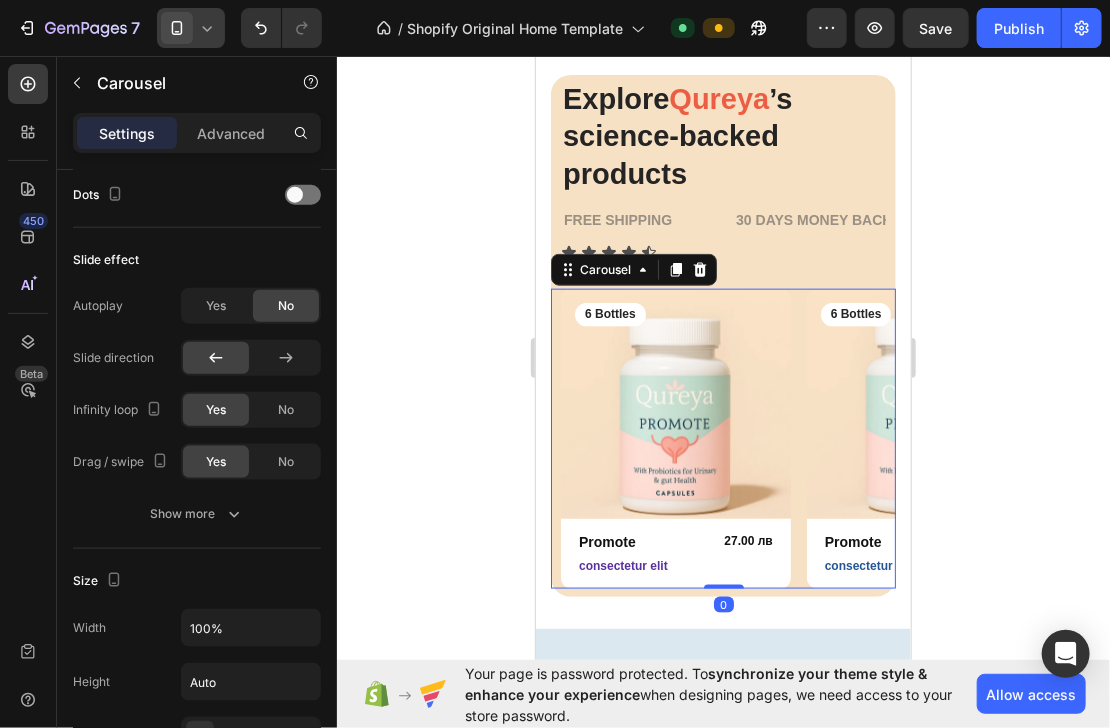 click on "Product Images 6 Bottles Text Block Row Promote Product Title 27.00 лв Product Price Product Price Row consectetur elit Text Block Row Product Product Images 6 Bottles Text Block Row Promote Product Title 27.00 лв Product Price Product Price Row consectetur elit Text Block Row Product Product Images 6 Bottles Text Block Row Promote Product Title 27.00 лв Product Price Product Price Row consectetur elit Text Block Row Product Product Images 6 Bottles Text Block Row Promote Product Title 27.00 лв Product Price Product Price Row consectetur elit Text Block Row Product Product Images 6 Bottles Text Block Row Promote Product Title 27.00 лв Product Price Product Price Row consectetur elit Text Block Row Product" at bounding box center [727, 438] 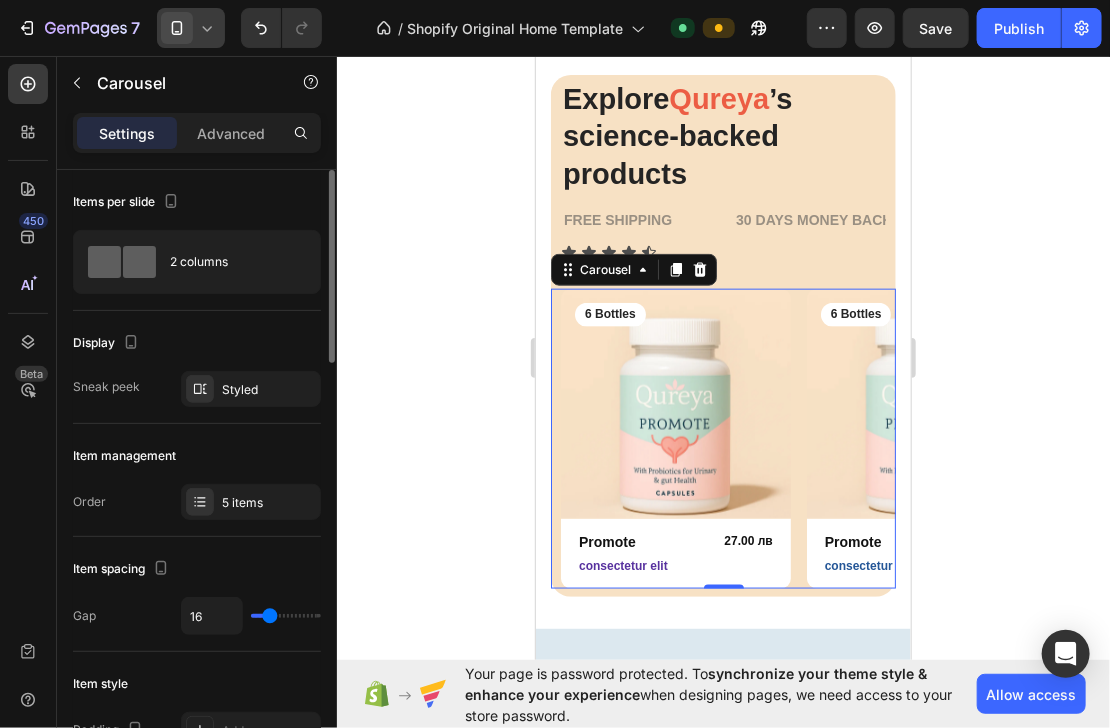 scroll, scrollTop: 80, scrollLeft: 0, axis: vertical 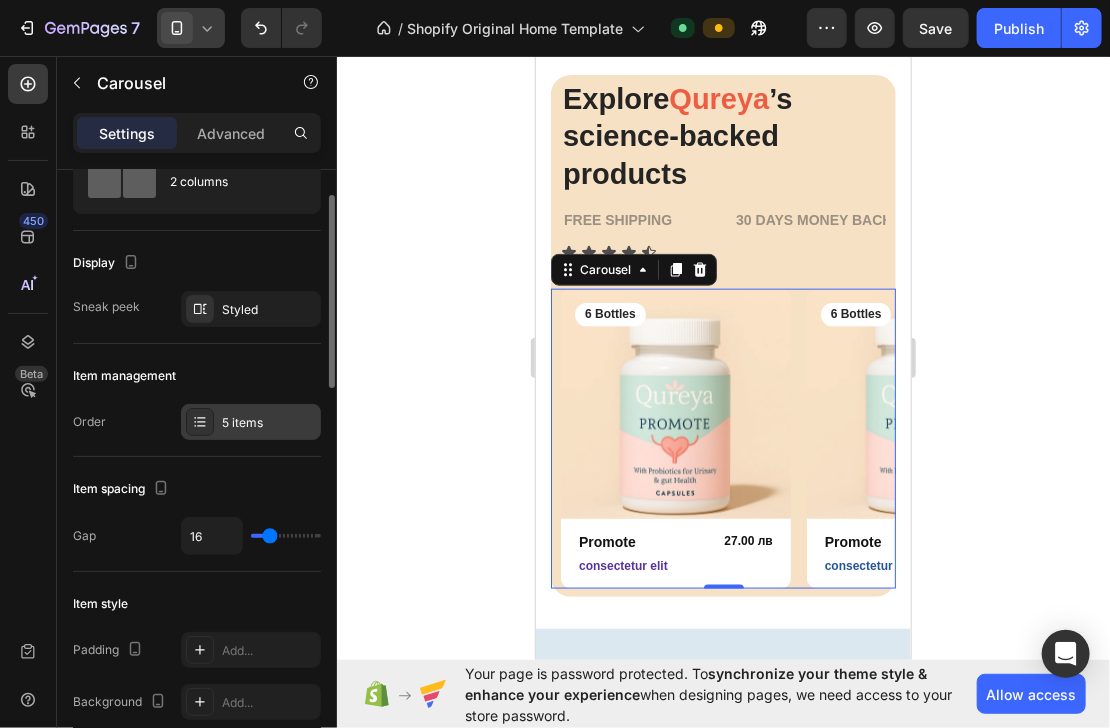 click at bounding box center [200, 422] 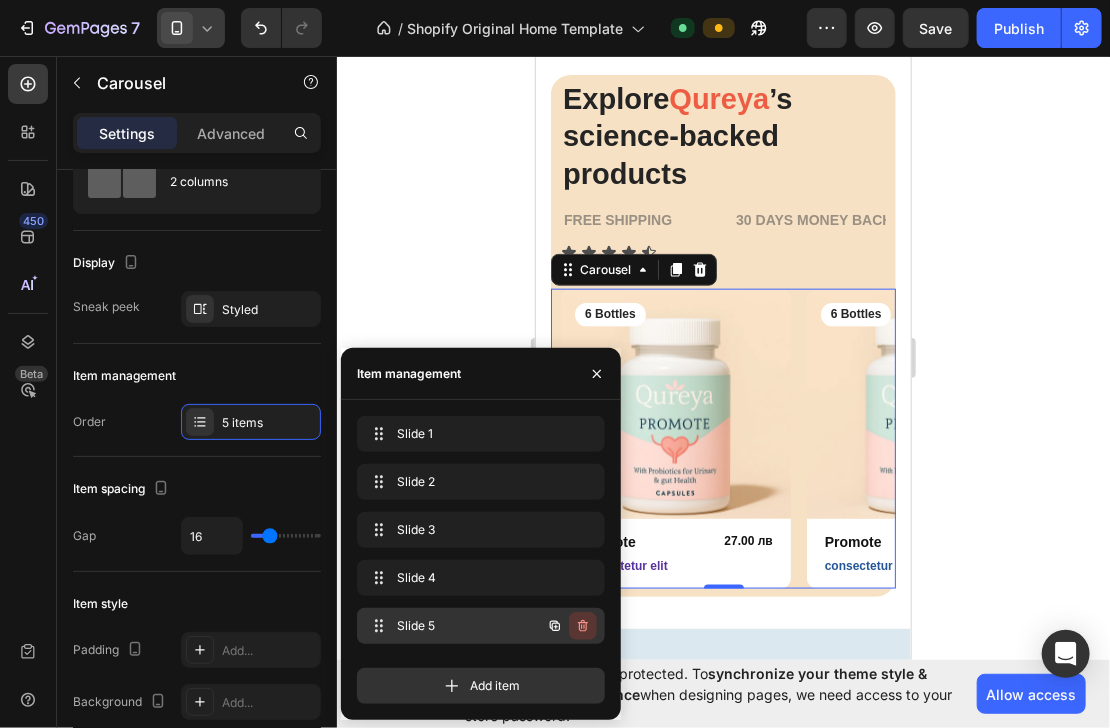 click 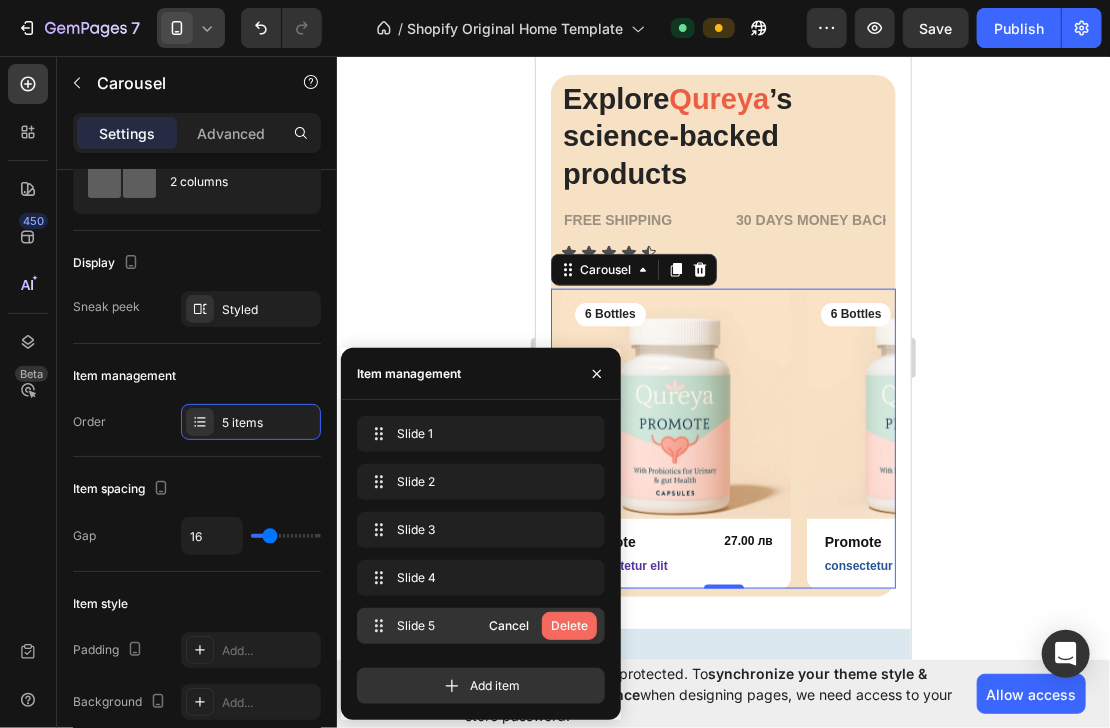 click on "Delete" at bounding box center [569, 626] 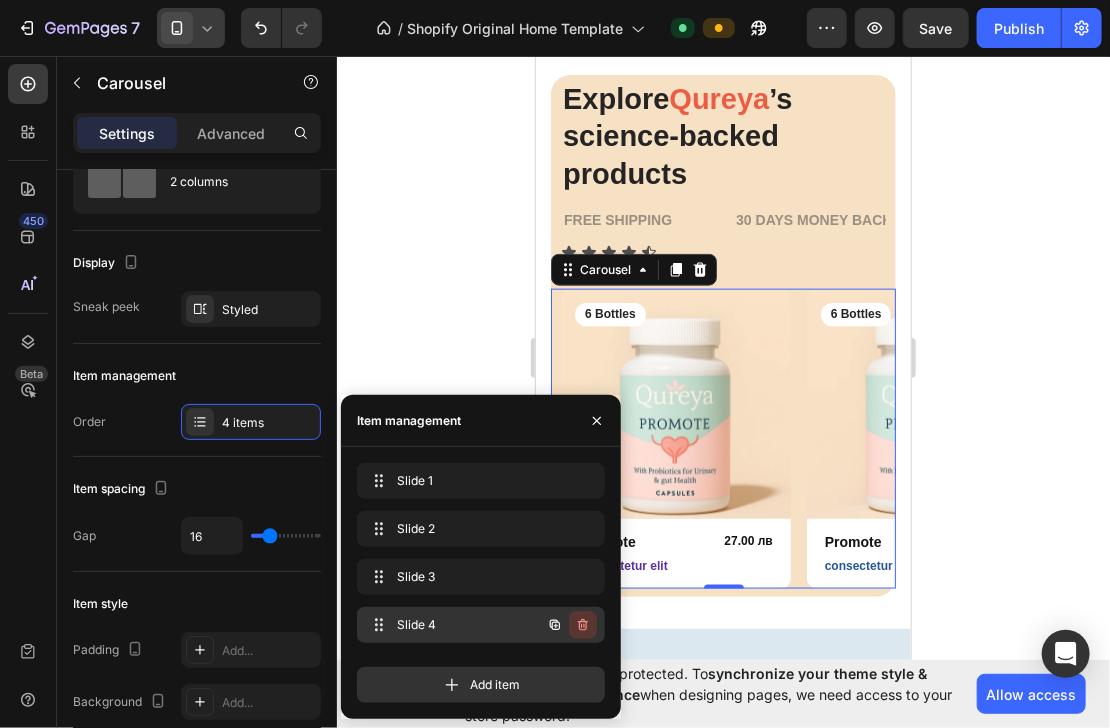 click 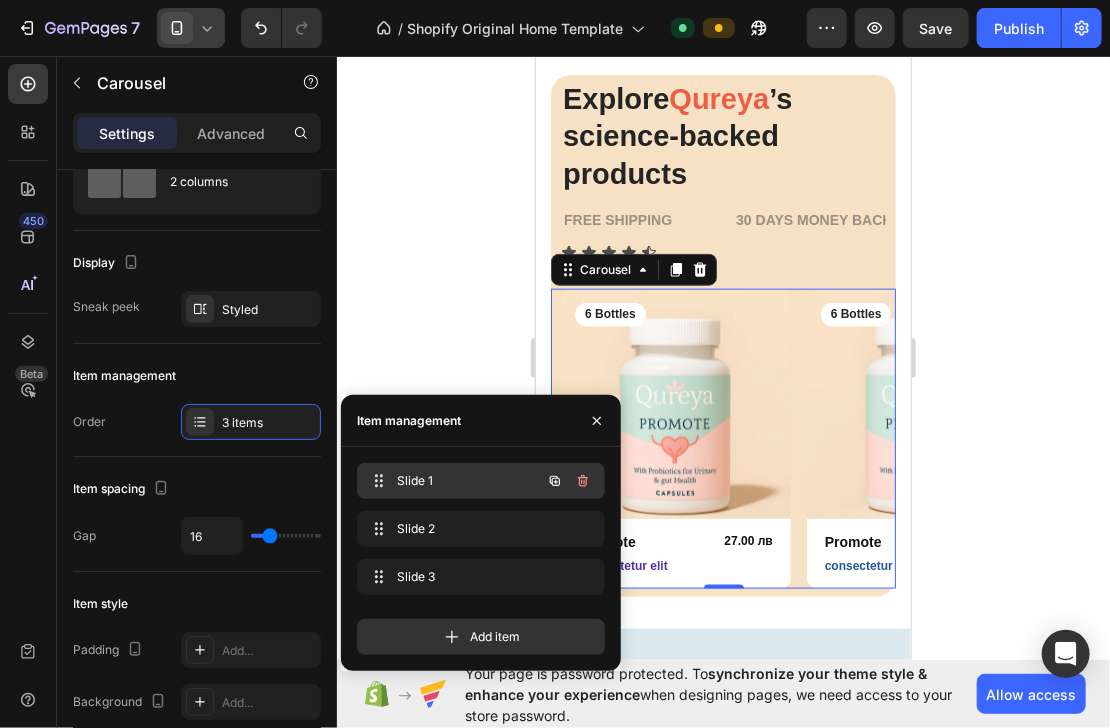 click on "Slide 1" at bounding box center (453, 481) 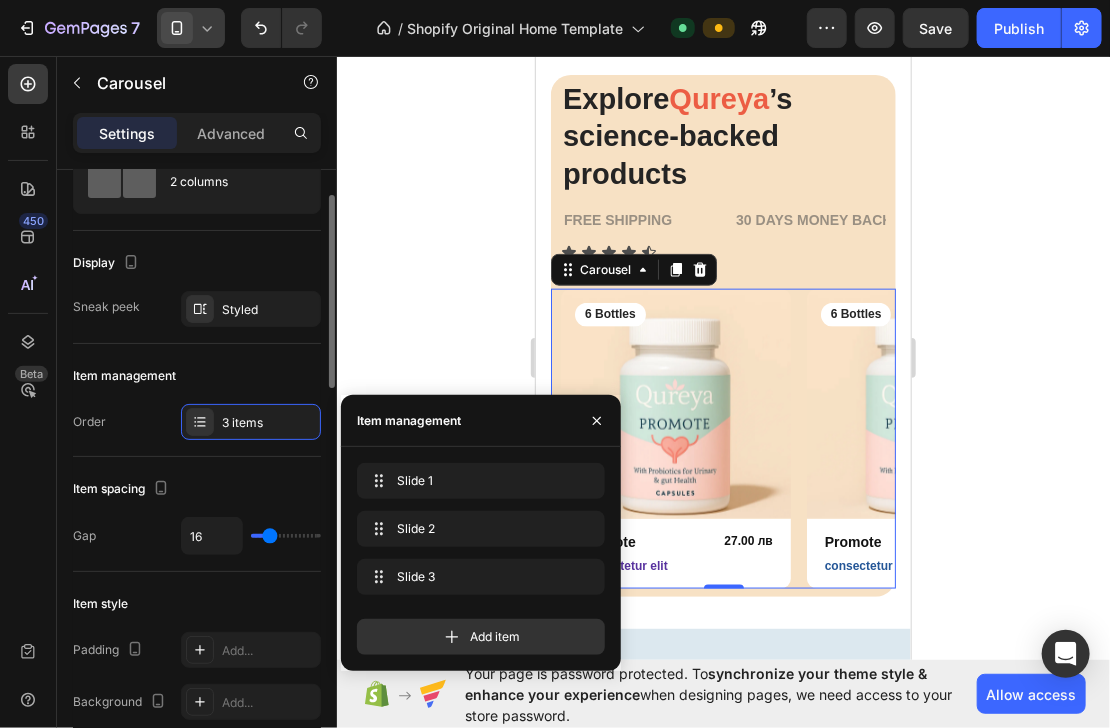 click on "Item spacing" at bounding box center (197, 489) 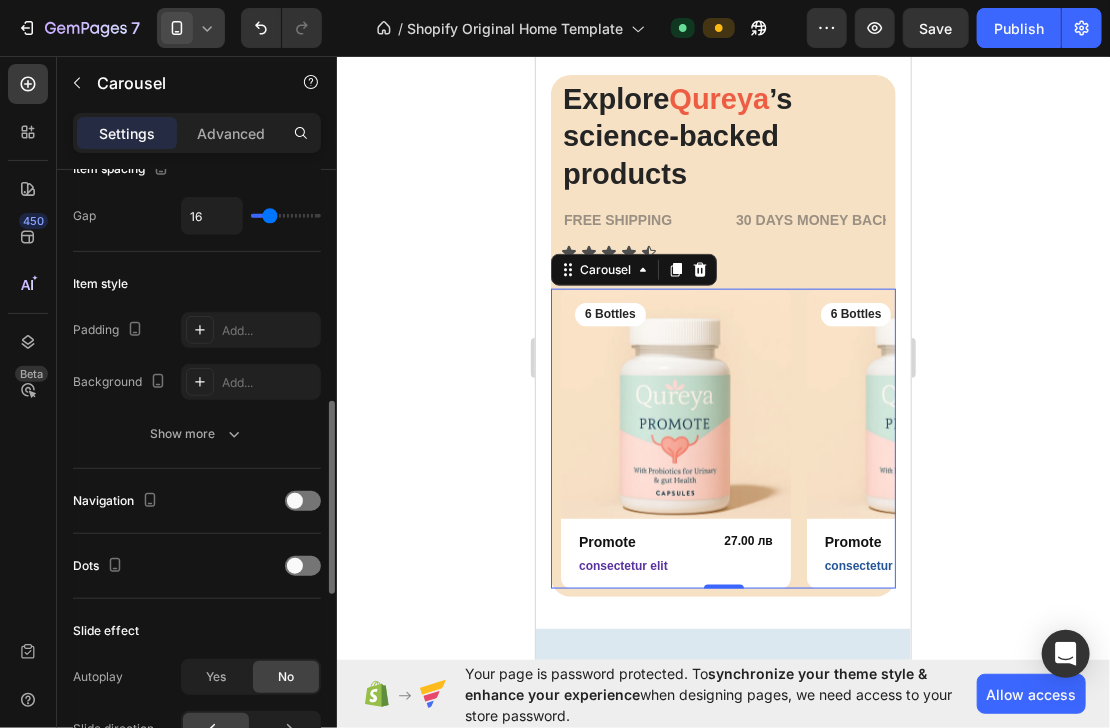 scroll, scrollTop: 480, scrollLeft: 0, axis: vertical 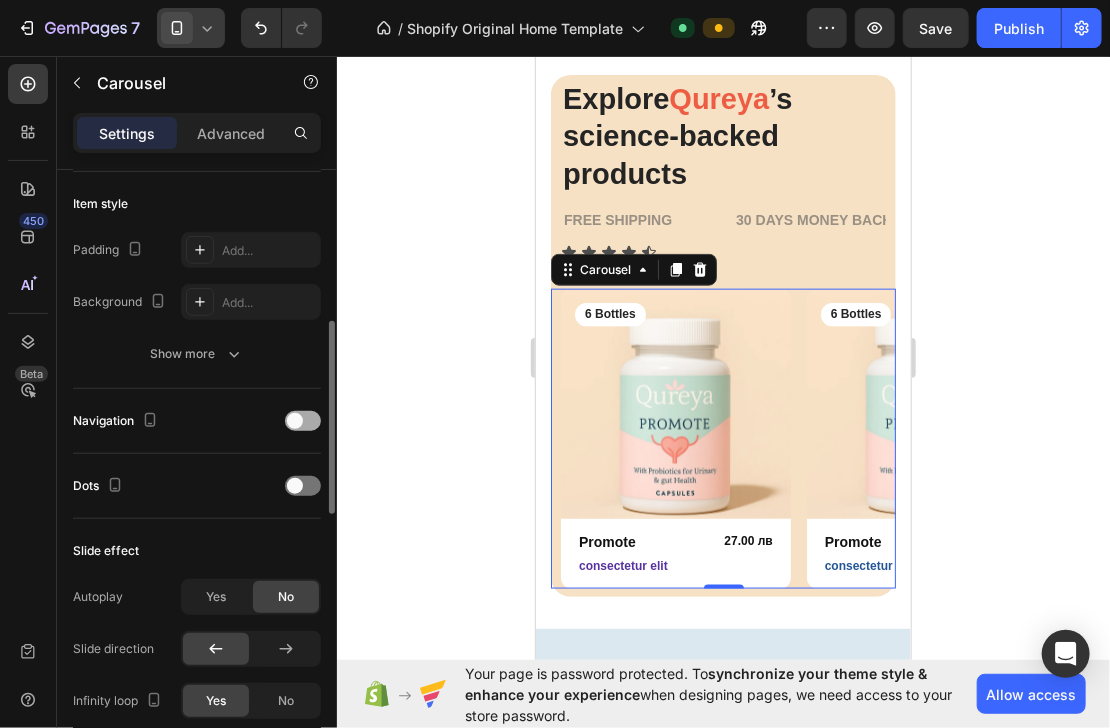 click at bounding box center (295, 421) 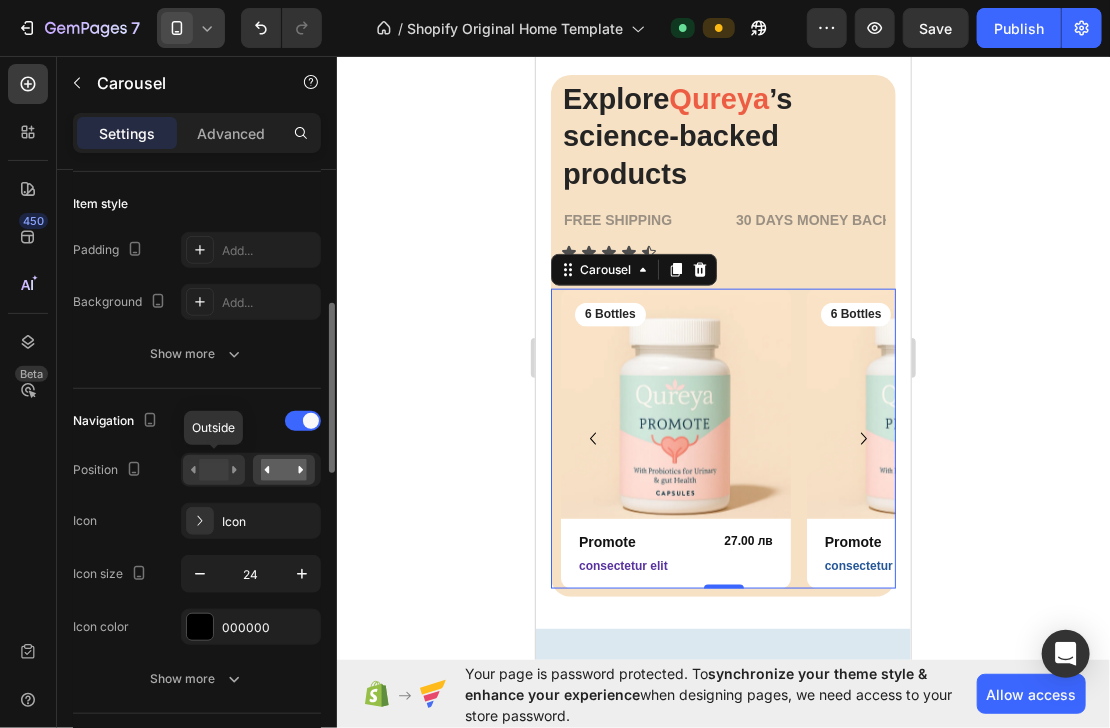 click 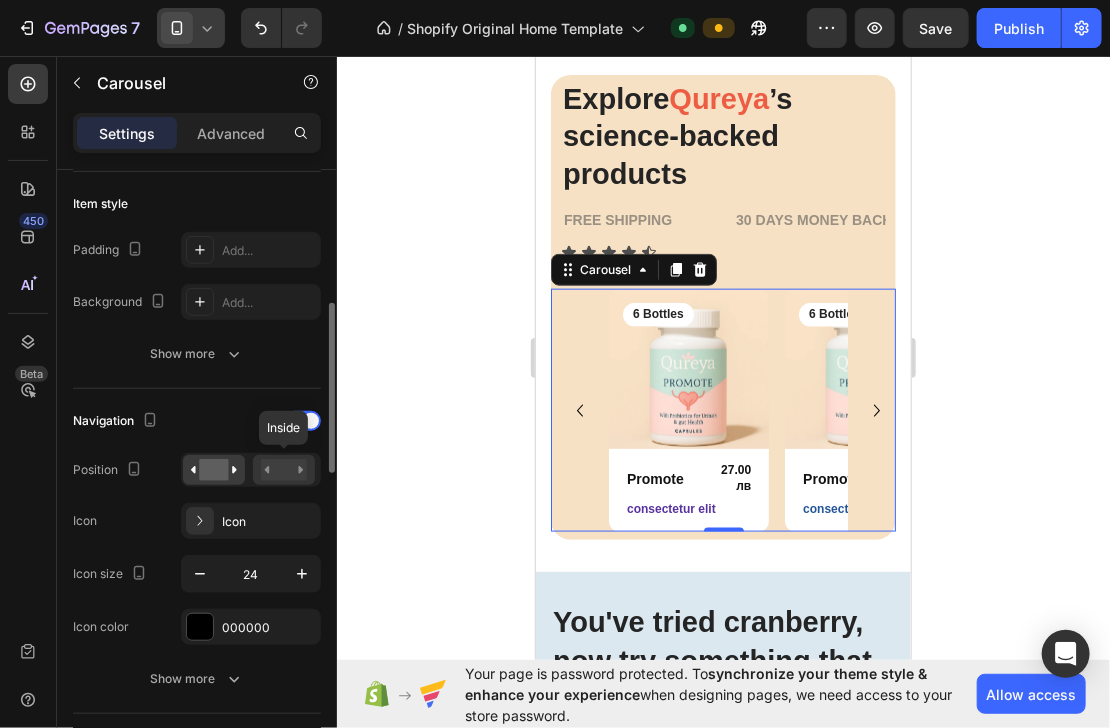 click 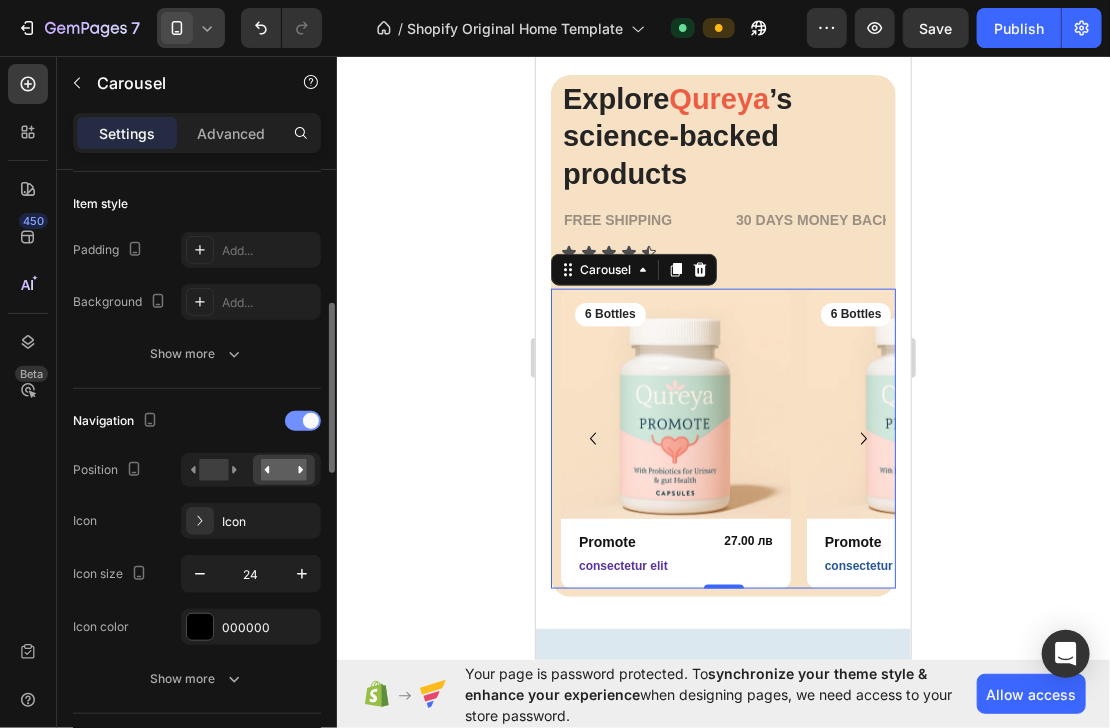click at bounding box center [303, 421] 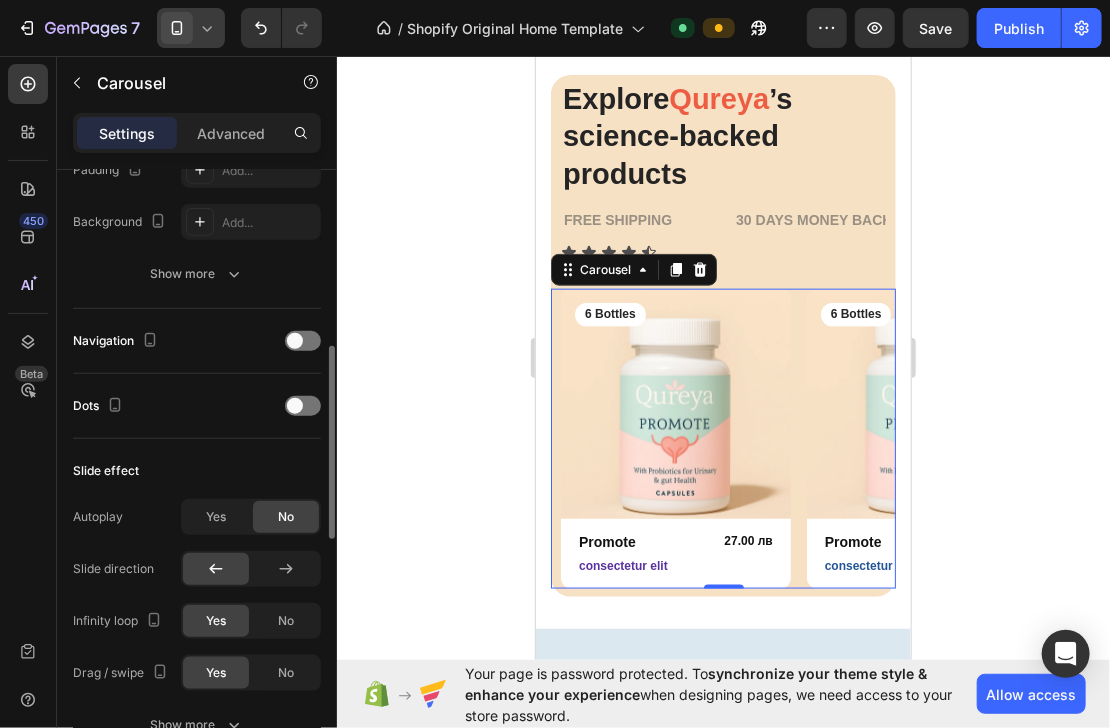 scroll, scrollTop: 640, scrollLeft: 0, axis: vertical 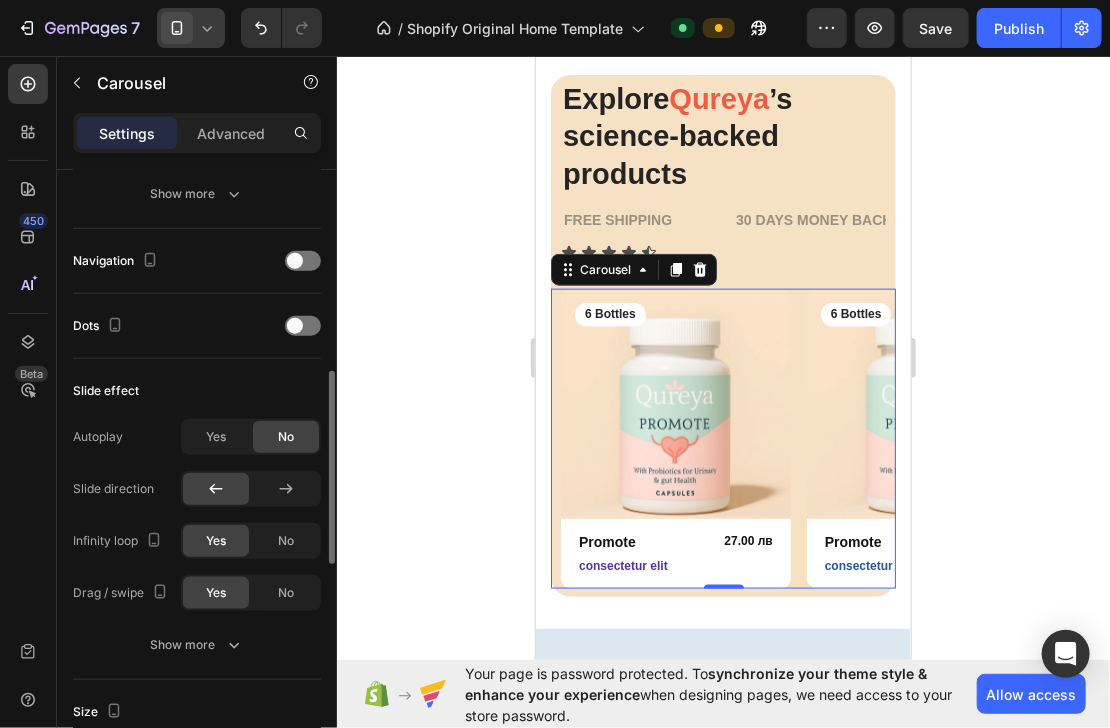 click on "Yes" 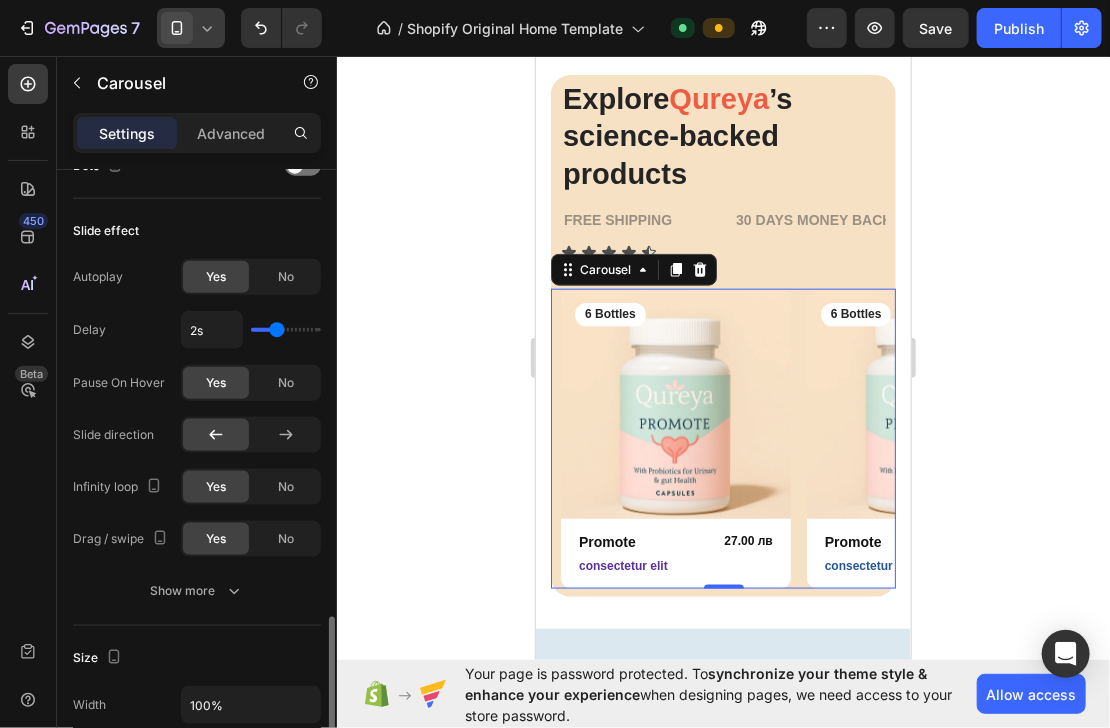 scroll, scrollTop: 960, scrollLeft: 0, axis: vertical 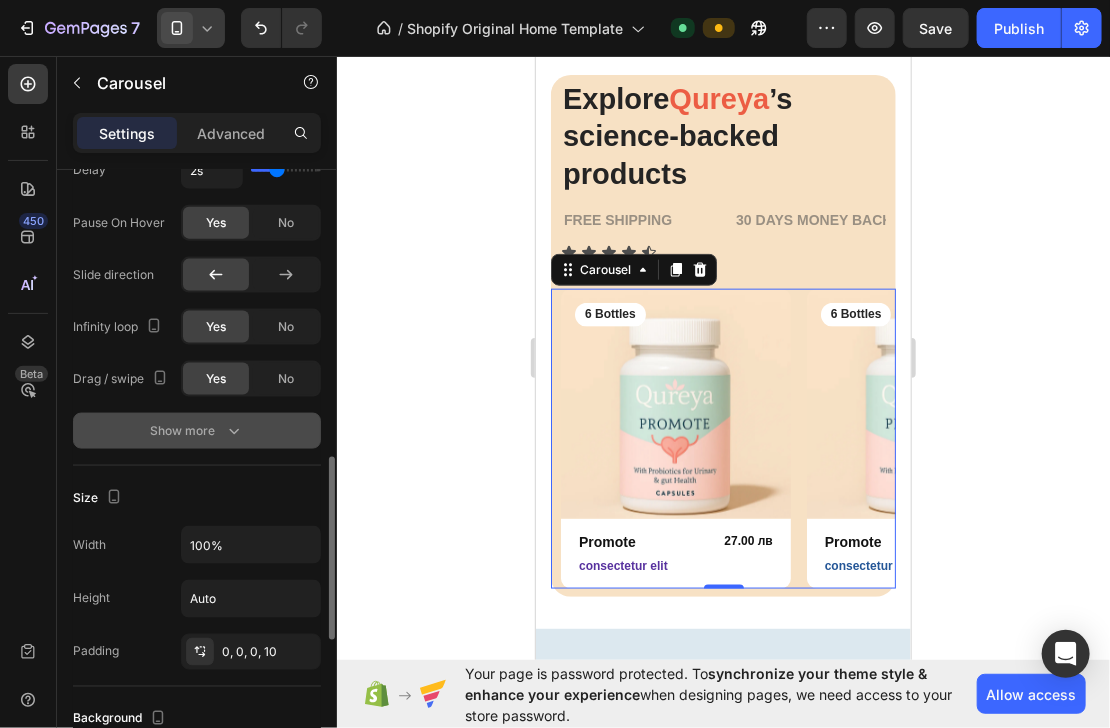 click on "Show more" at bounding box center (197, 431) 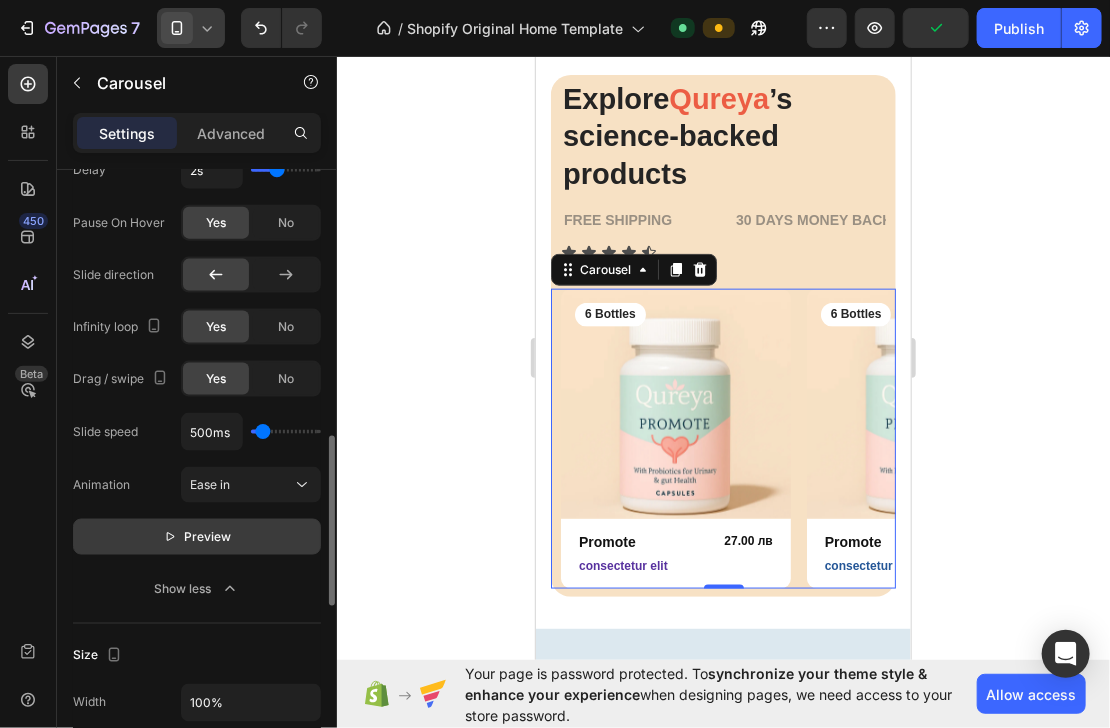 click on "Preview" at bounding box center [208, 537] 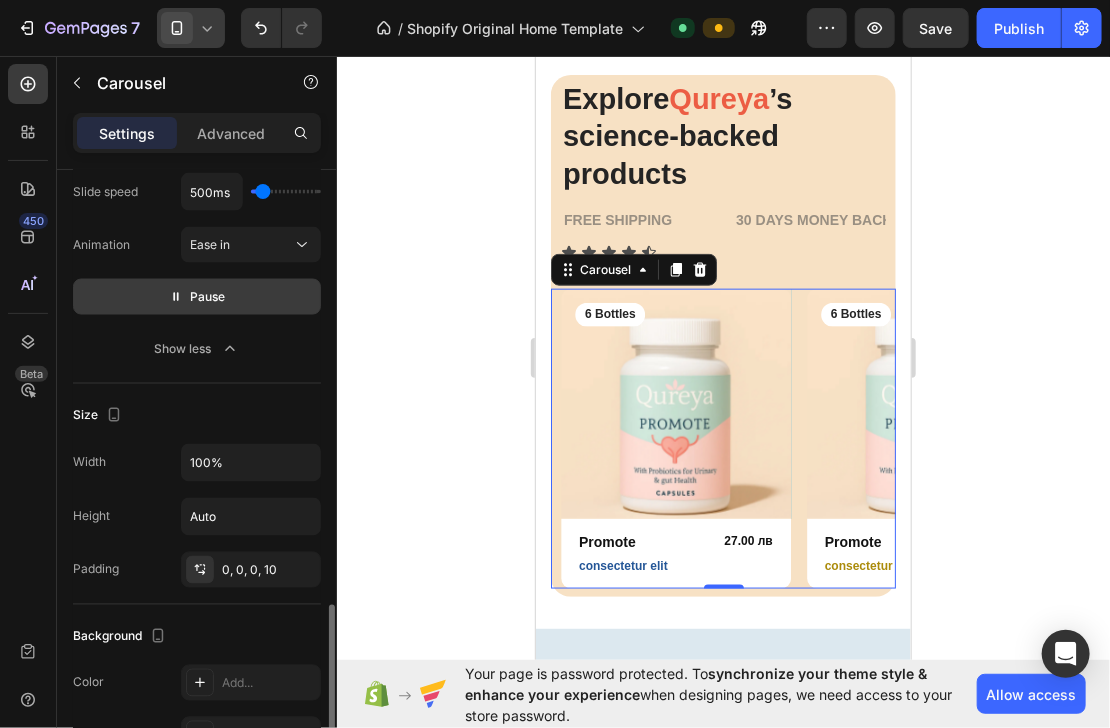 scroll, scrollTop: 1280, scrollLeft: 0, axis: vertical 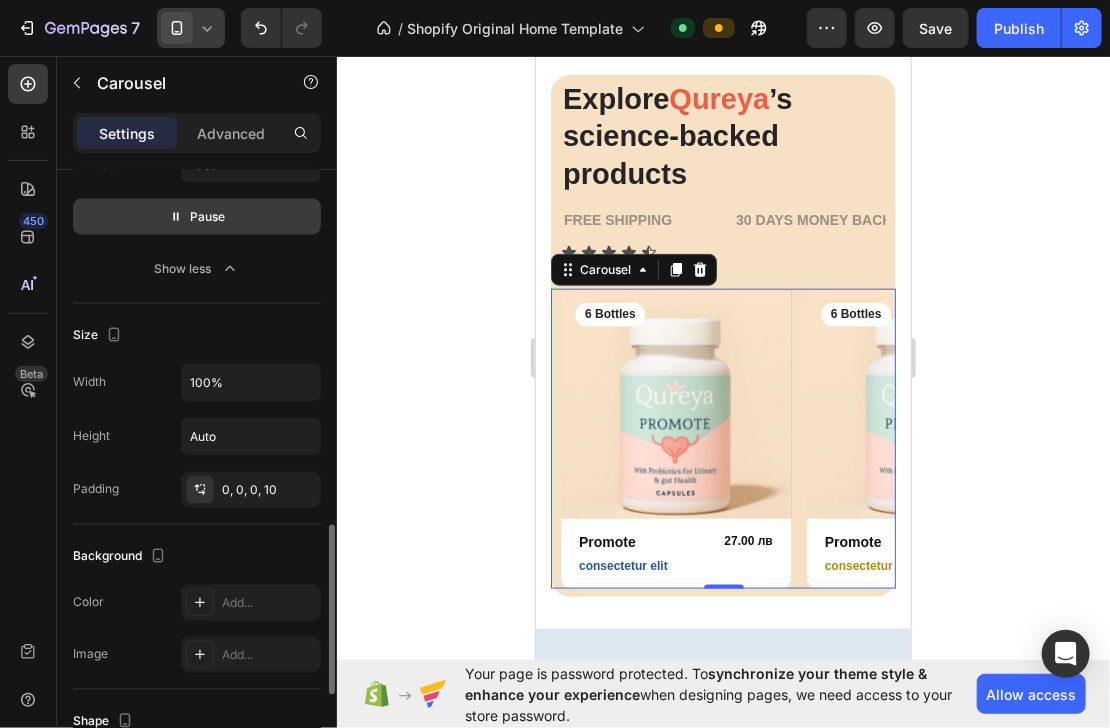click on "Width 100% Height Auto Padding 0, 0, 0, 10" at bounding box center (197, 436) 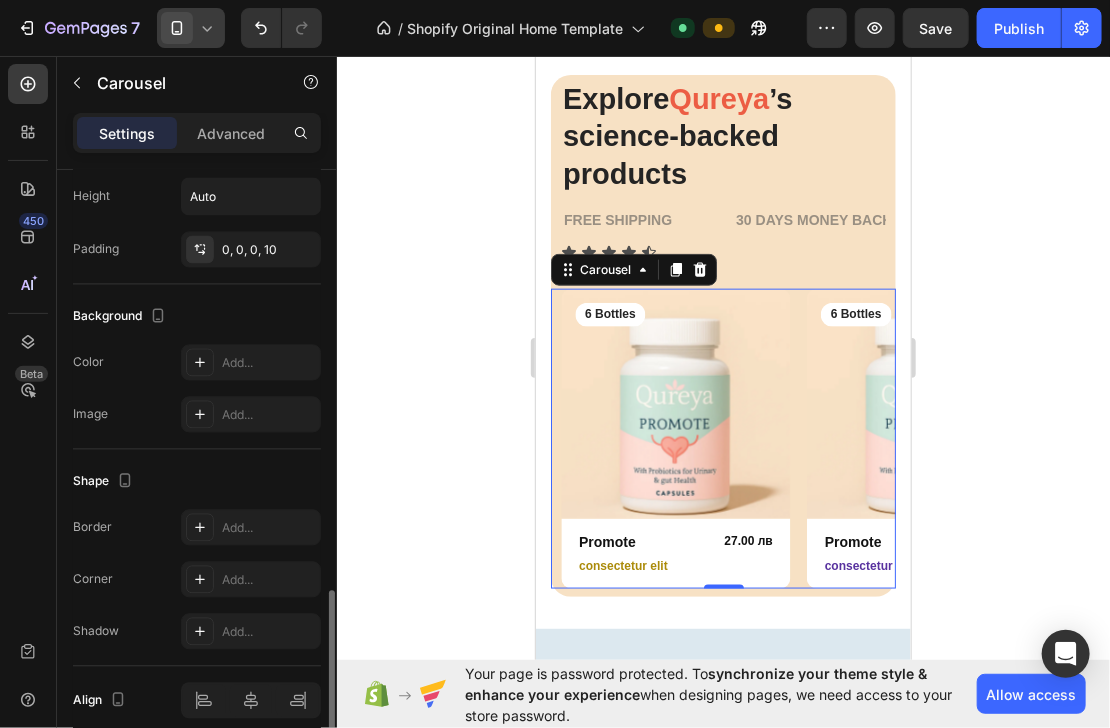 scroll, scrollTop: 1602, scrollLeft: 0, axis: vertical 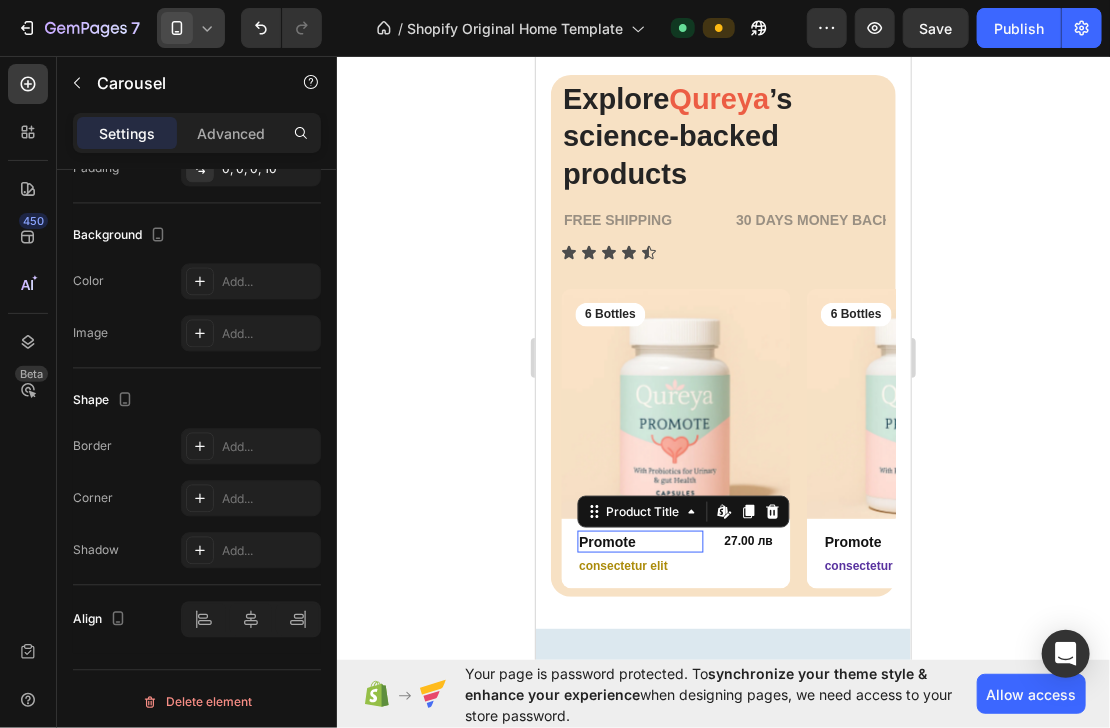 click on "Promote" at bounding box center [639, 541] 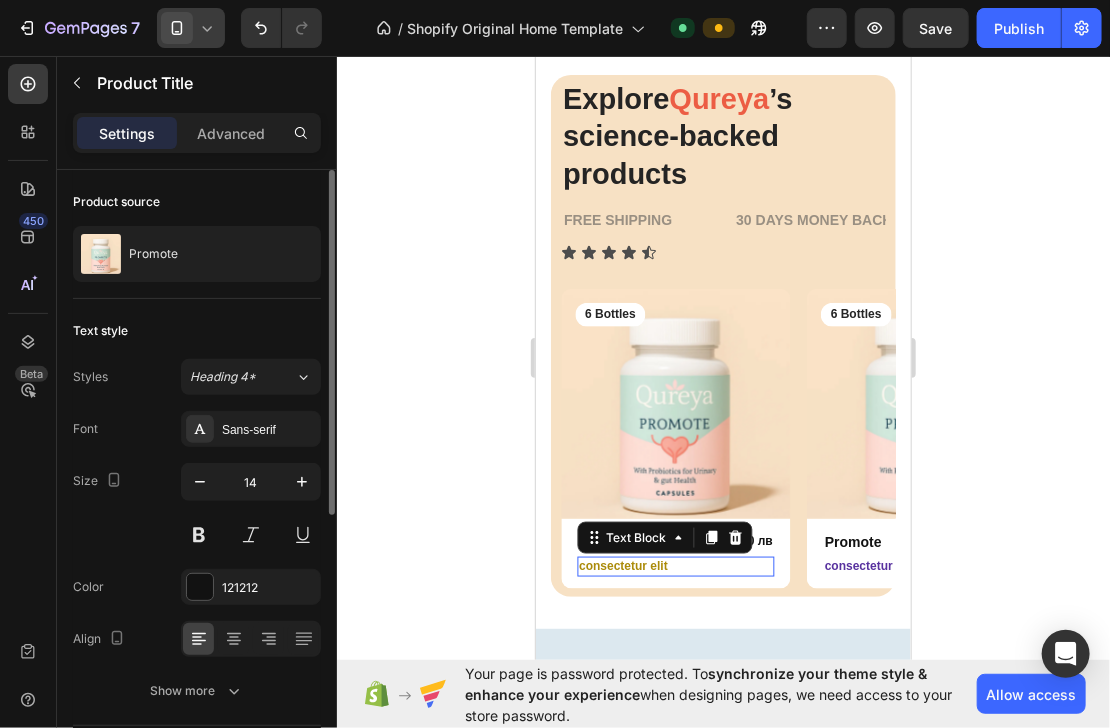 click on "consectetur elit" at bounding box center (675, 566) 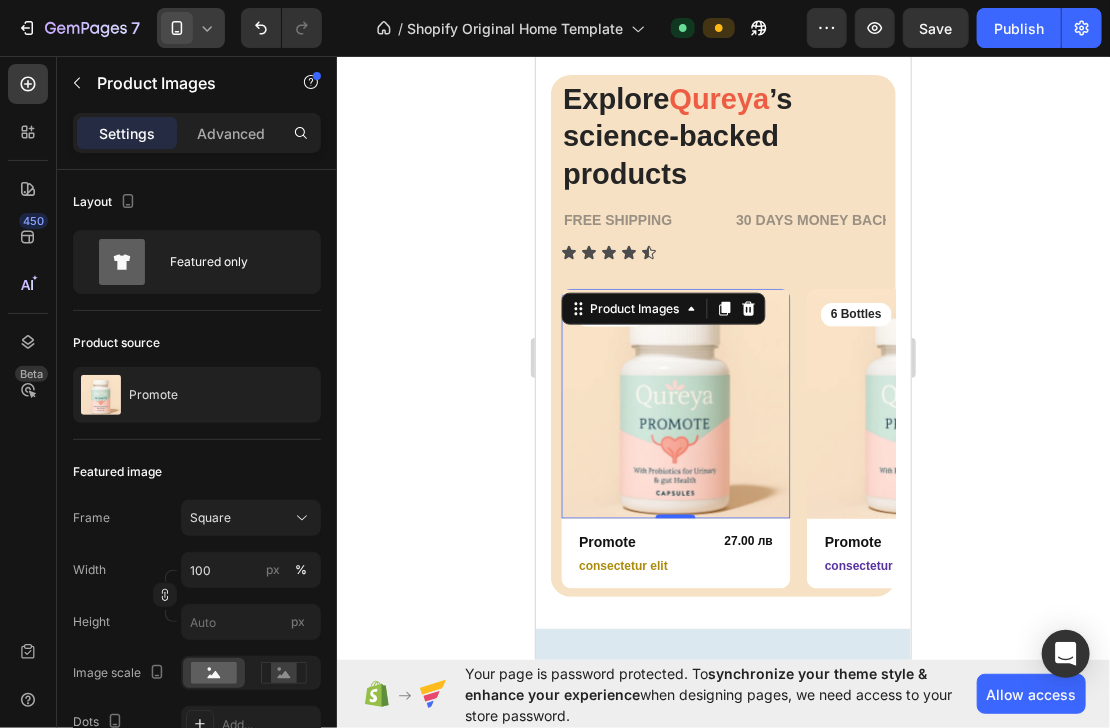 click at bounding box center (675, 403) 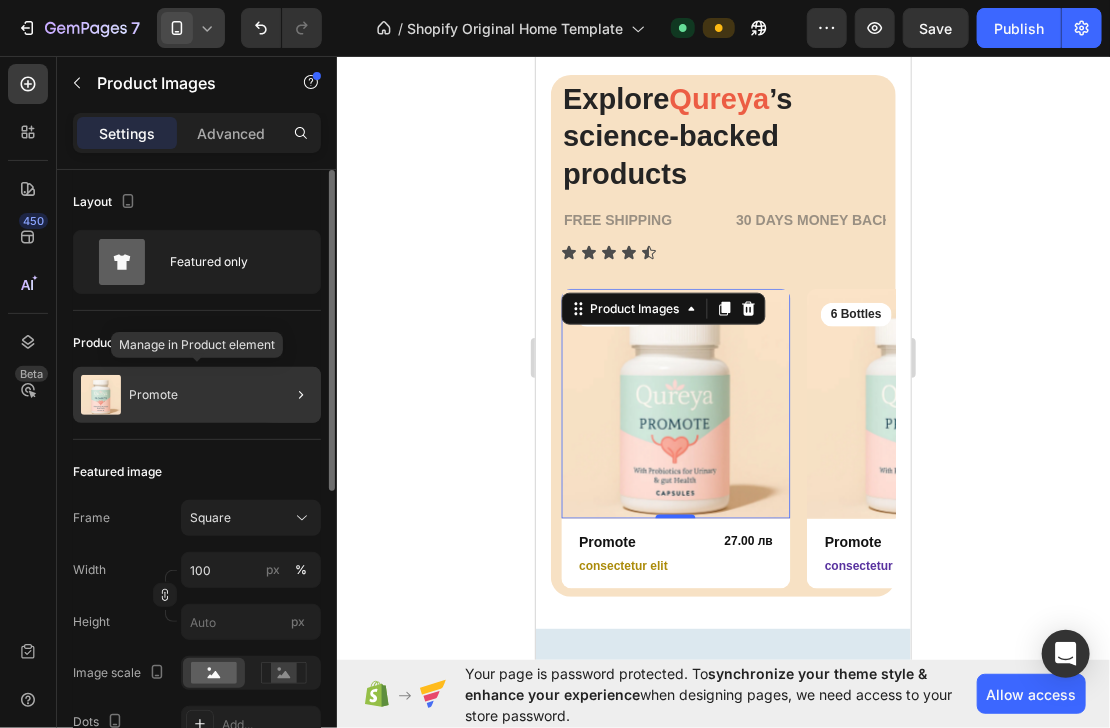 click on "Promote" 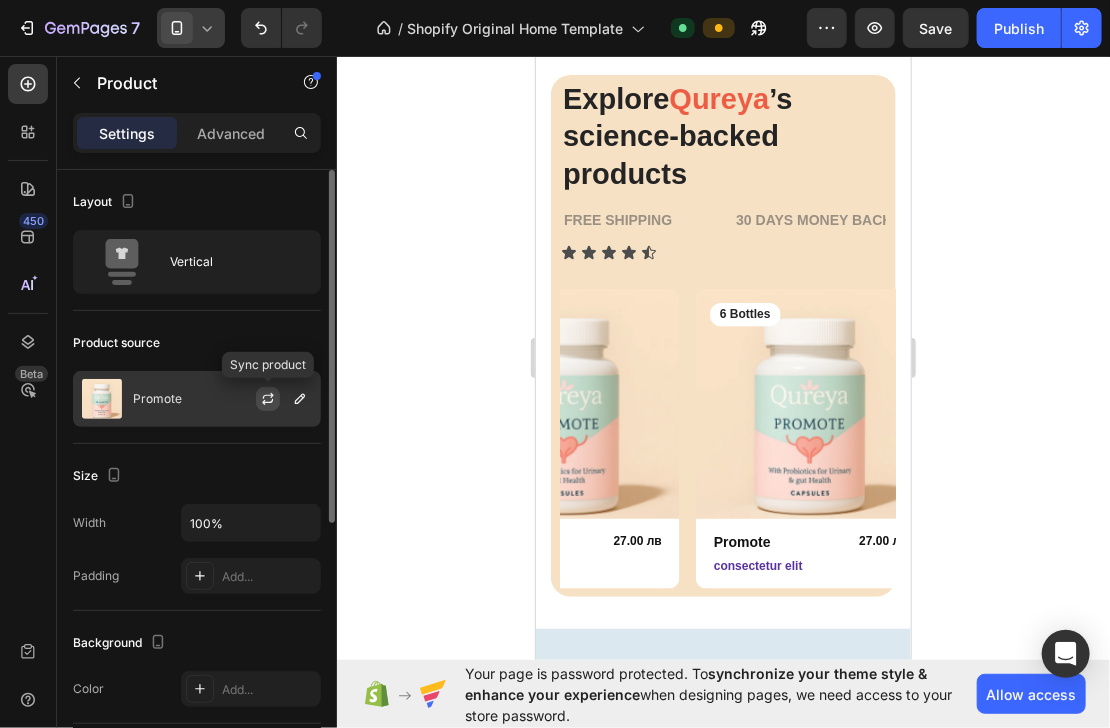 click 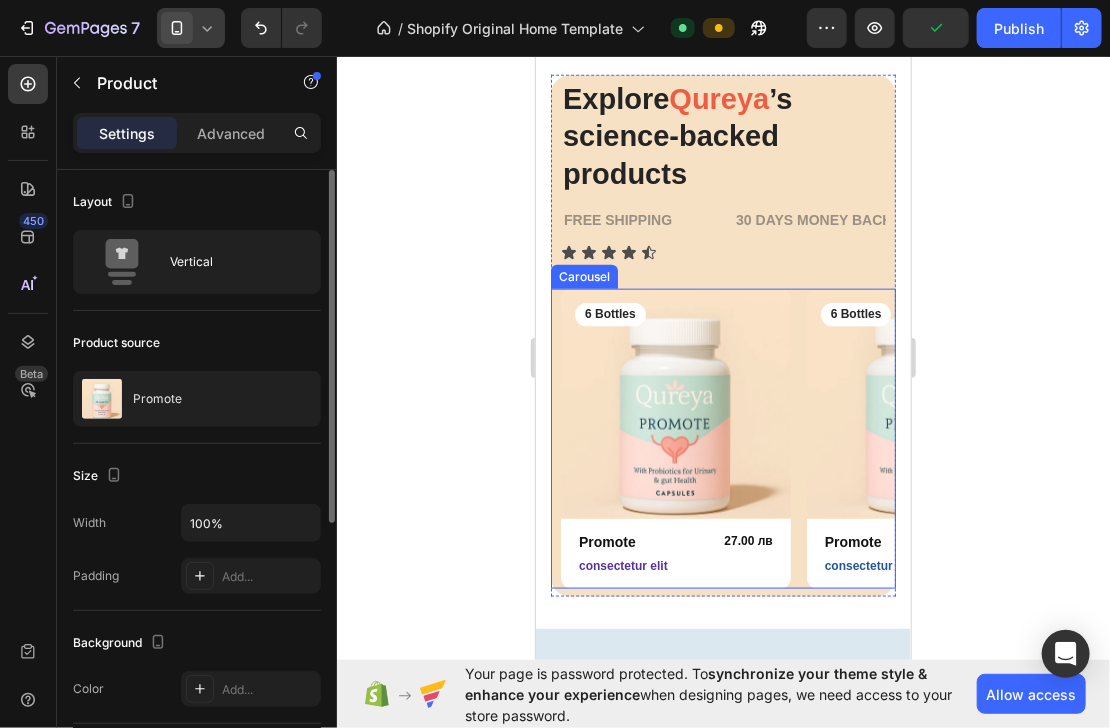 click on "Product Images 6 Bottles Text Block Row Promote Product Title 27.00 лв Product Price Product Price Row consectetur elit Text Block Row Product Product Images 6 Bottles Text Block Row Promote Product Title 27.00 лв Product Price Product Price Row consectetur elit Text Block Row Product Product Images 6 Bottles Text Block Row Promote Product Title 27.00 лв Product Price Product Price Row consectetur elit Text Block Row Product" at bounding box center (727, 438) 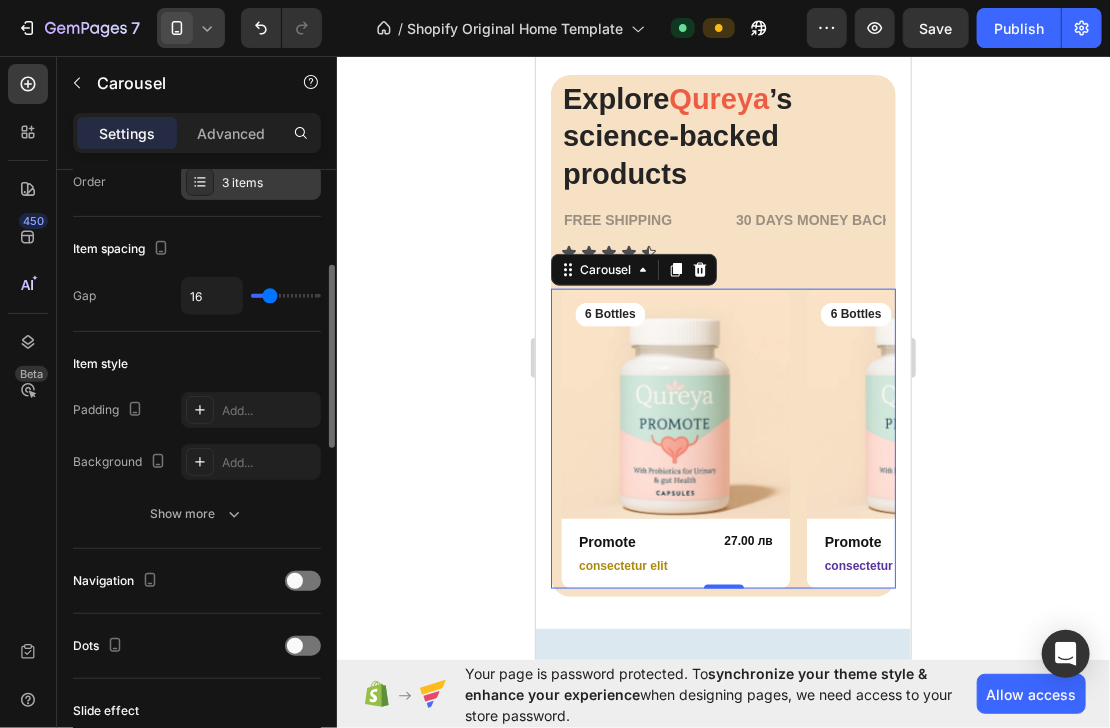 scroll, scrollTop: 0, scrollLeft: 0, axis: both 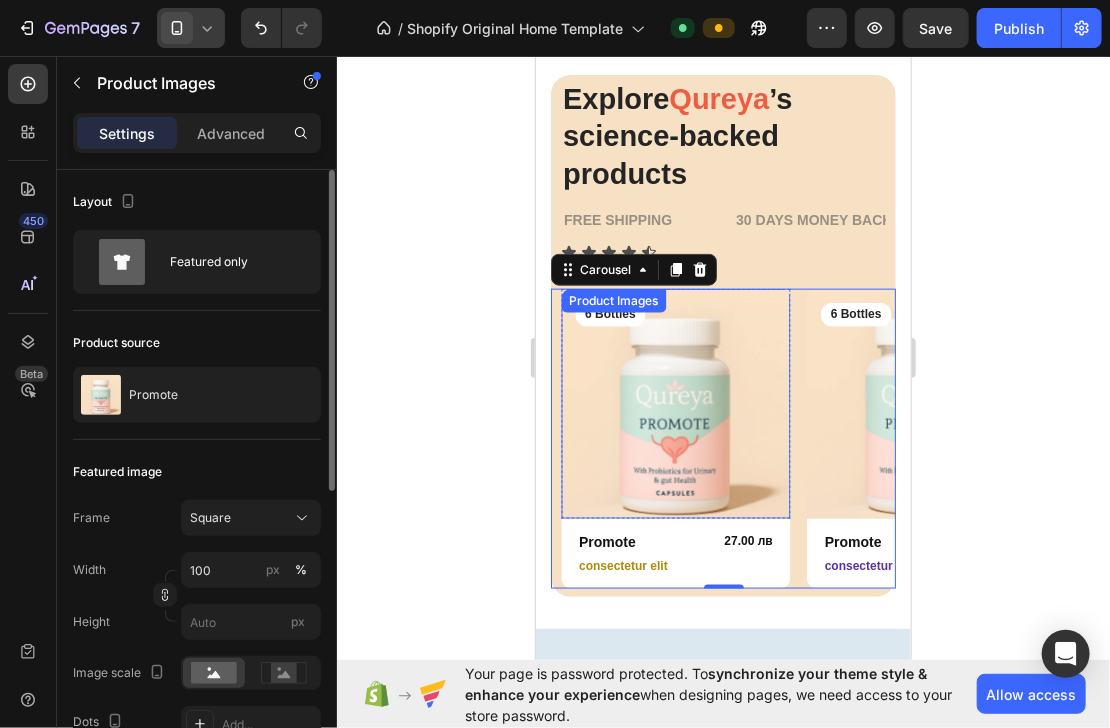 click at bounding box center [675, 403] 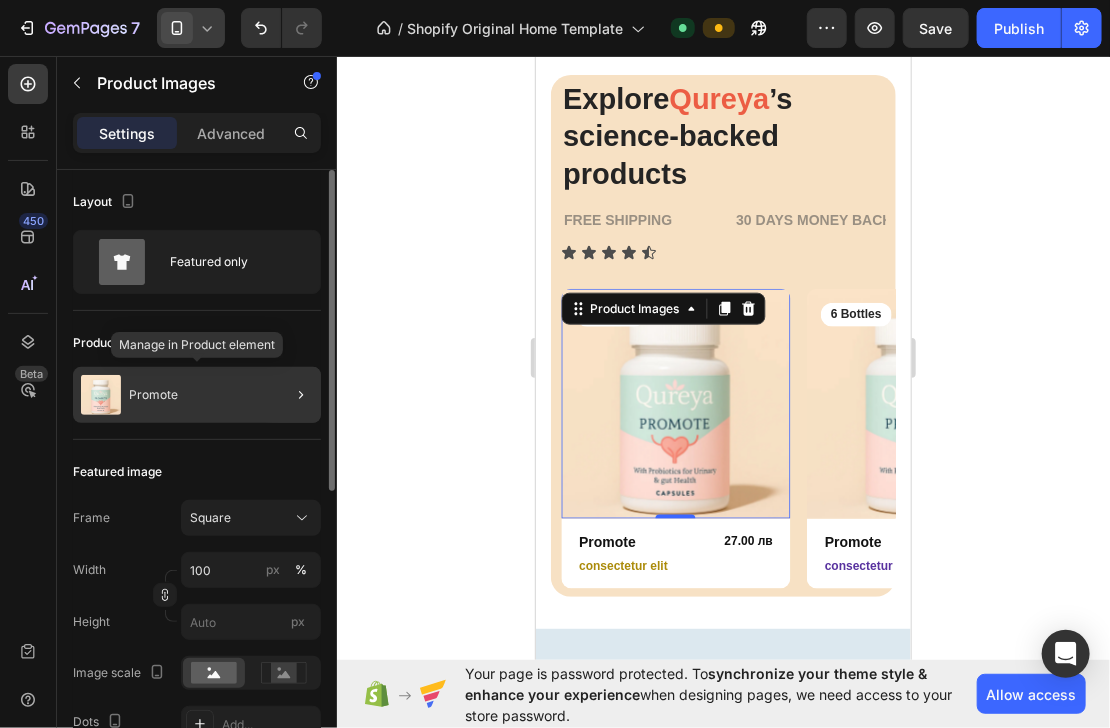 click on "Promote" 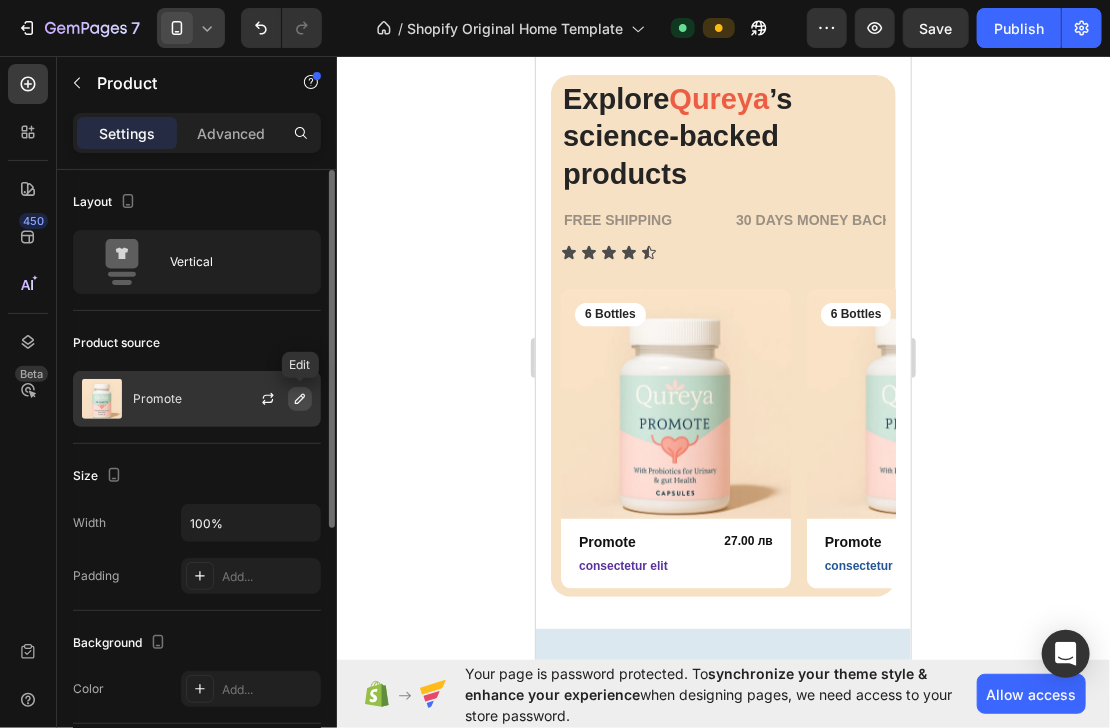 click 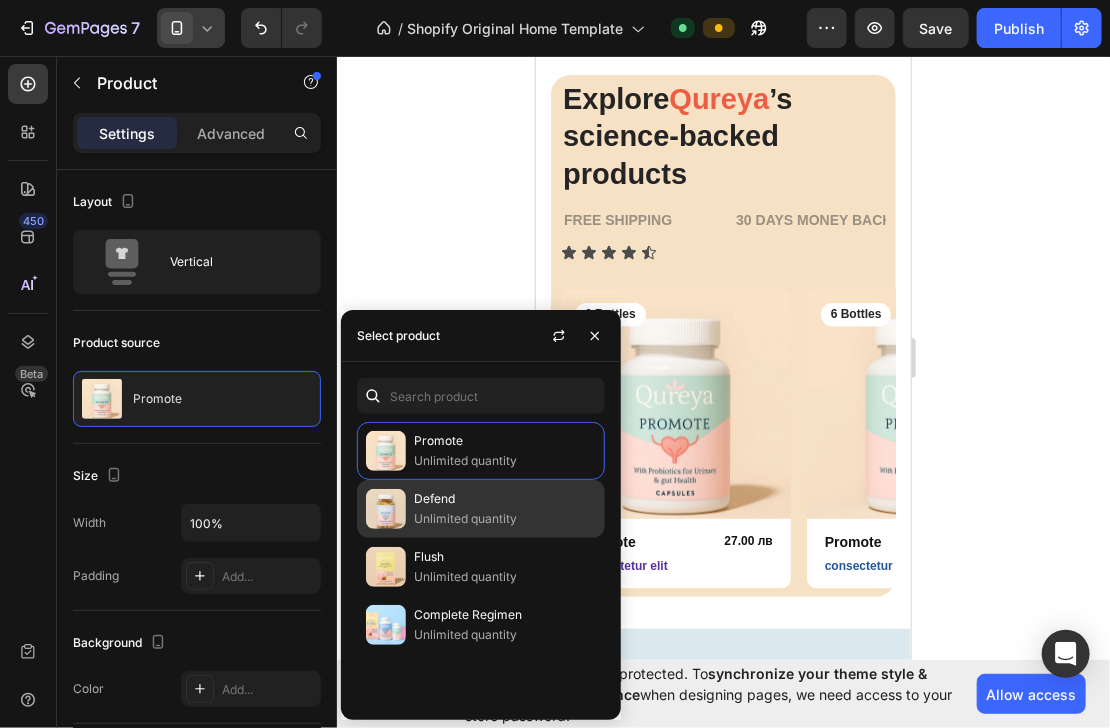 click on "Unlimited quantity" at bounding box center (505, 519) 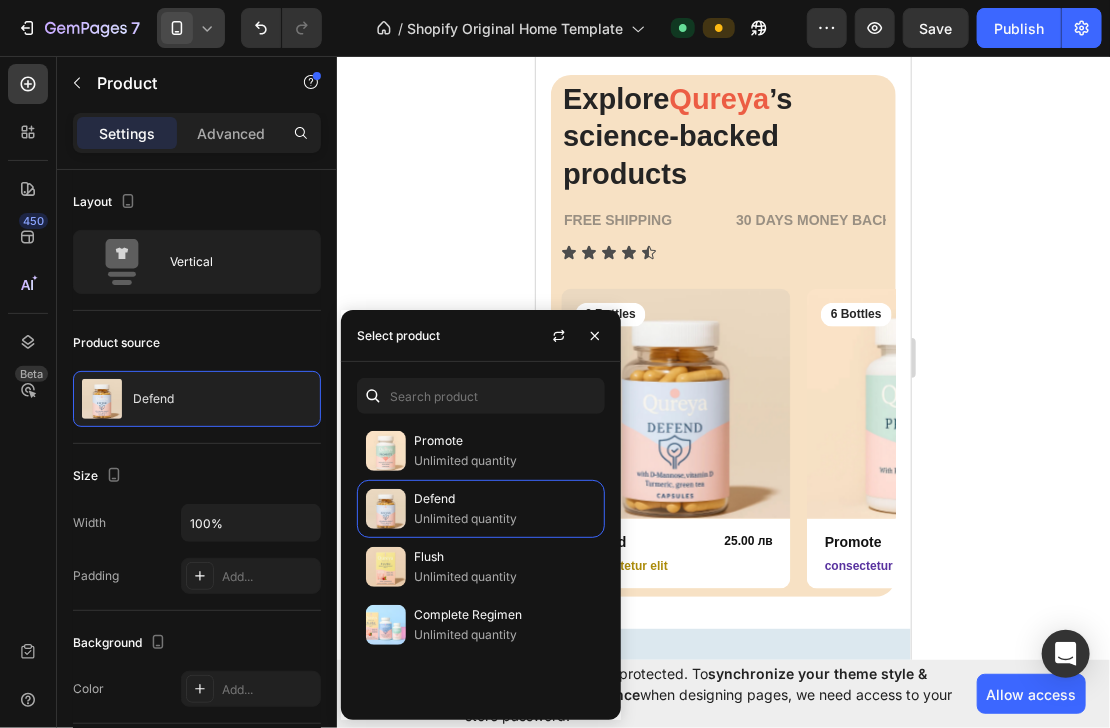 click 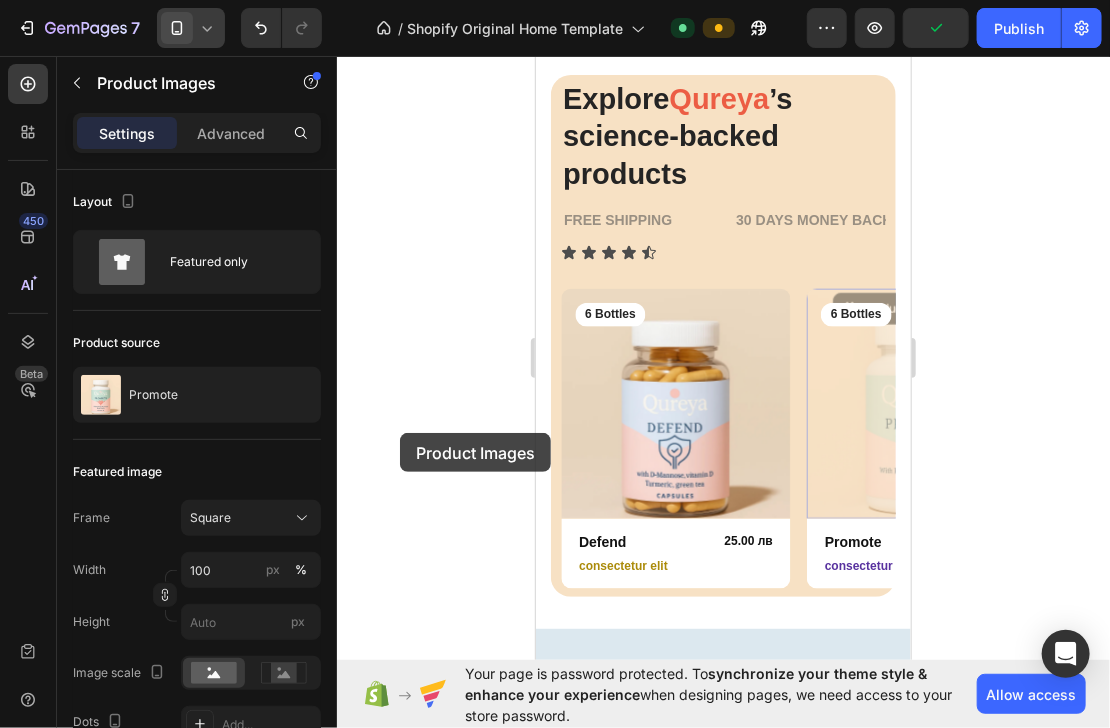 click 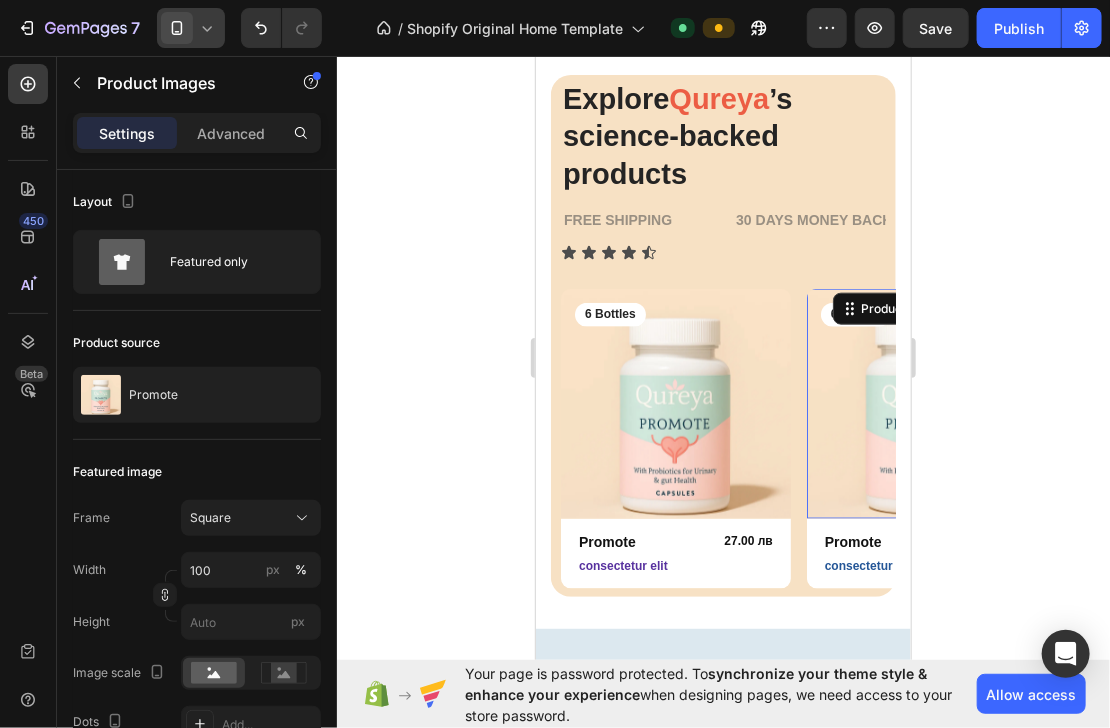 click at bounding box center [921, 403] 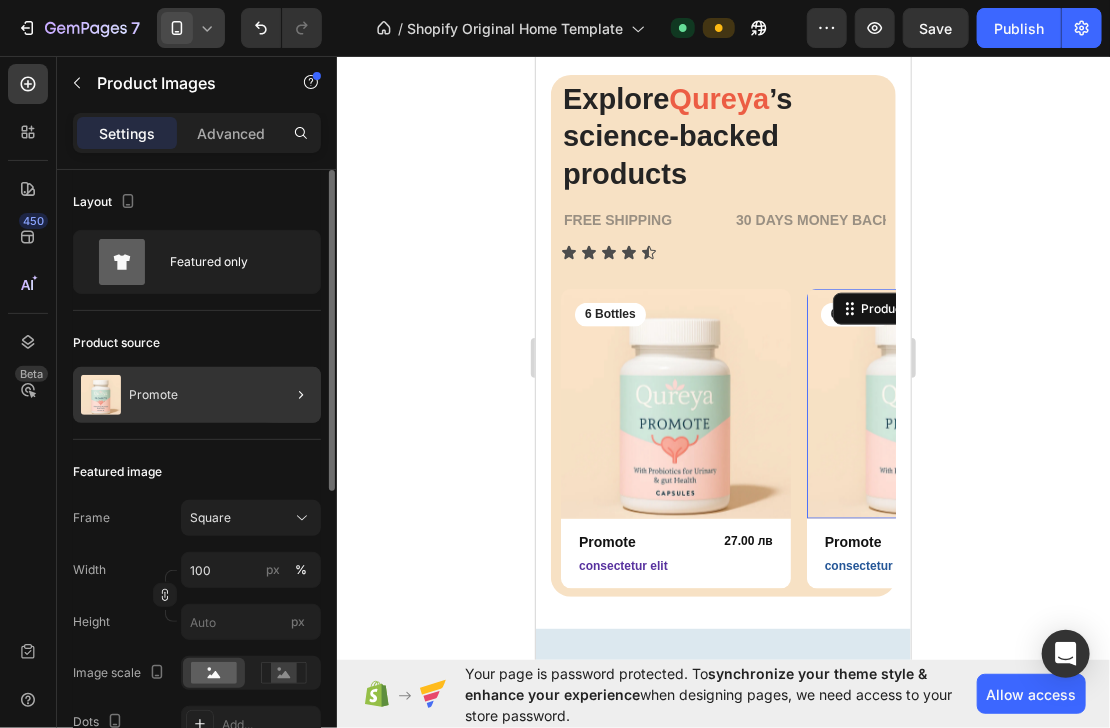 click 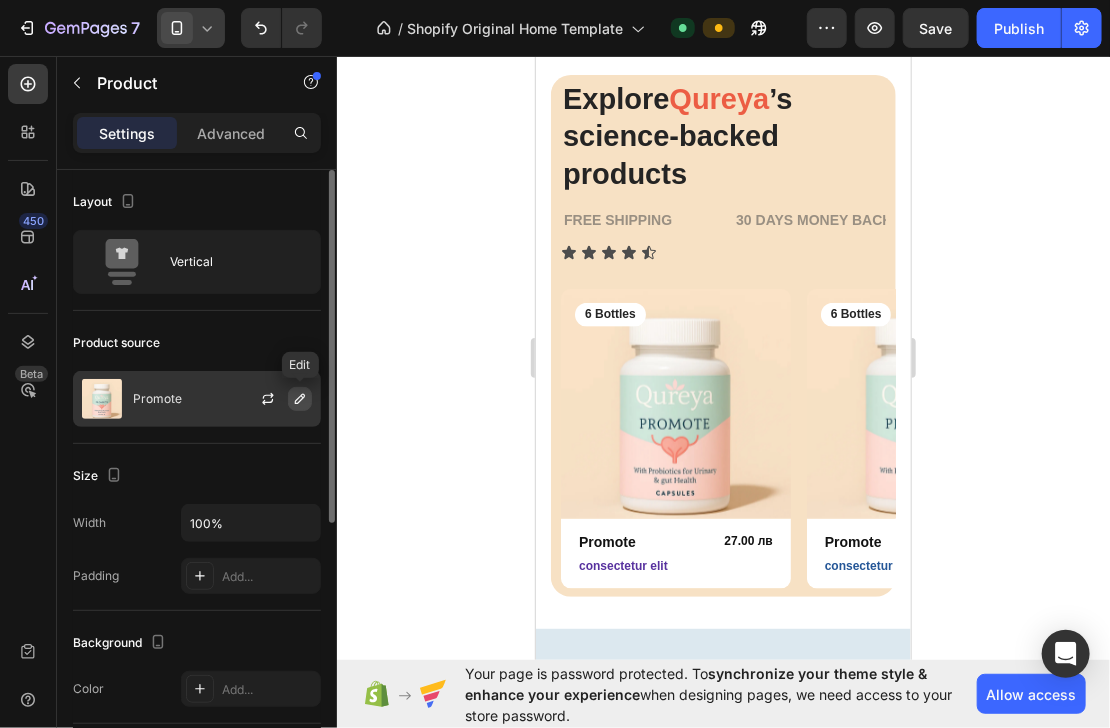 click 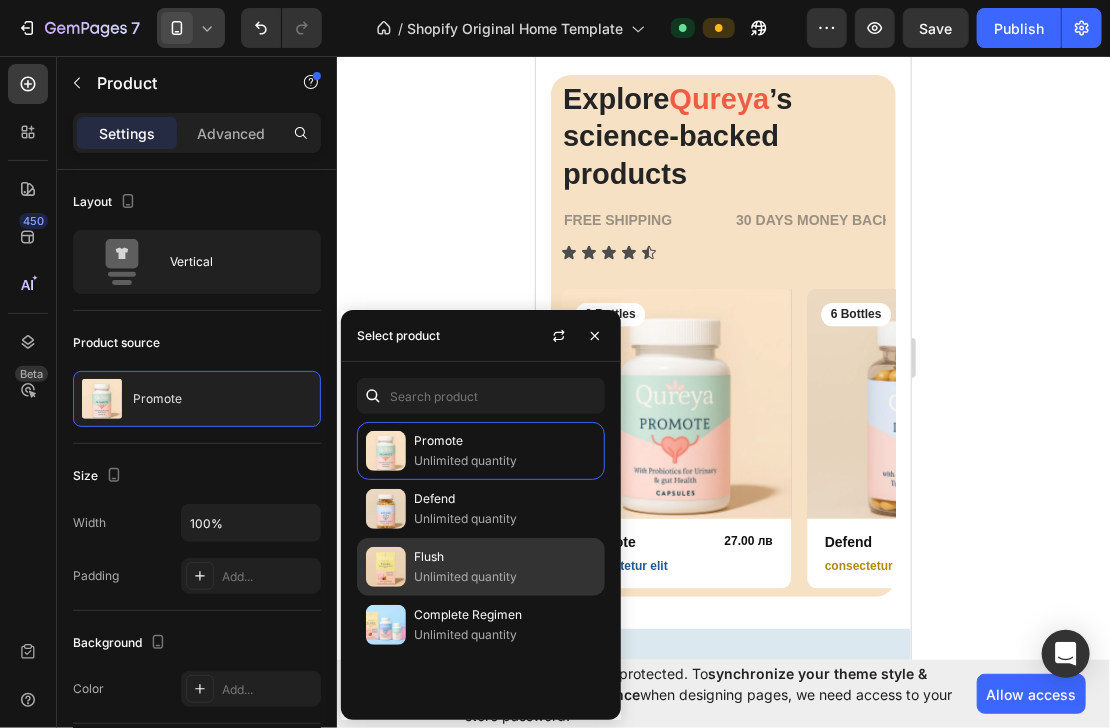 click on "Unlimited quantity" at bounding box center (505, 577) 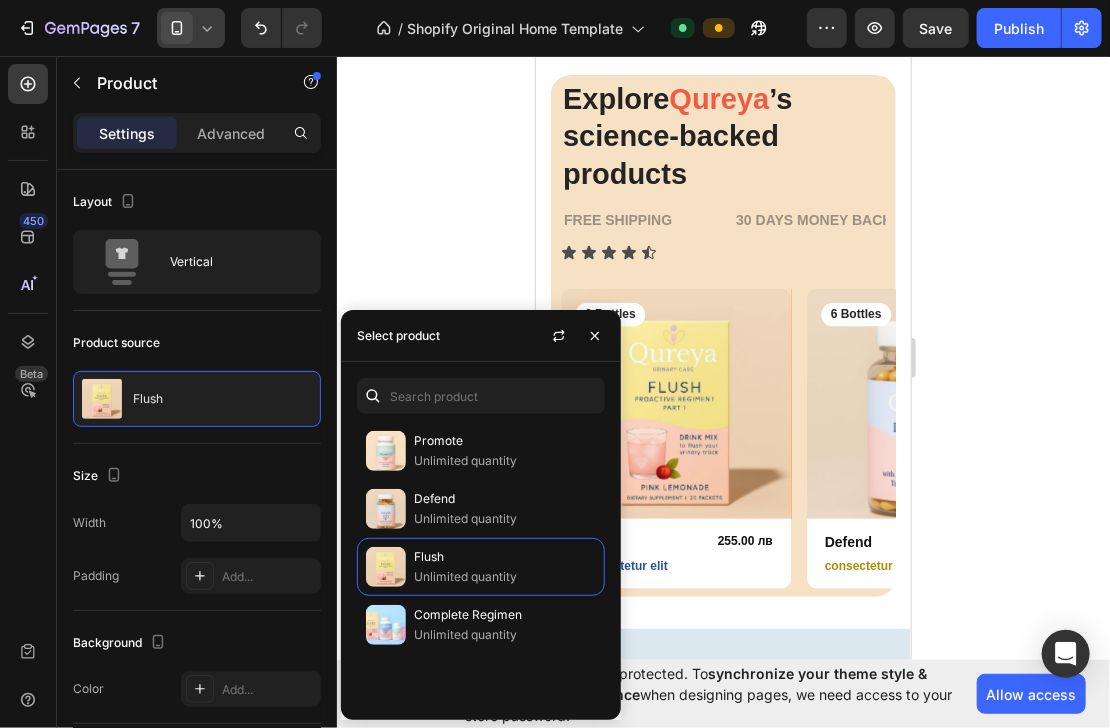 click 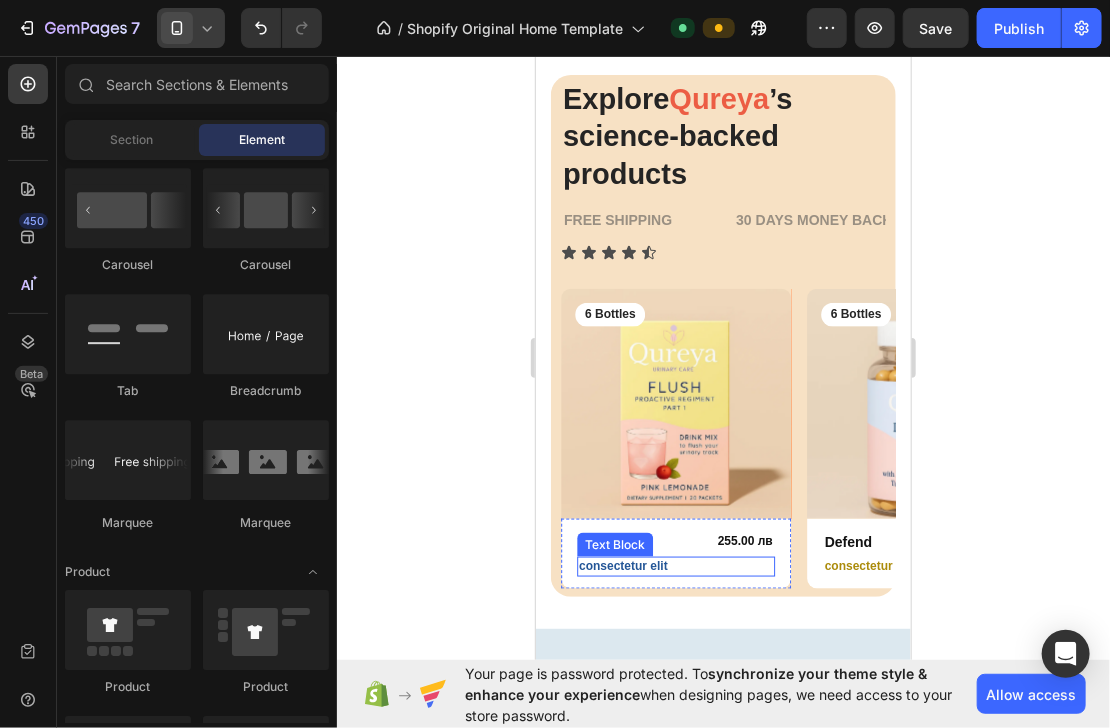 click on "consectetur elit" at bounding box center (675, 566) 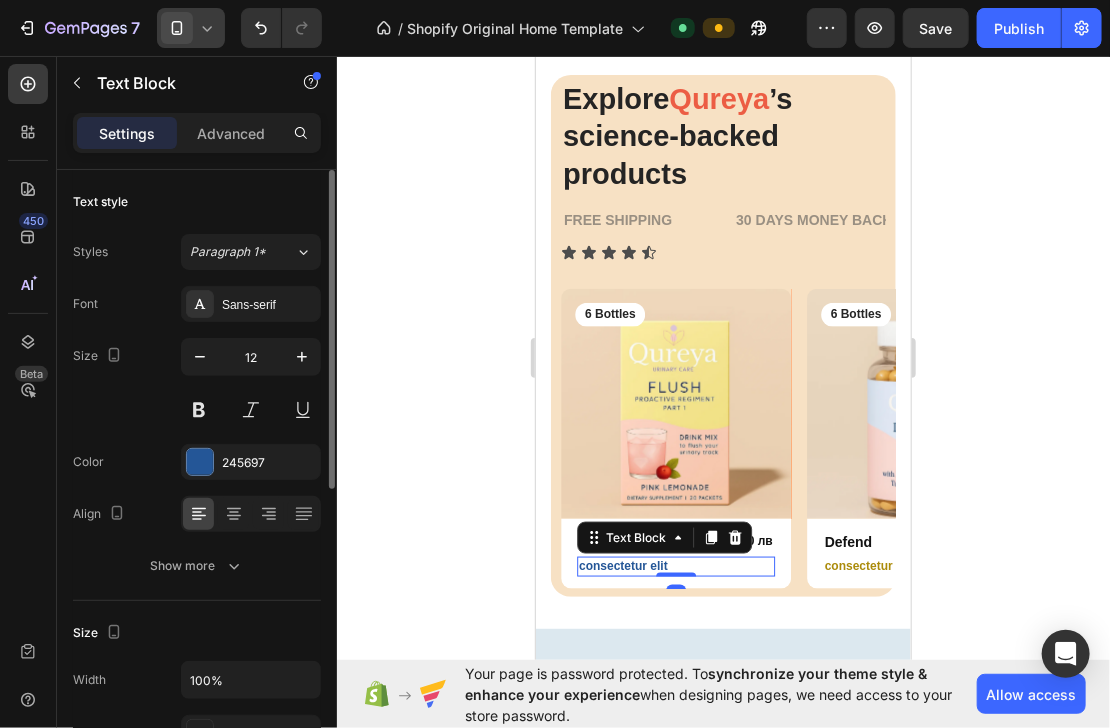 scroll, scrollTop: 400, scrollLeft: 0, axis: vertical 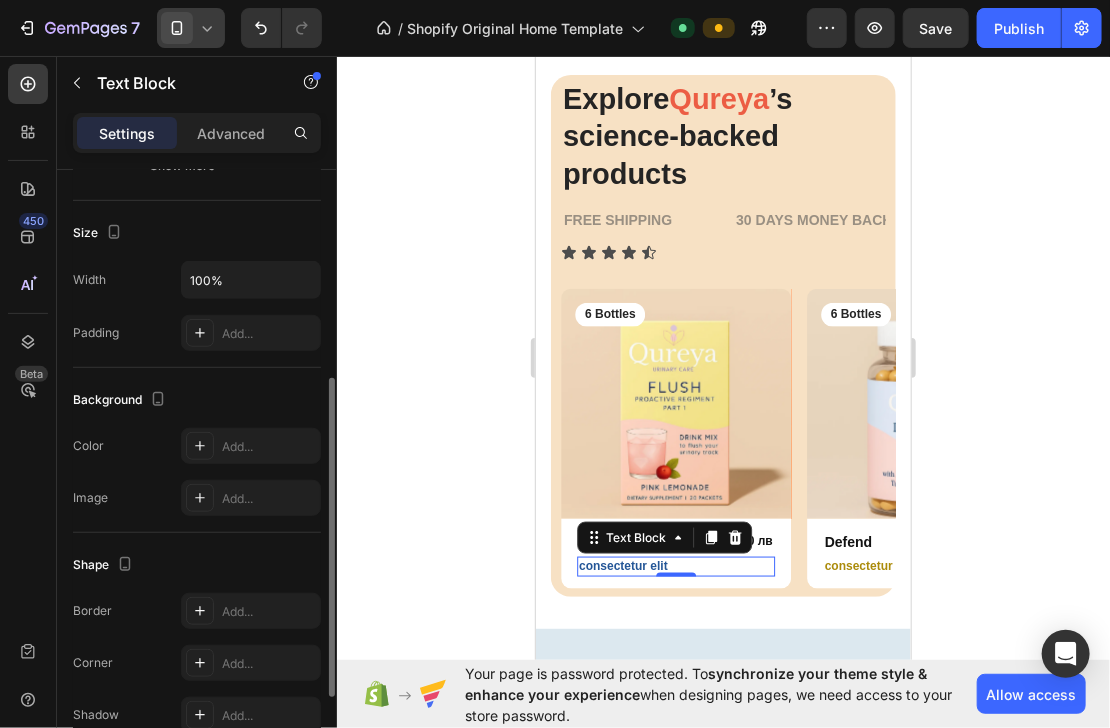 click 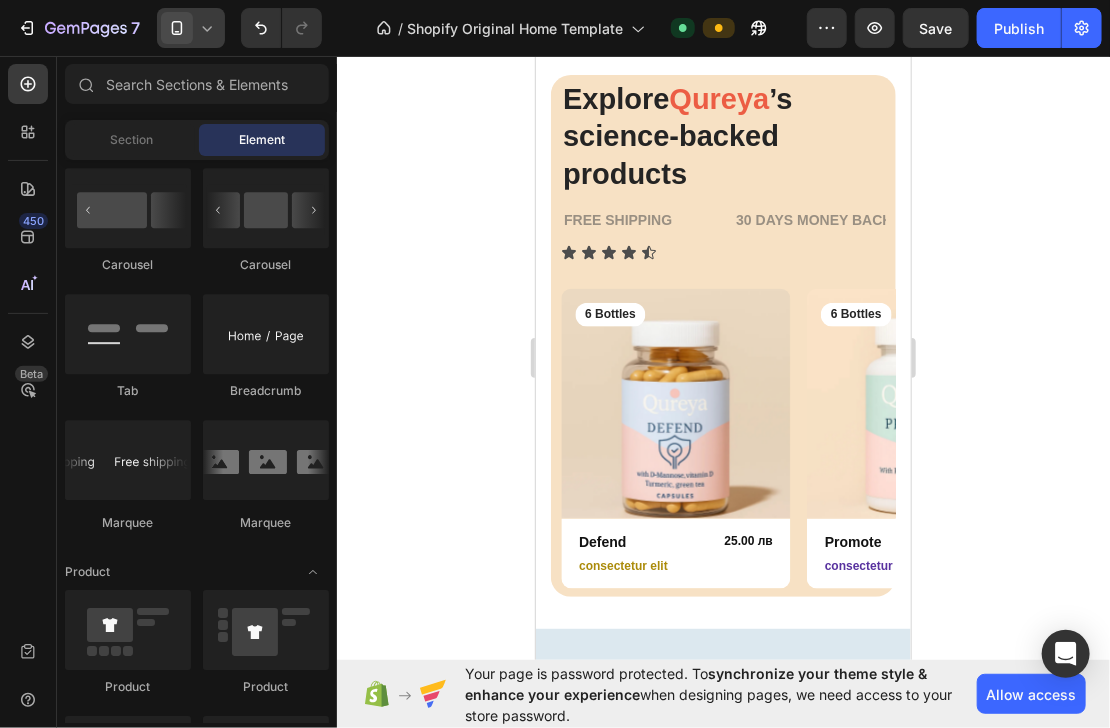 click 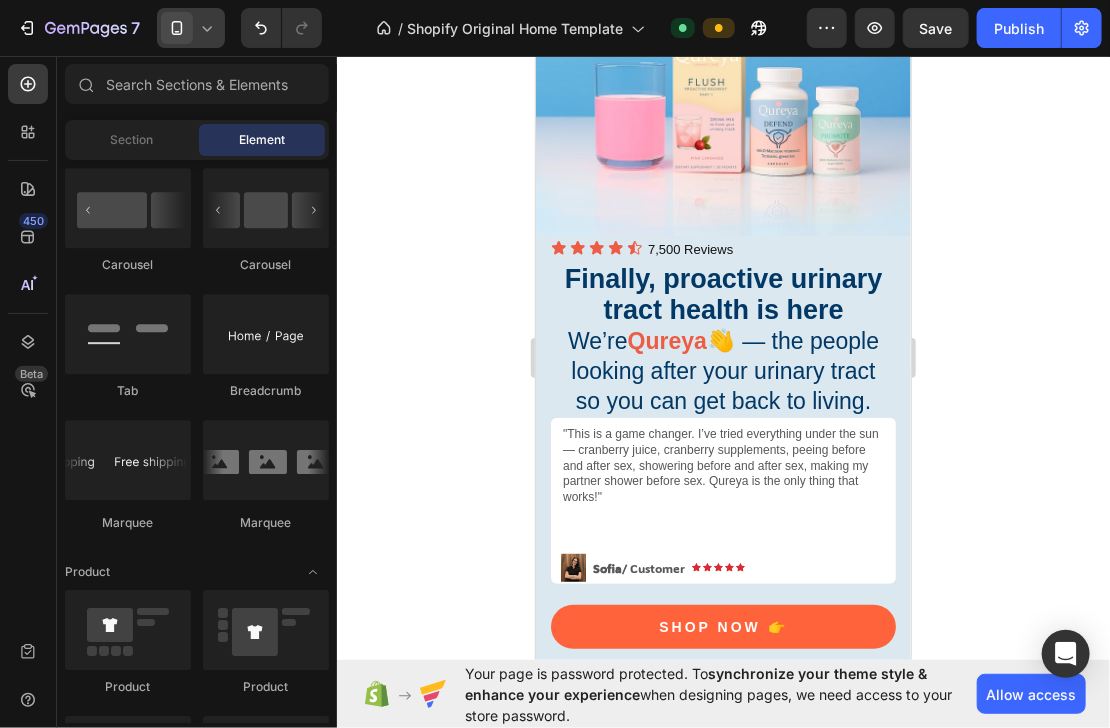 scroll, scrollTop: 0, scrollLeft: 0, axis: both 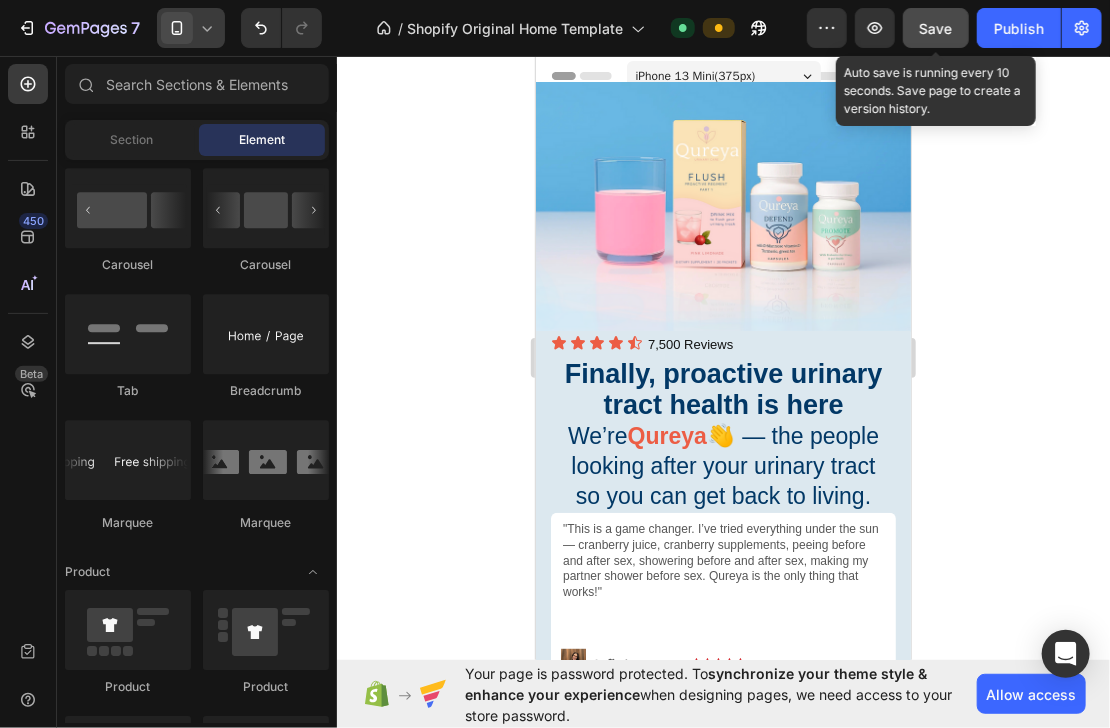 click on "Save" at bounding box center [936, 28] 